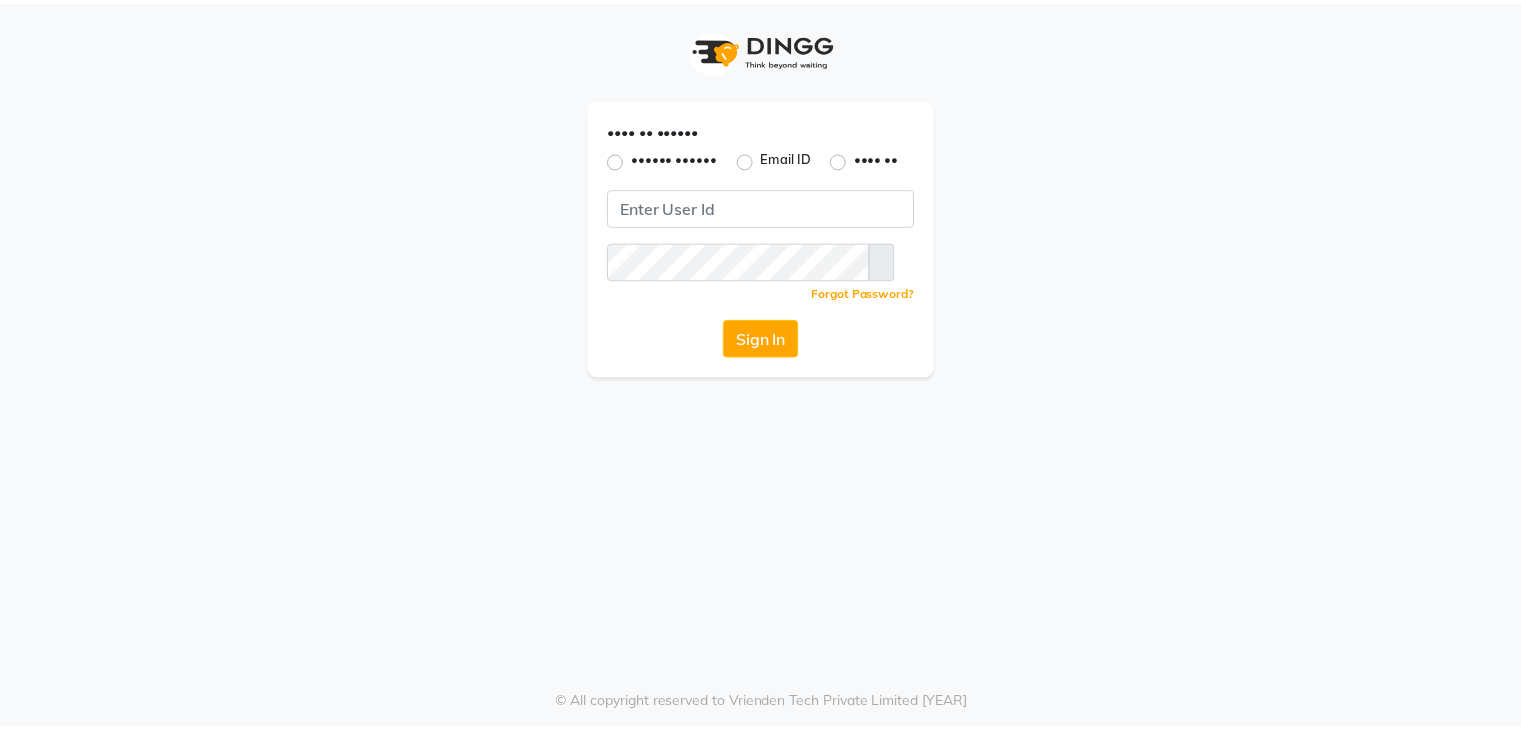 scroll, scrollTop: 0, scrollLeft: 0, axis: both 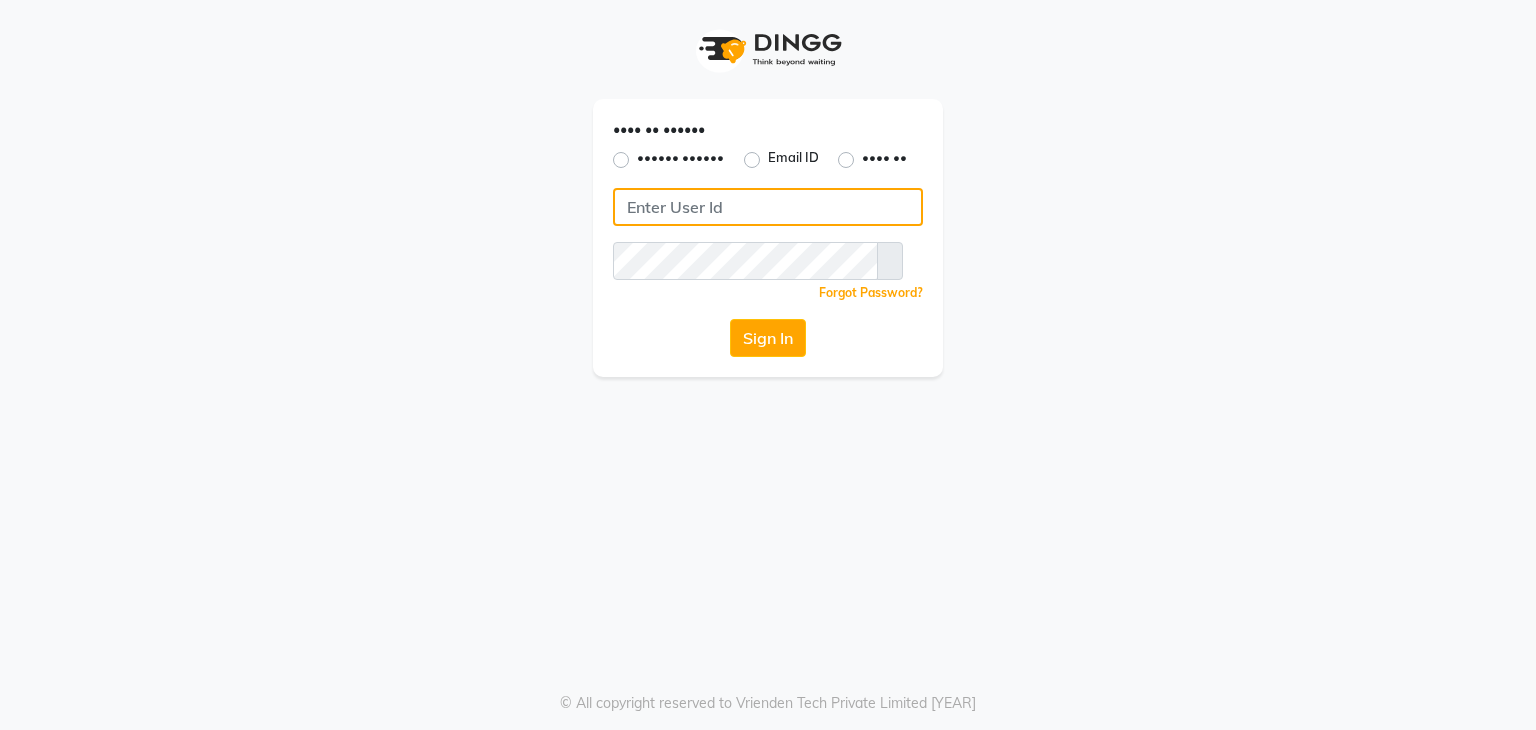 click at bounding box center (768, 207) 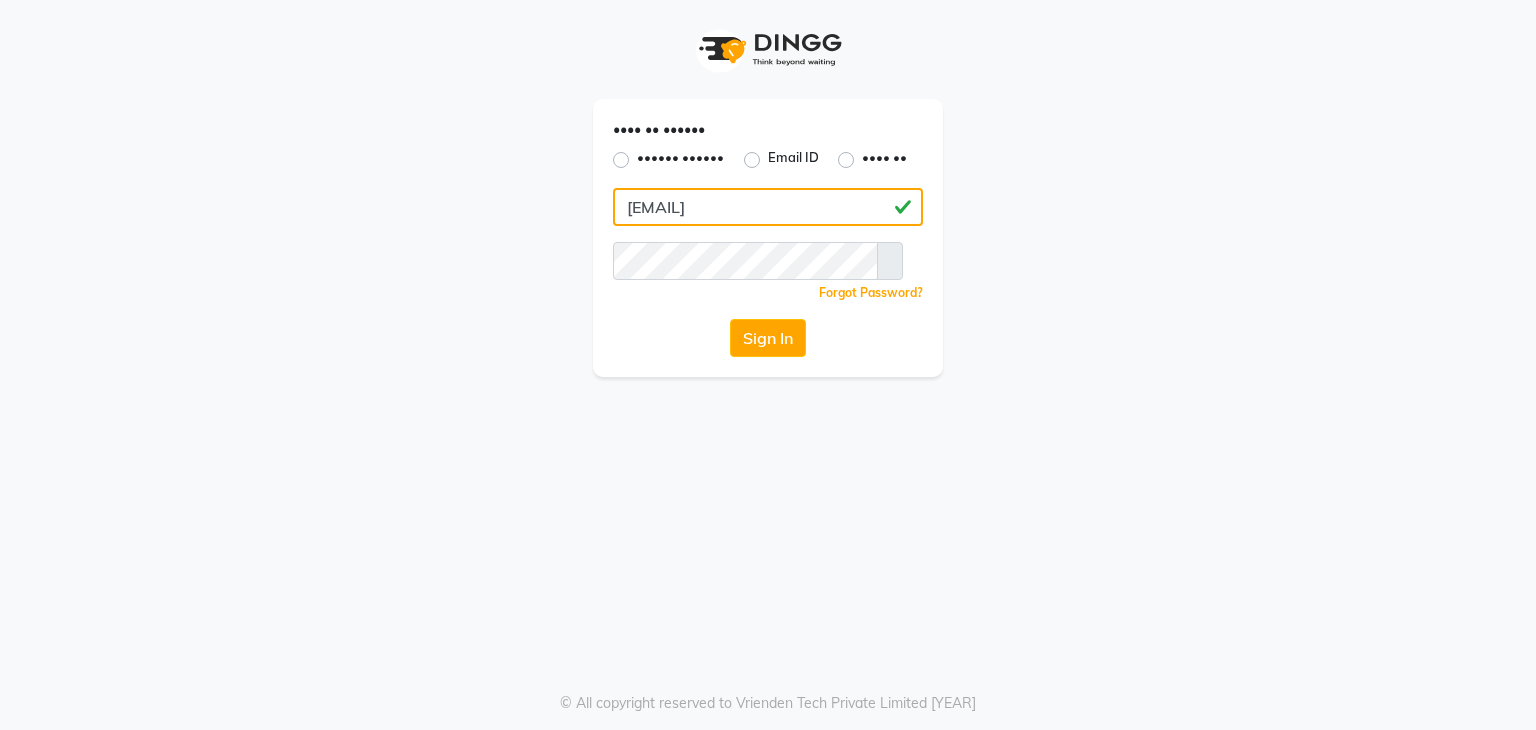 type on "[EMAIL]" 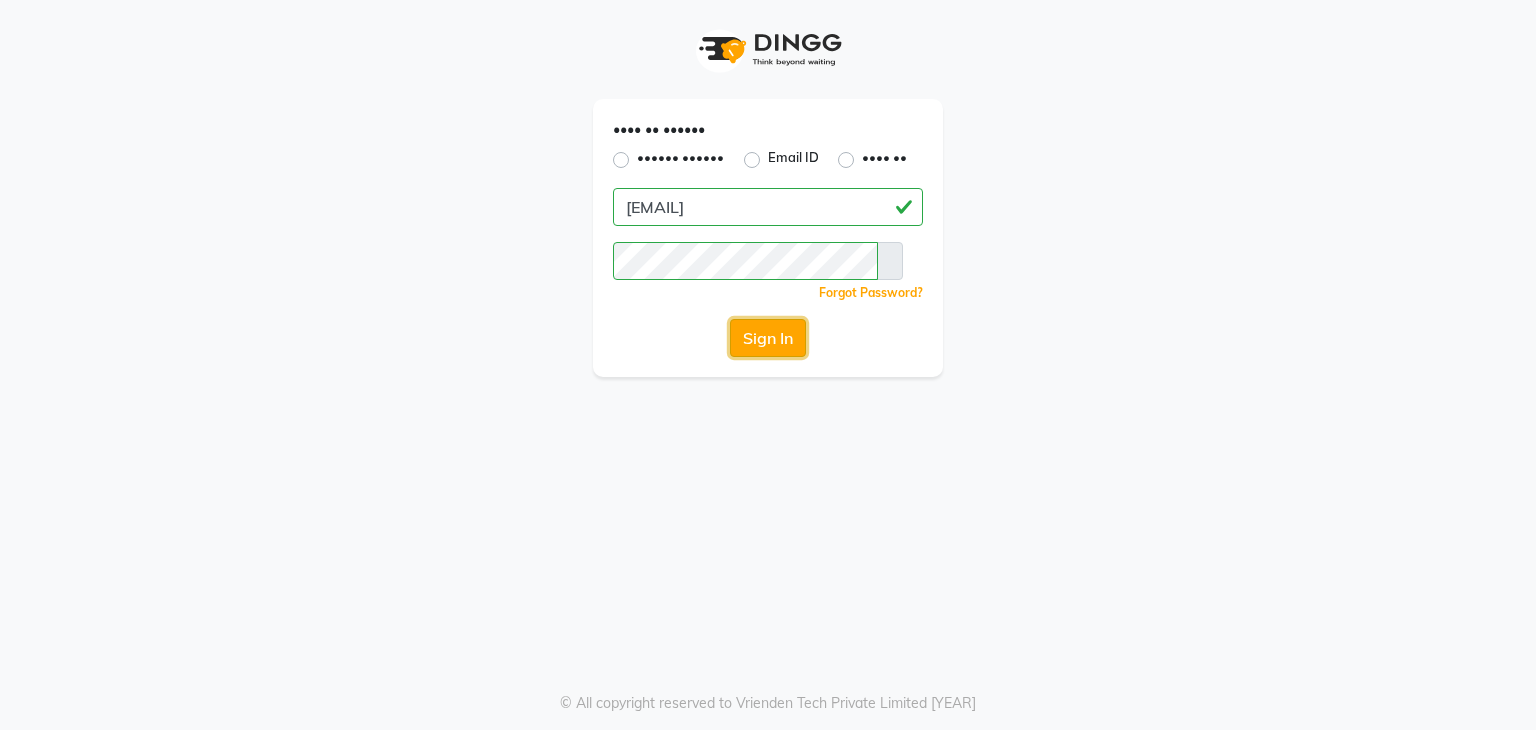 click on "Sign In" at bounding box center [768, 338] 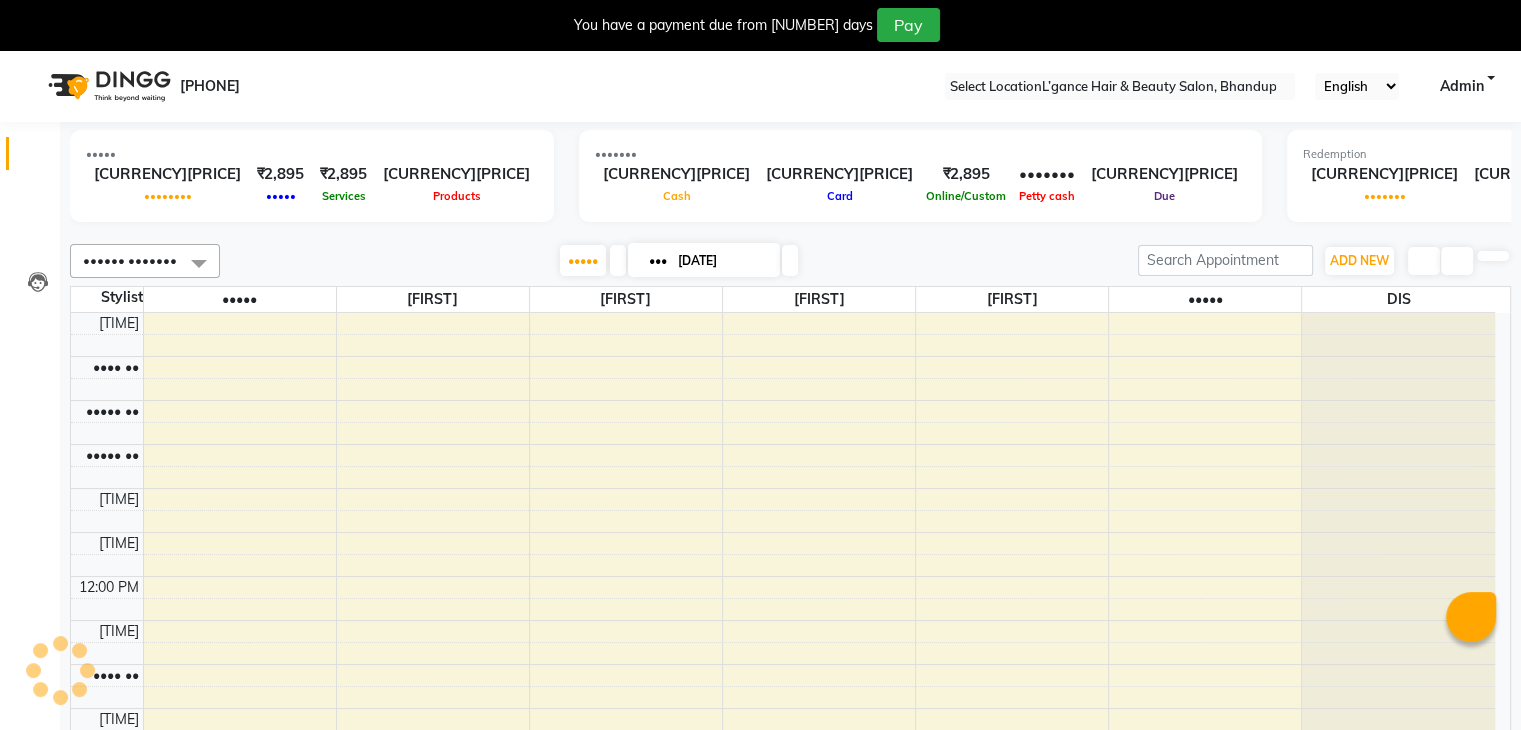 scroll, scrollTop: 0, scrollLeft: 0, axis: both 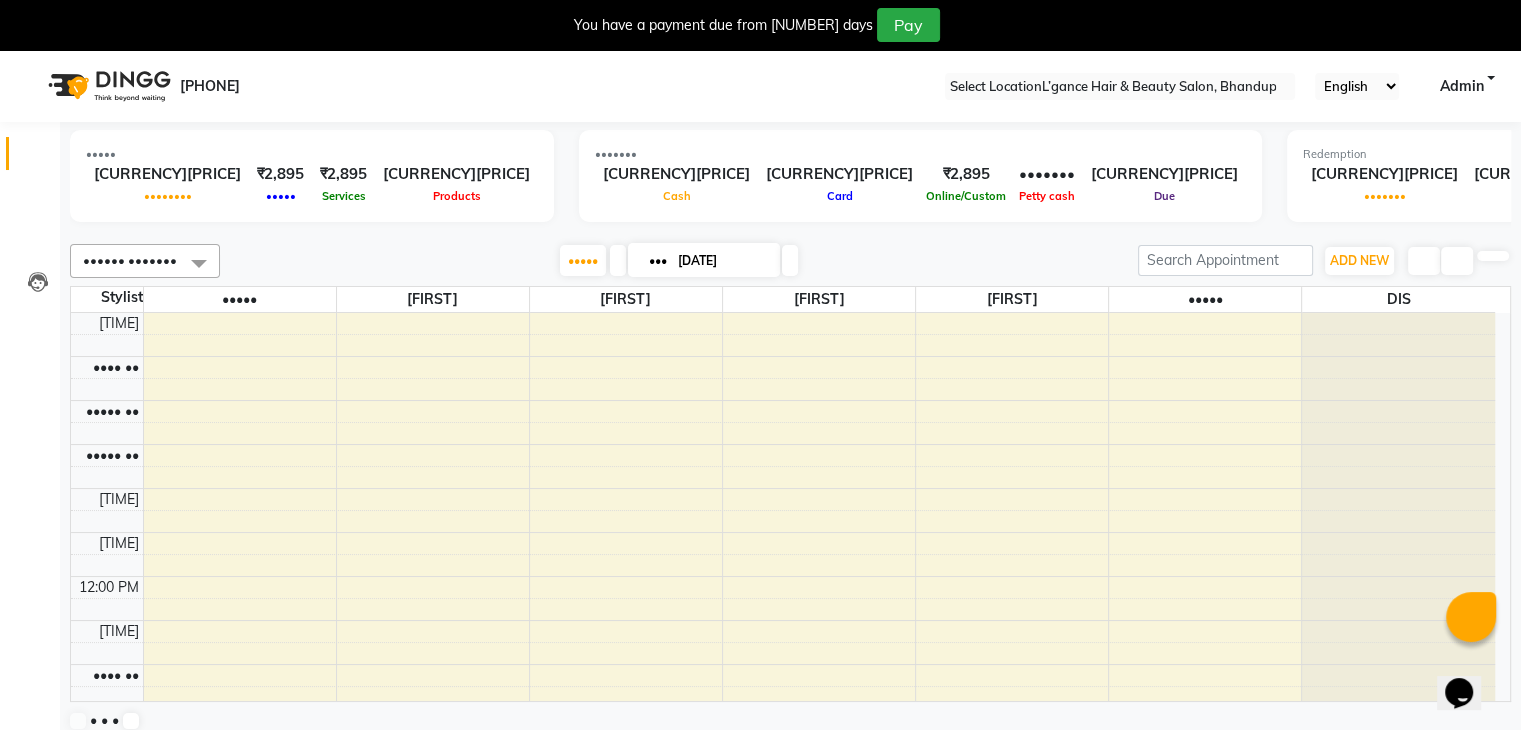 click on "Admin" at bounding box center (1467, 86) 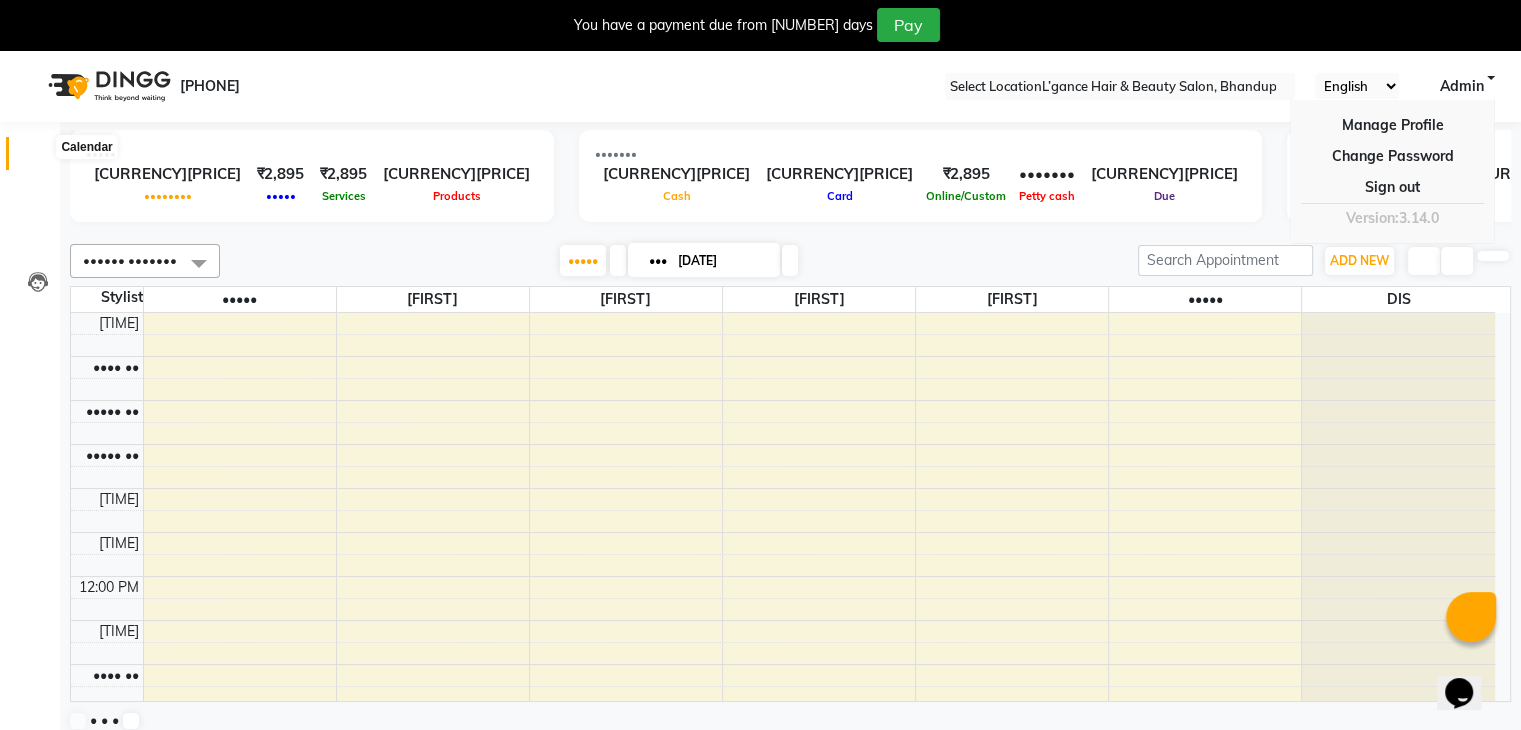 click at bounding box center [38, 158] 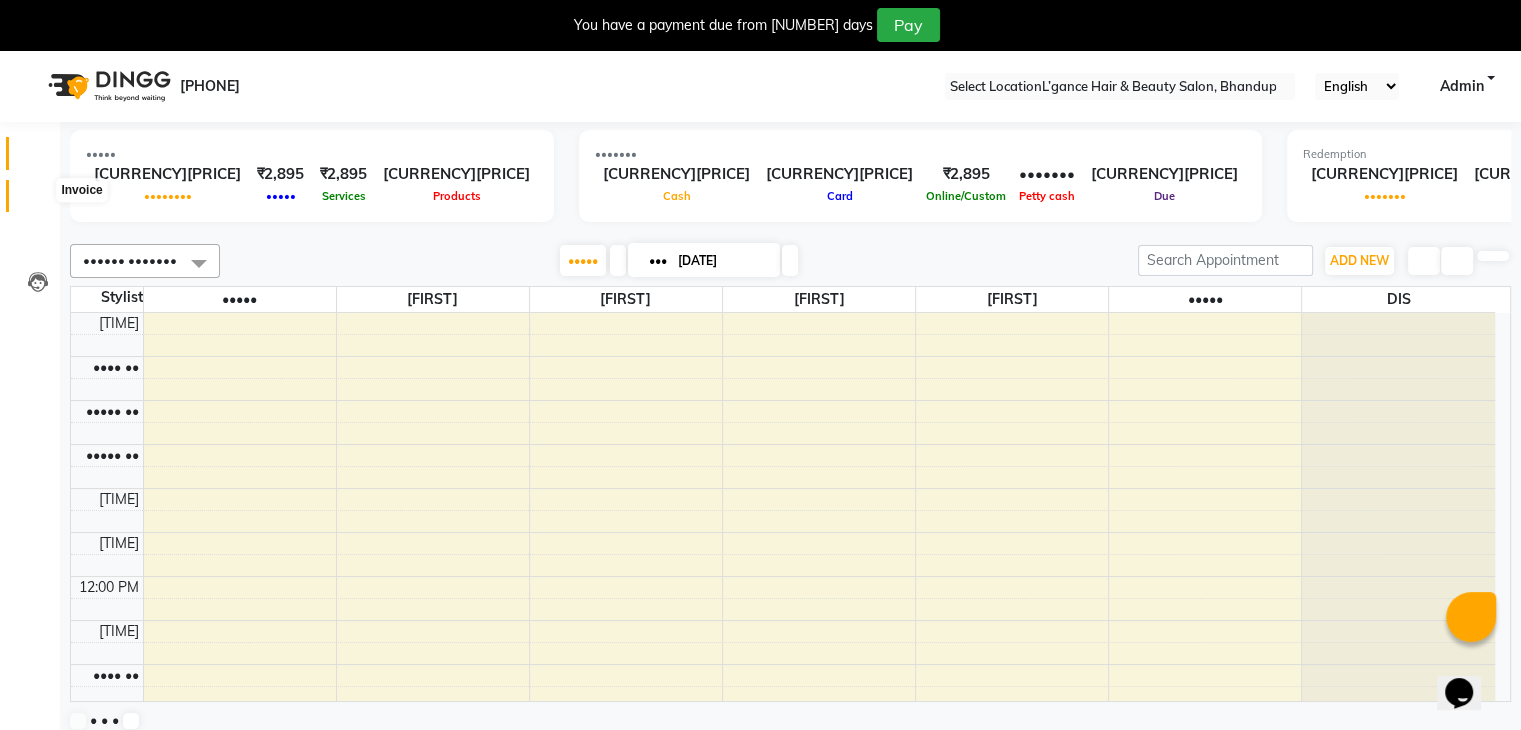 click at bounding box center [37, 201] 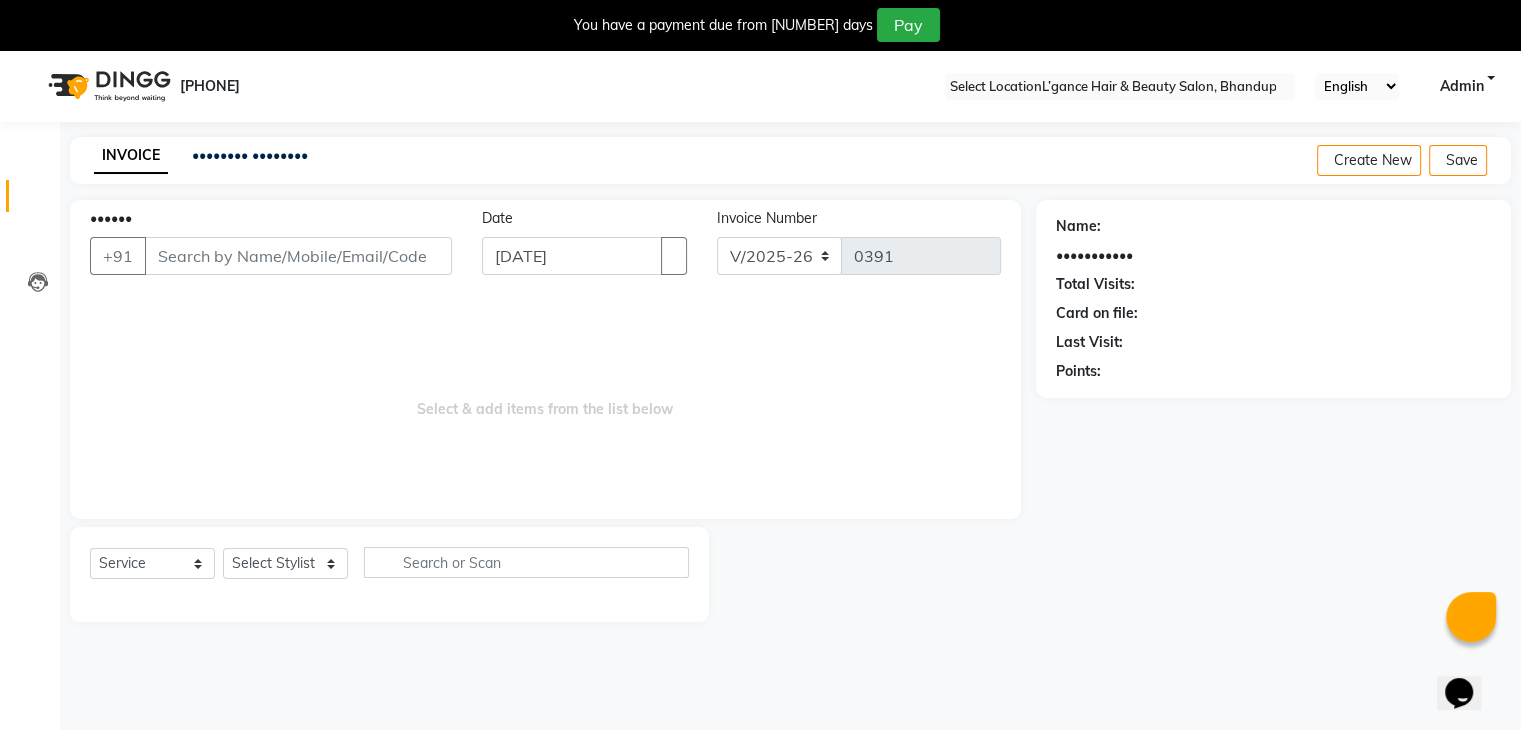click on "••••••" at bounding box center (298, 256) 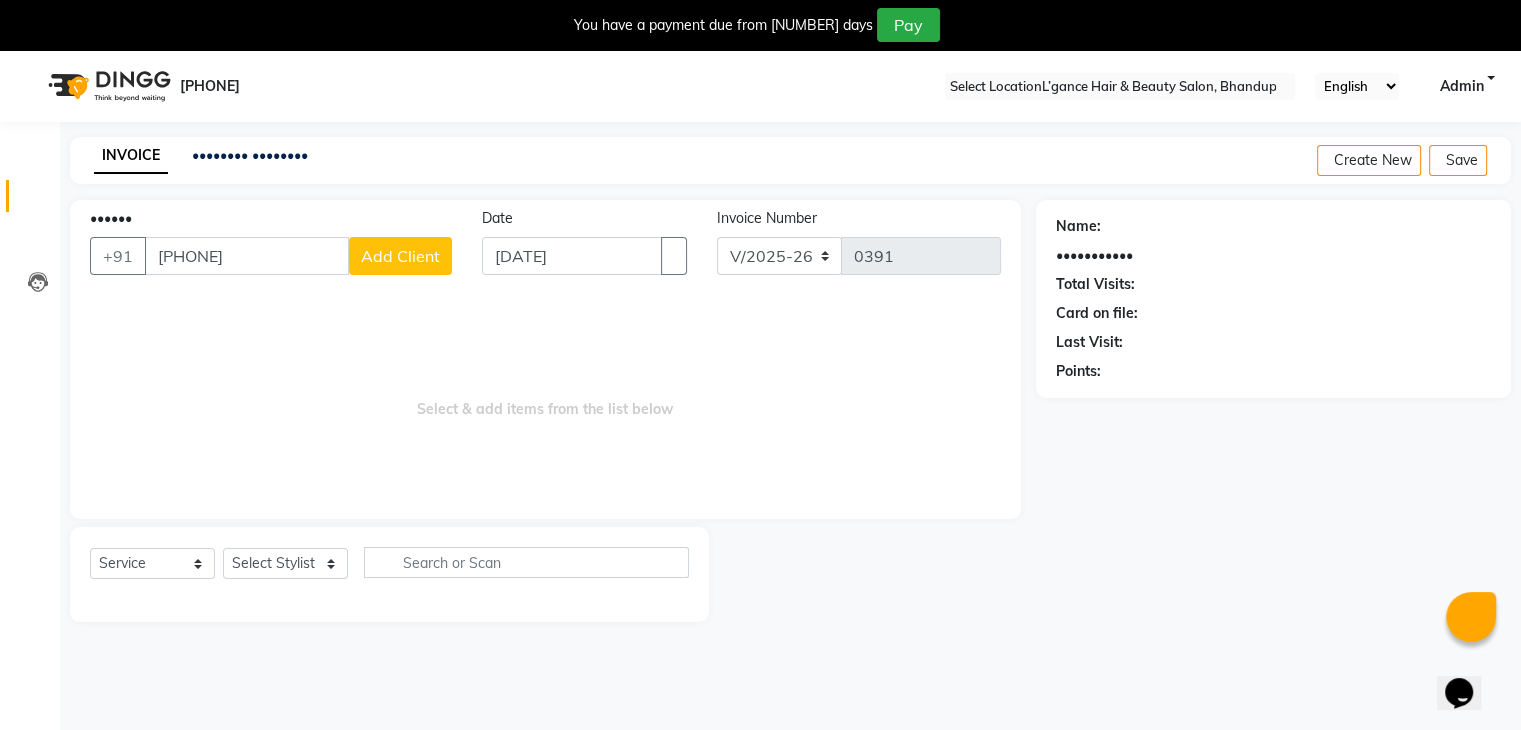 type on "[PHONE]" 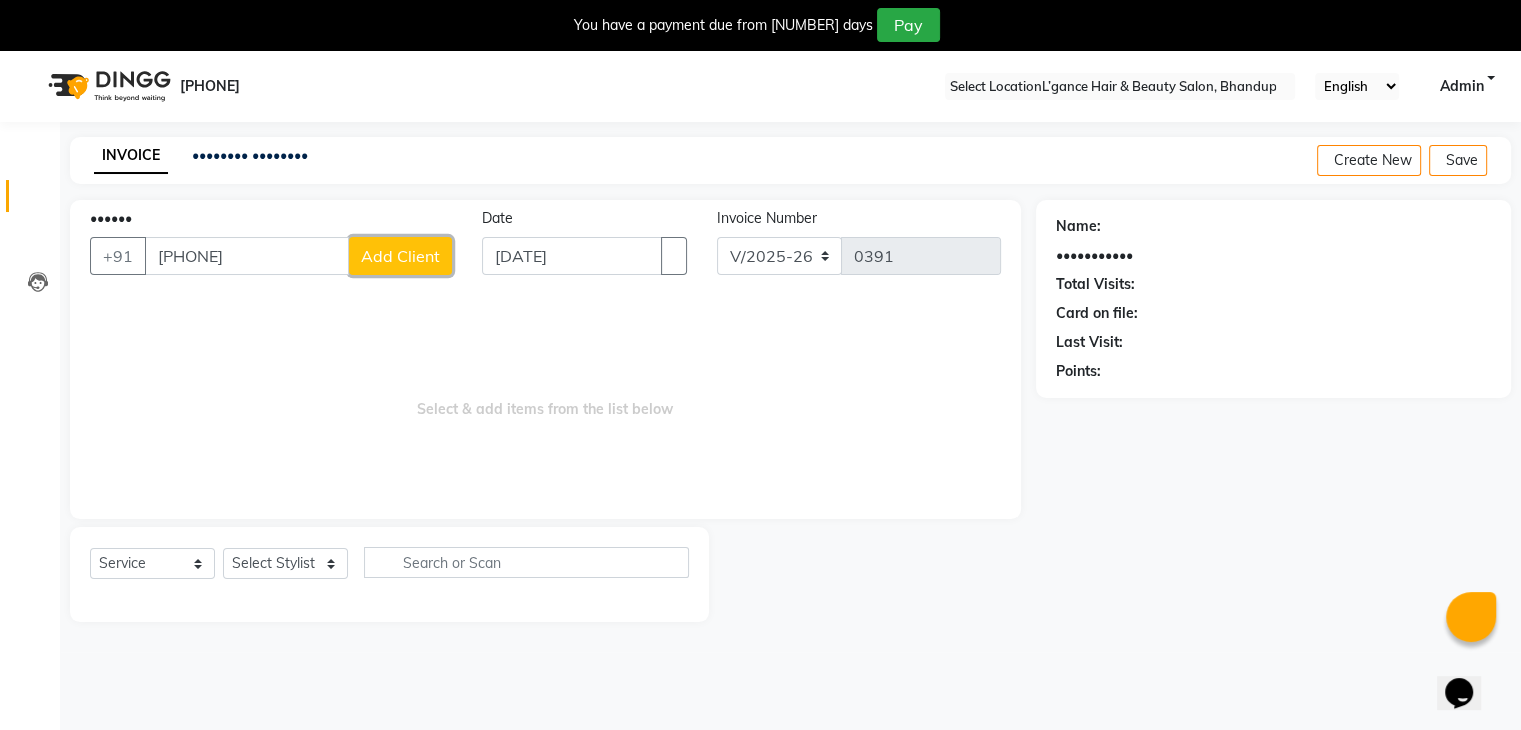 click on "Add Client" at bounding box center [400, 256] 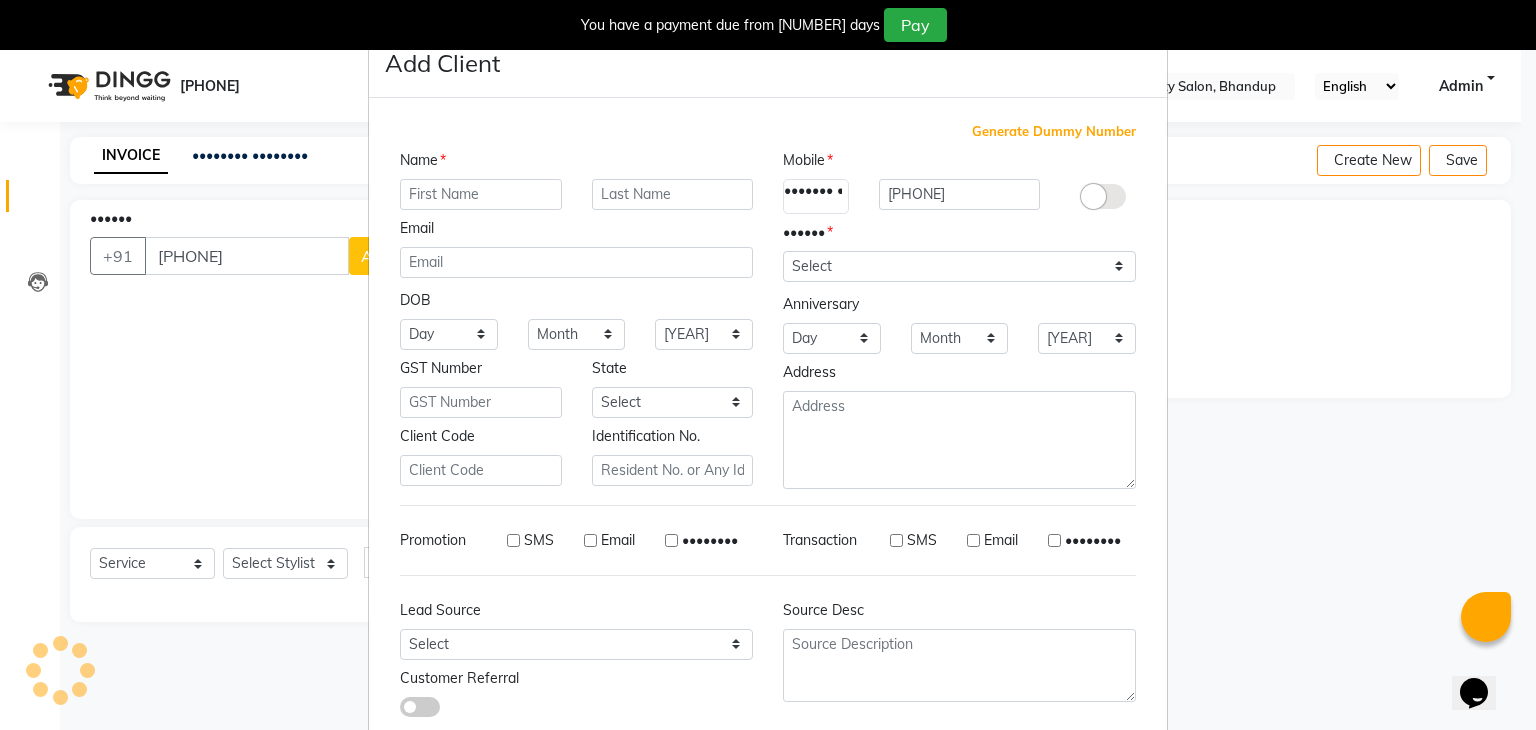 click at bounding box center [481, 194] 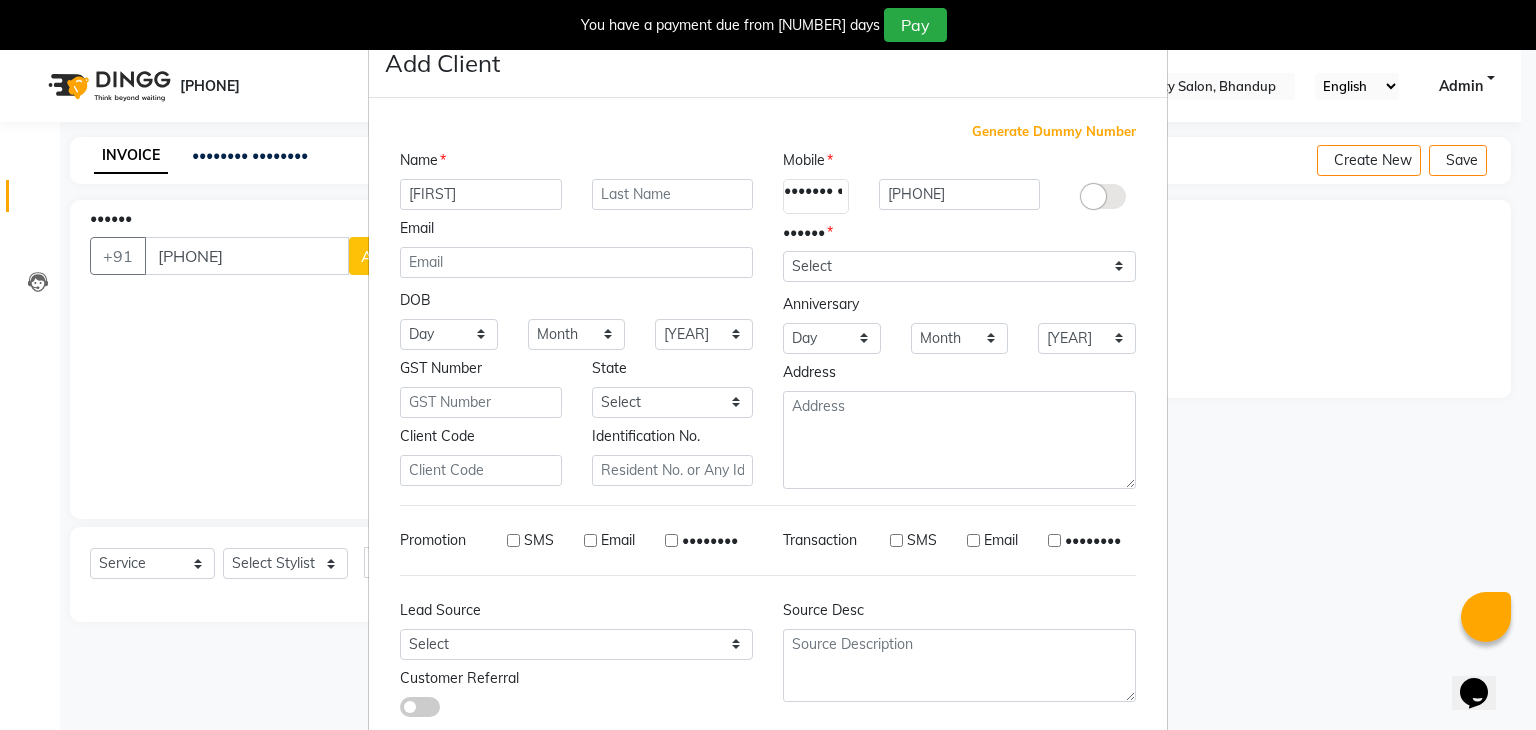 type on "[FIRST]" 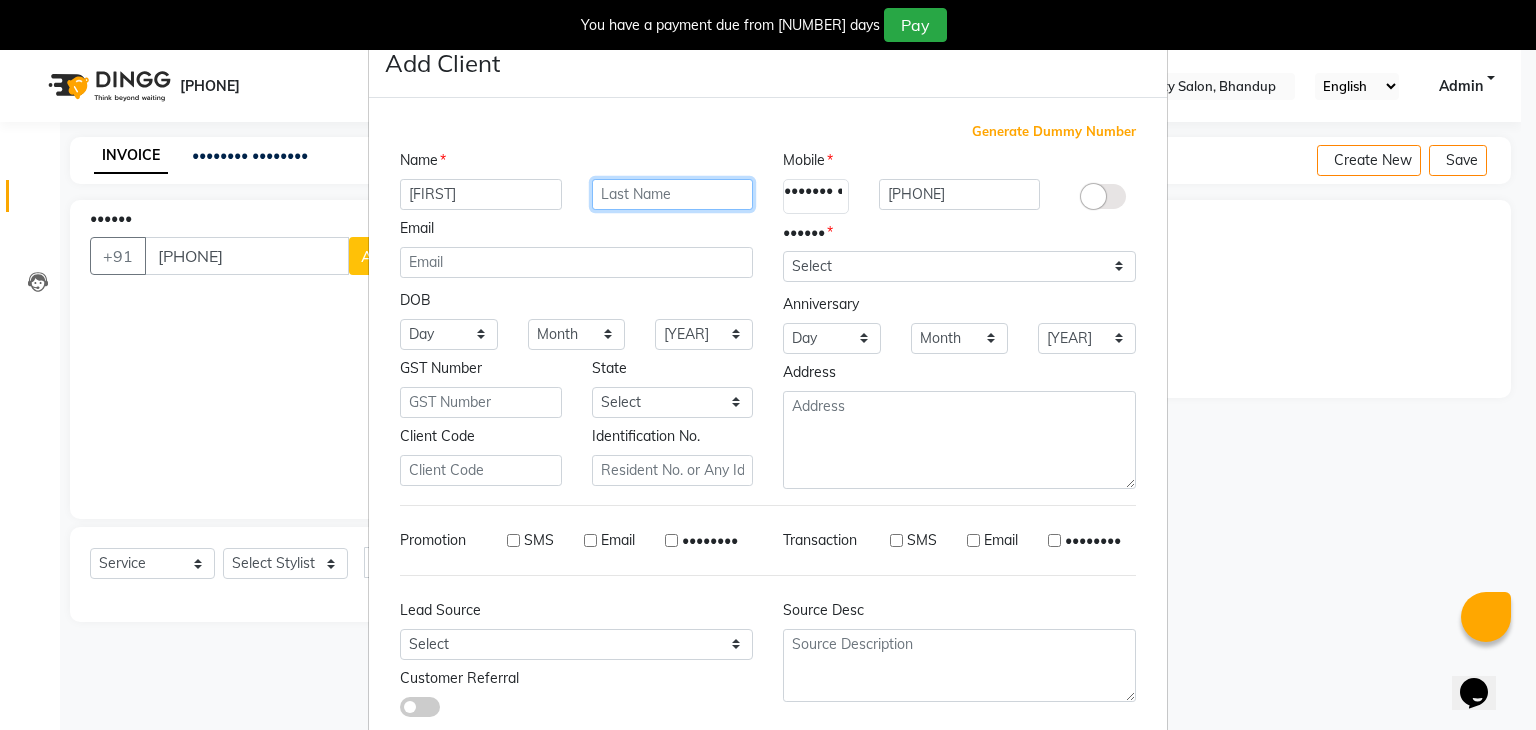 click at bounding box center (673, 194) 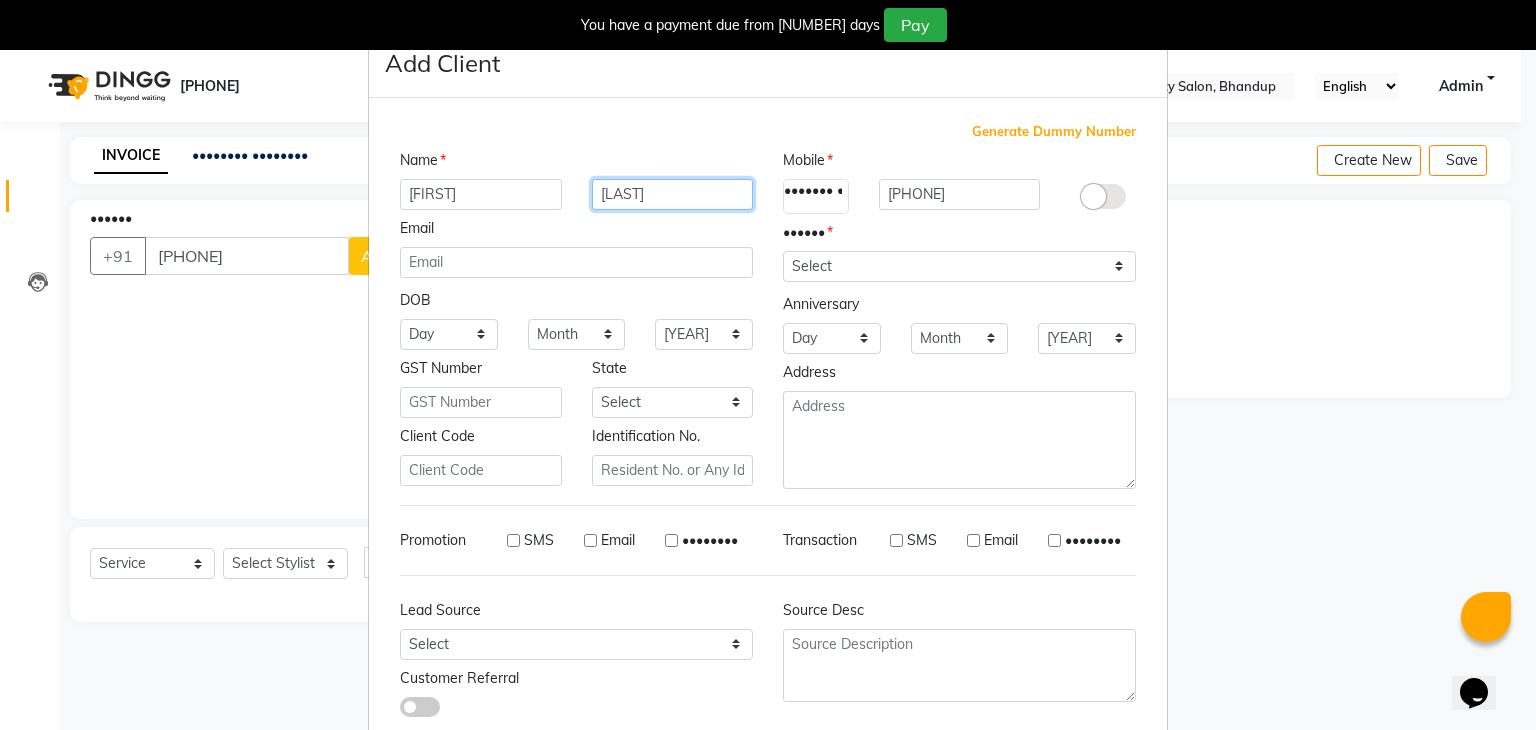 type on "[LAST]" 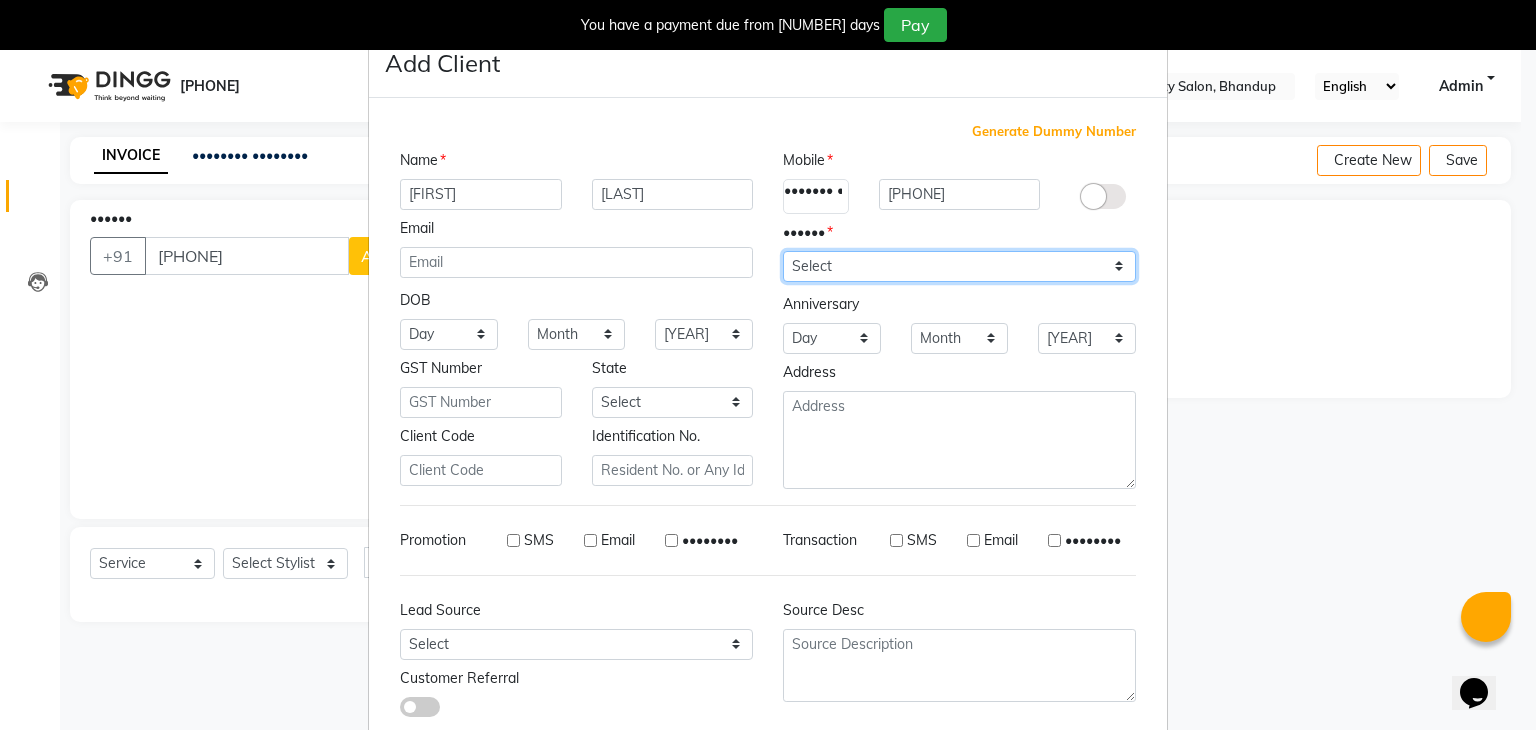 click on "Select Male Female Other Prefer Not To Say" at bounding box center [959, 266] 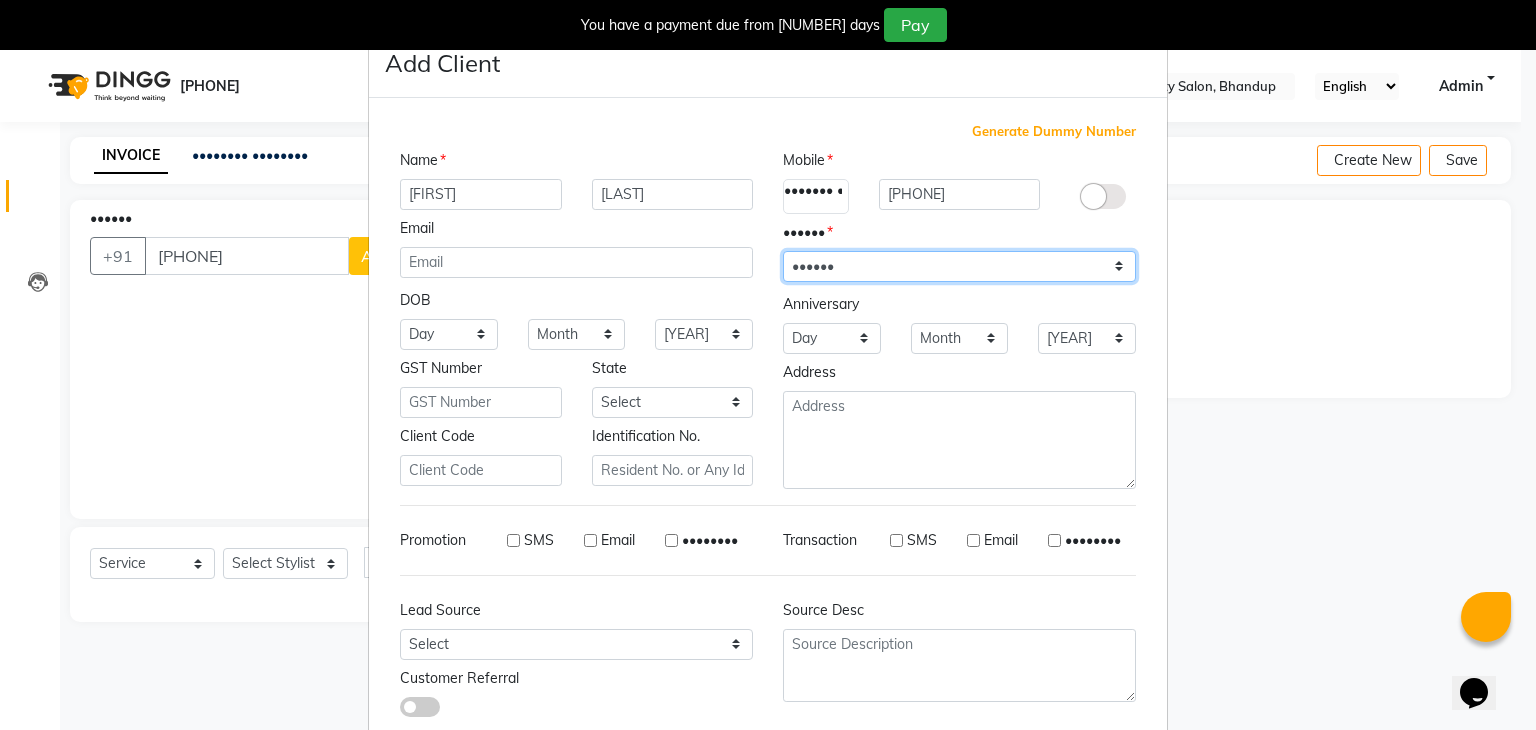 click on "Select Male Female Other Prefer Not To Say" at bounding box center [959, 266] 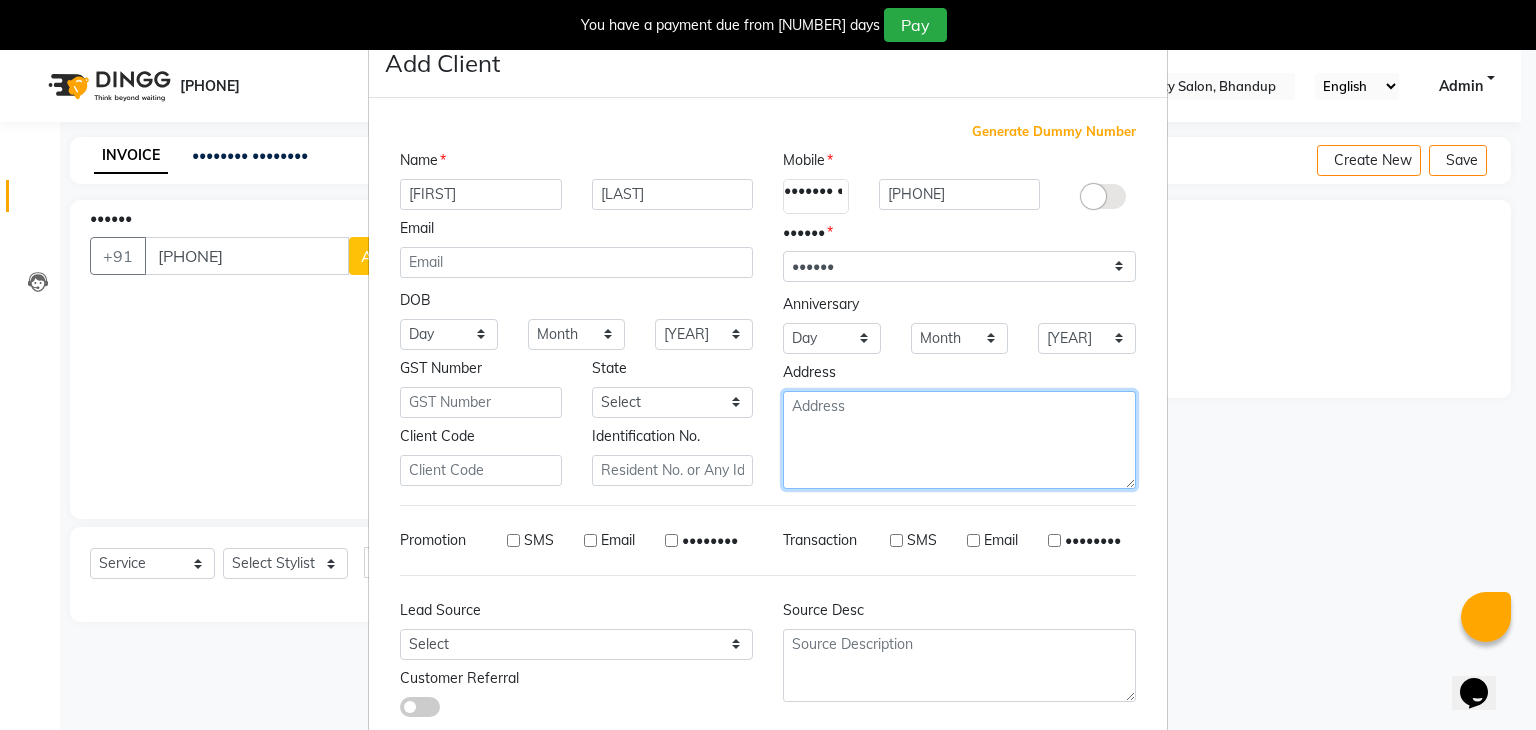 click at bounding box center (959, 440) 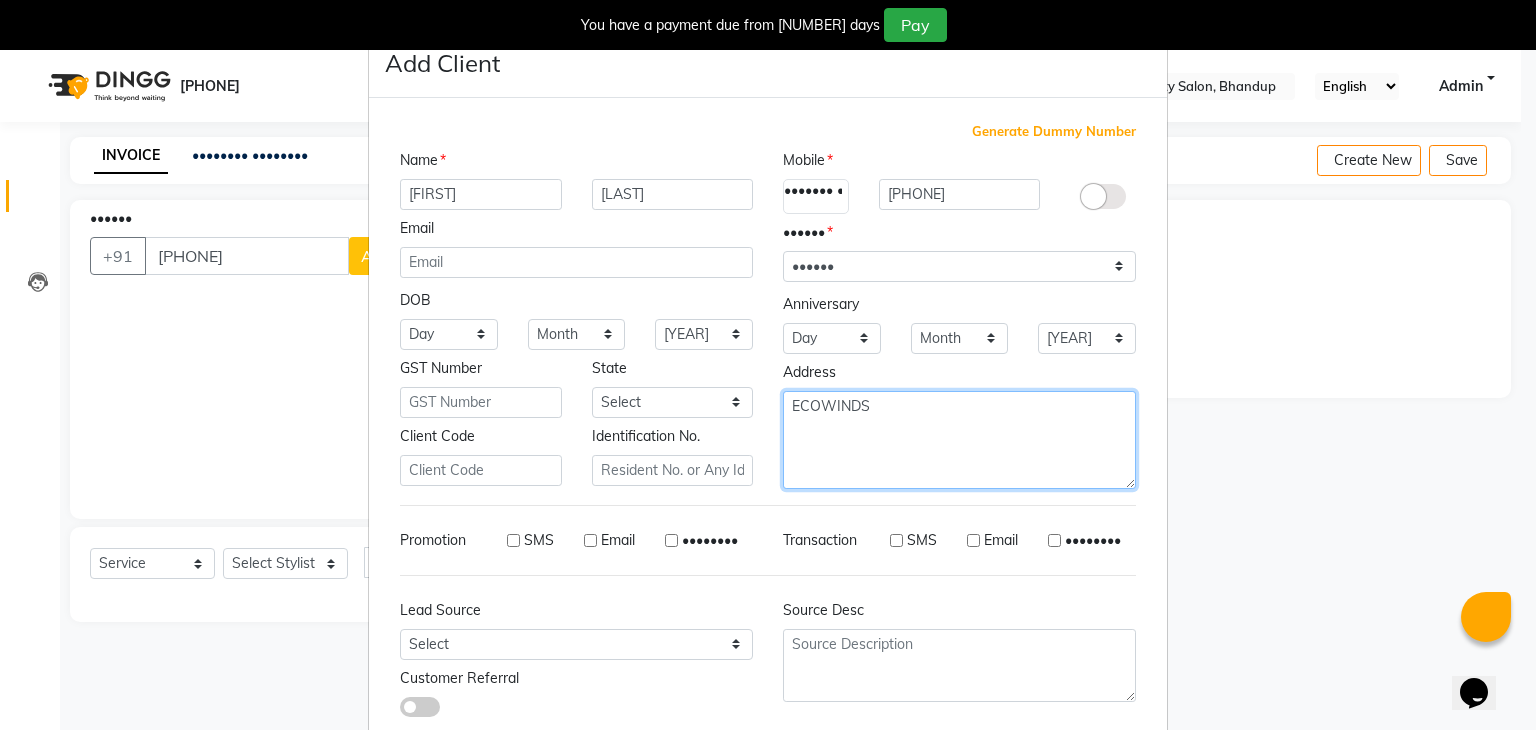 type on "ECOWINDS" 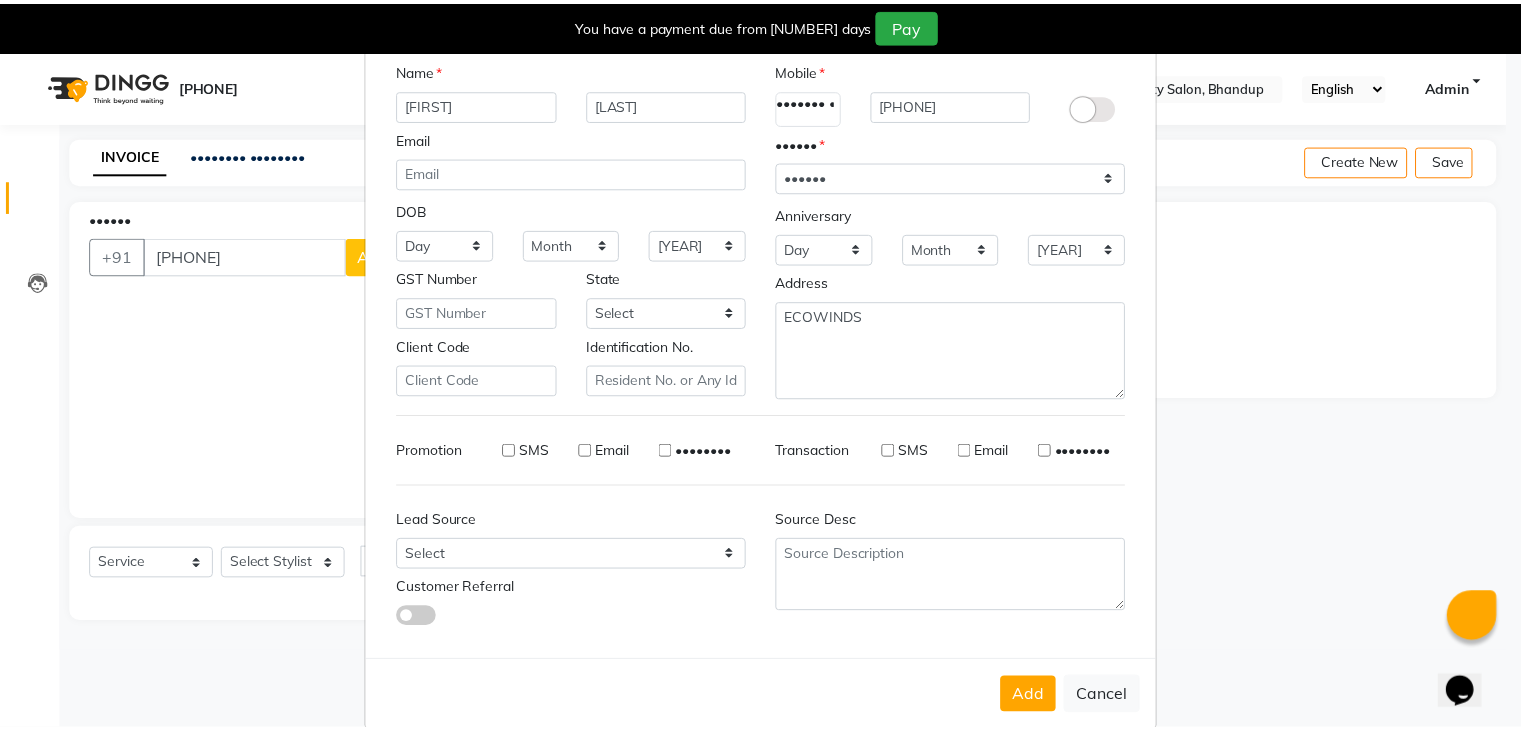 scroll, scrollTop: 127, scrollLeft: 0, axis: vertical 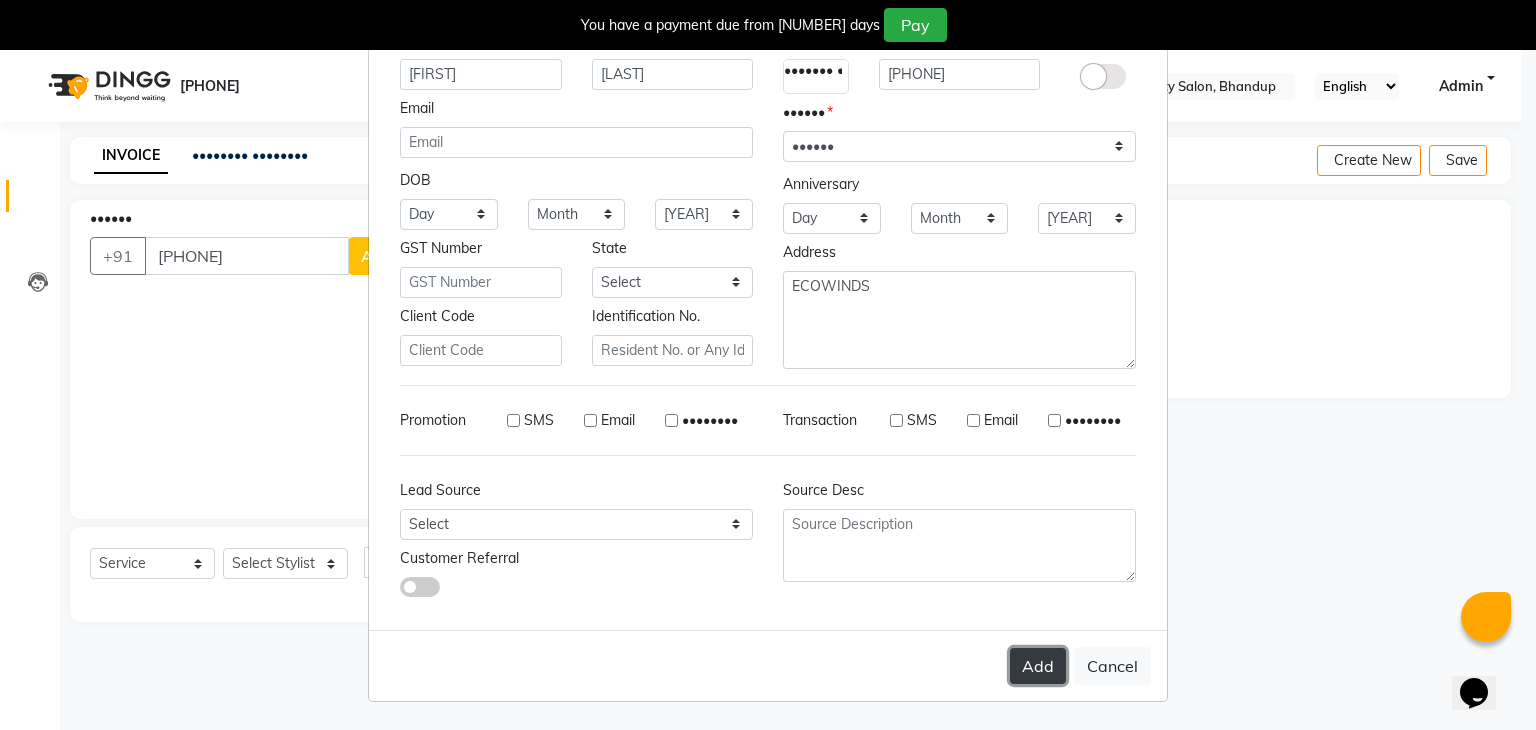 click on "Add" at bounding box center (1038, 666) 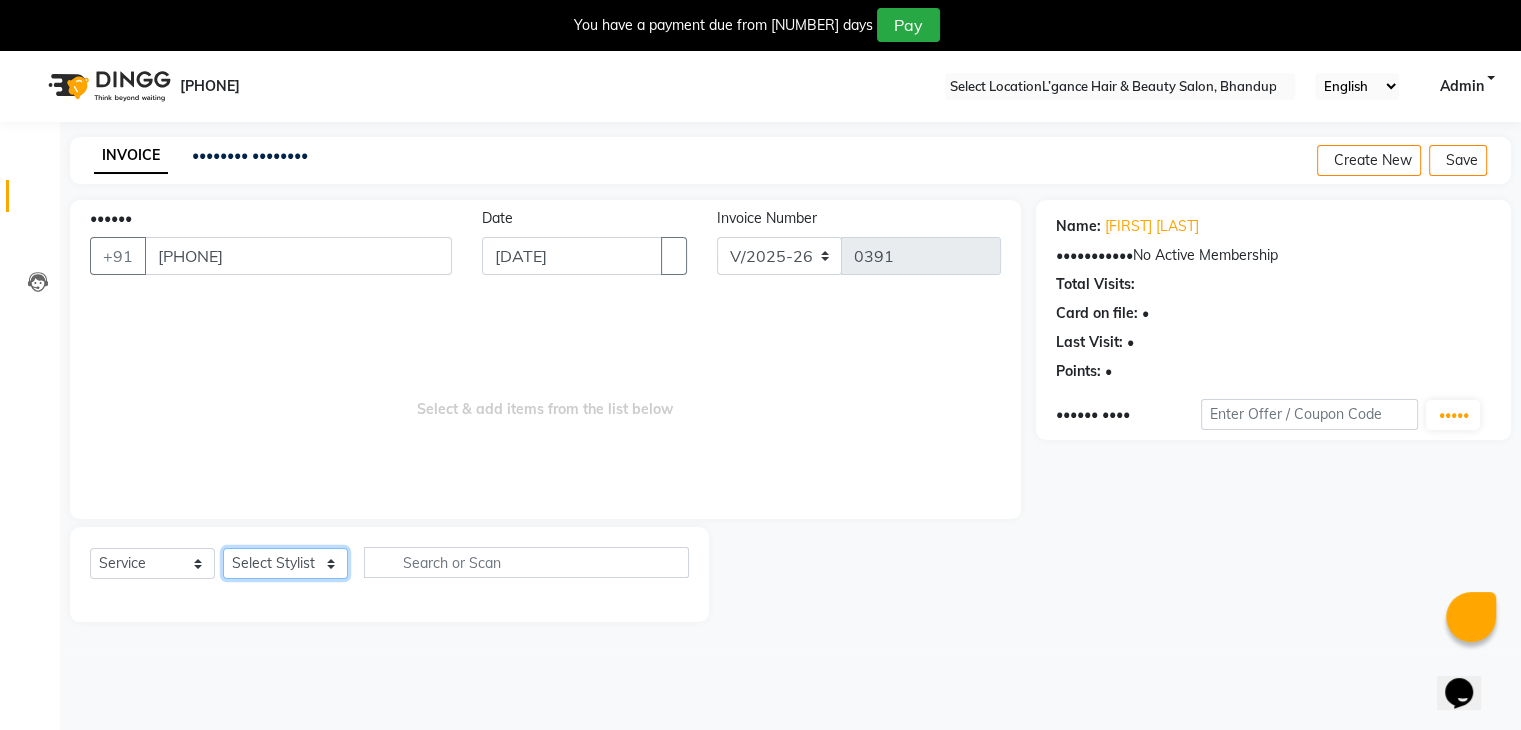 click on "Select Stylist [NAME] [NAME] [NAME] [NAME] [NAME] [NAME] [NAME]" at bounding box center [285, 563] 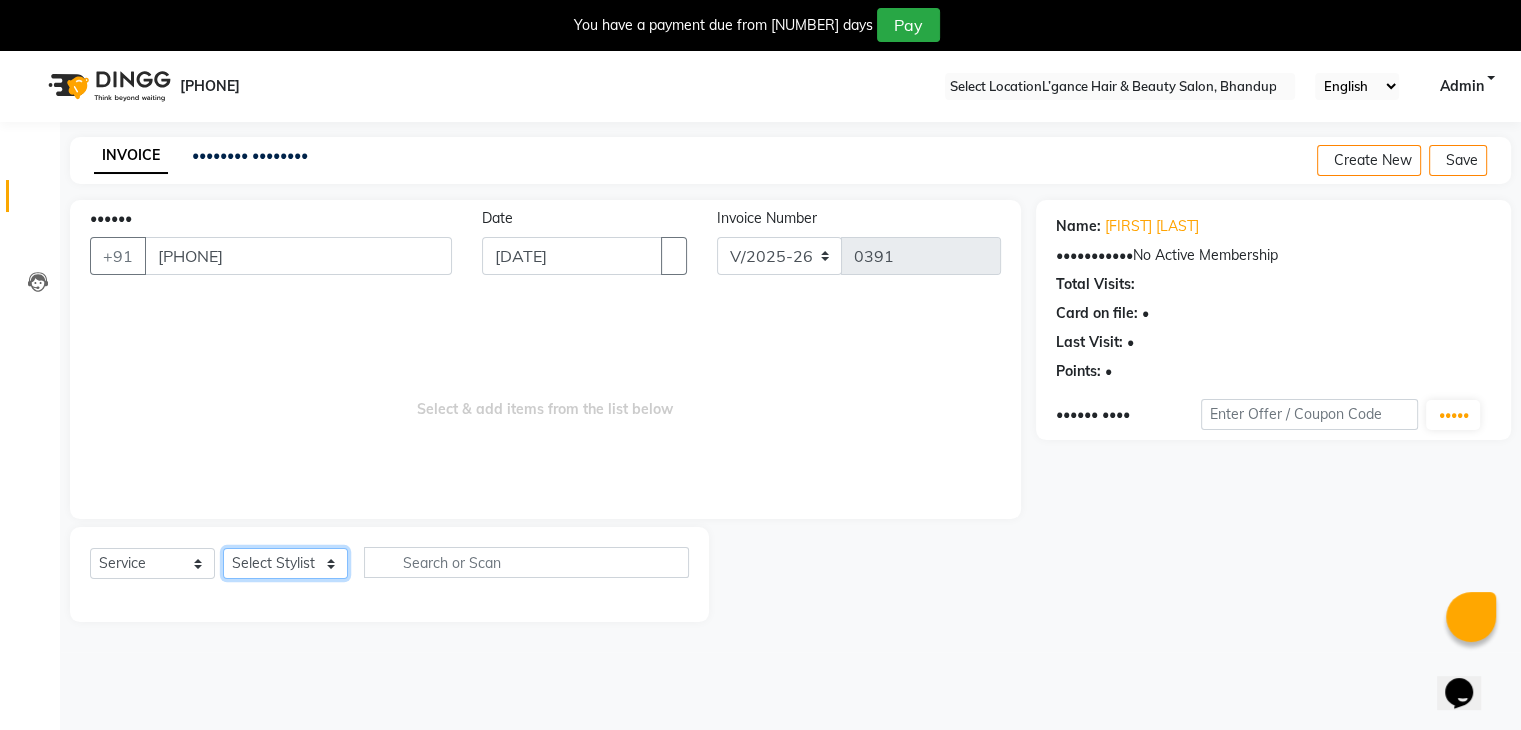 select on "69887" 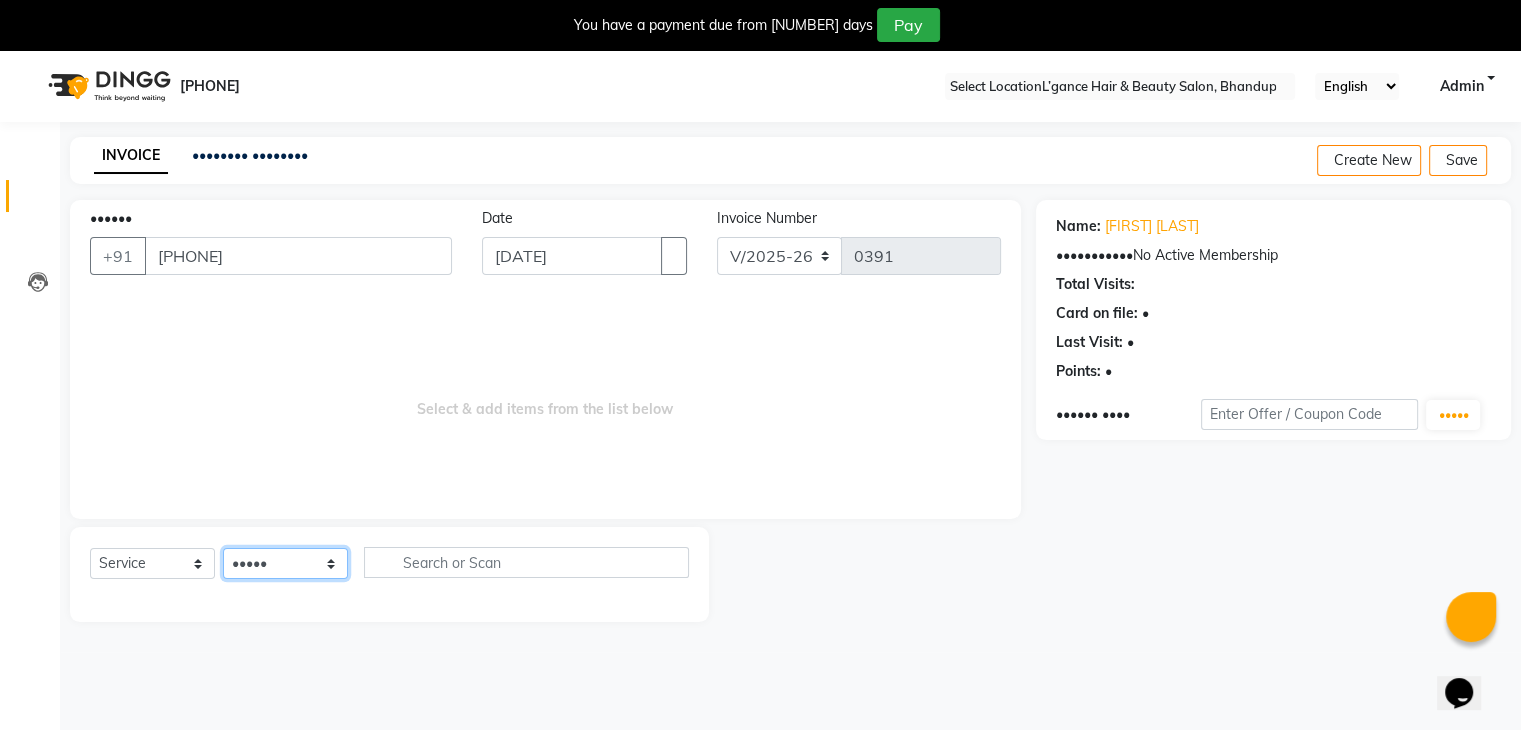 click on "Select Stylist [NAME] [NAME] [NAME] [NAME] [NAME] [NAME] [NAME]" at bounding box center [285, 563] 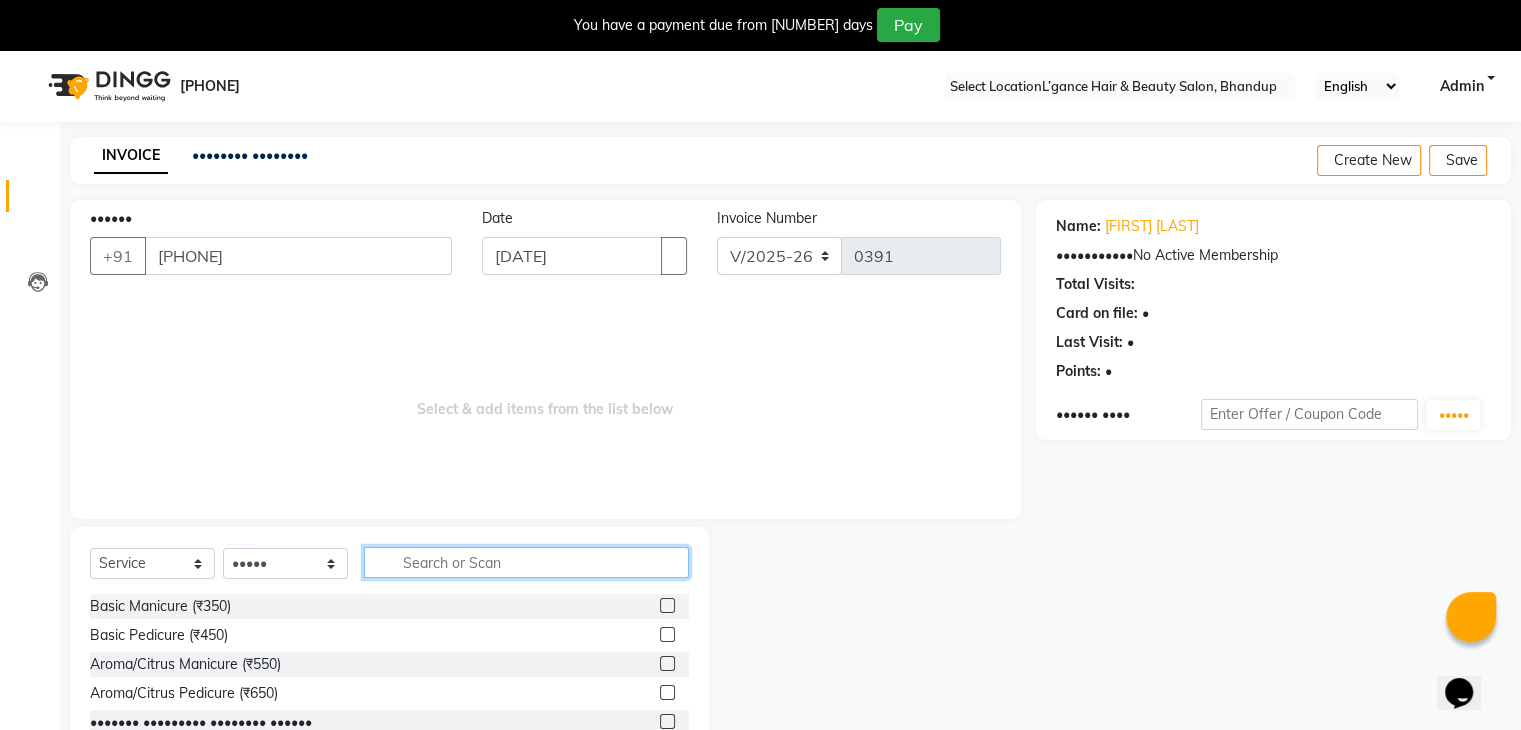 click at bounding box center (526, 562) 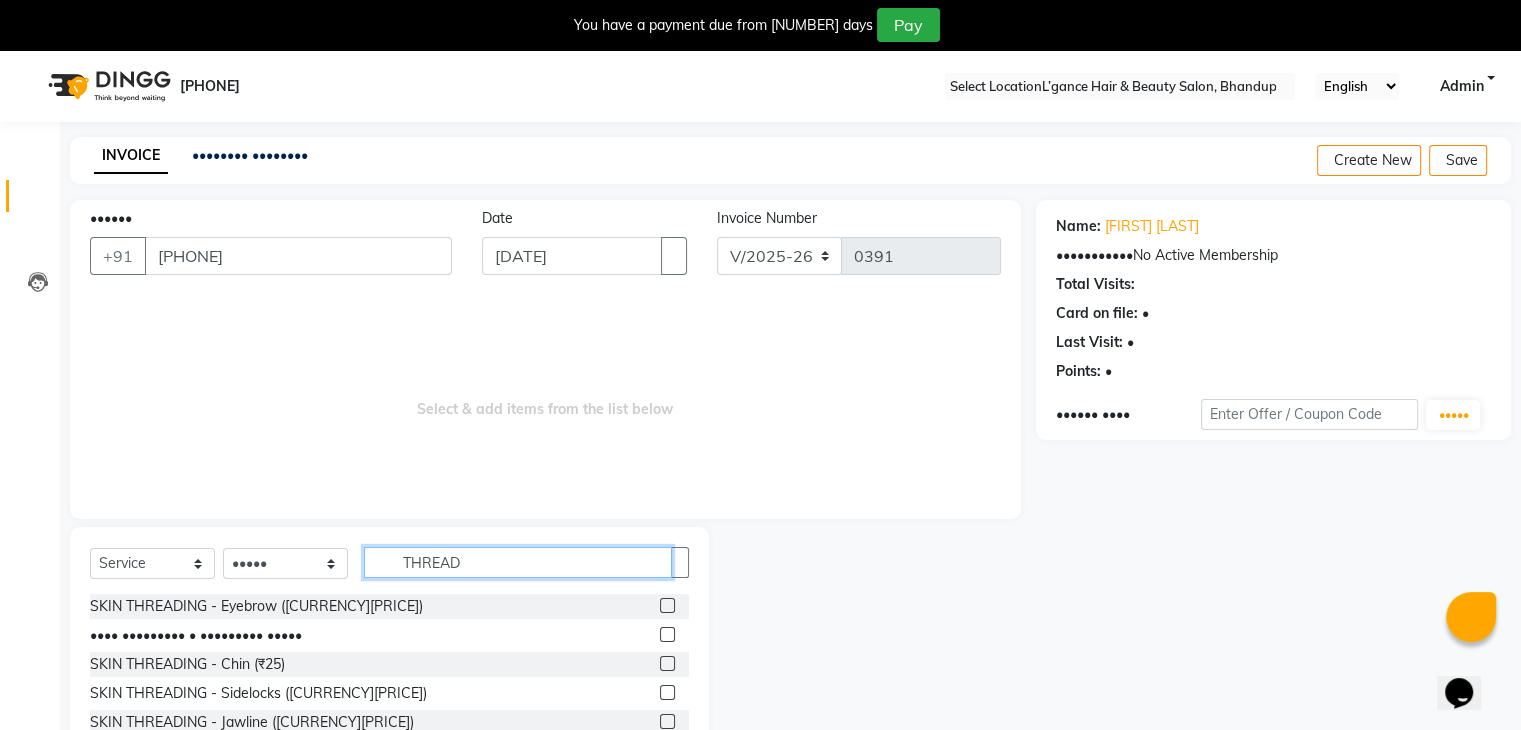 type on "THREAD" 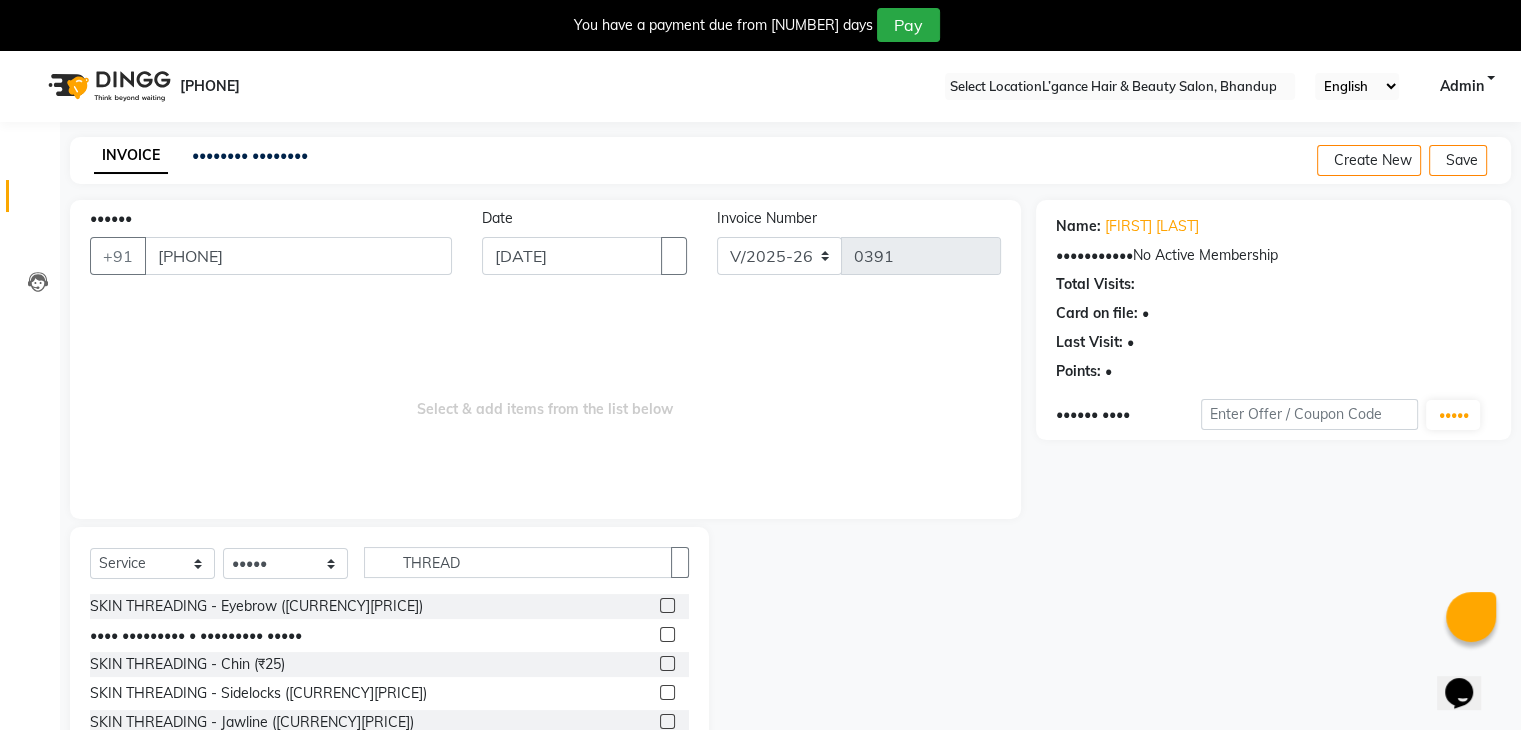 click at bounding box center [667, 605] 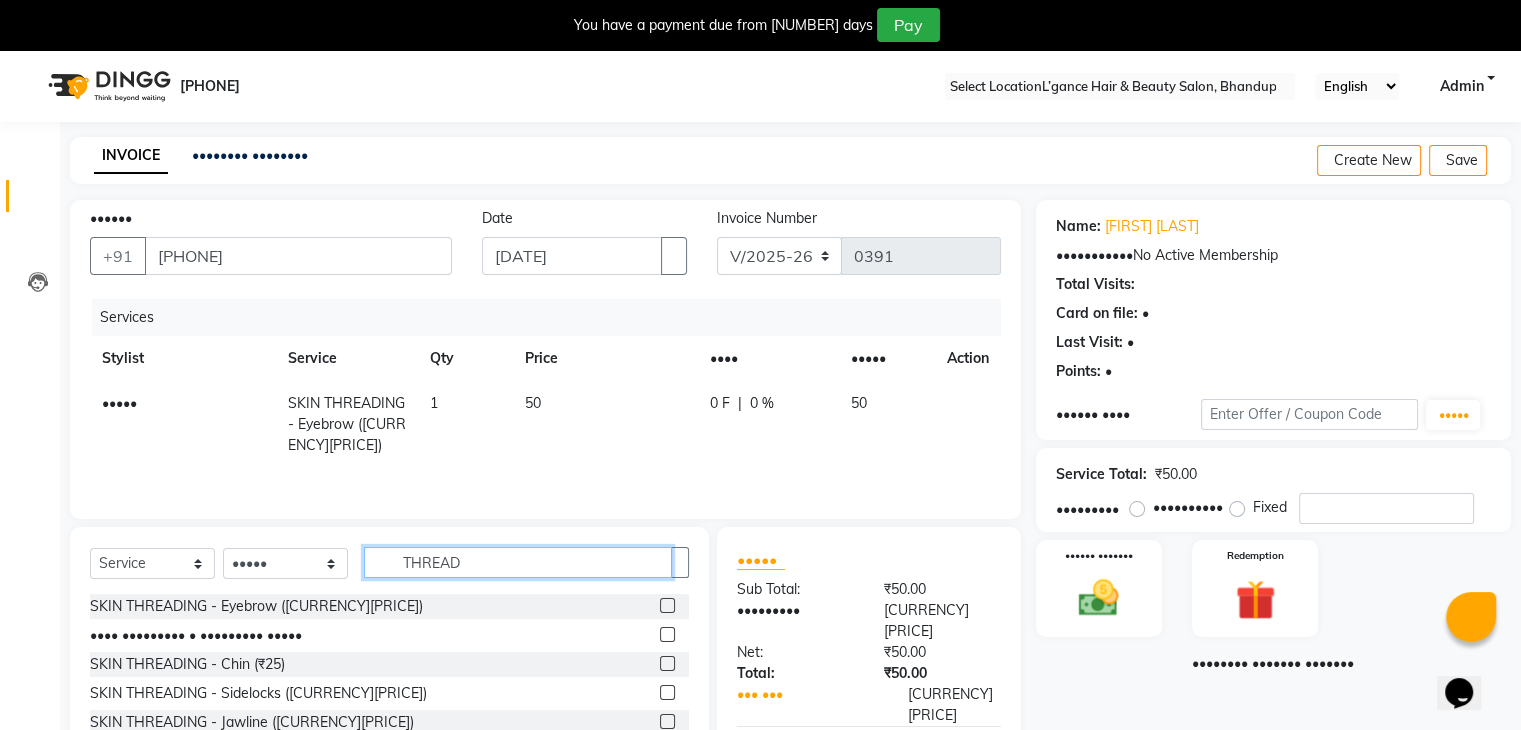 click on "THREAD" at bounding box center (518, 562) 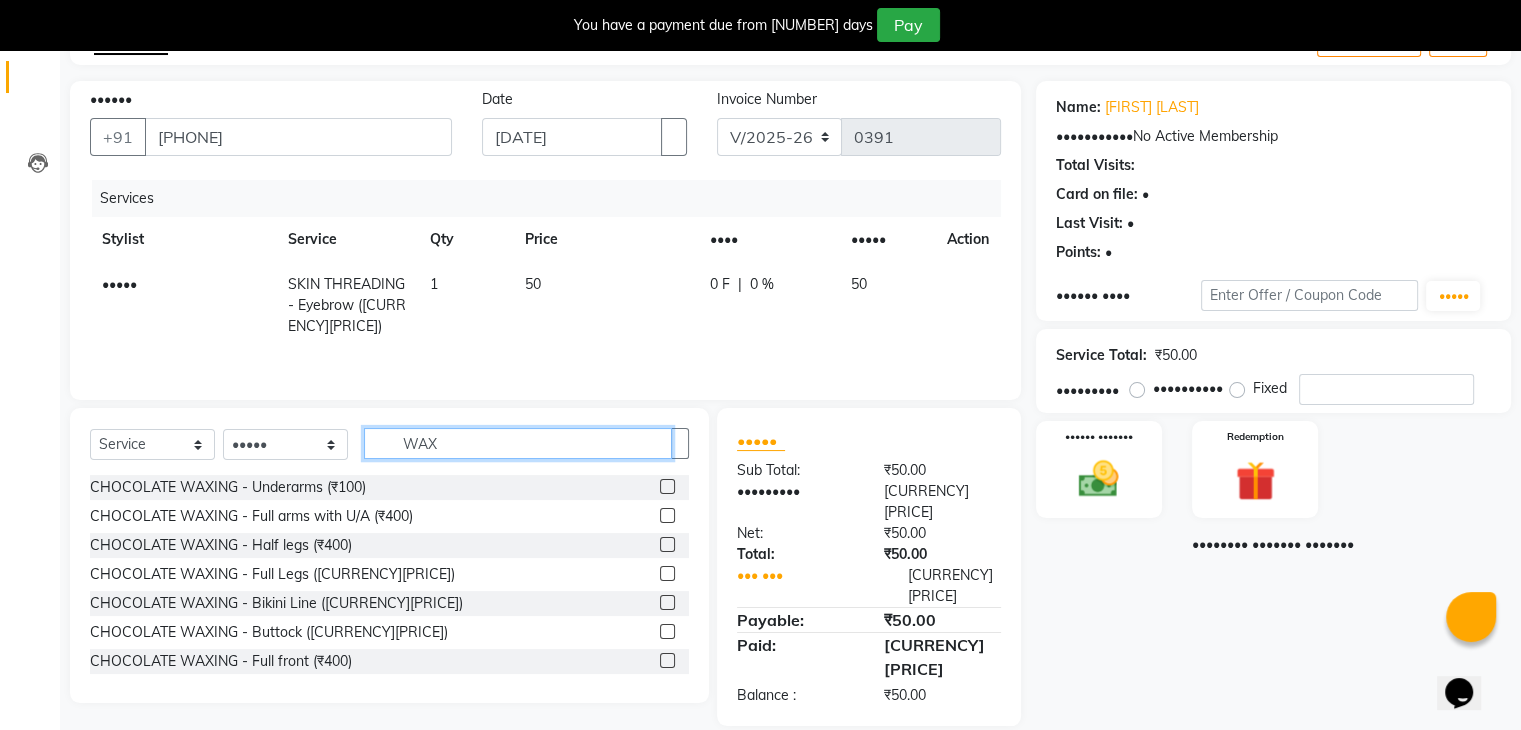 scroll, scrollTop: 122, scrollLeft: 0, axis: vertical 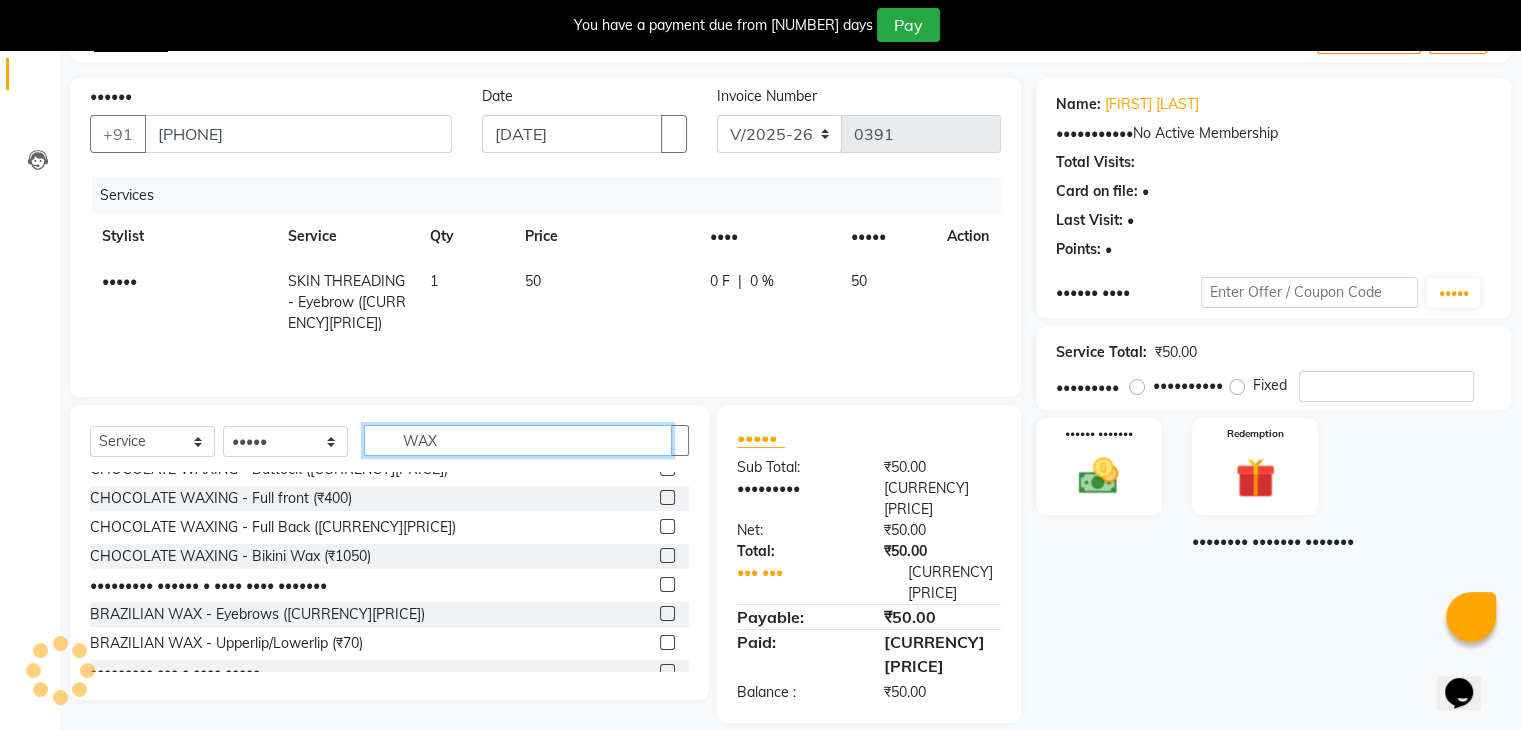 type on "WAX" 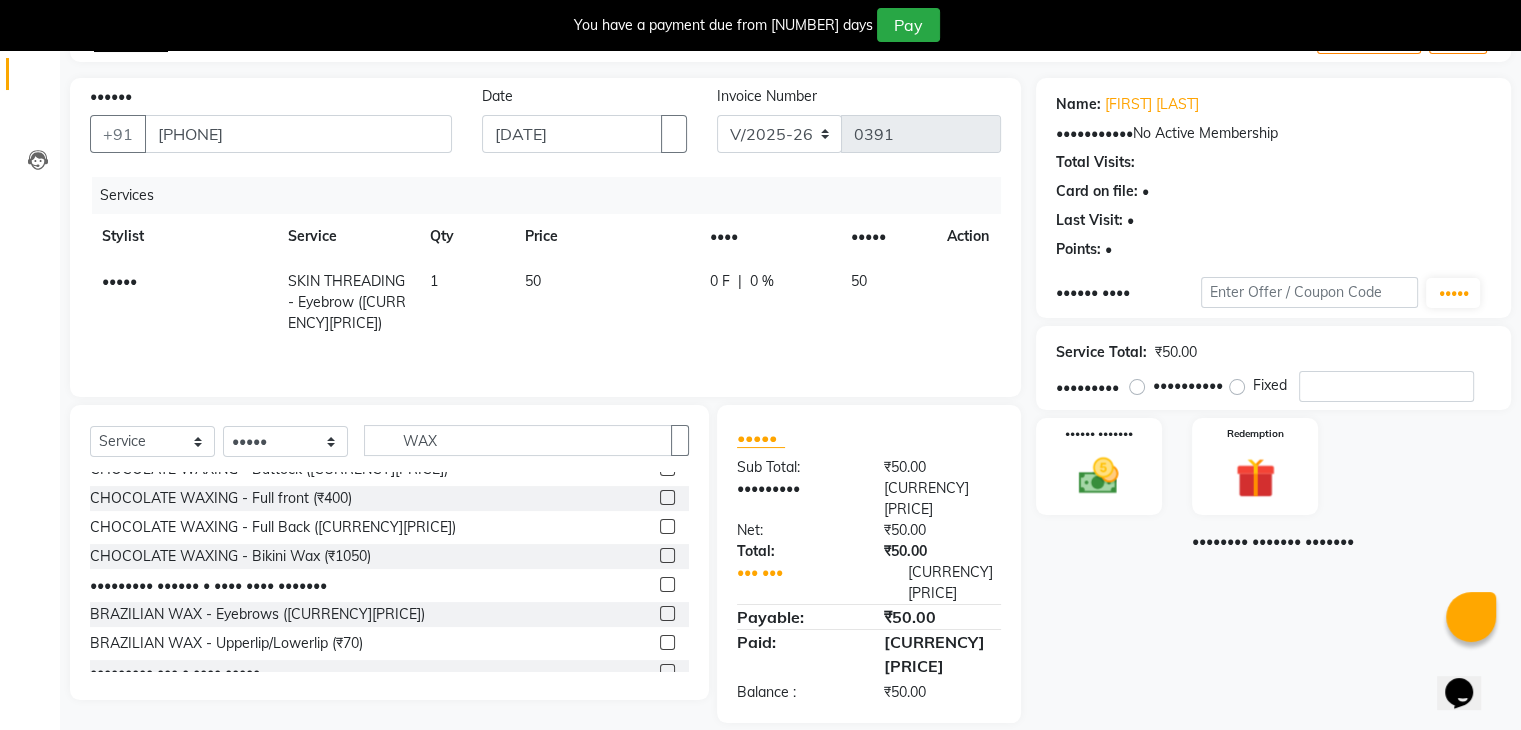 click at bounding box center (667, 642) 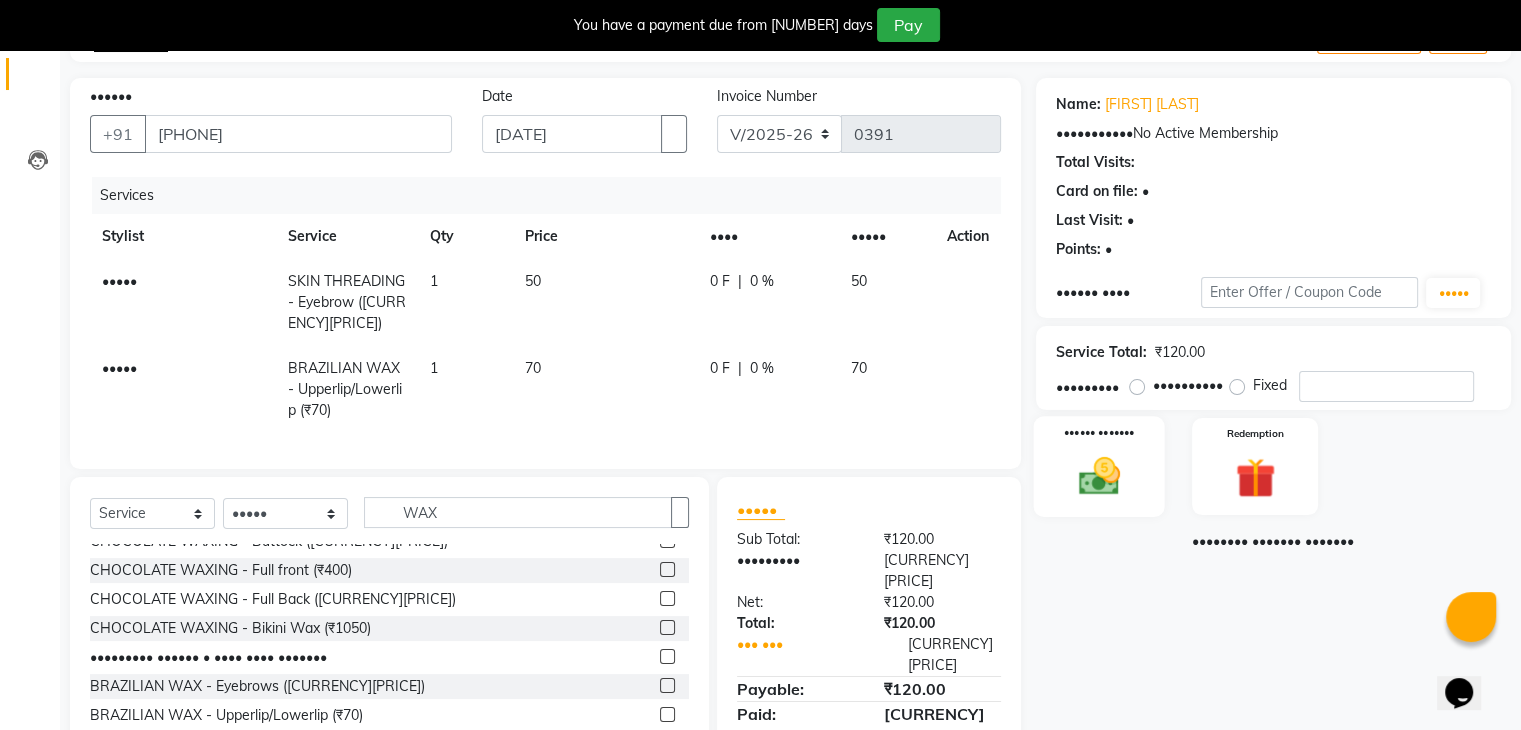 click at bounding box center [1098, 476] 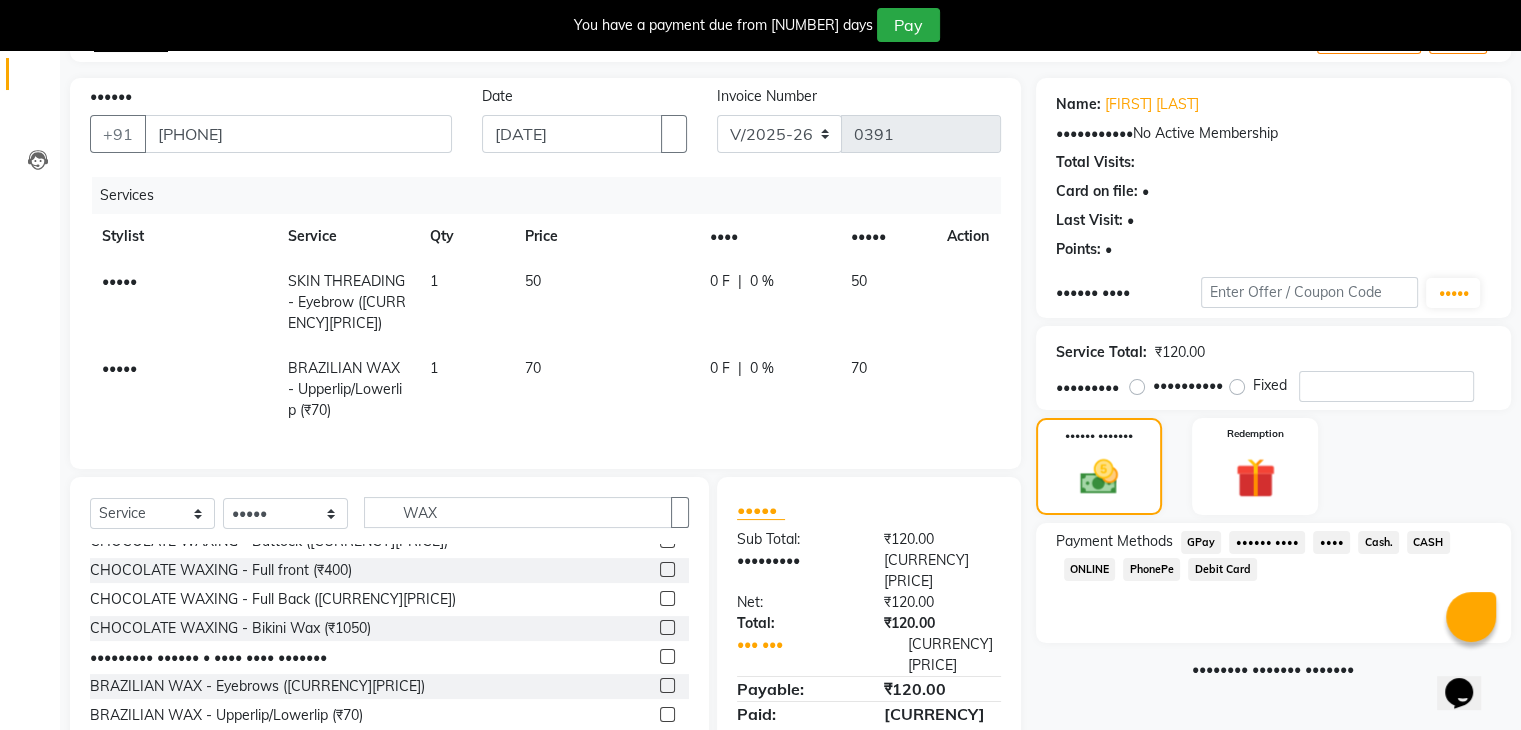 click on "PhonePe" at bounding box center (1201, 542) 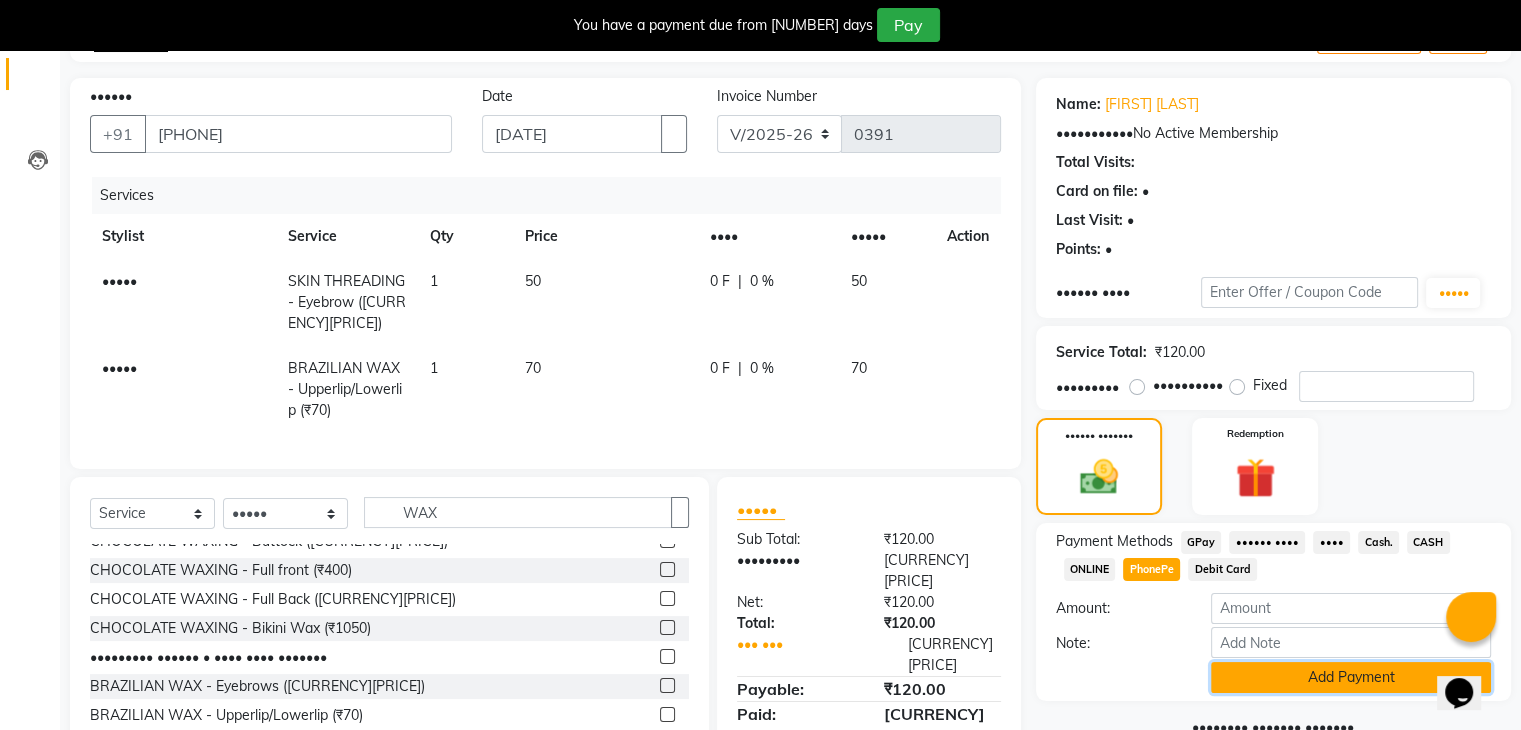 click on "Add Payment" at bounding box center (1351, 677) 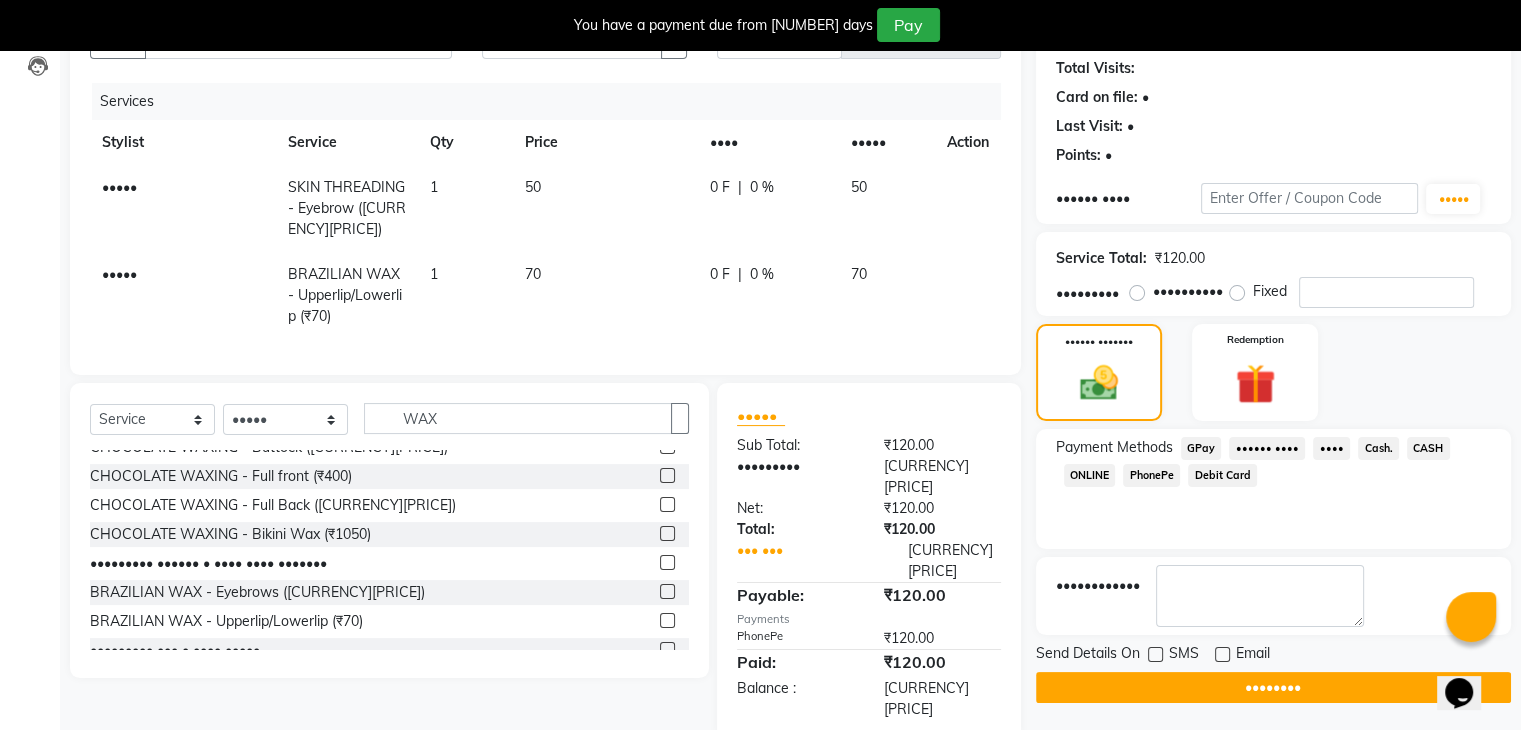 scroll, scrollTop: 220, scrollLeft: 0, axis: vertical 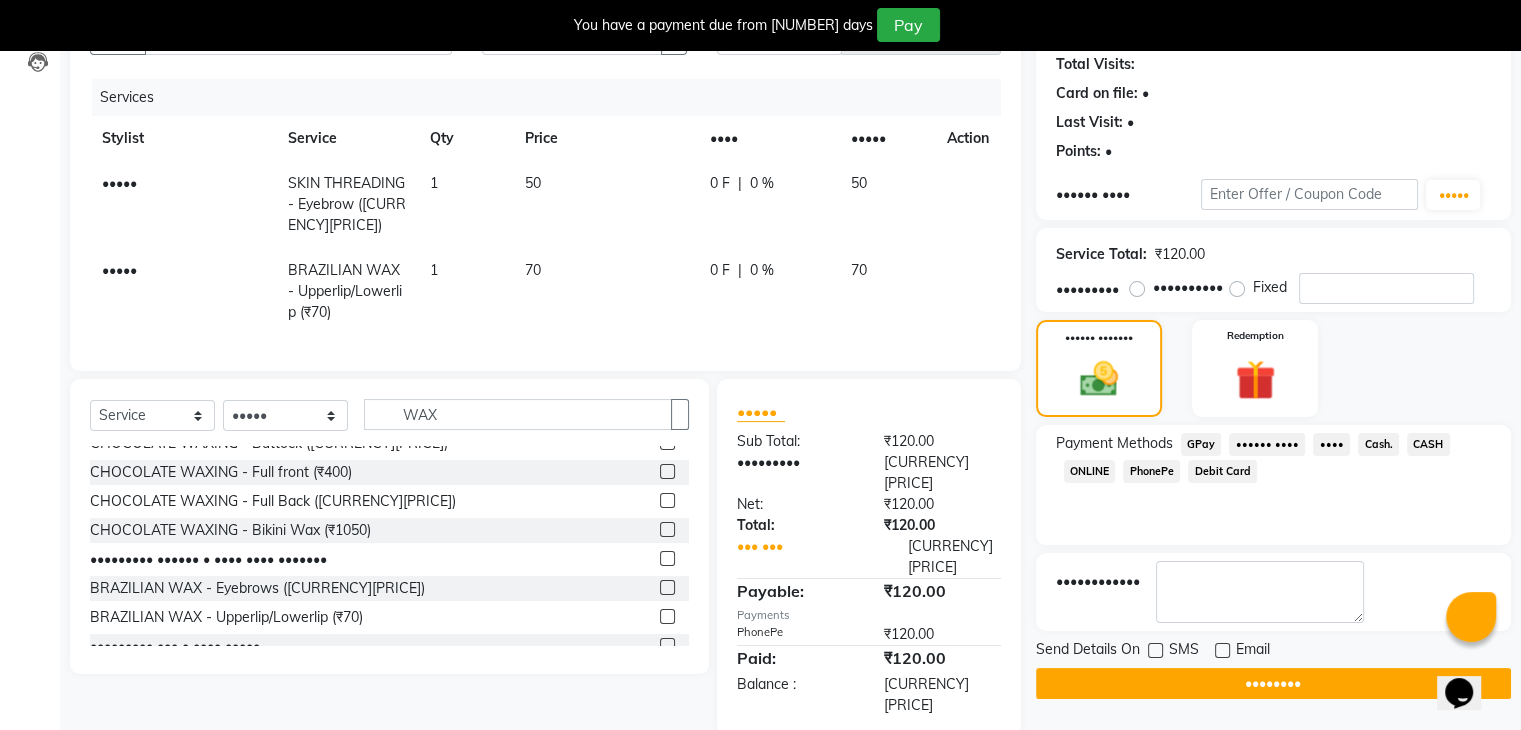 click at bounding box center [1155, 650] 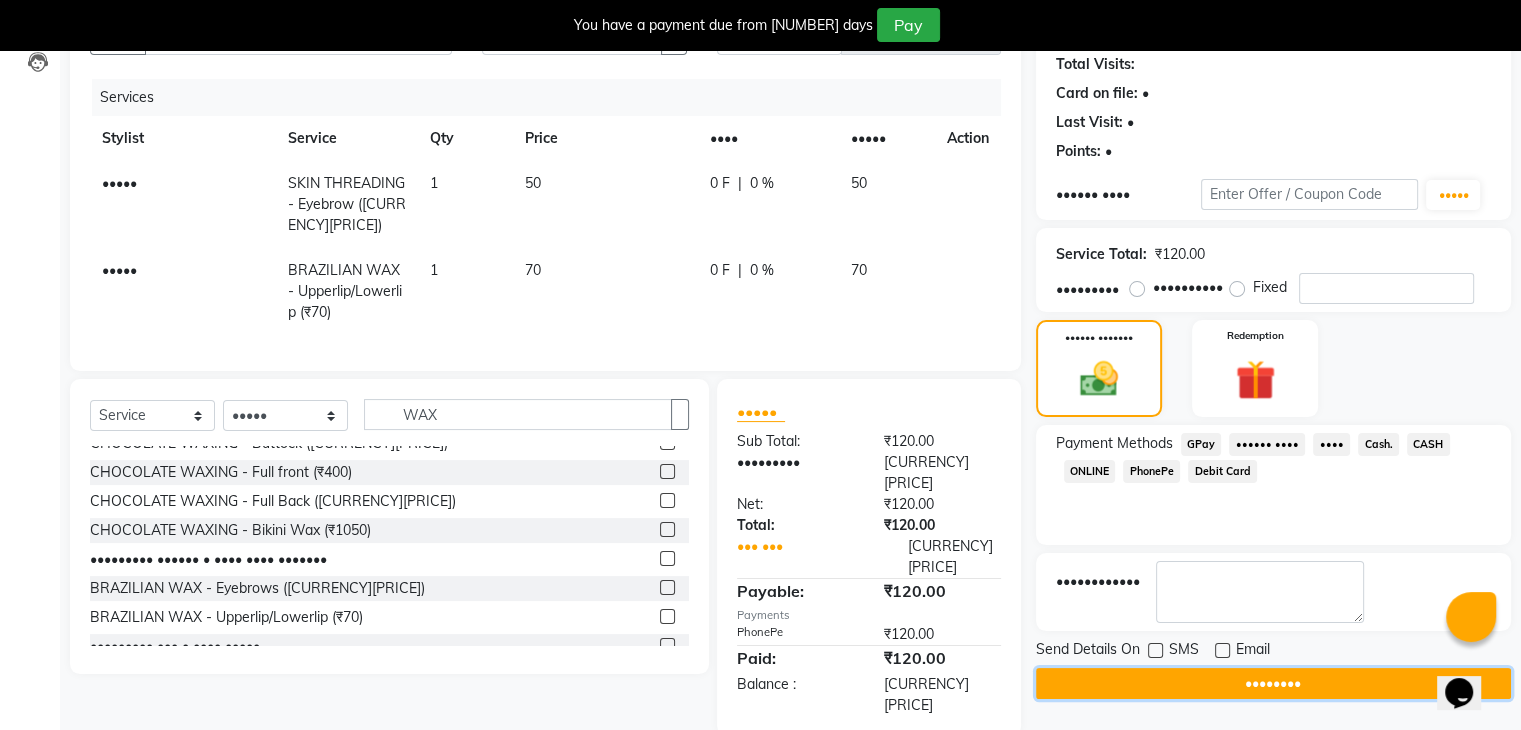 click on "••••••••" at bounding box center (1273, 683) 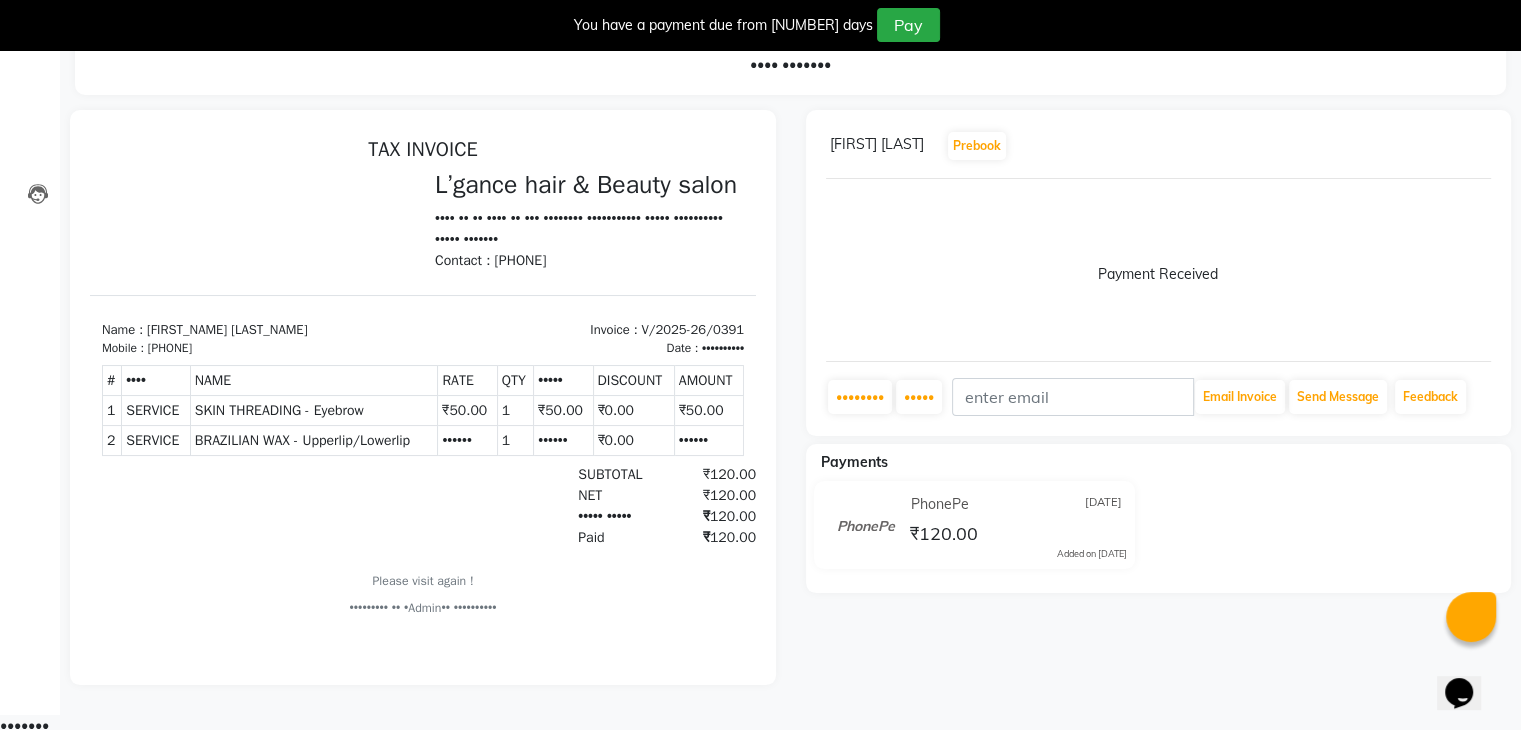 scroll, scrollTop: 0, scrollLeft: 0, axis: both 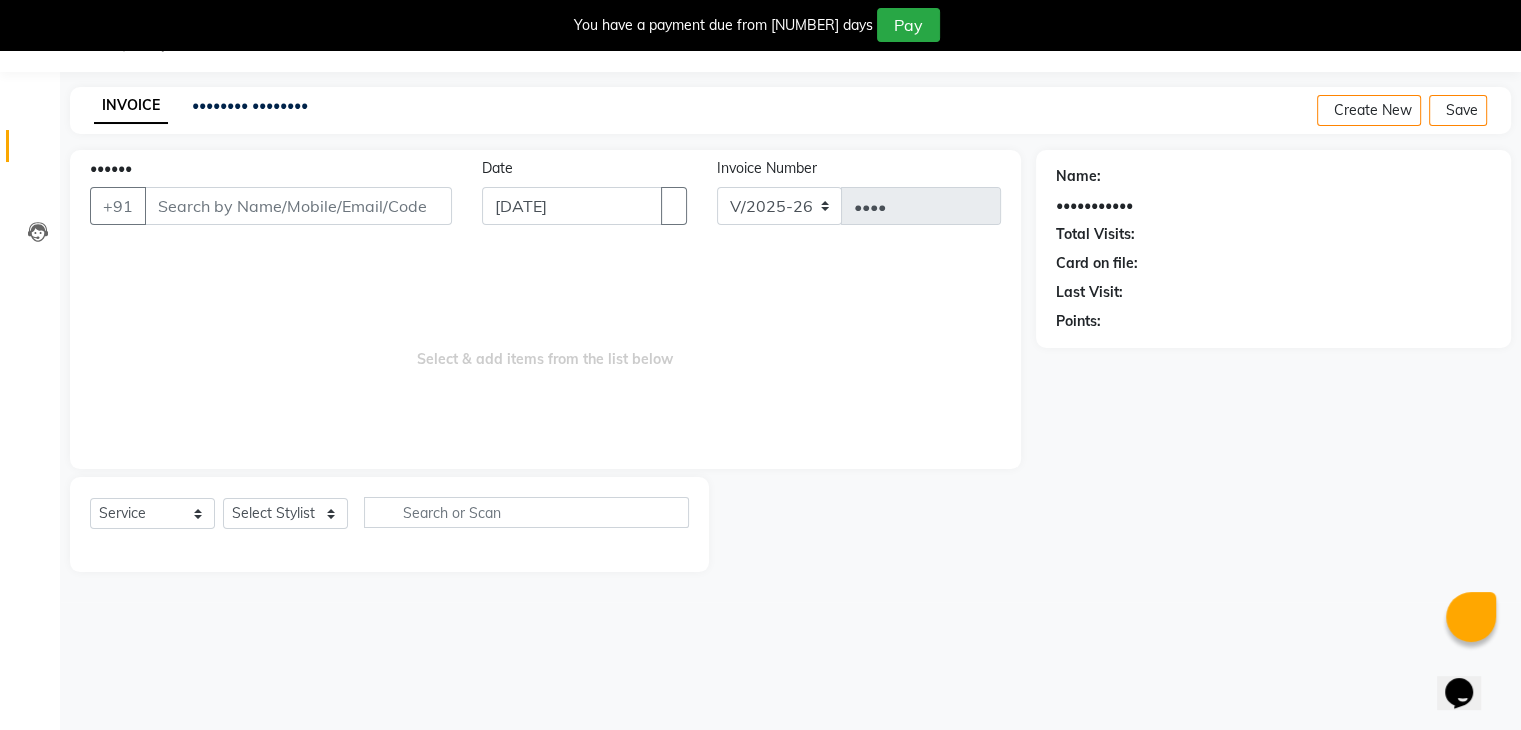 click on "••••••" at bounding box center (298, 206) 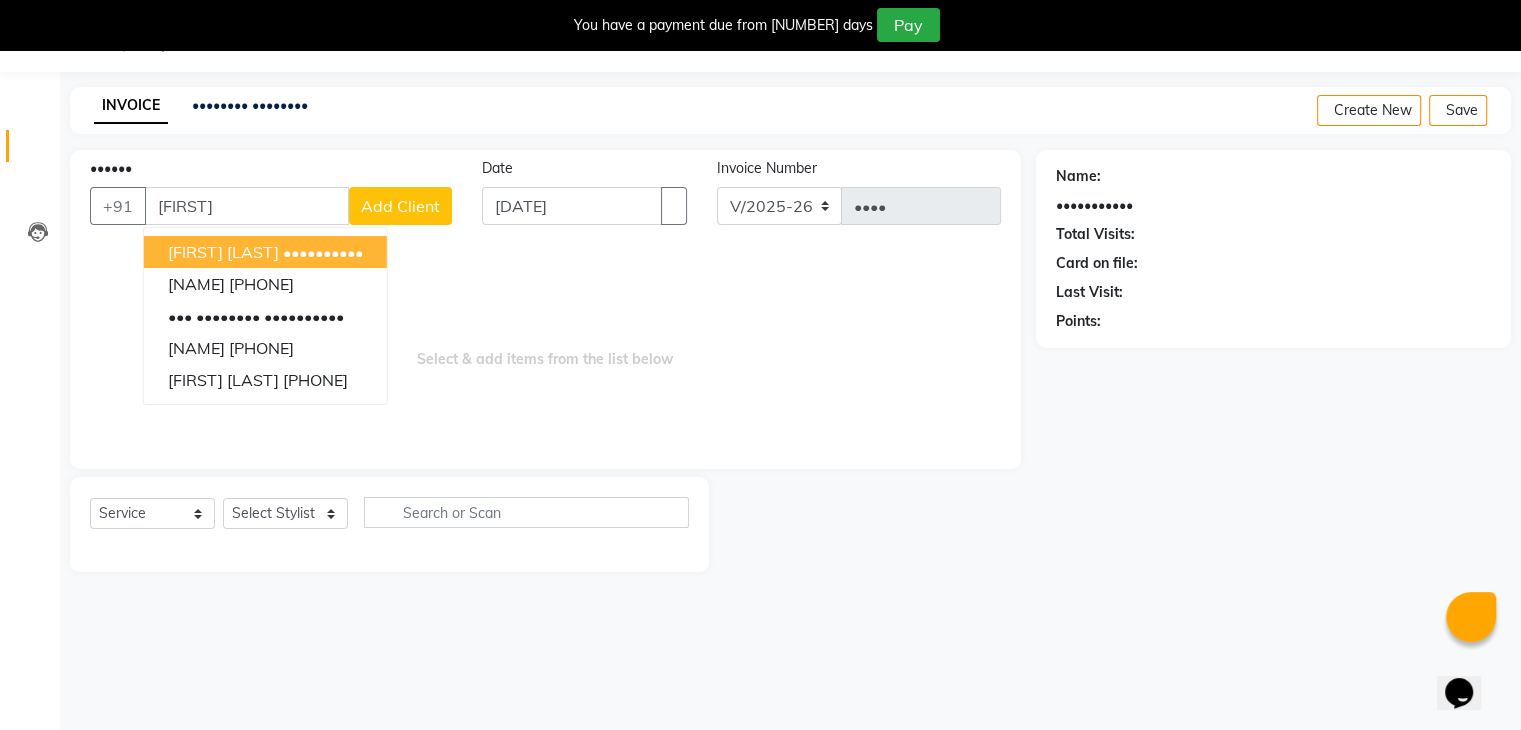 click on "[FIRST] [LAST]" at bounding box center (223, 252) 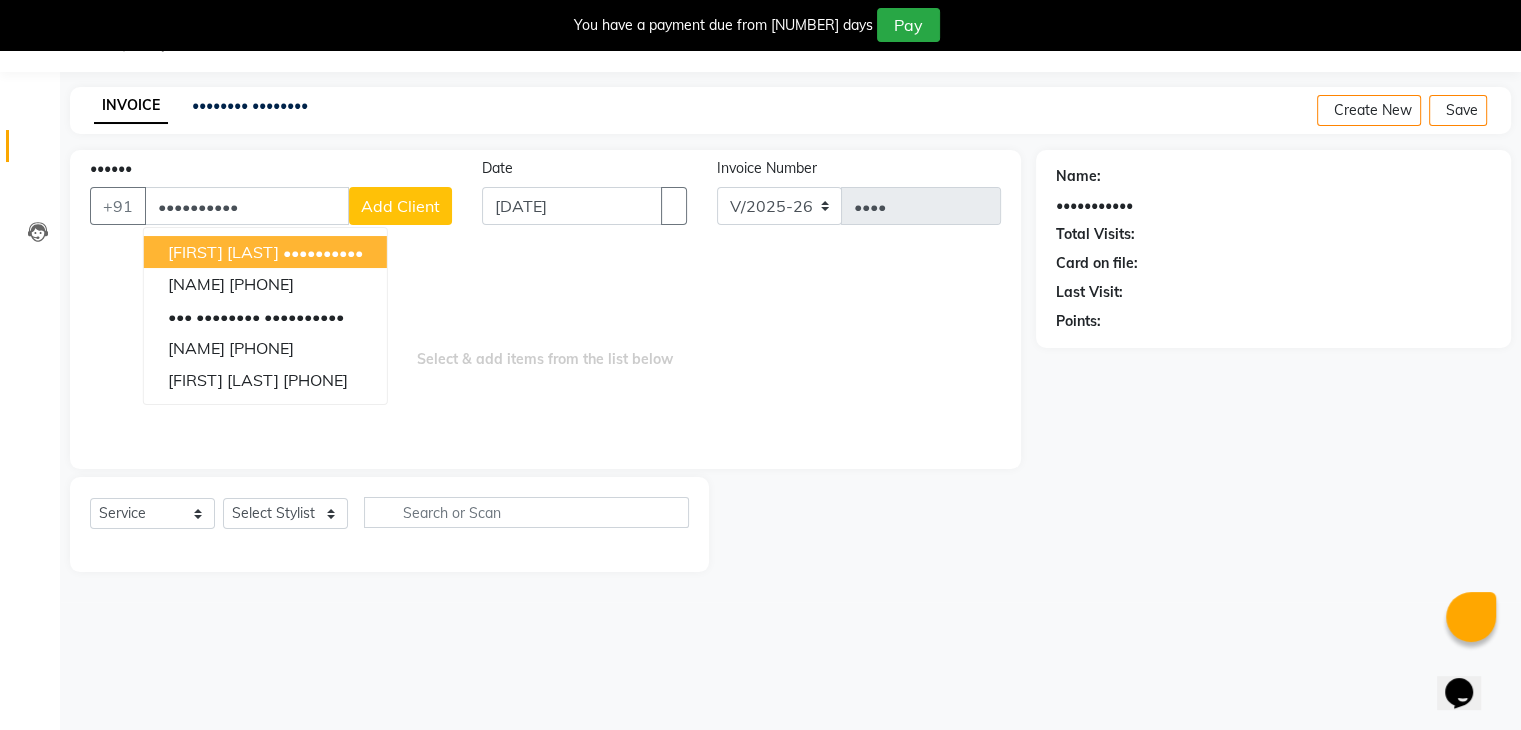 type on "••••••••••" 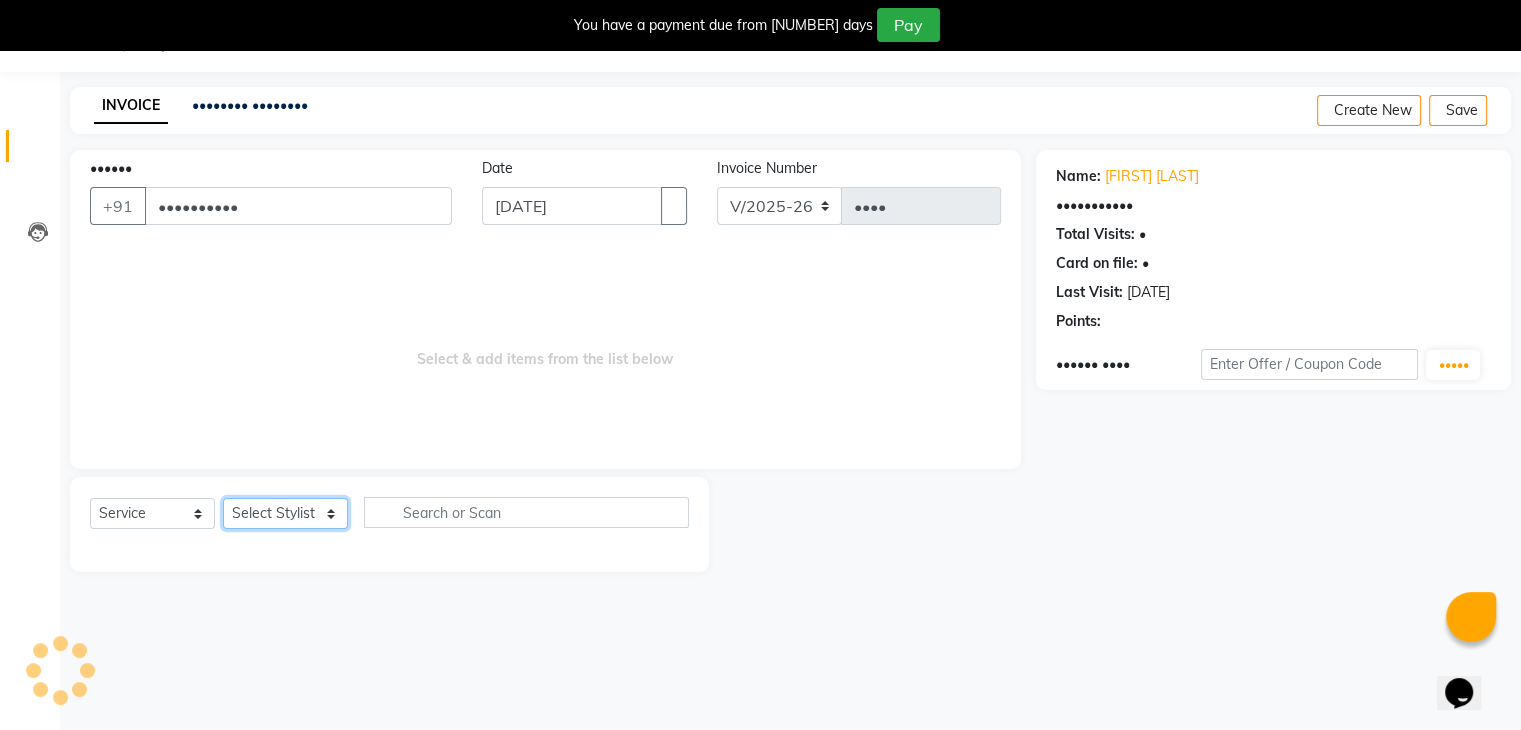 click on "Select Stylist [NAME] [NAME] [NAME] [NAME] [NAME] [NAME] [NAME]" at bounding box center (285, 513) 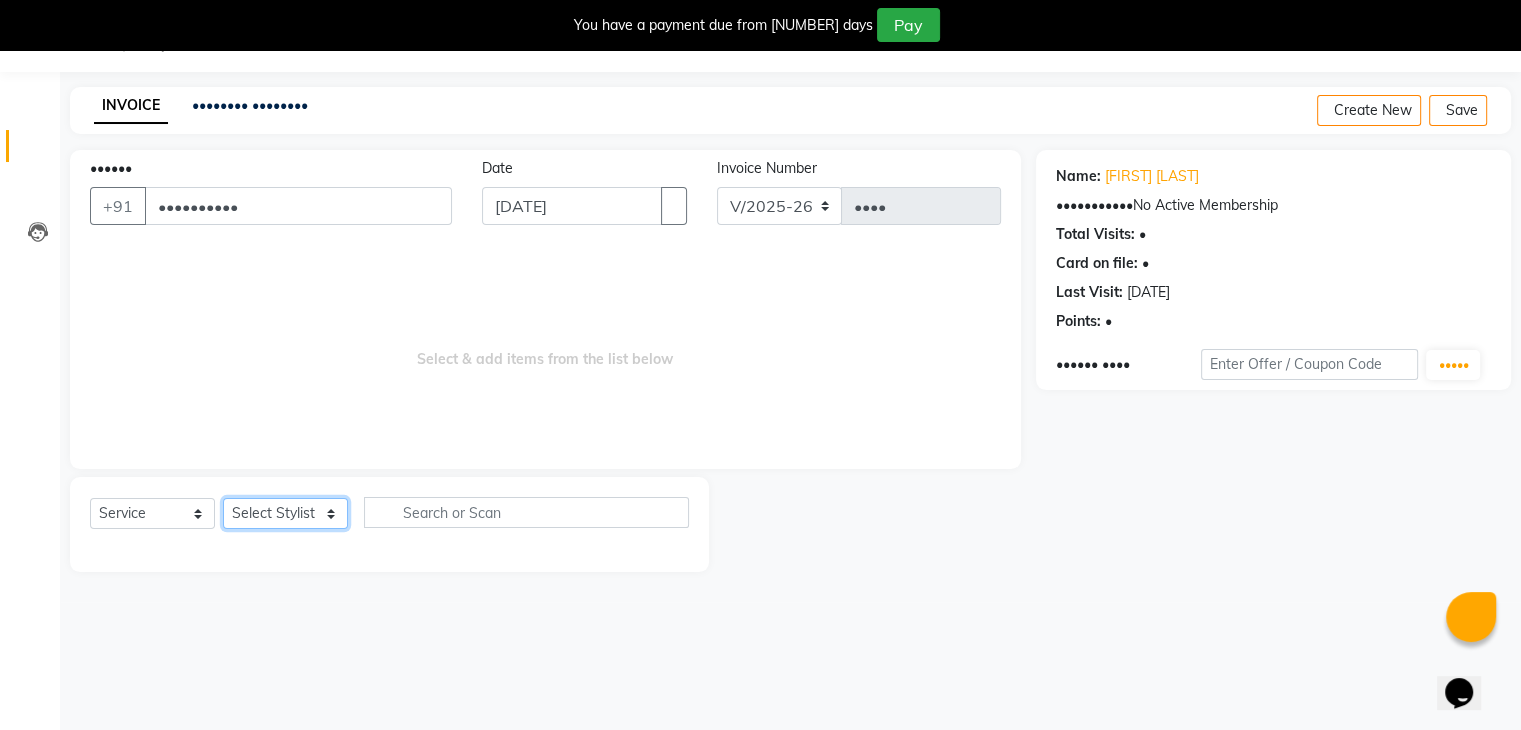 select on "[NUMBER]" 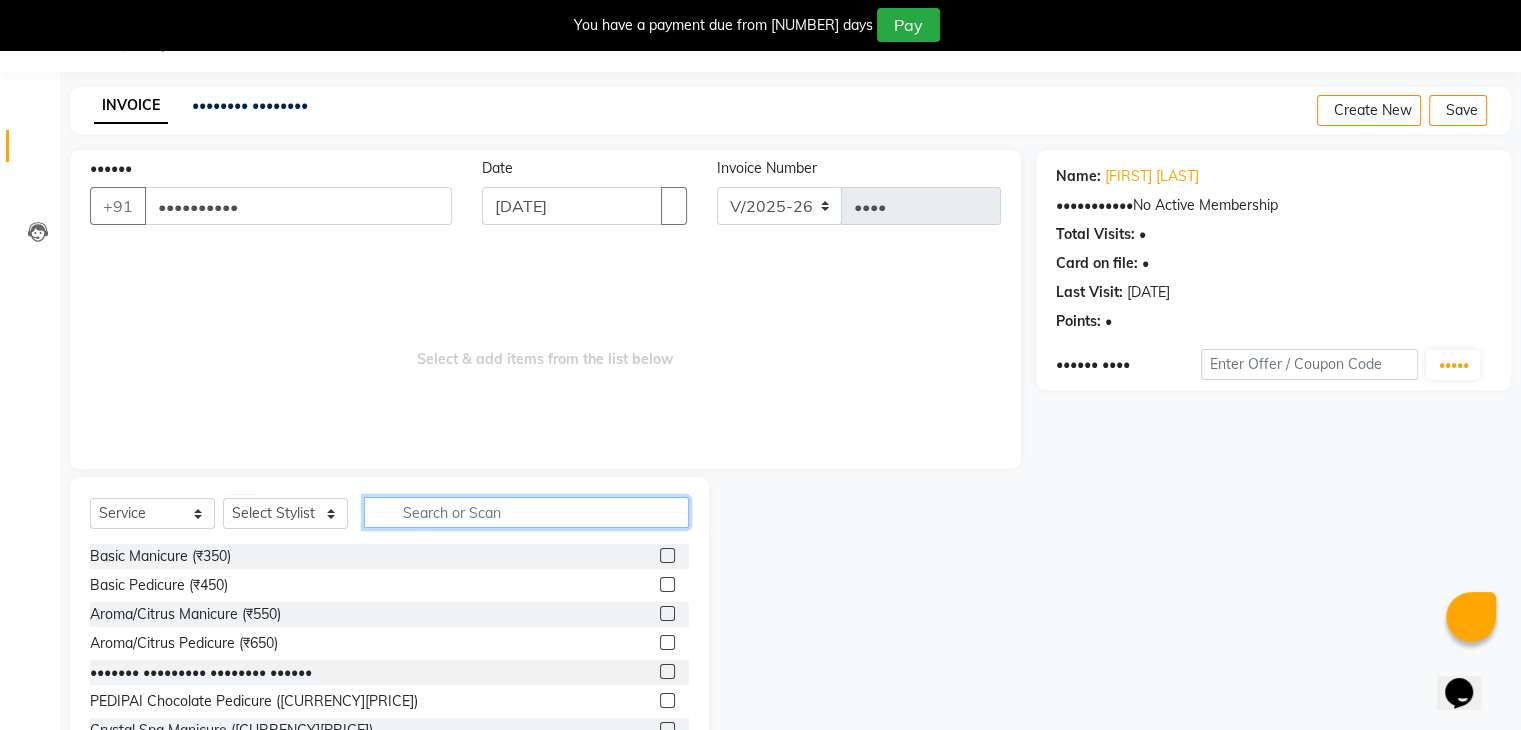 click at bounding box center [526, 512] 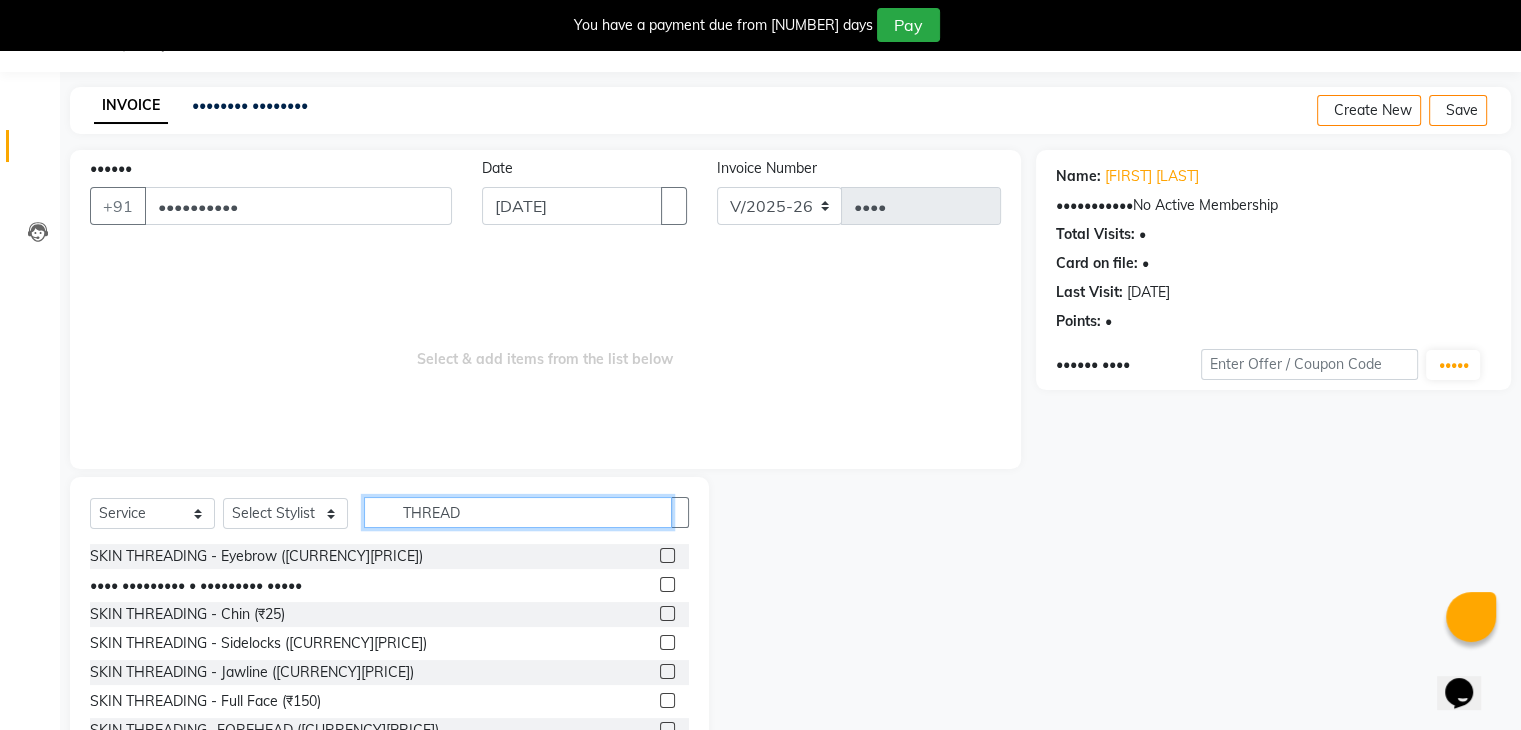 type on "THREAD" 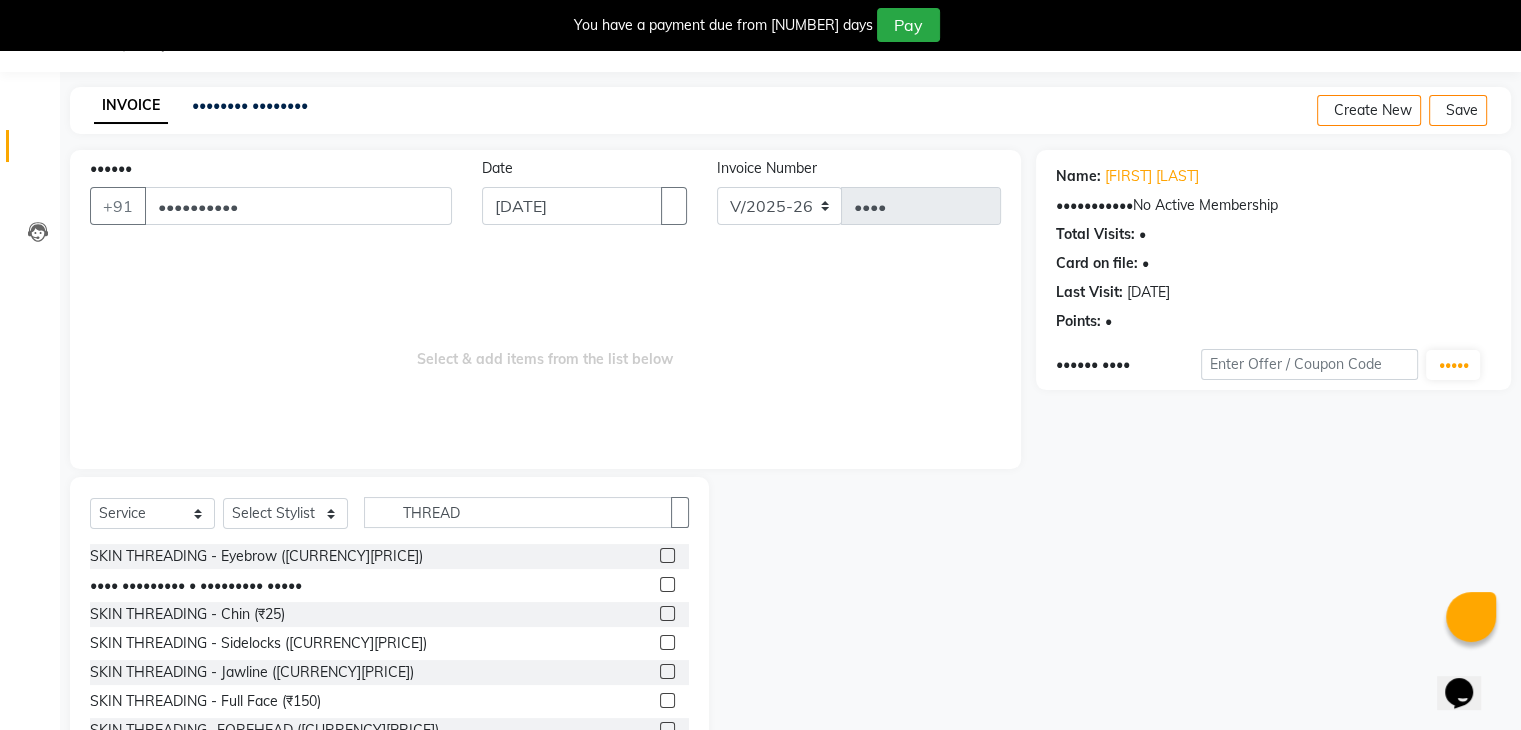 click at bounding box center (667, 555) 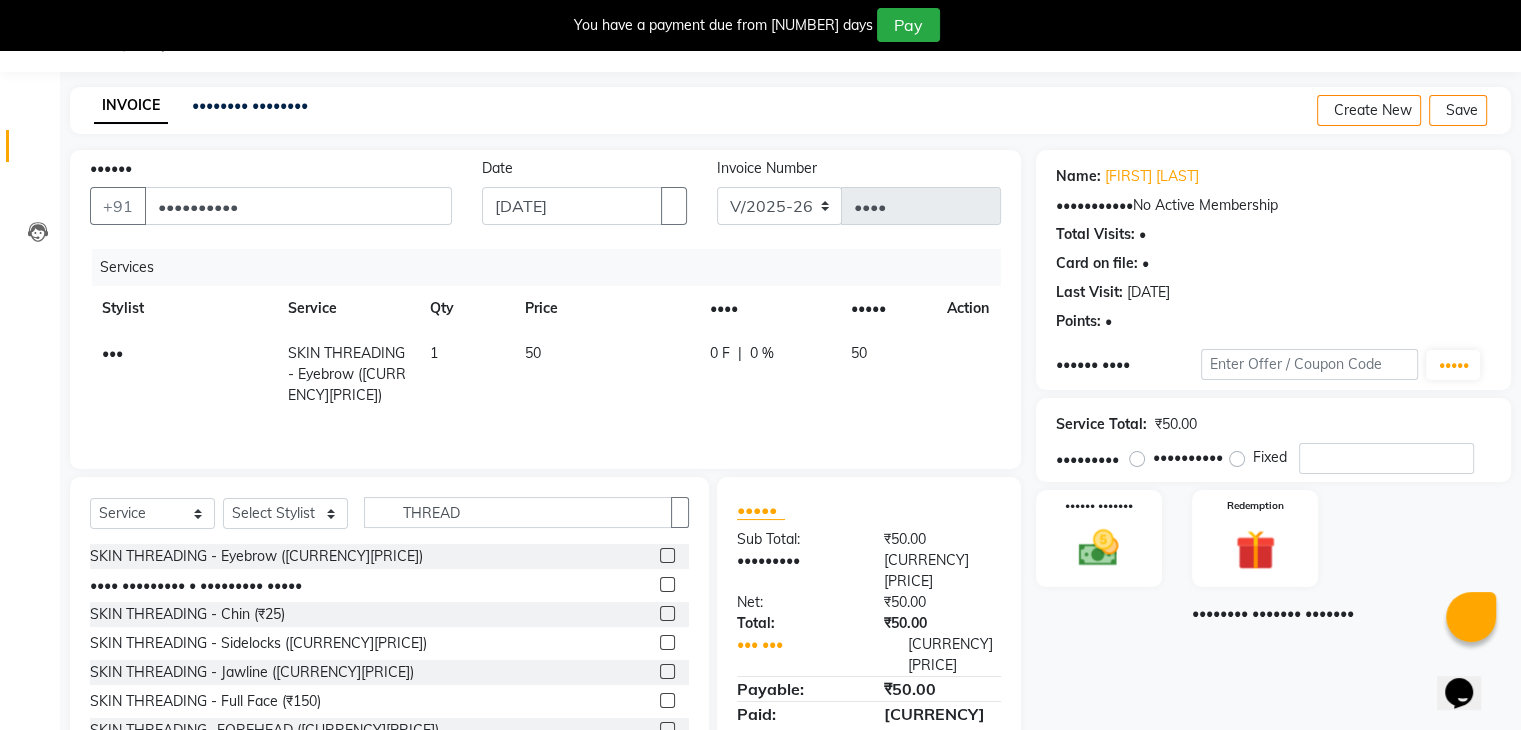 click at bounding box center (667, 584) 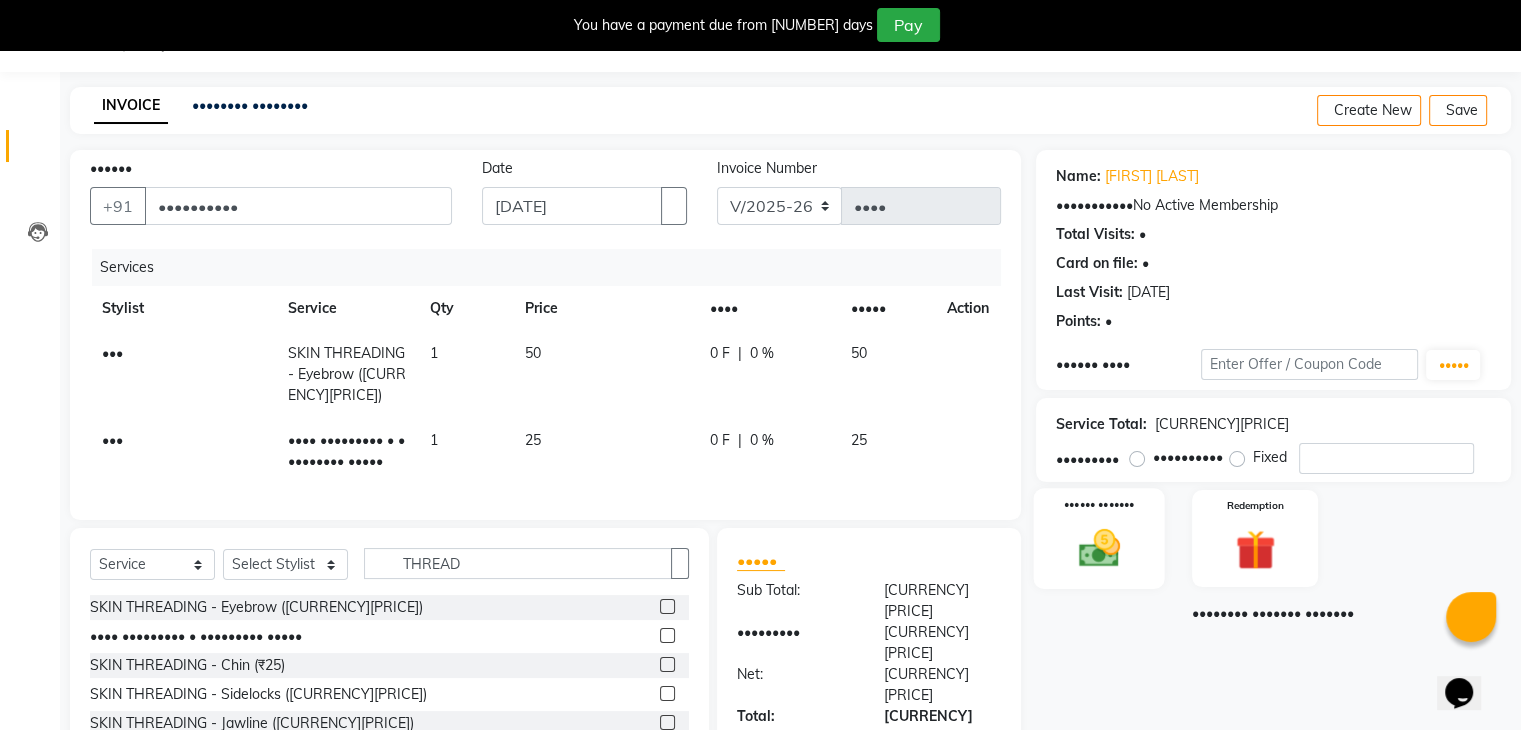 click at bounding box center [1098, 548] 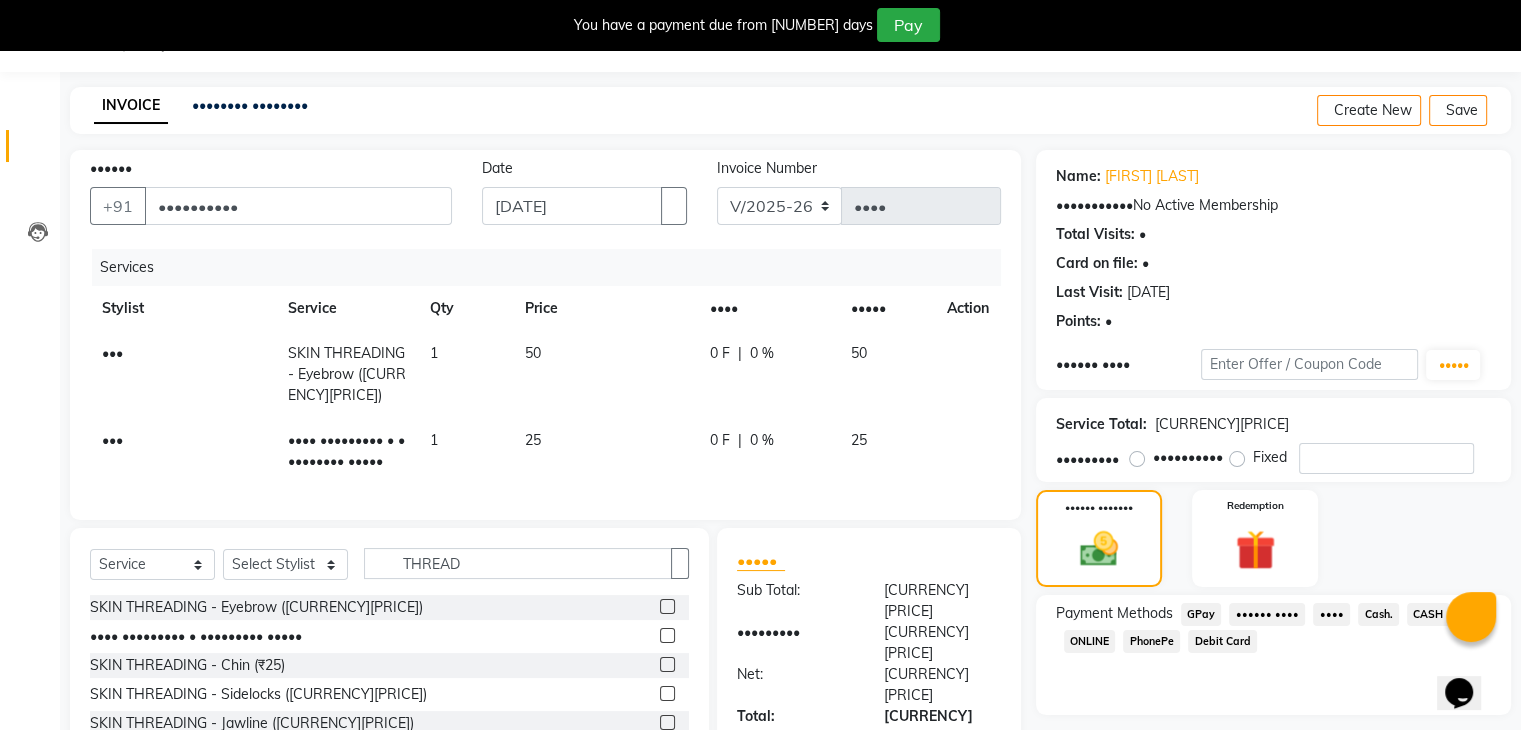 click on "PhonePe" at bounding box center [1201, 614] 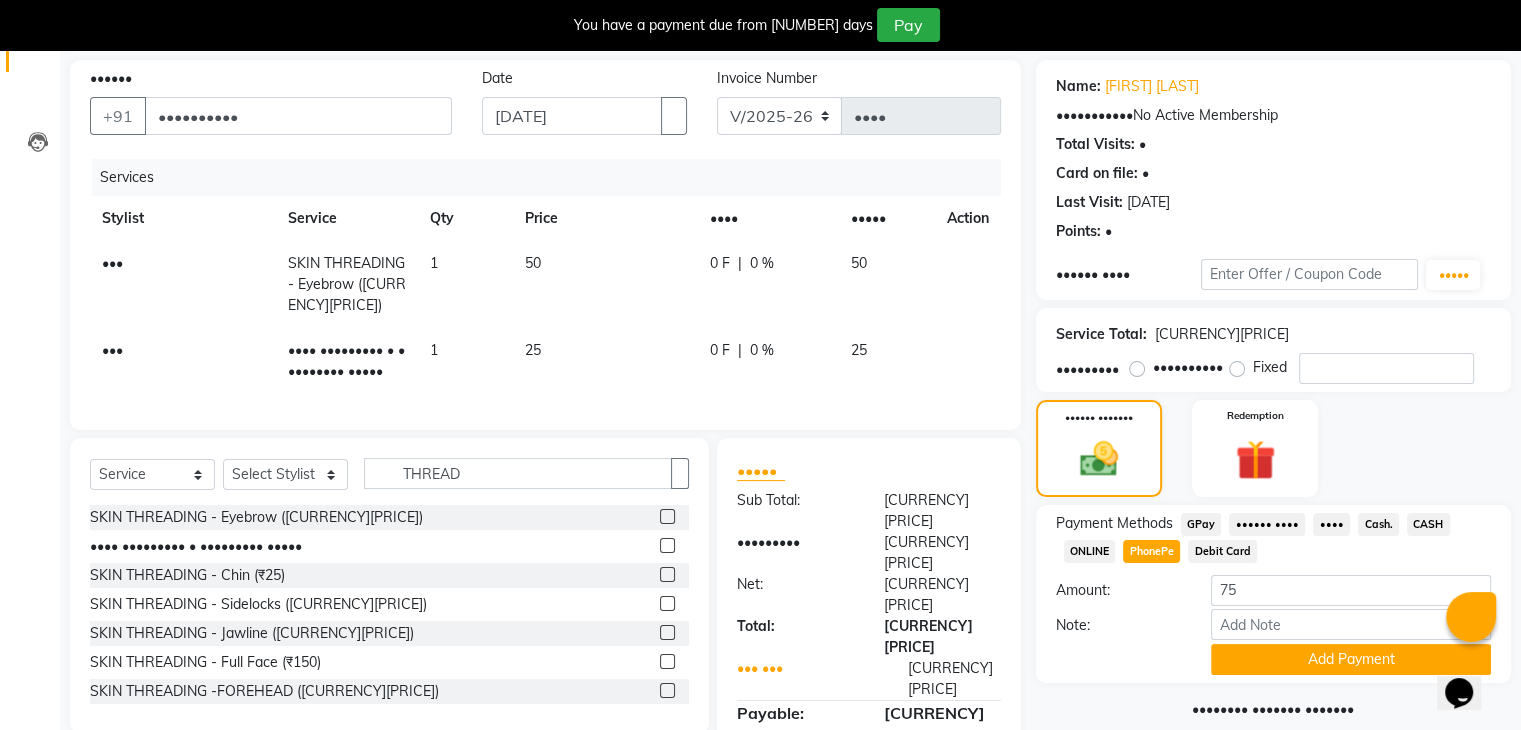 scroll, scrollTop: 167, scrollLeft: 0, axis: vertical 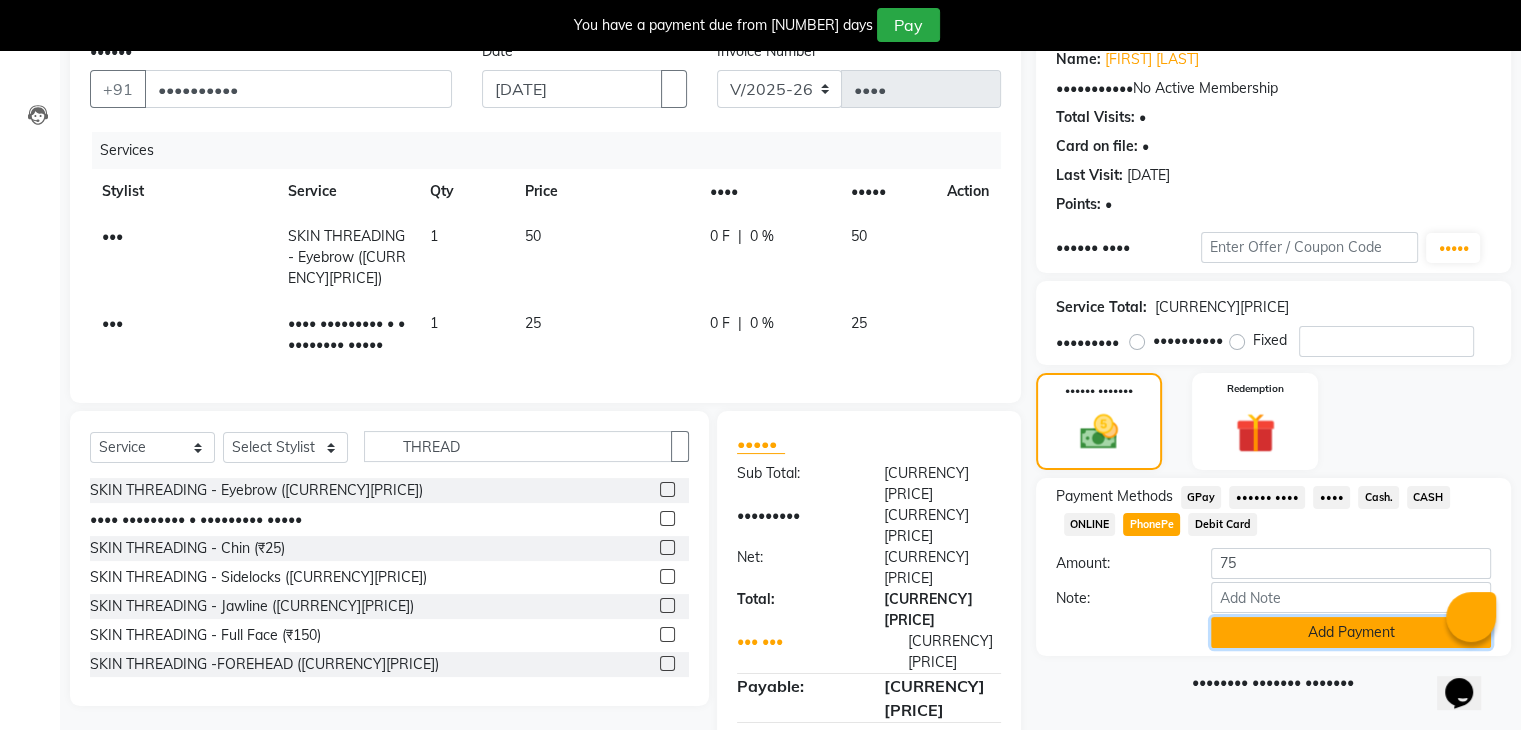click on "Add Payment" at bounding box center [1351, 632] 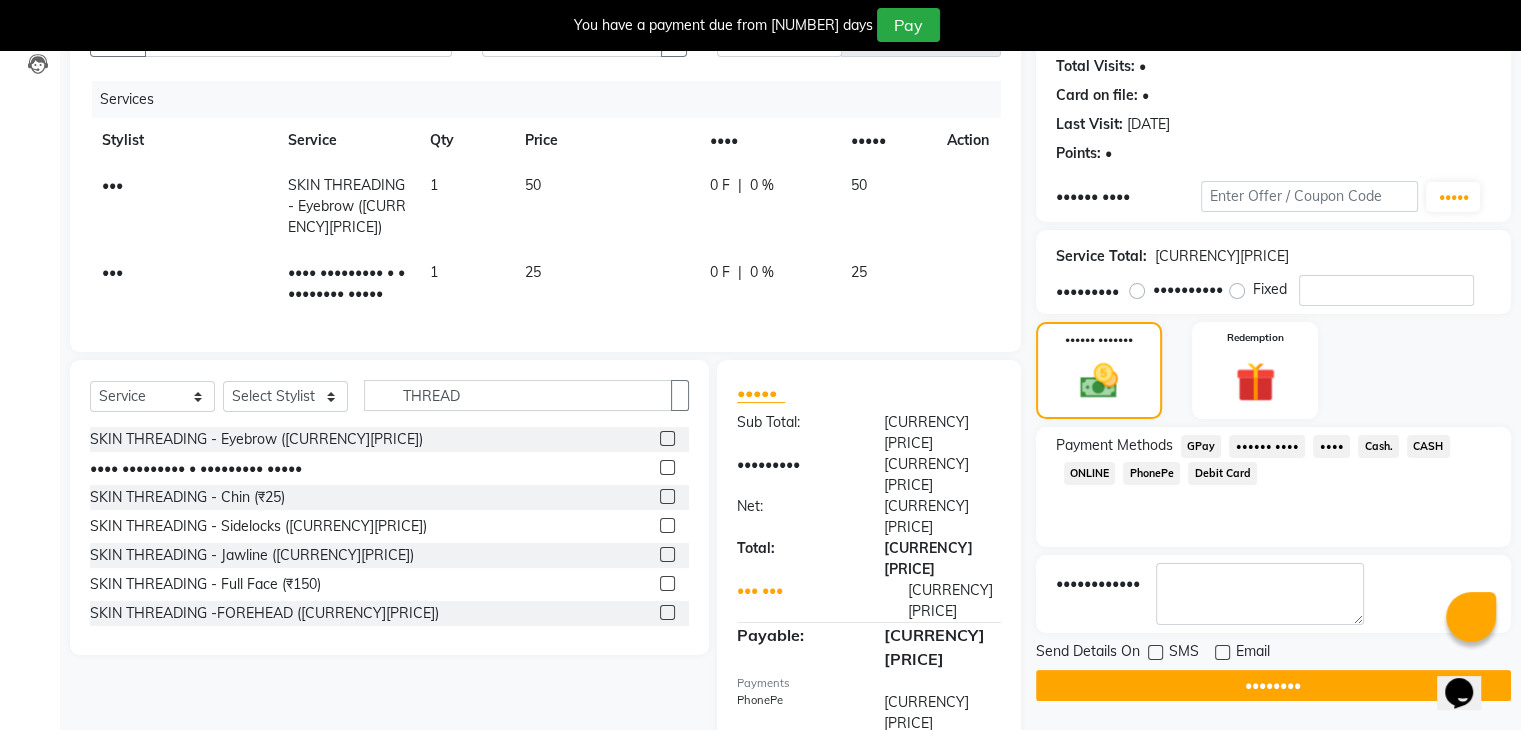 scroll, scrollTop: 220, scrollLeft: 0, axis: vertical 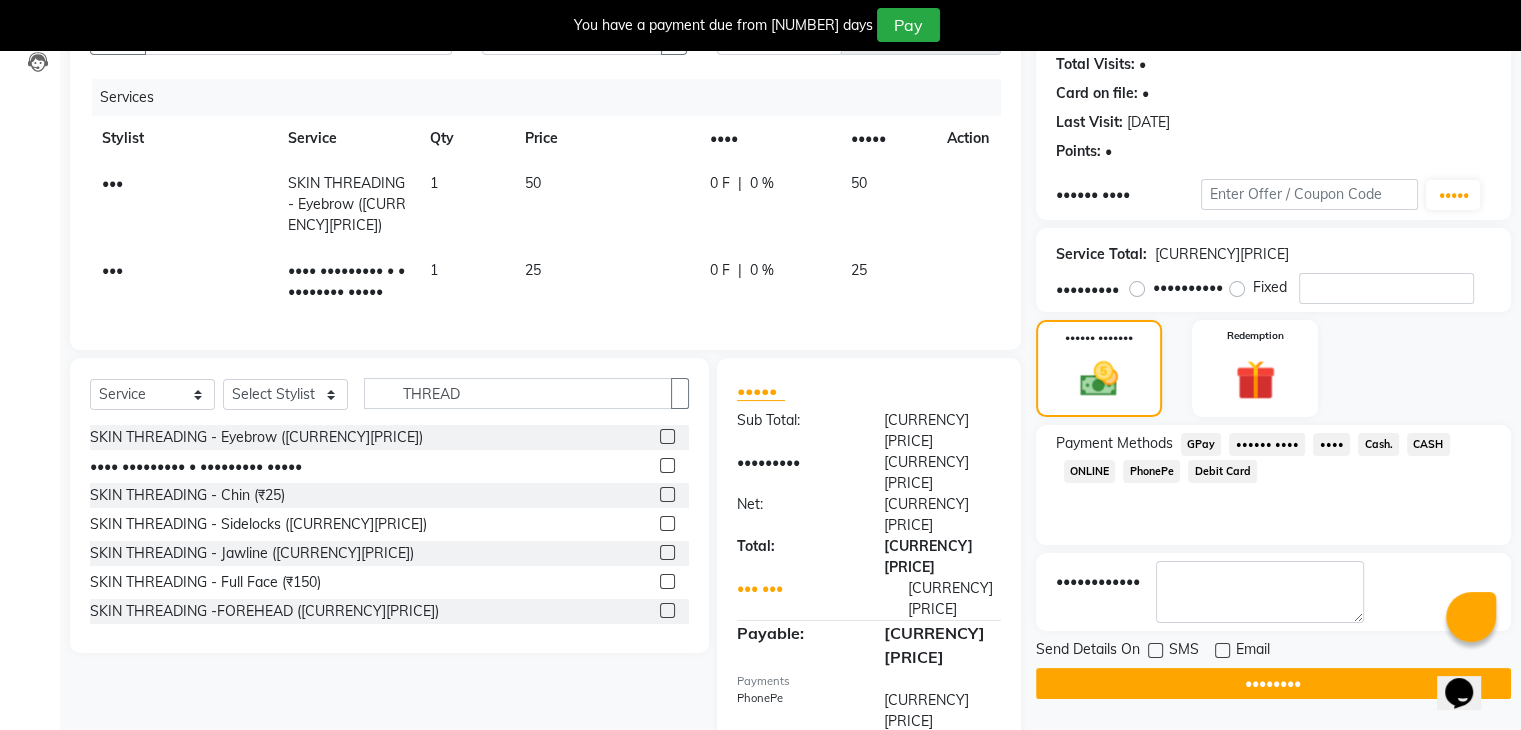 click at bounding box center (1155, 650) 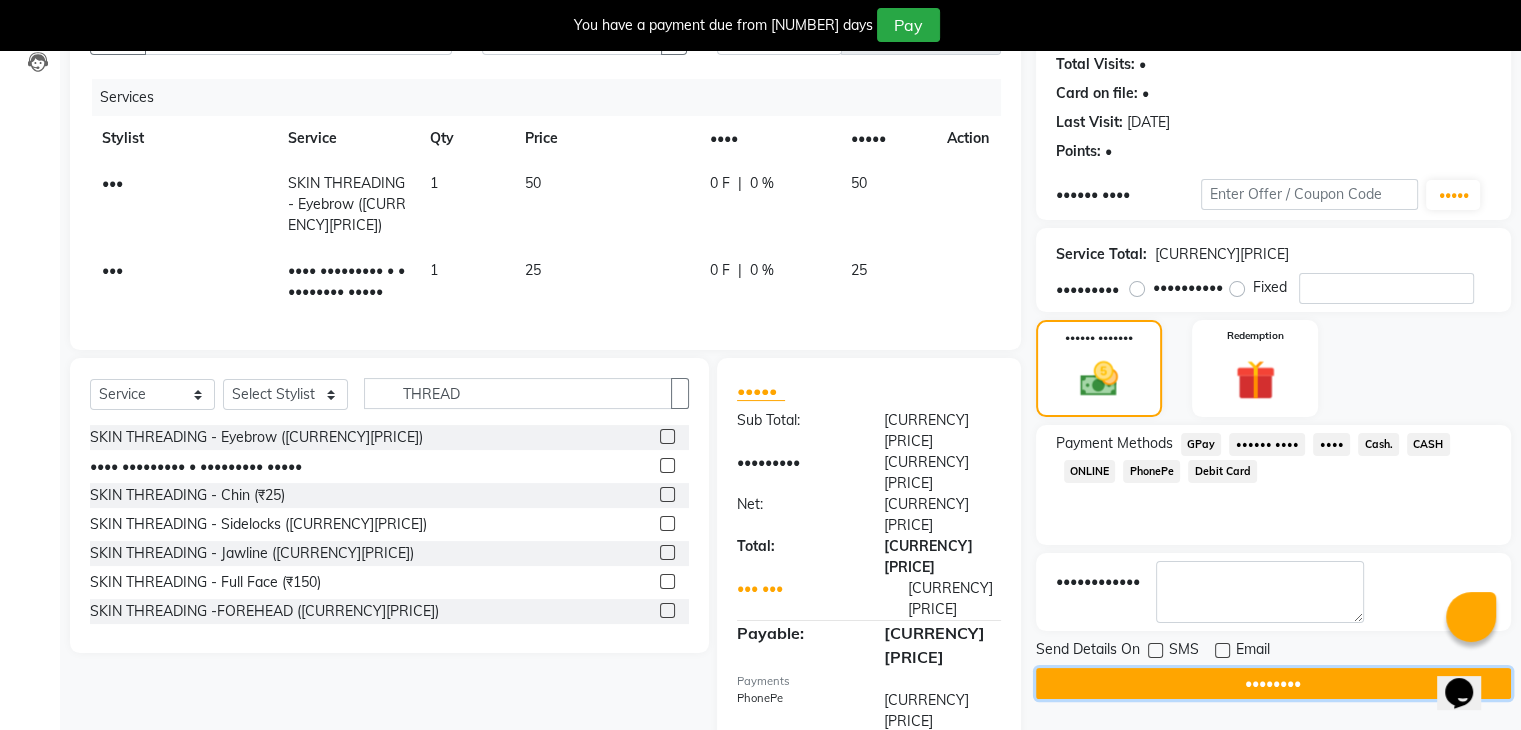 click on "••••••••" at bounding box center [1273, 683] 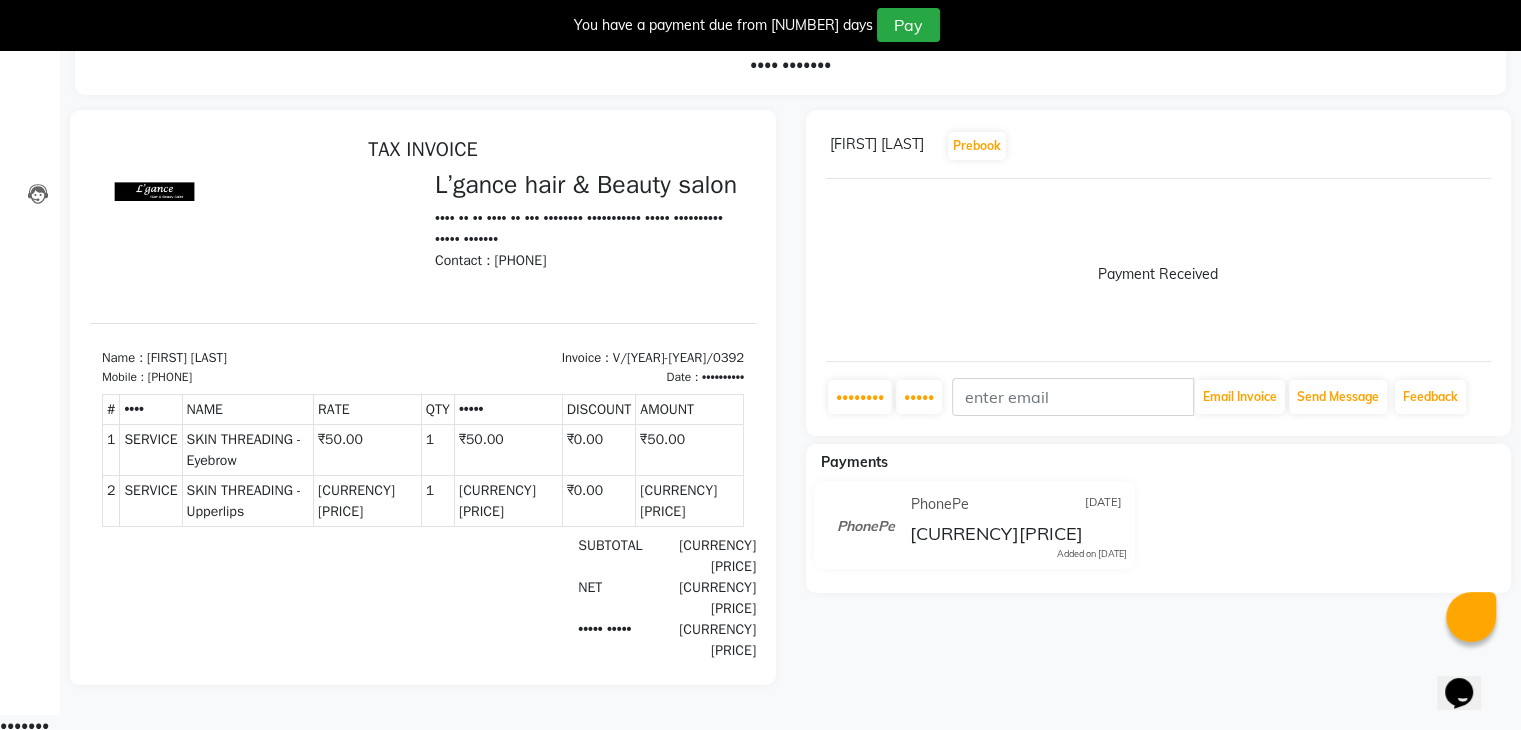 scroll, scrollTop: 0, scrollLeft: 0, axis: both 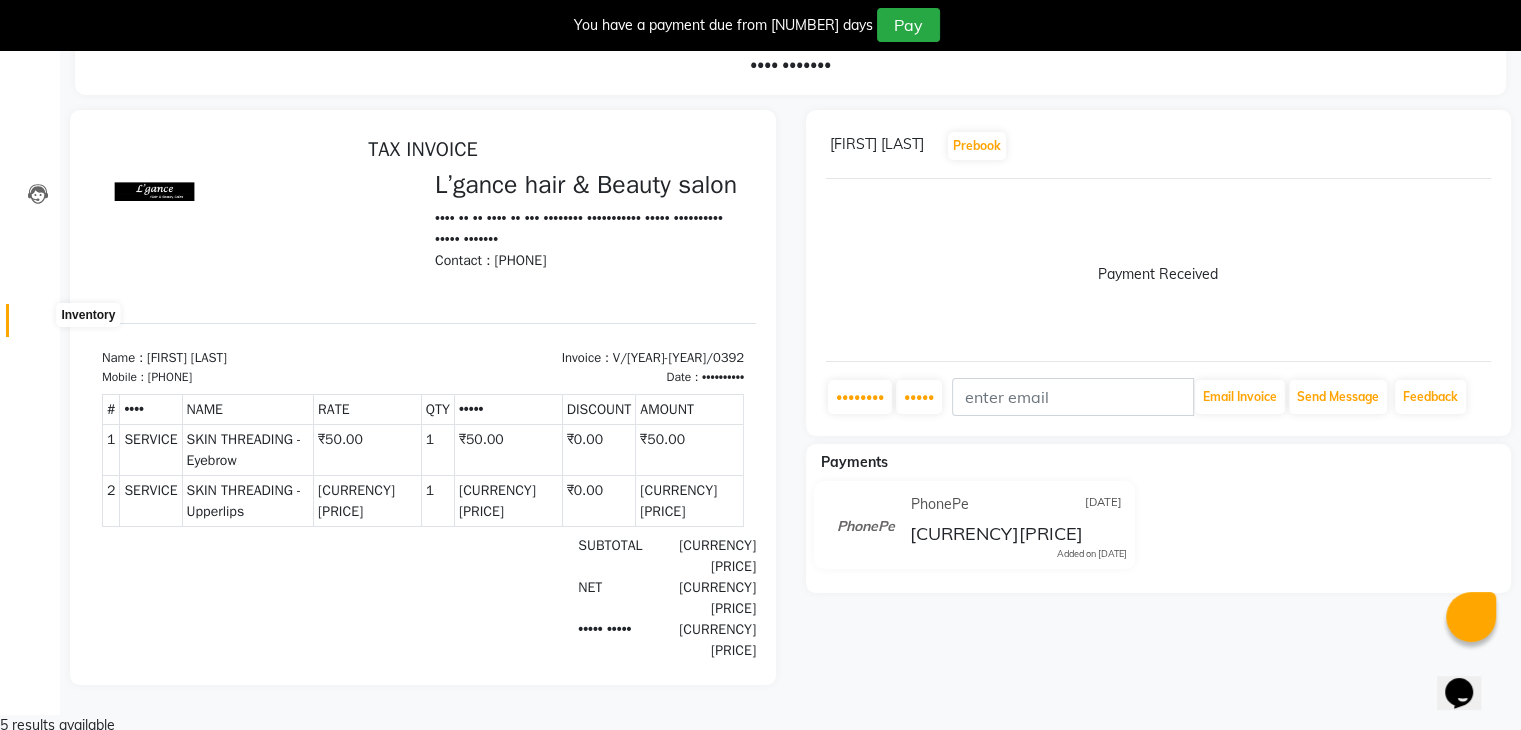 click at bounding box center (38, 325) 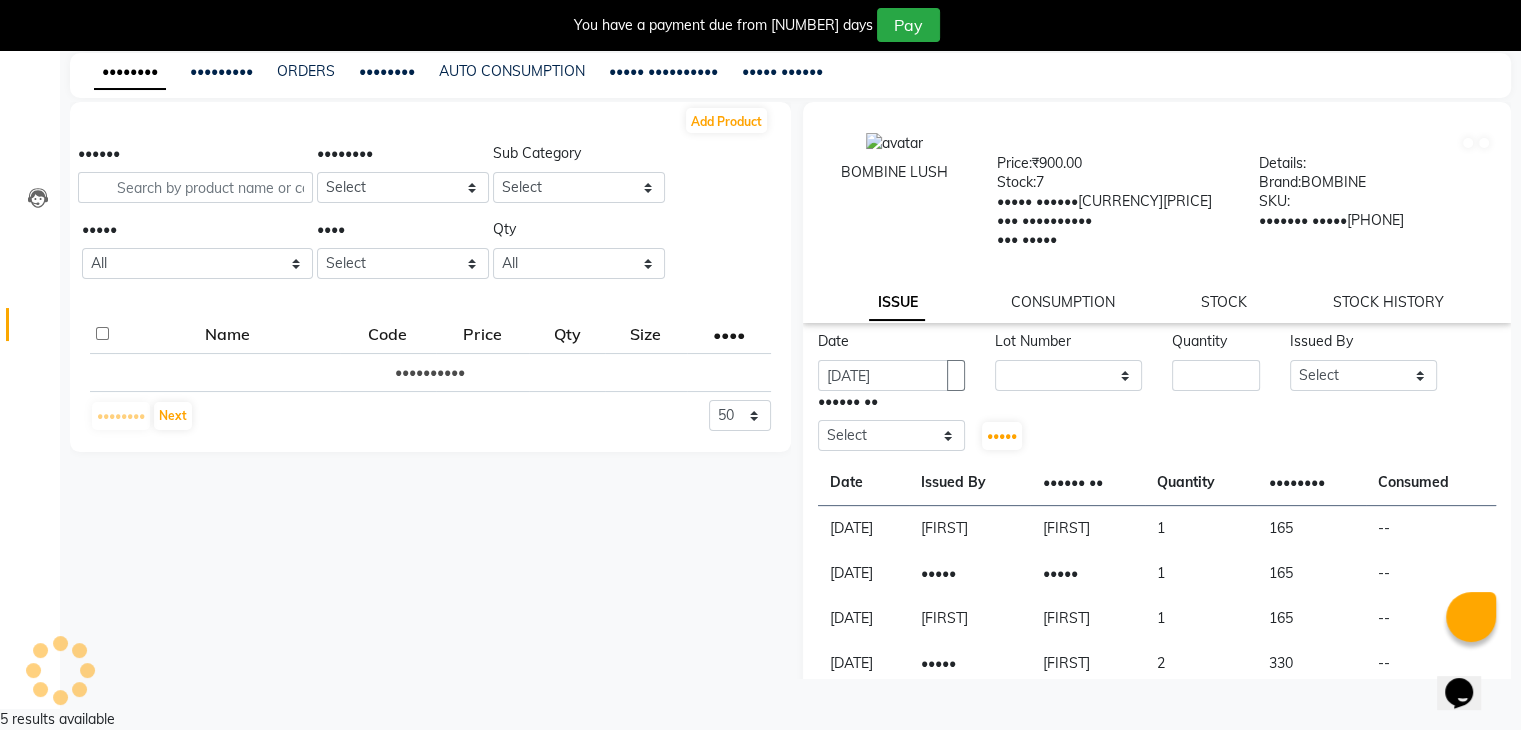 scroll, scrollTop: 63, scrollLeft: 0, axis: vertical 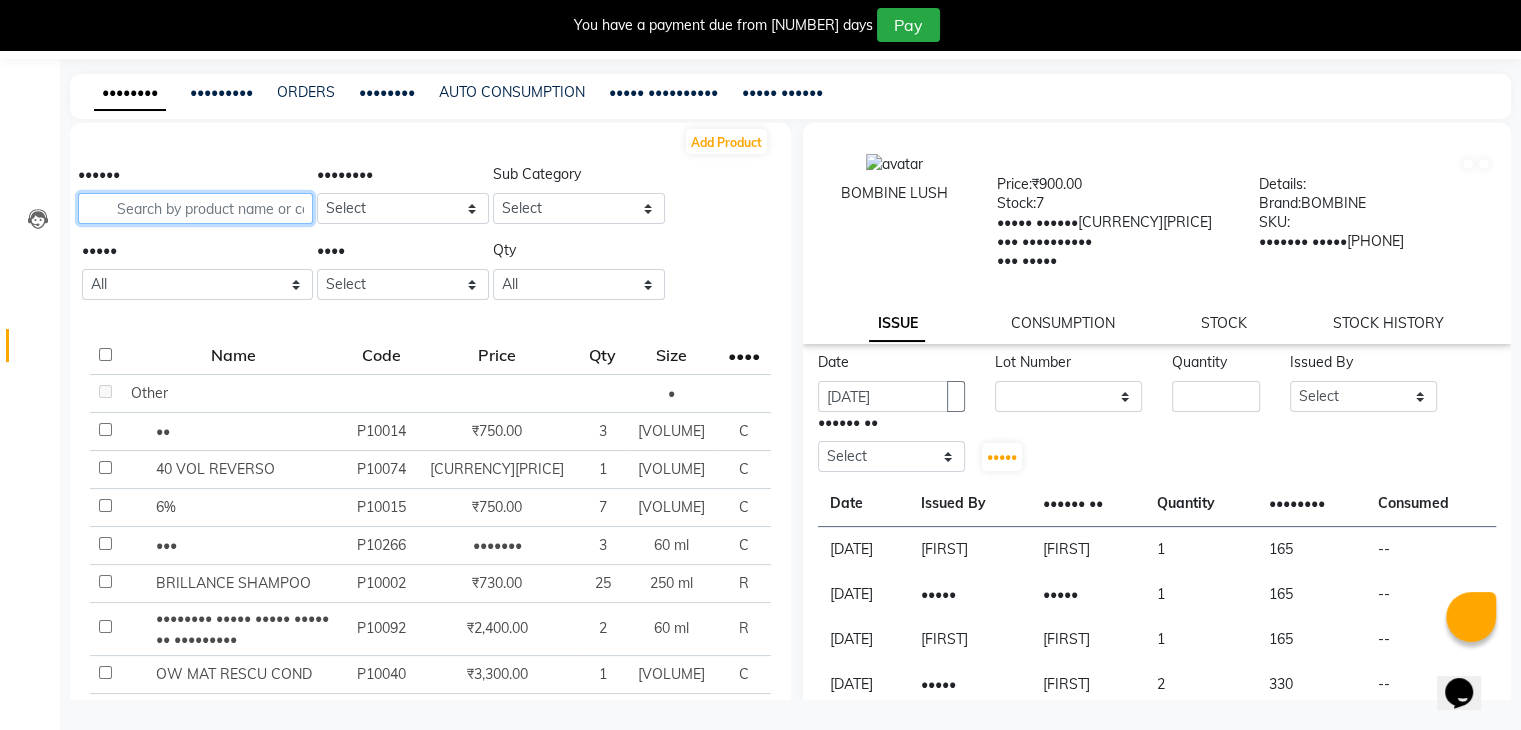 click at bounding box center (195, 208) 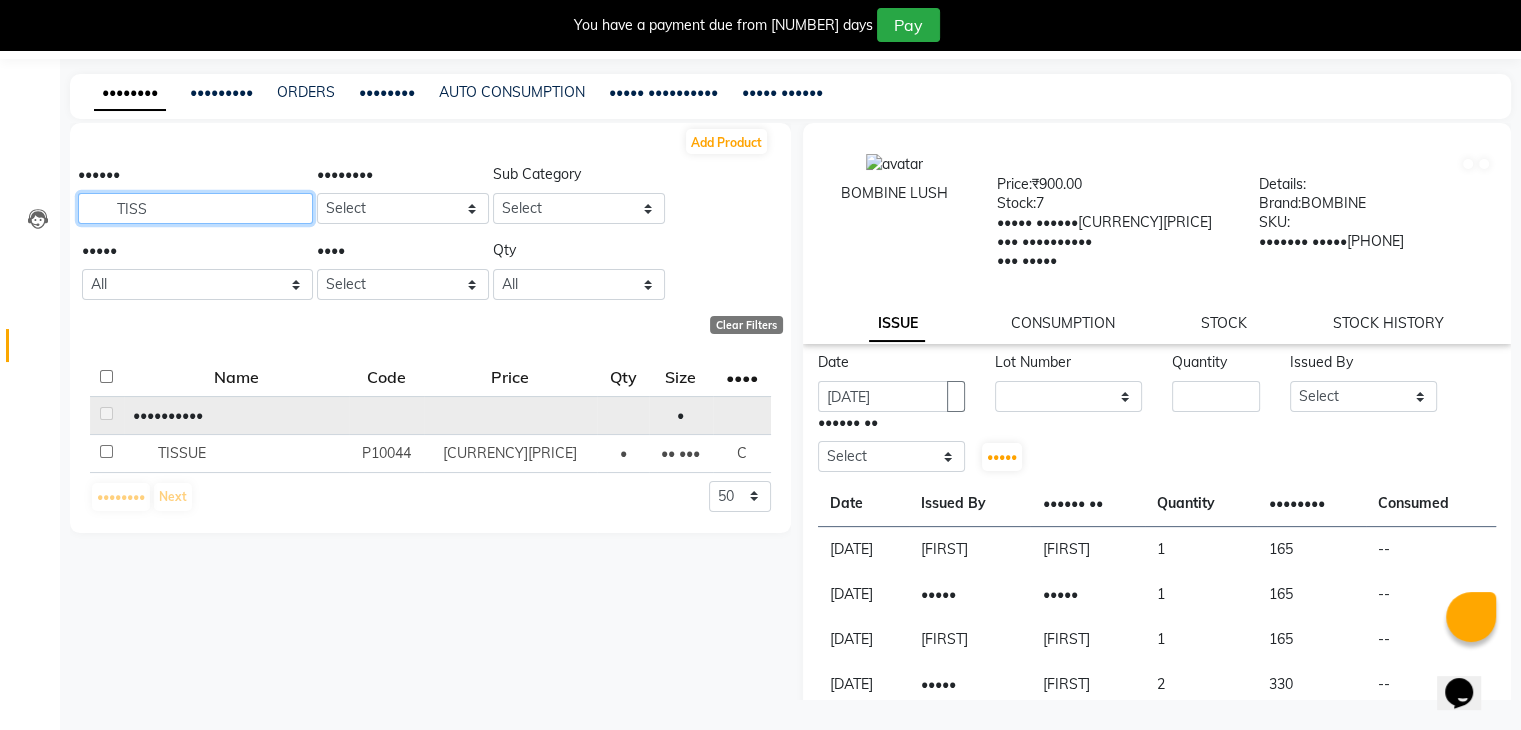 type on "TISS" 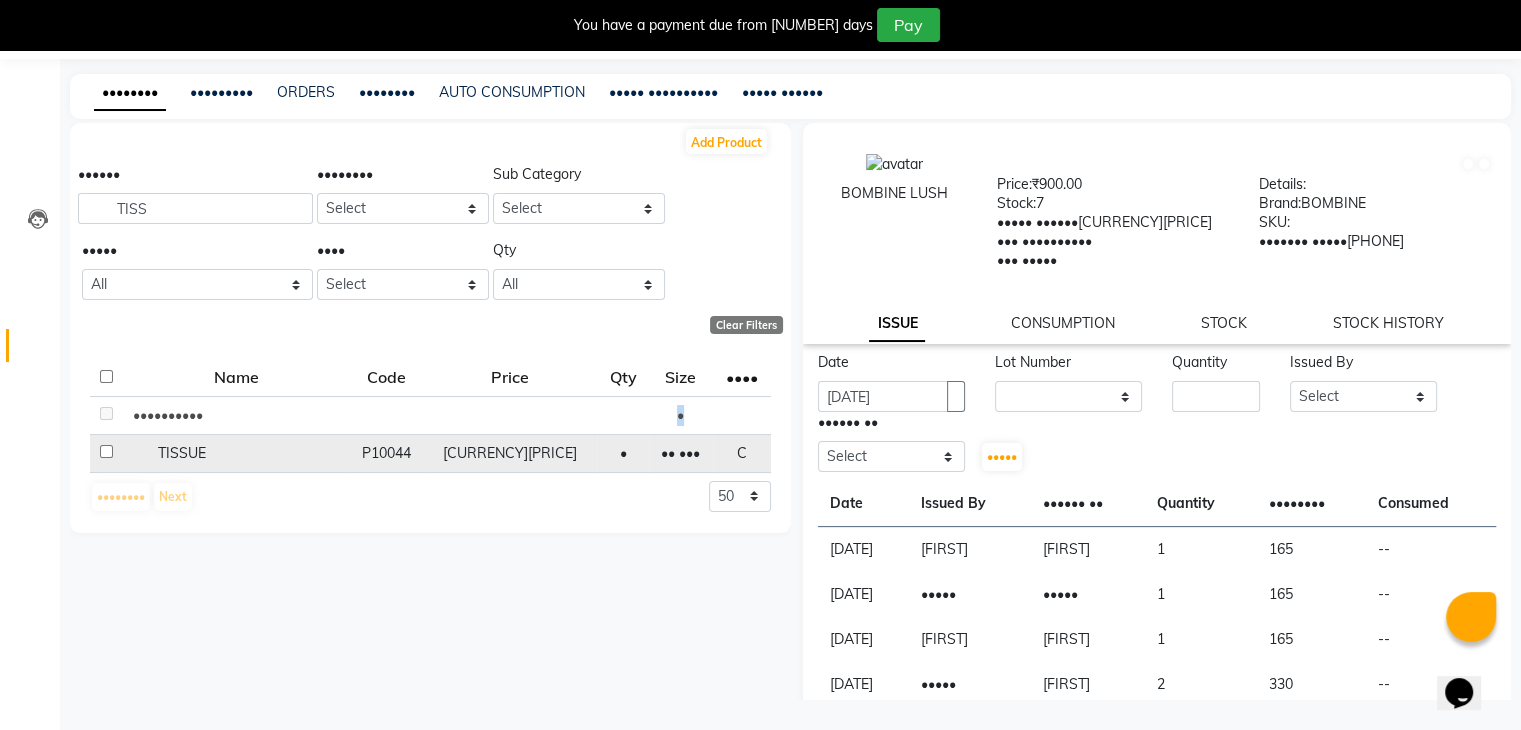 drag, startPoint x: 256, startPoint y: 413, endPoint x: 109, endPoint y: 453, distance: 152.345 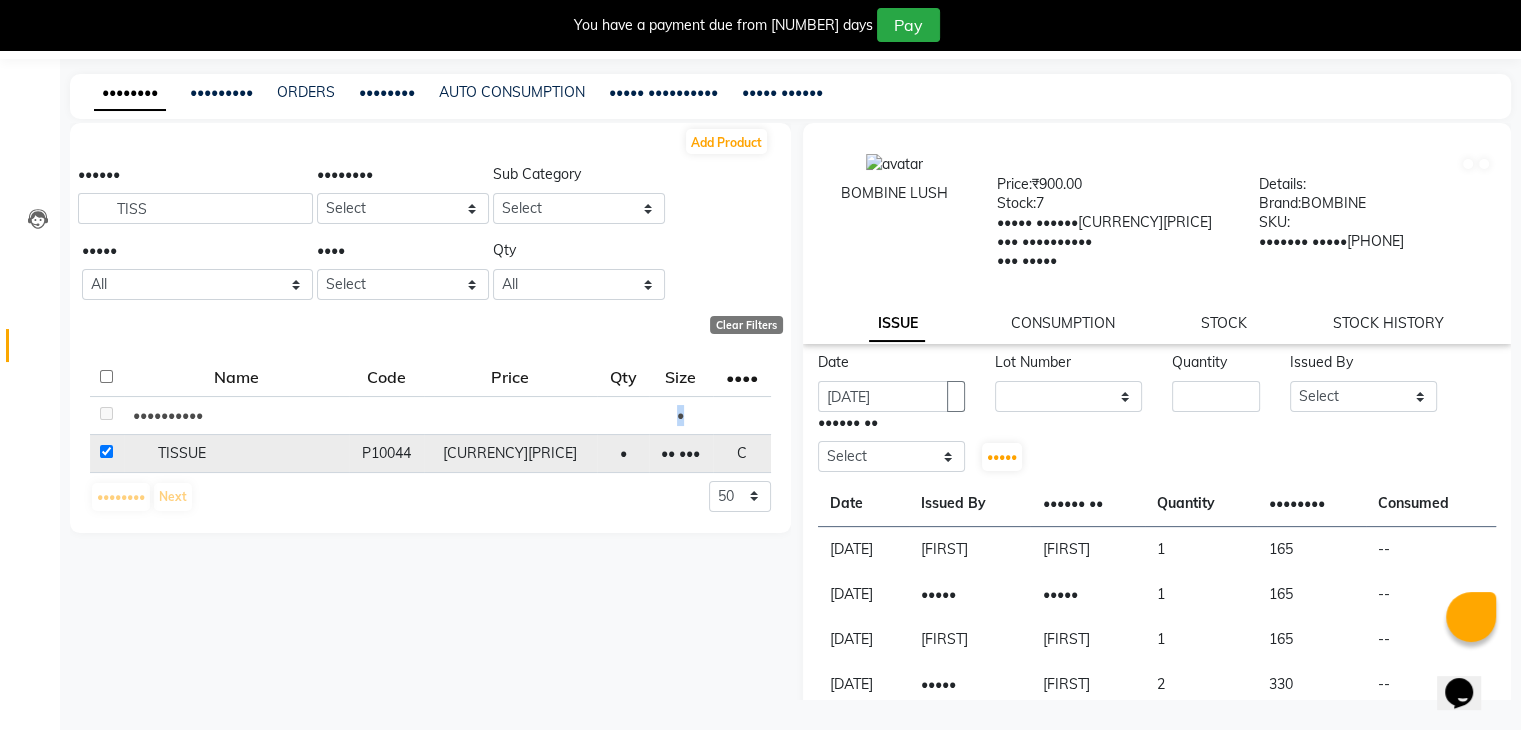 checkbox on "••••" 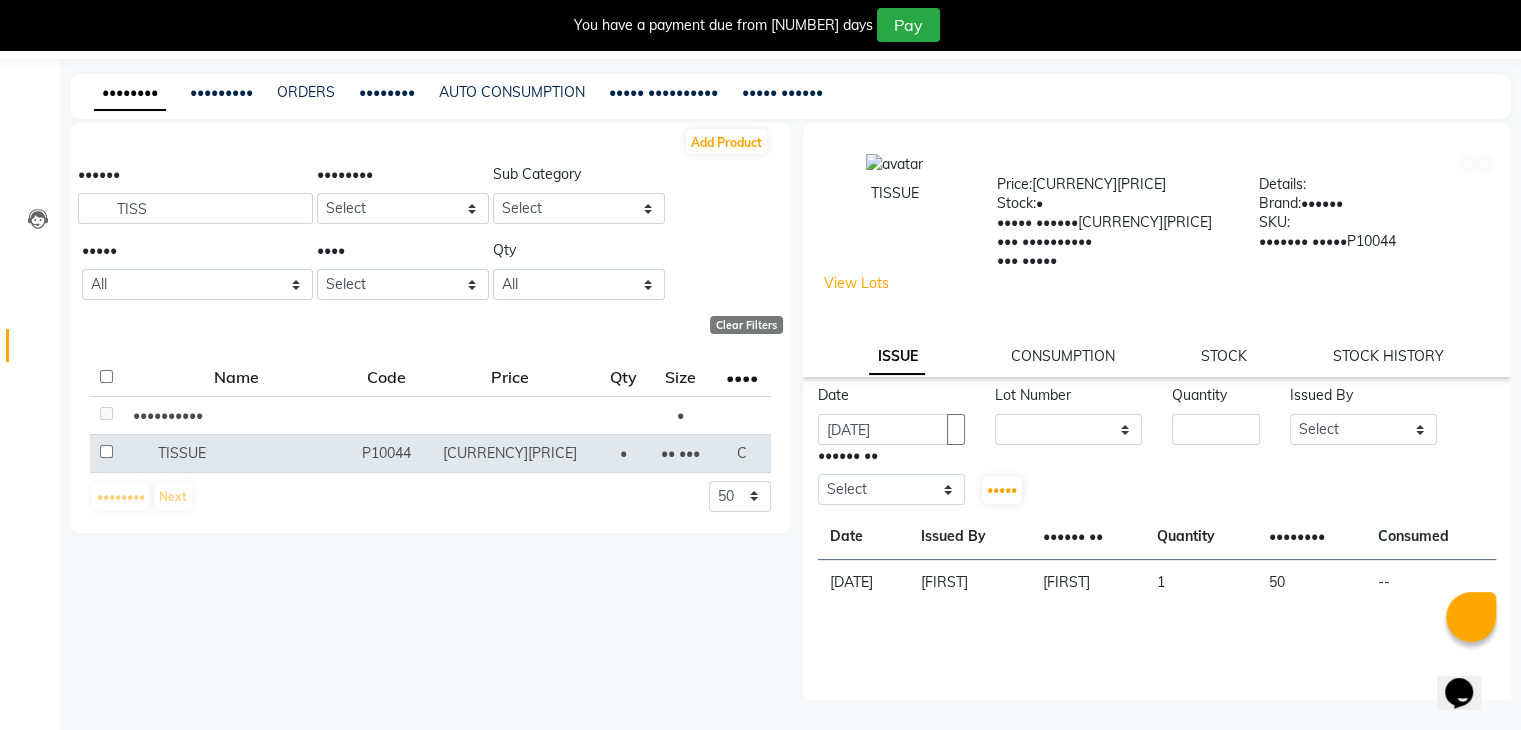 click on "Date [DATE] Lot Number None PCE / Quantity Issued By Select Devi DIS Mamta Pinki Rajiya Rupal Shweta Uma Issued To Select Devi DIS Mamta Pinki Rajiya Rupal Shweta Uma Issue" at bounding box center [1157, 445] 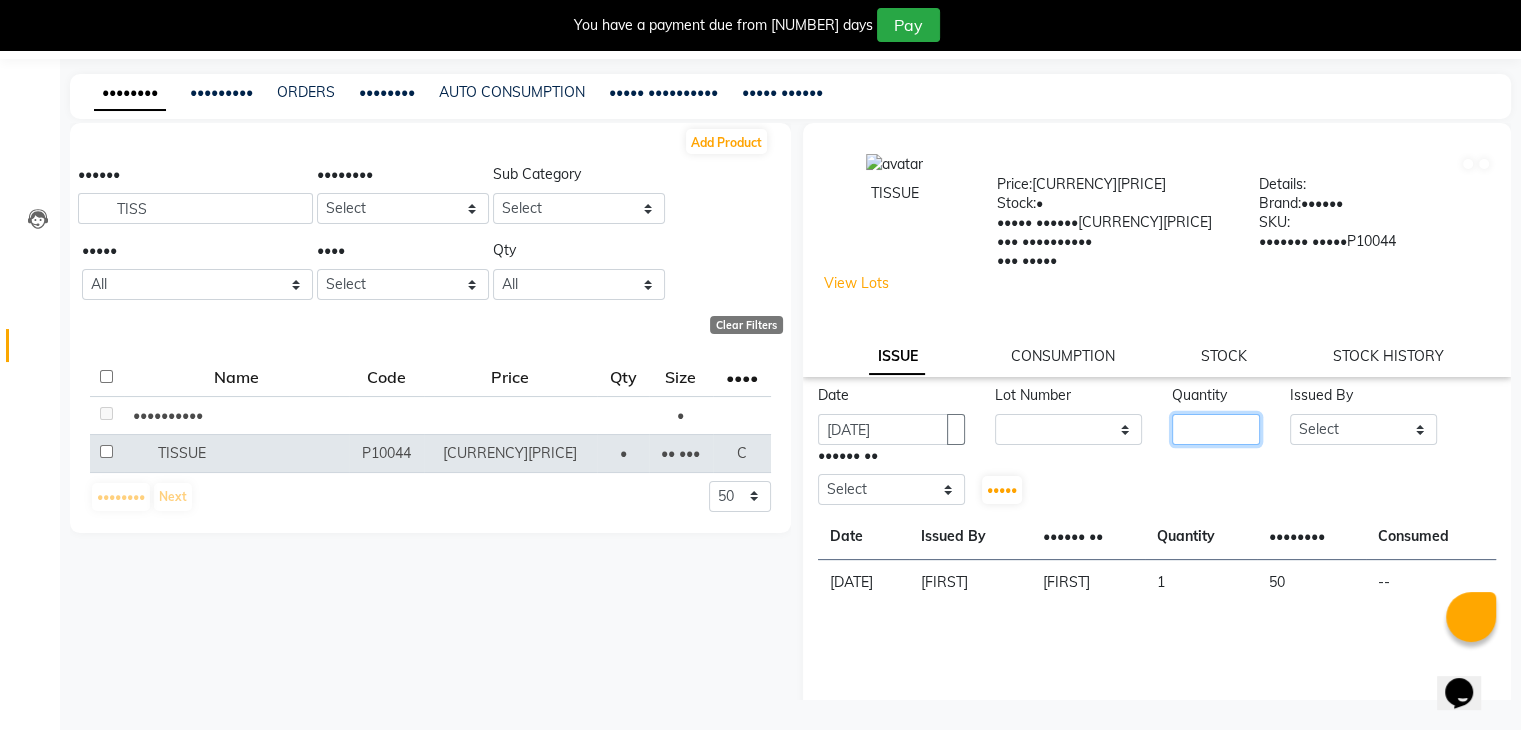 click at bounding box center [1216, 429] 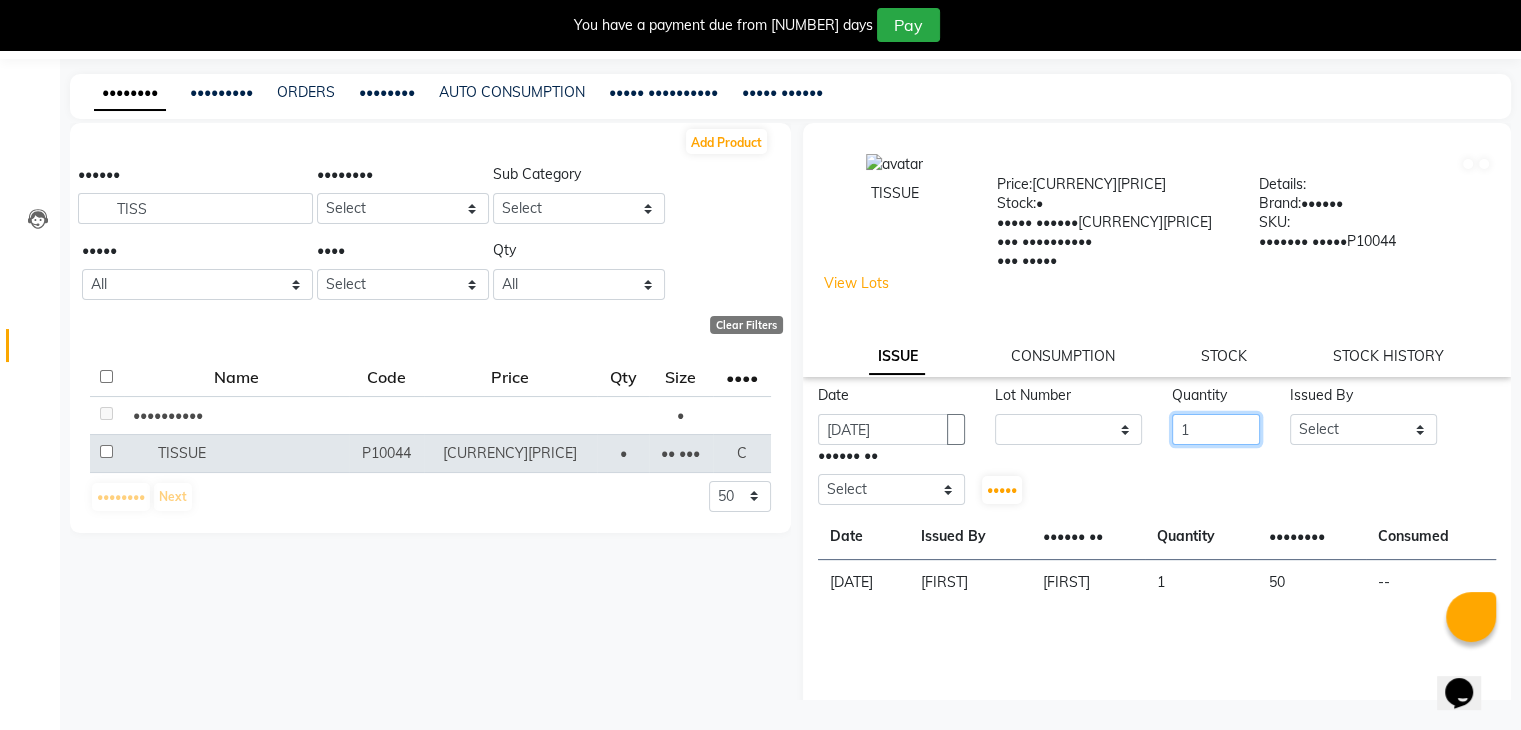 type on "1" 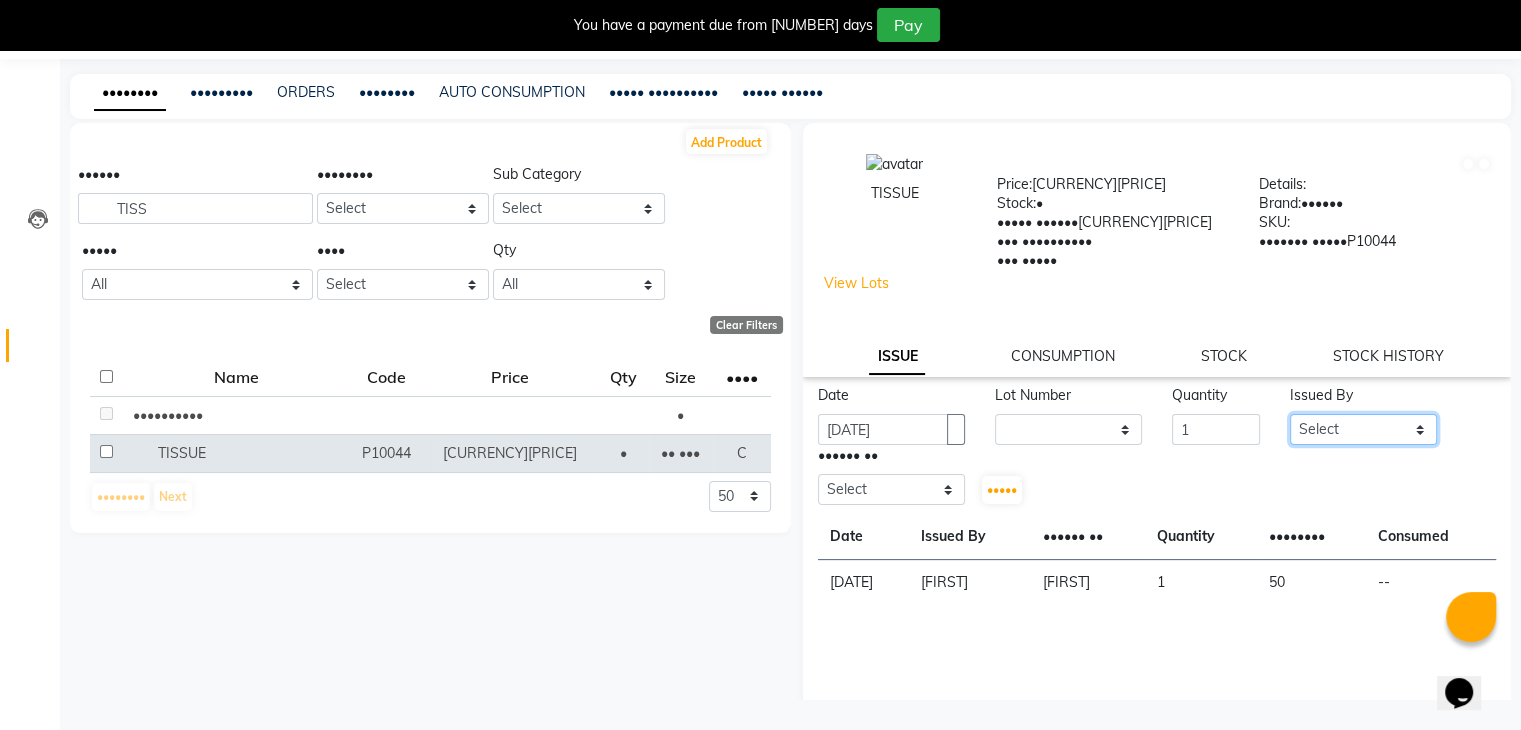 click on "Select [NAME] [NAME] [NAME] [NAME] [NAME] [NAME] [NAME]" at bounding box center (1363, 429) 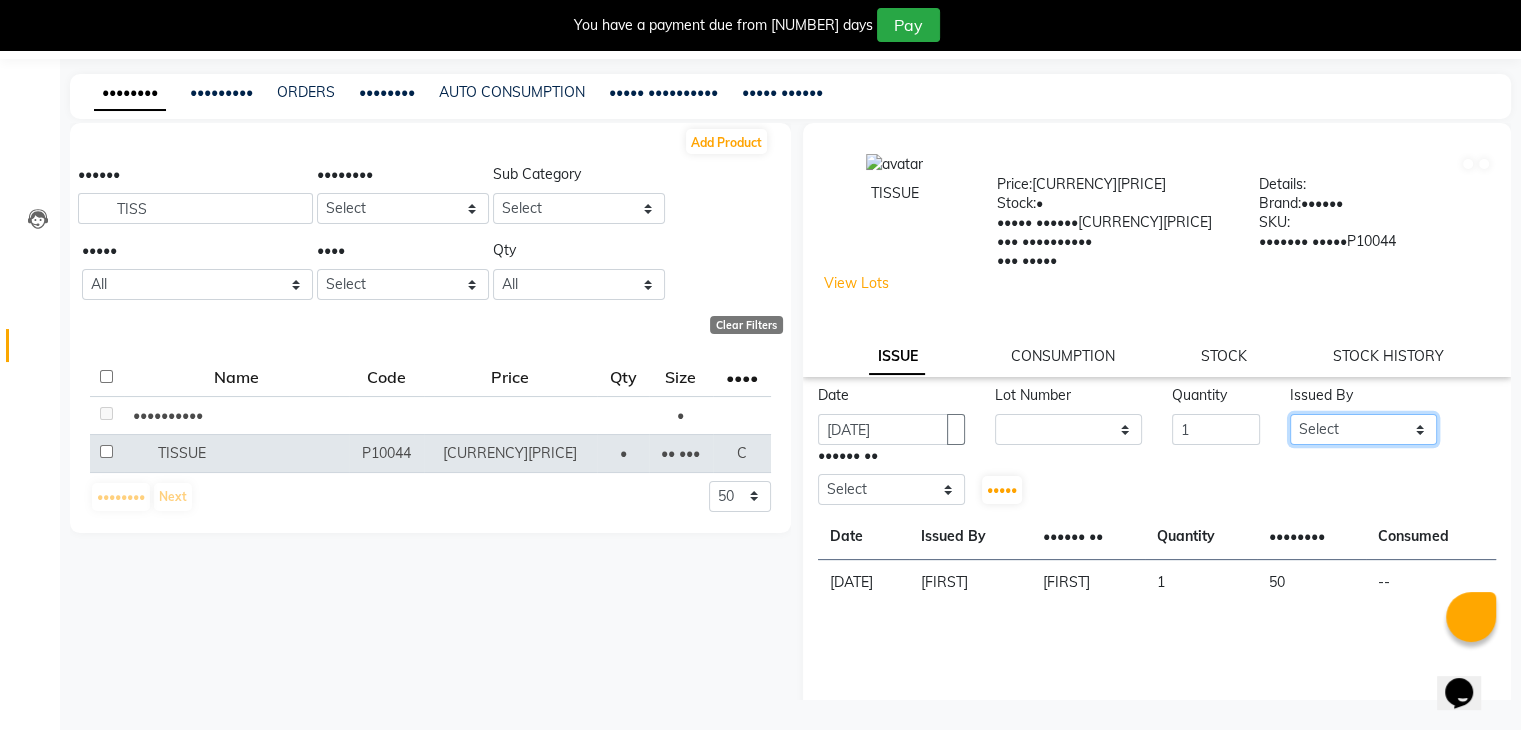 select on "•••••" 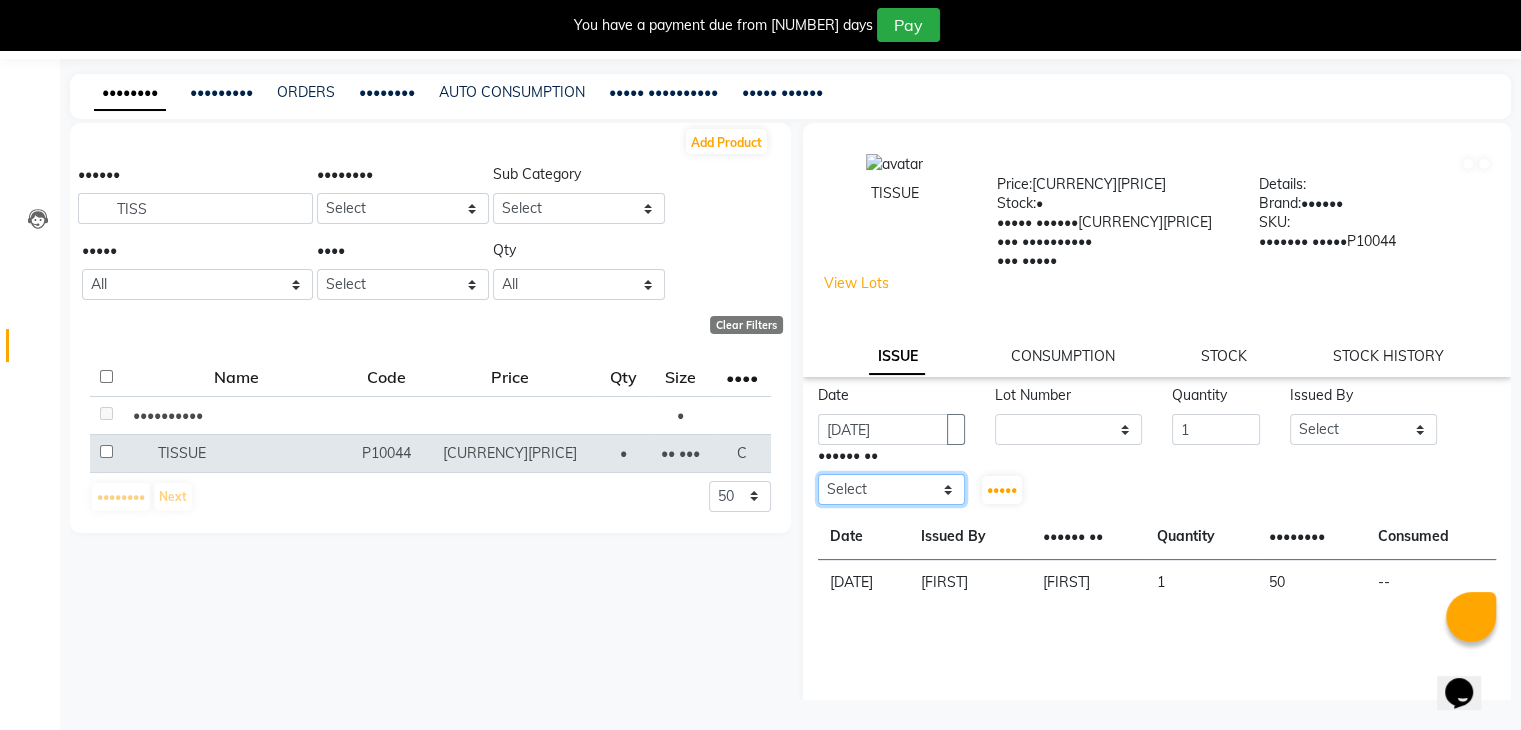 click on "Select [NAME] [NAME] [NAME] [NAME] [NAME] [NAME] [NAME]" at bounding box center (891, 489) 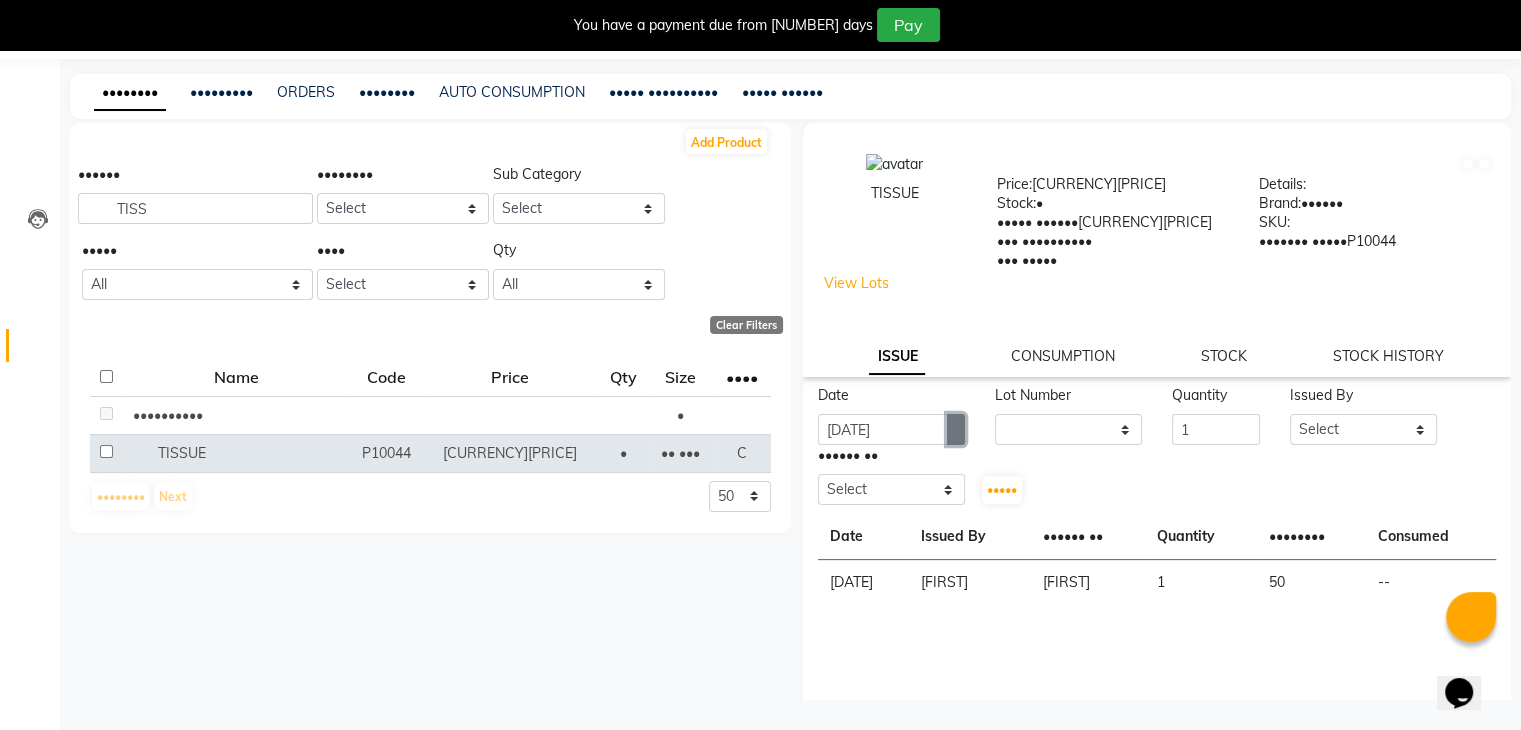 click at bounding box center [956, 430] 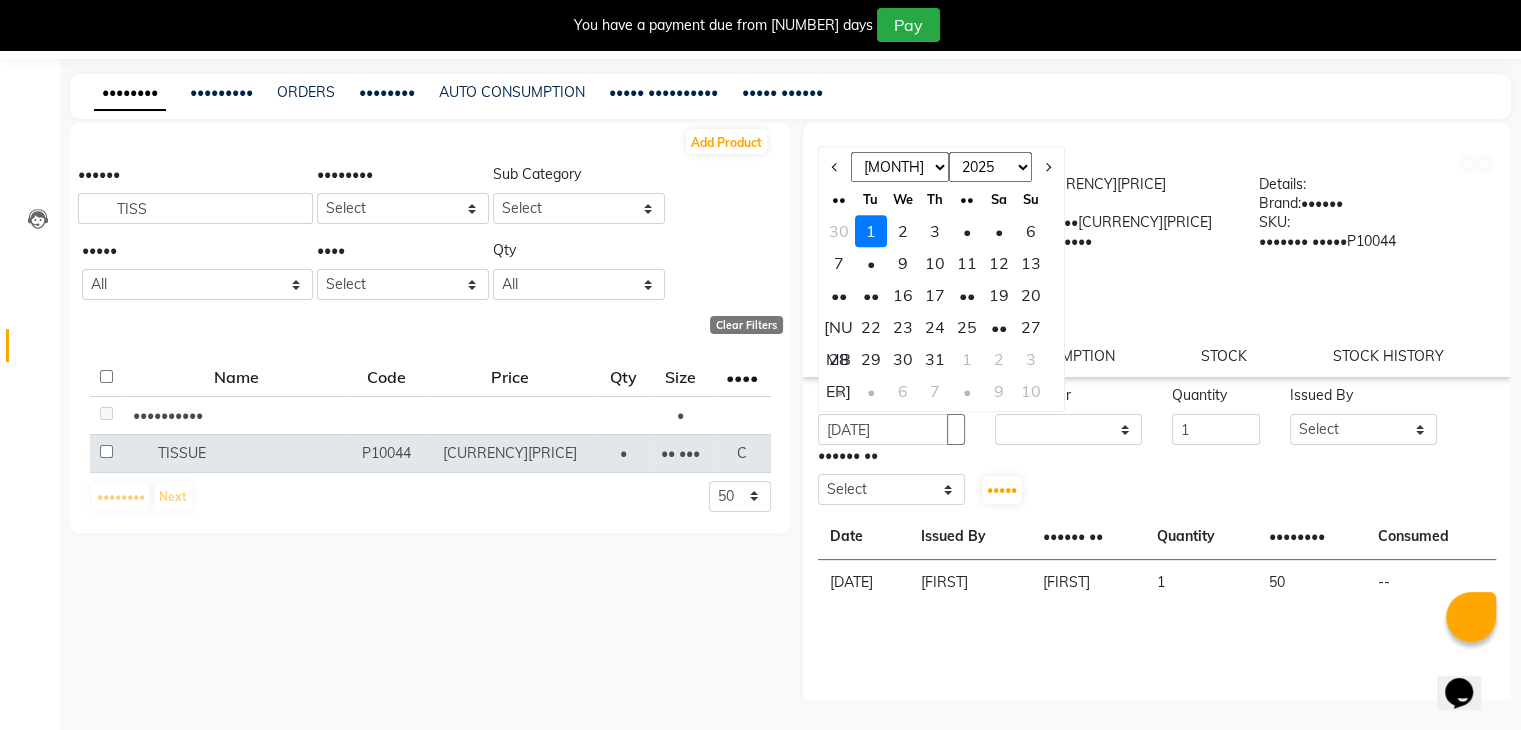 click on "22" at bounding box center (871, 327) 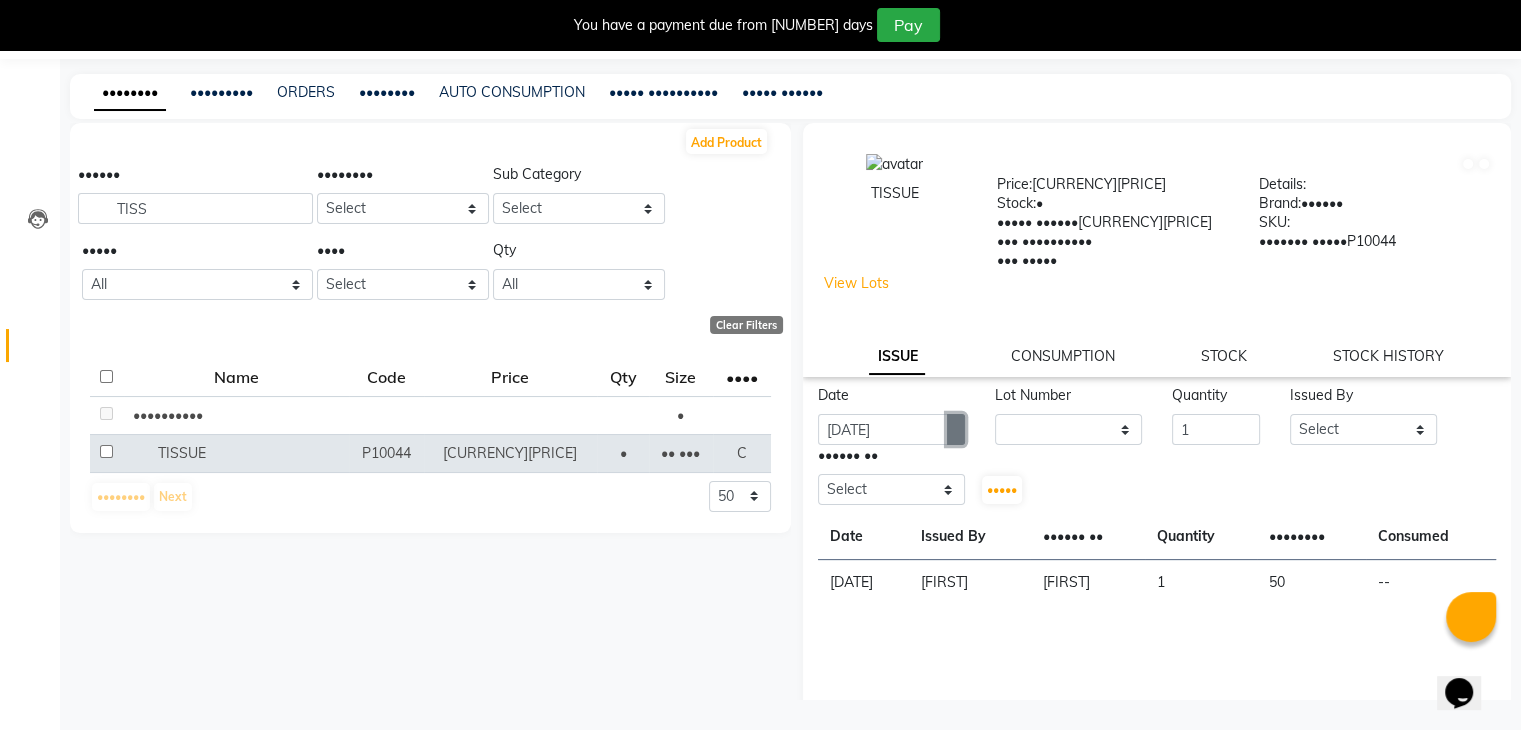 click at bounding box center [956, 430] 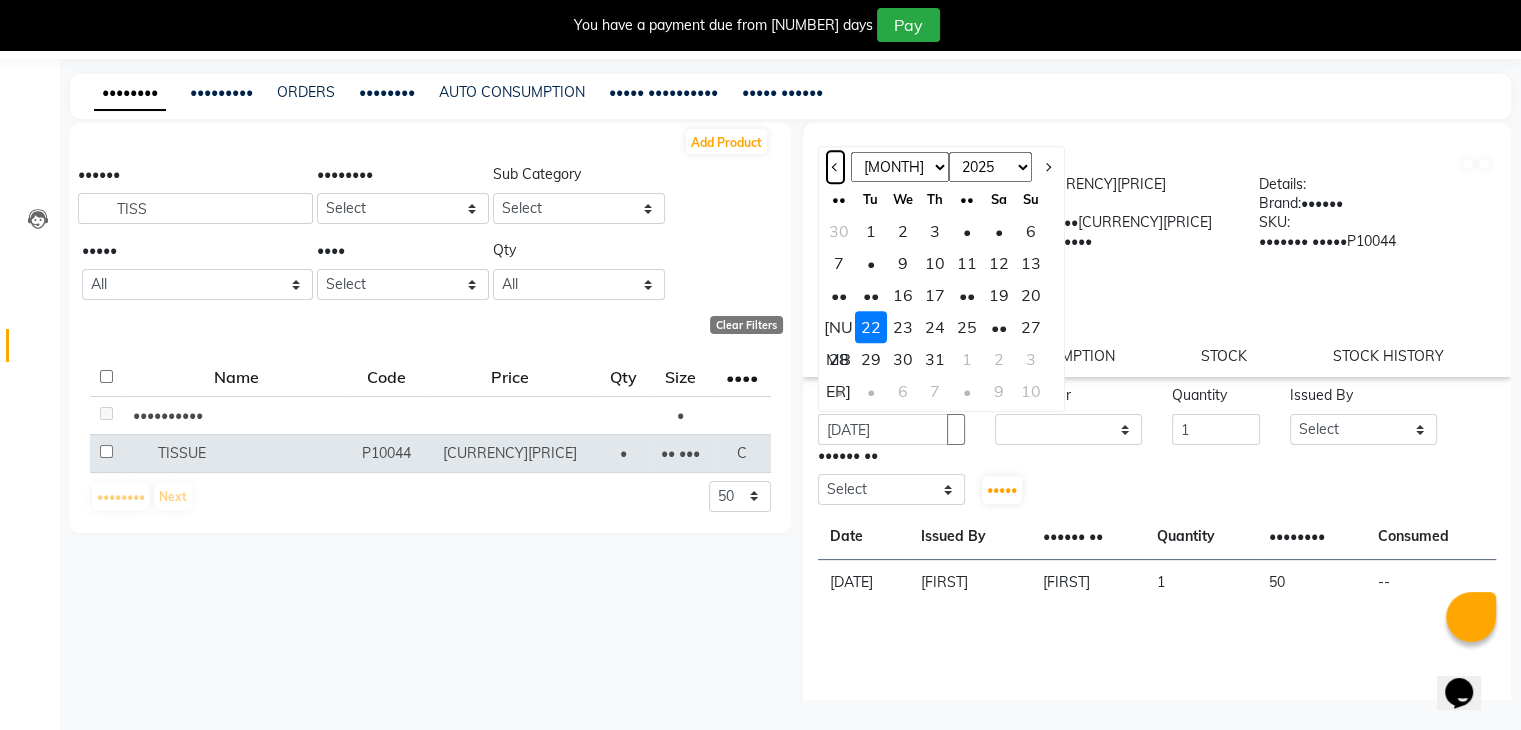 click at bounding box center (835, 167) 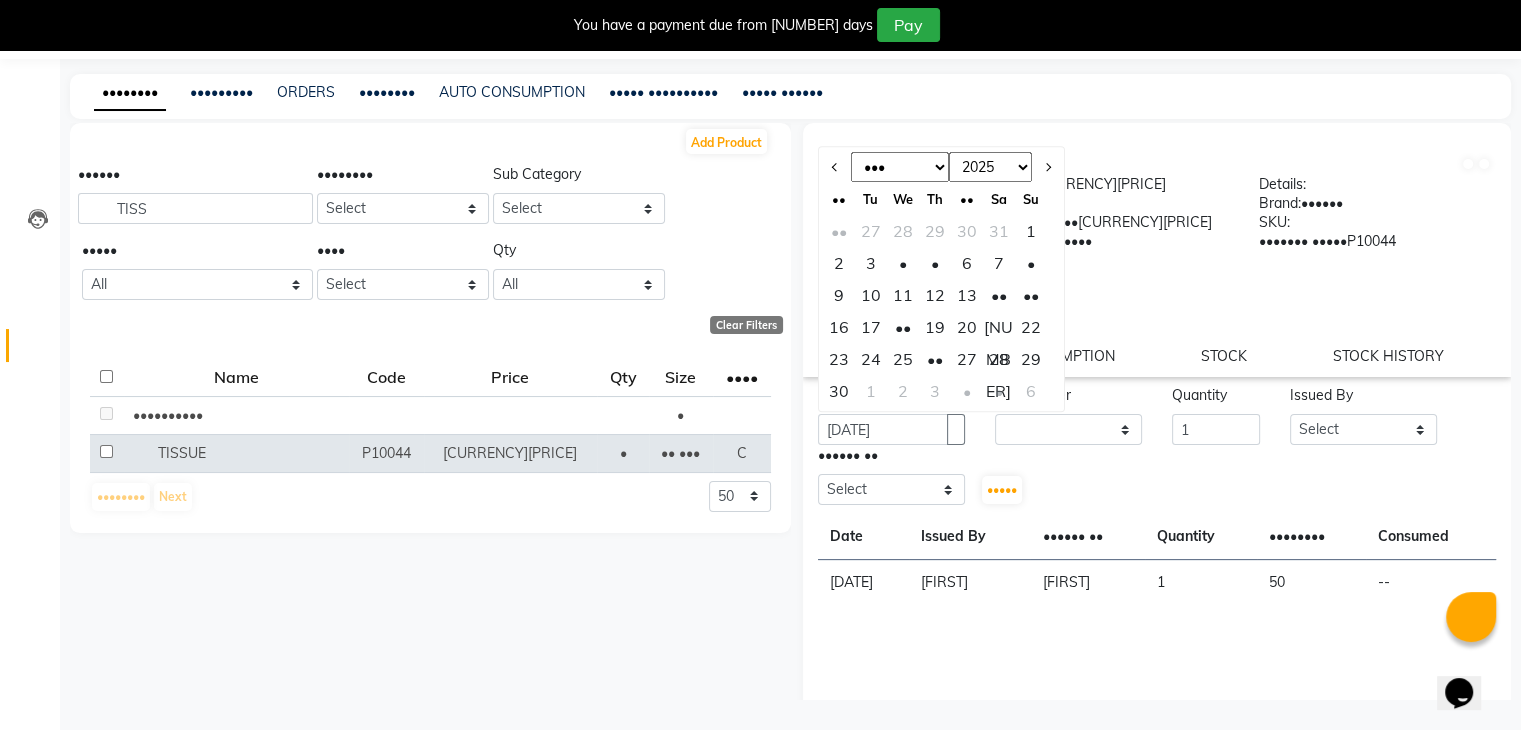 click on "24" at bounding box center (871, 359) 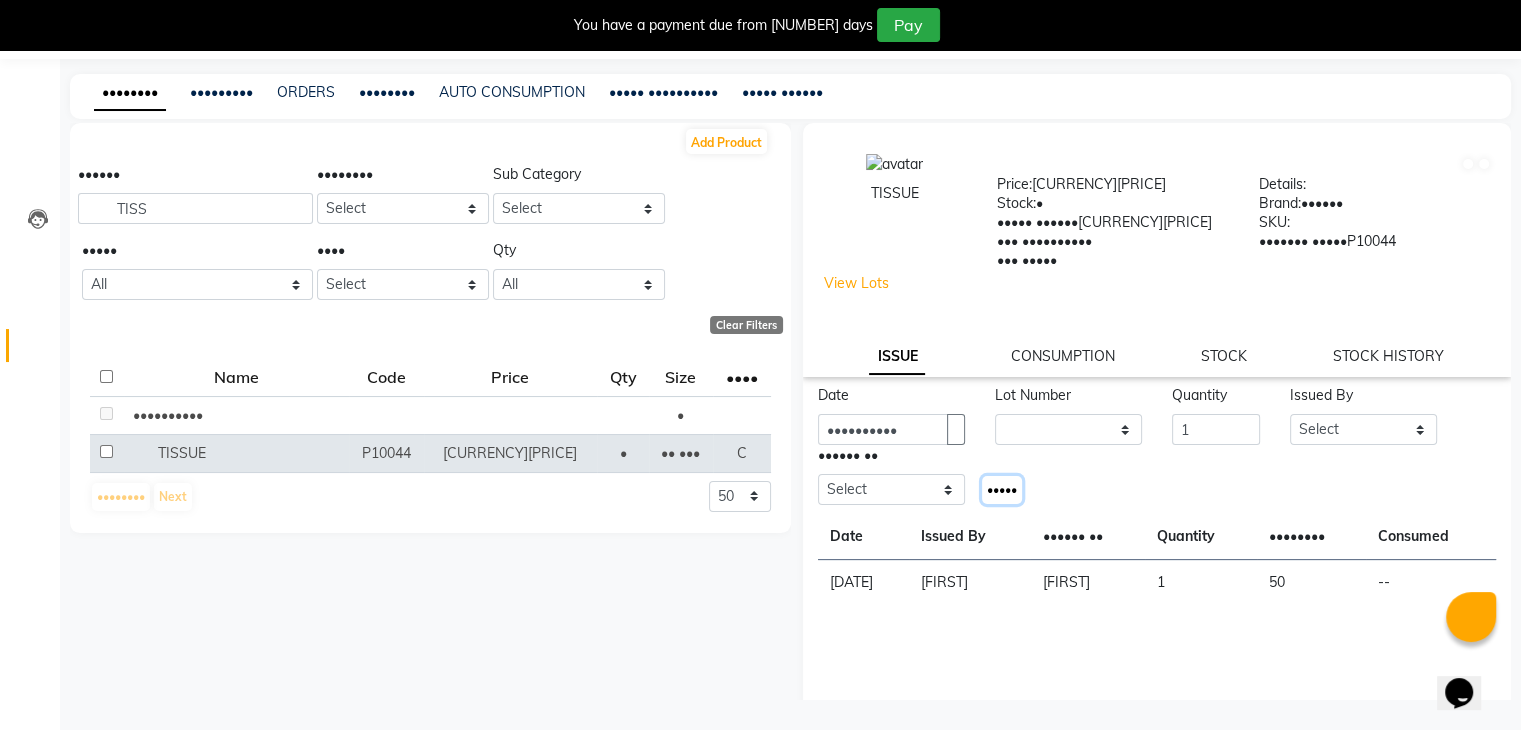 click on "•••••" at bounding box center (1002, 489) 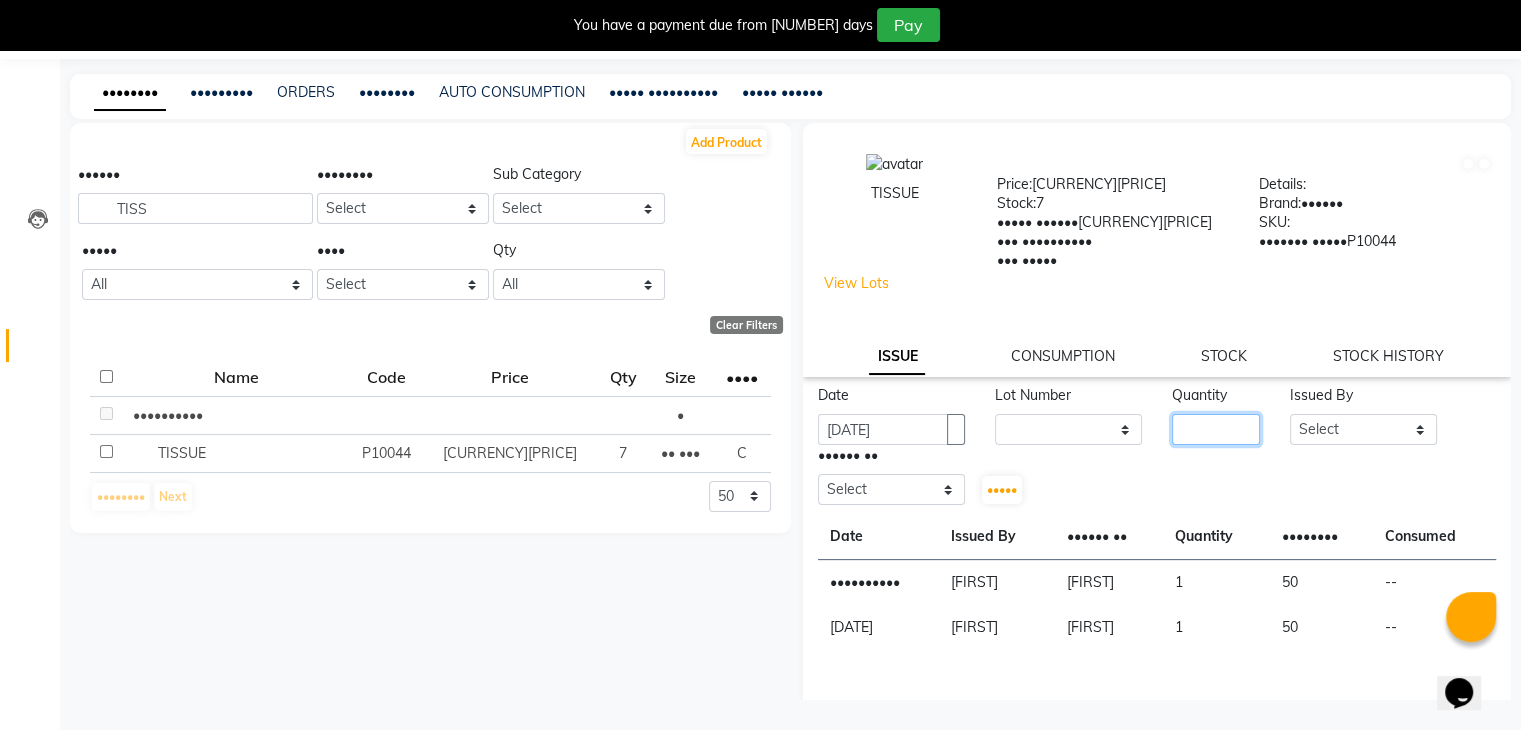 click at bounding box center (1216, 429) 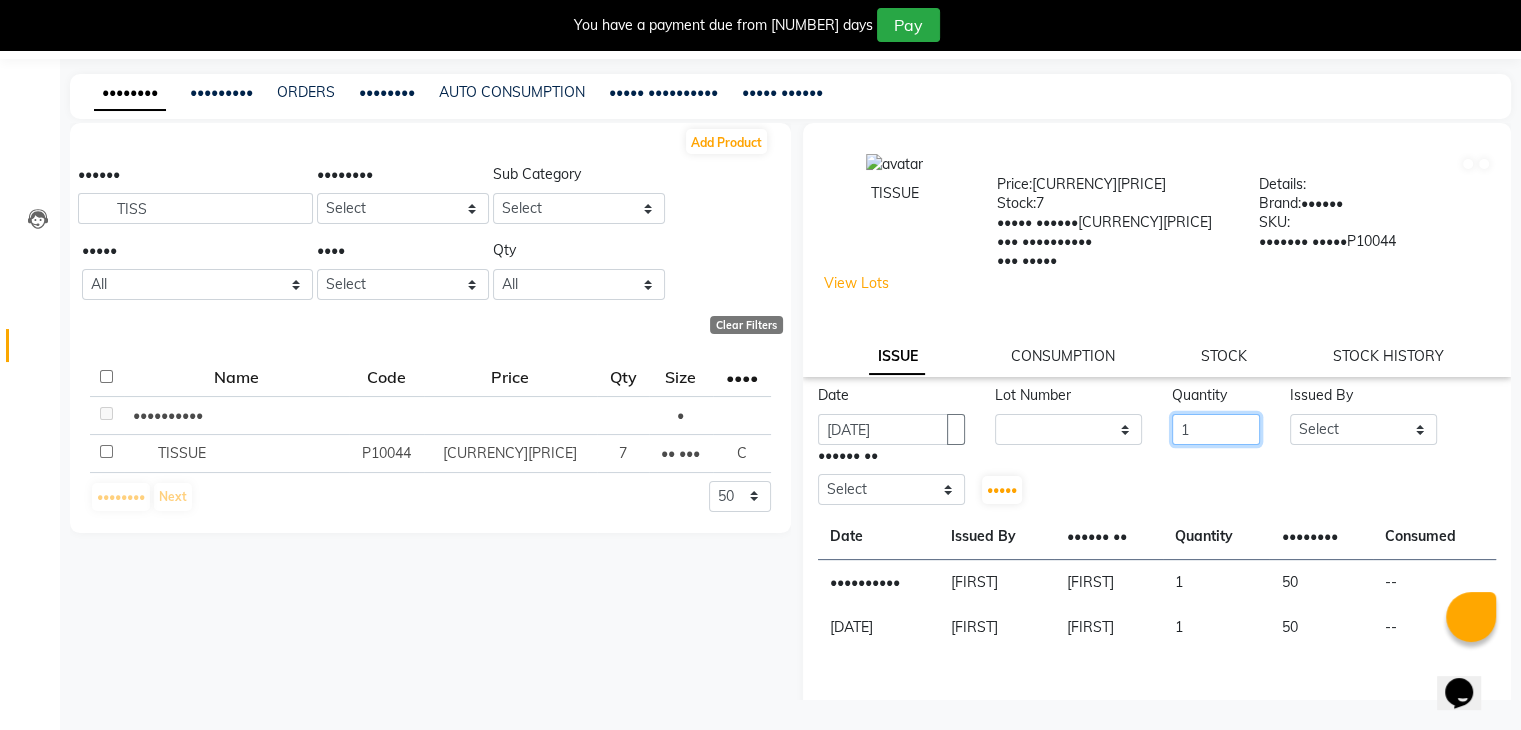 type on "1" 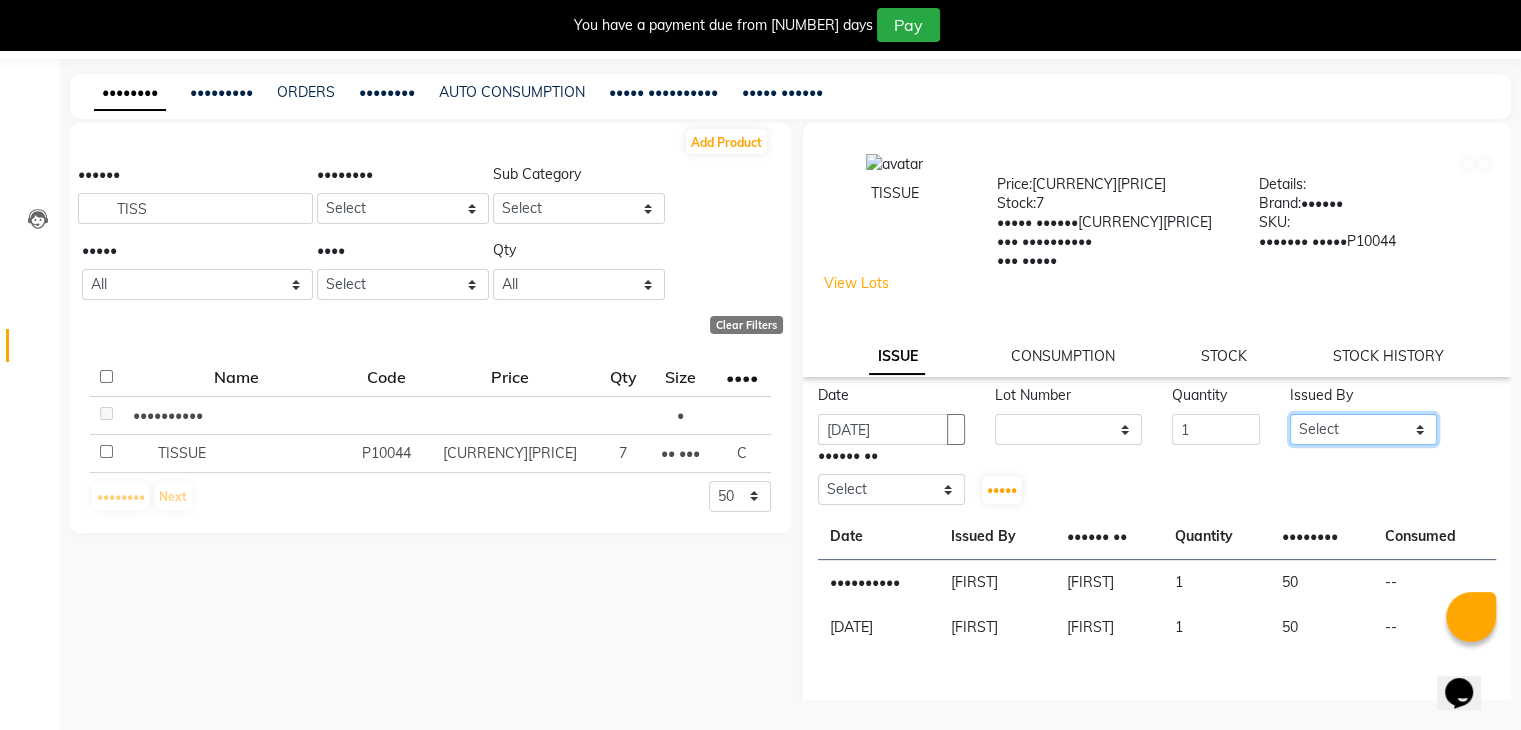 click on "Select [NAME] [NAME] [NAME] [NAME] [NAME] [NAME] [NAME]" at bounding box center [1363, 429] 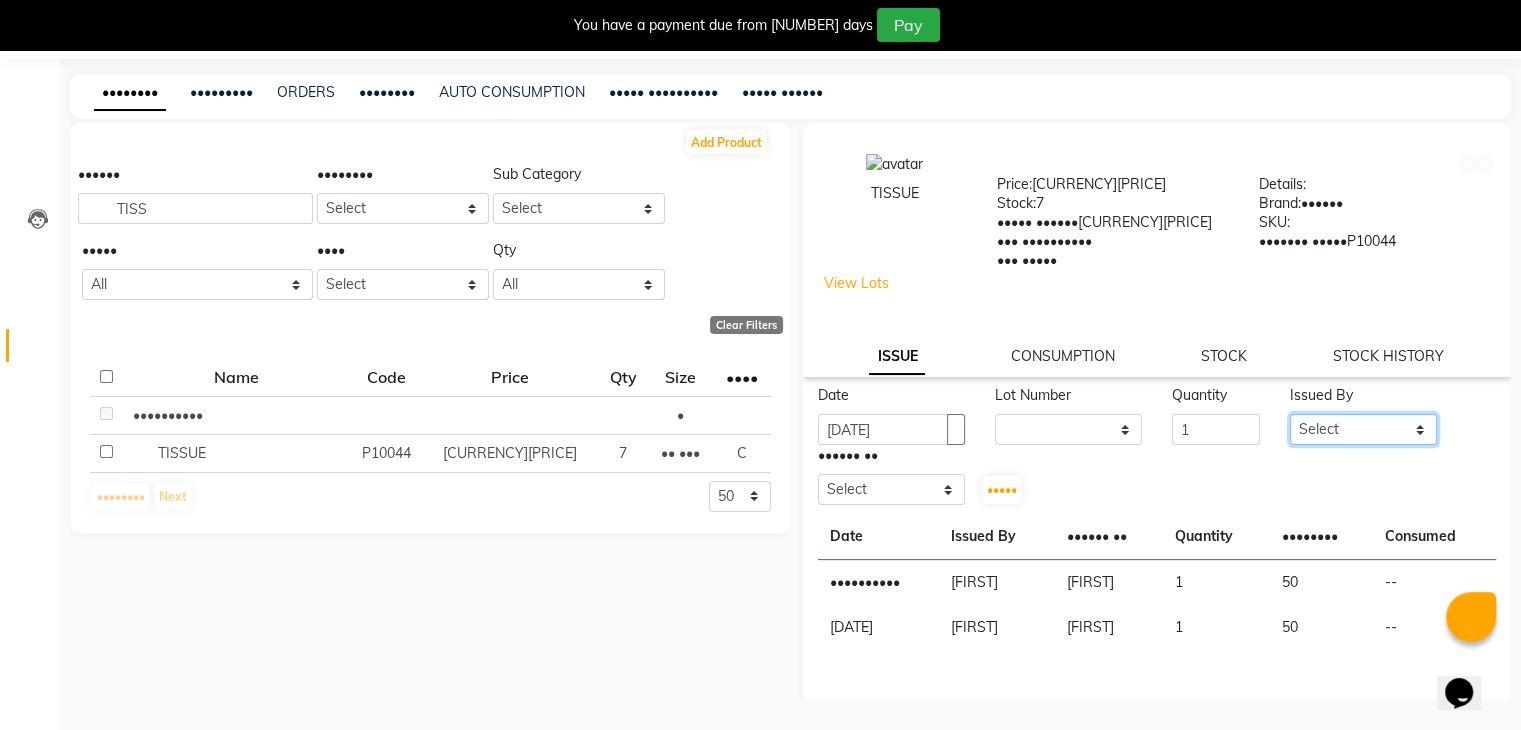 select on "69887" 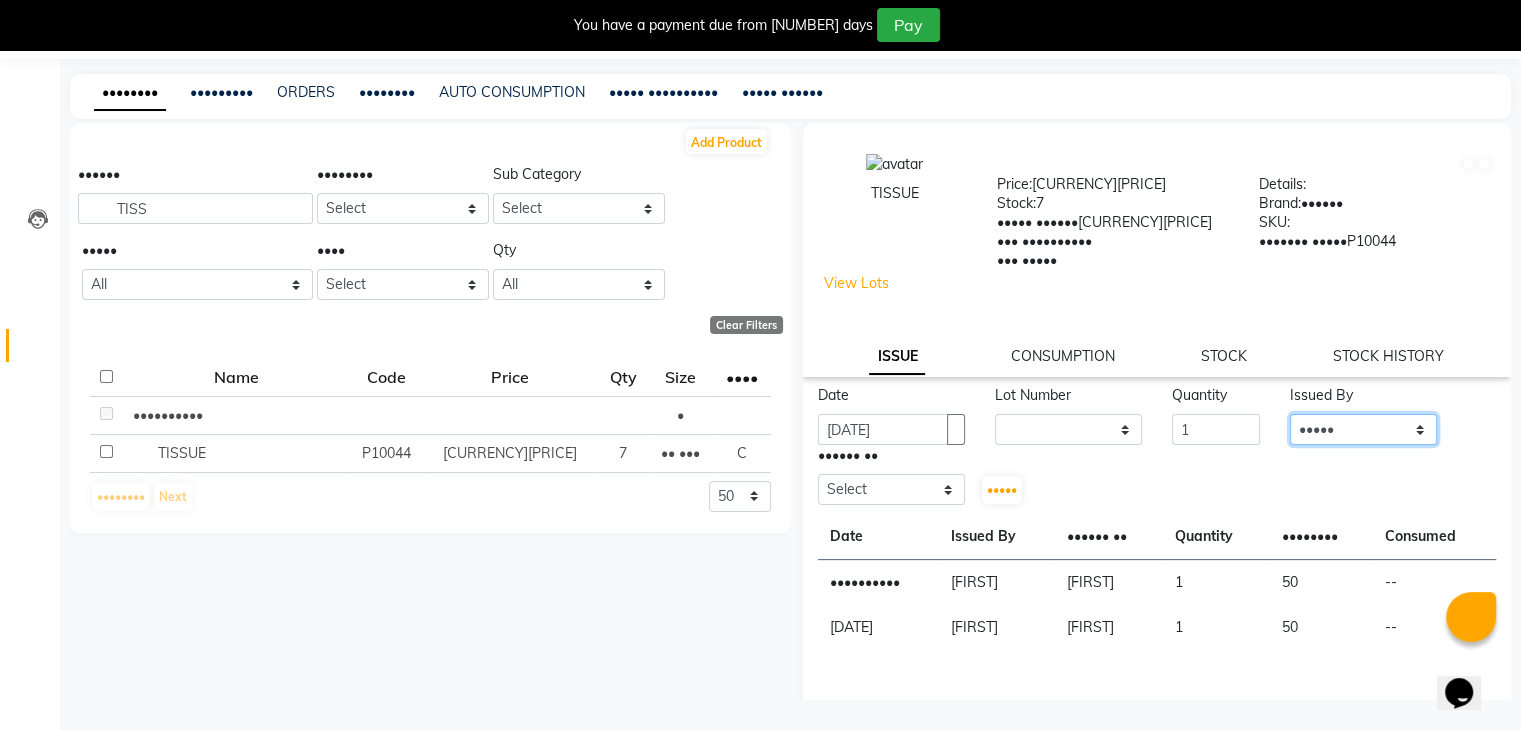 click on "Select [NAME] [NAME] [NAME] [NAME] [NAME] [NAME] [NAME]" at bounding box center [1363, 429] 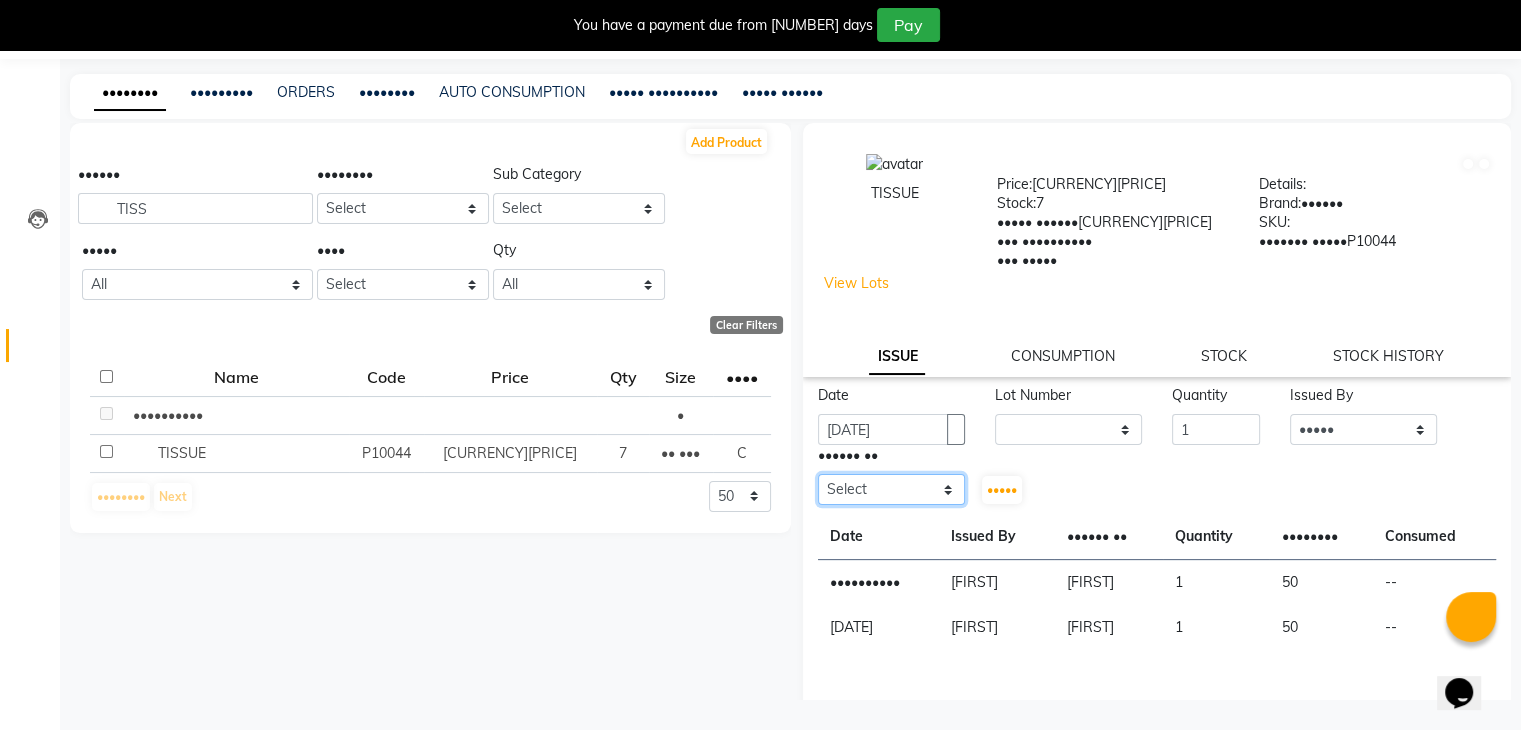 click on "Select [NAME] [NAME] [NAME] [NAME] [NAME] [NAME] [NAME]" at bounding box center [891, 489] 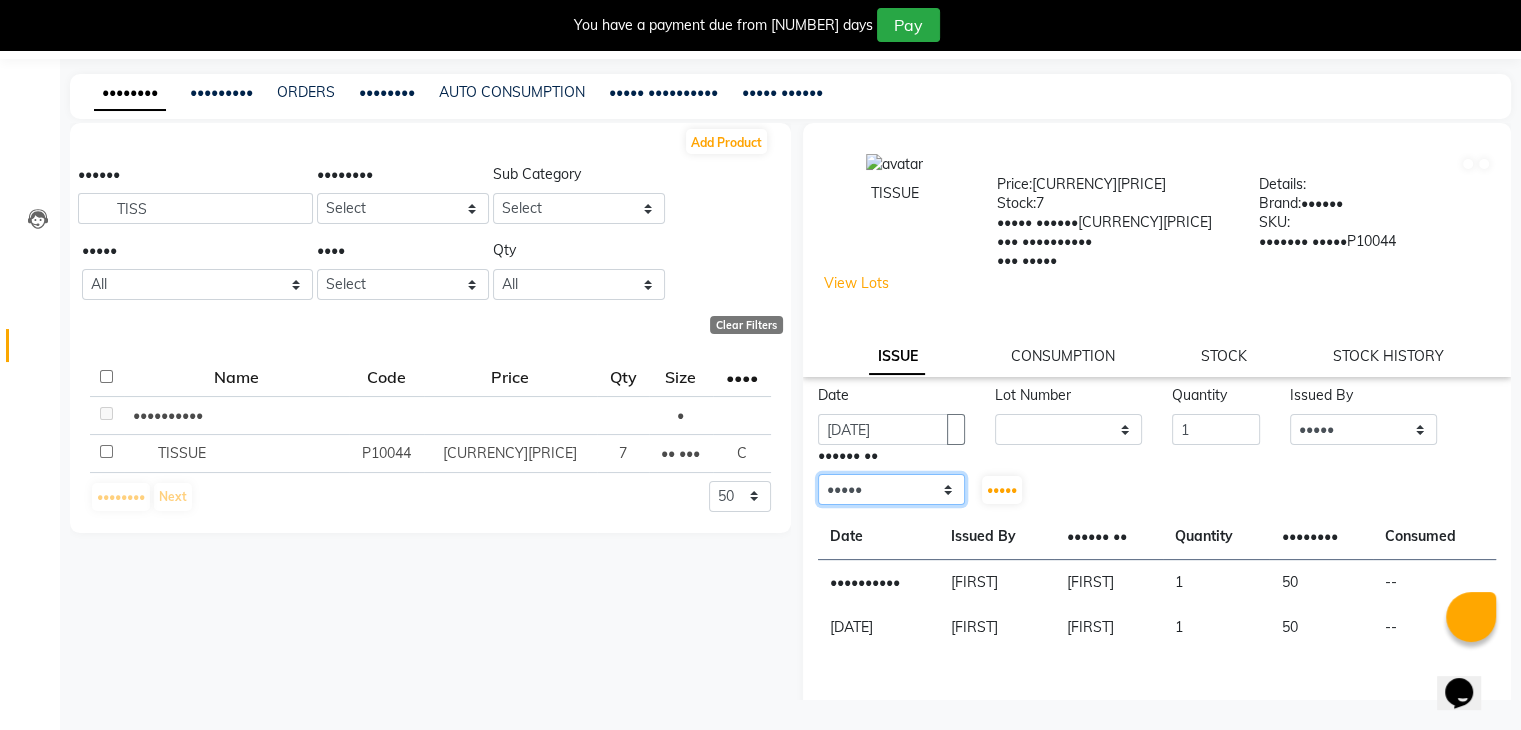 click on "Select [NAME] [NAME] [NAME] [NAME] [NAME] [NAME] [NAME]" at bounding box center [891, 489] 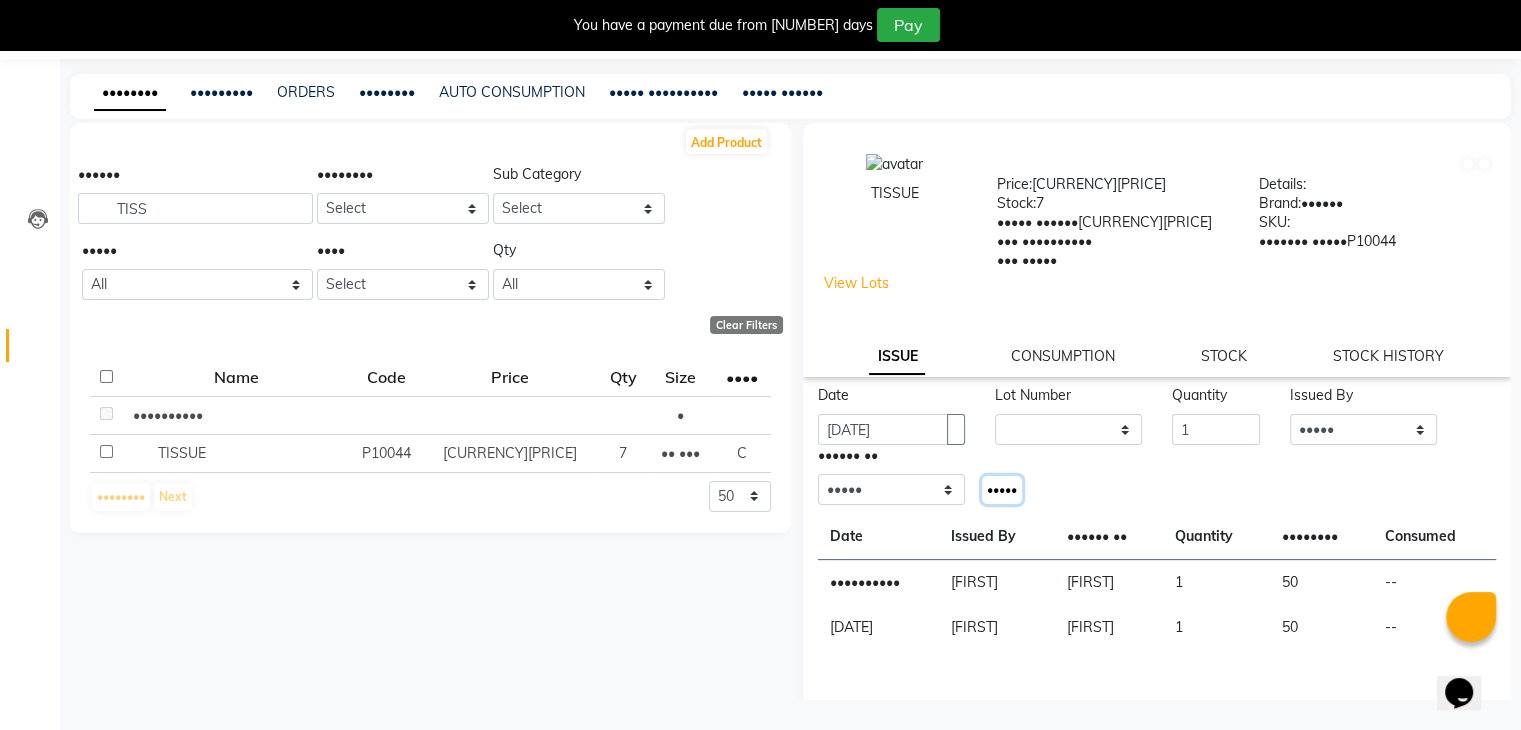 click on "•••••" at bounding box center (1002, 489) 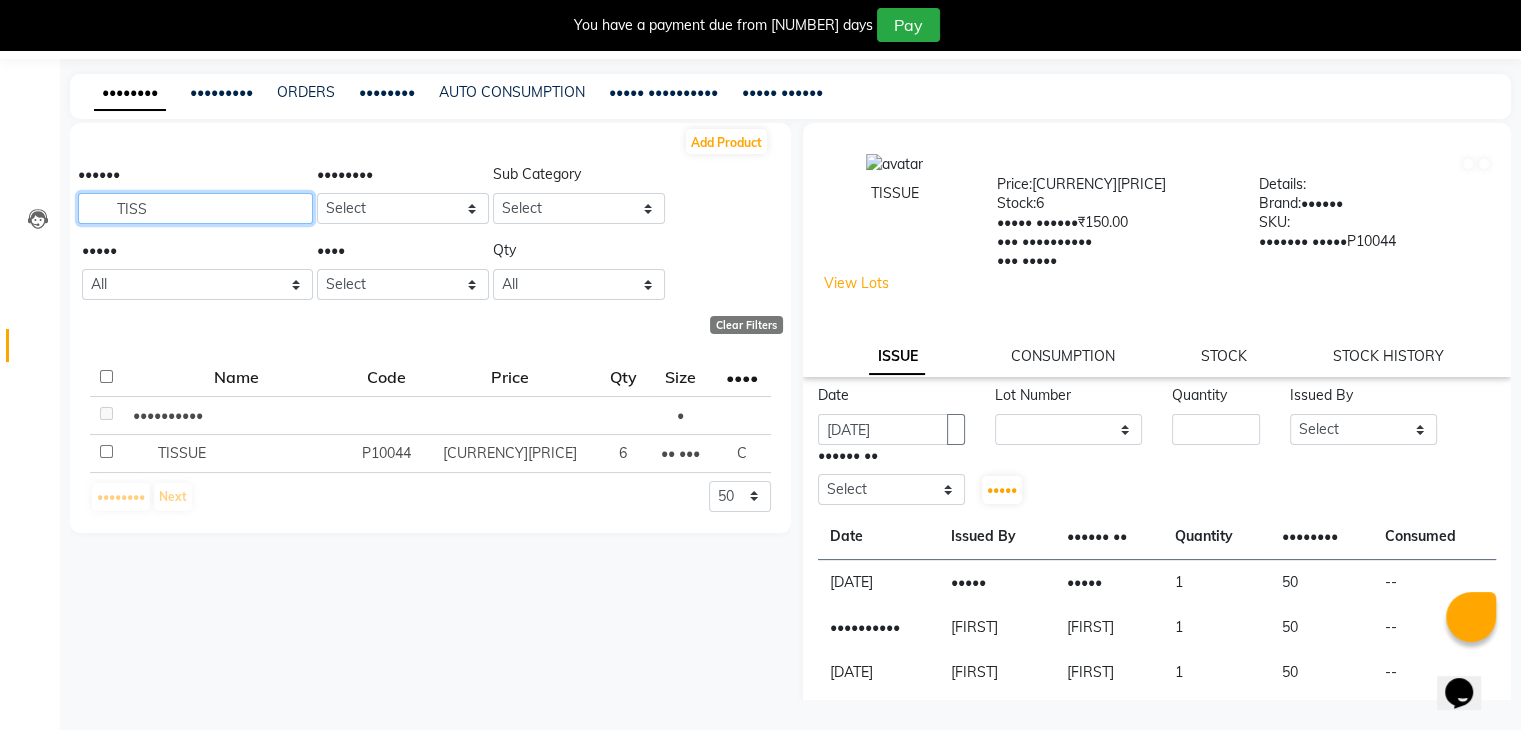 click on "TISS" at bounding box center [195, 208] 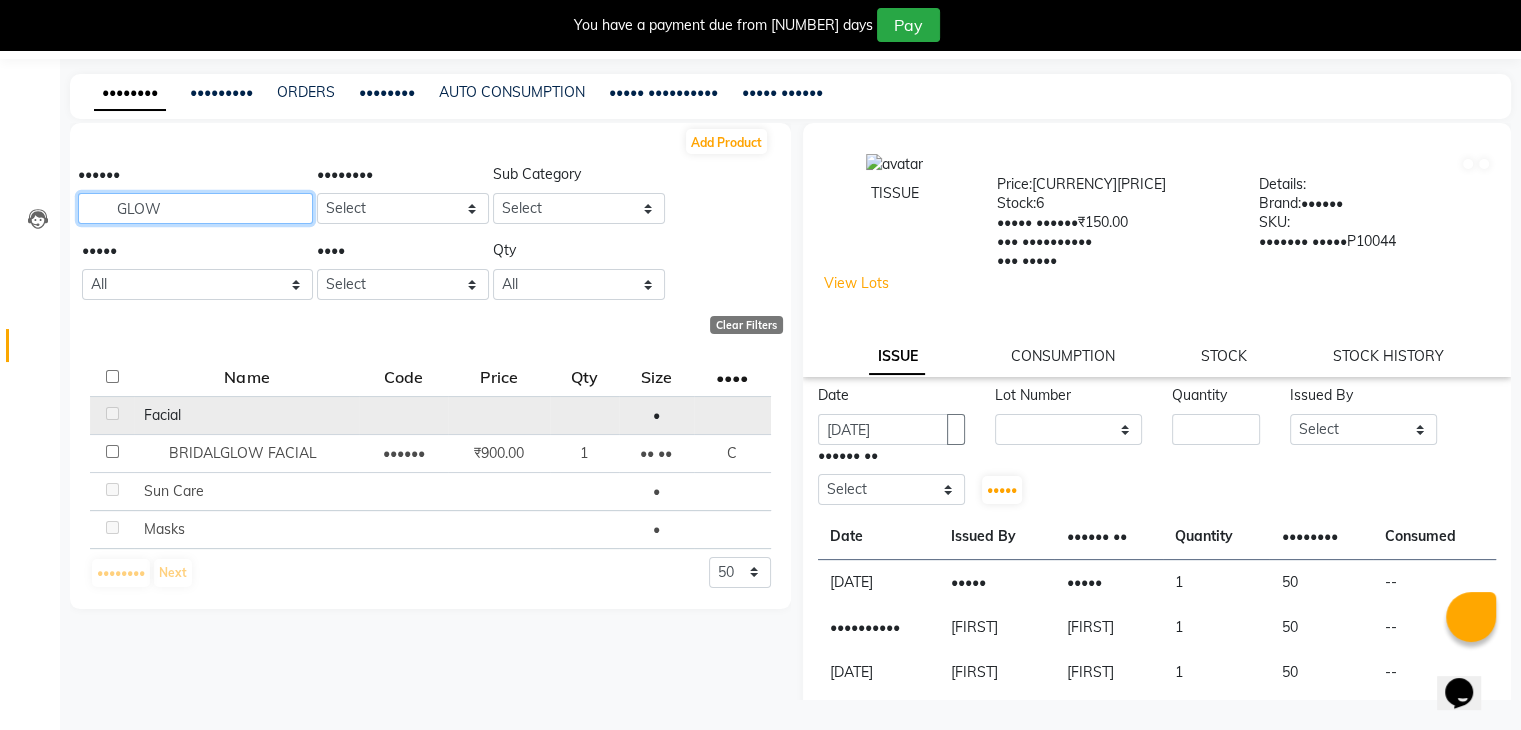 type on "GLOW" 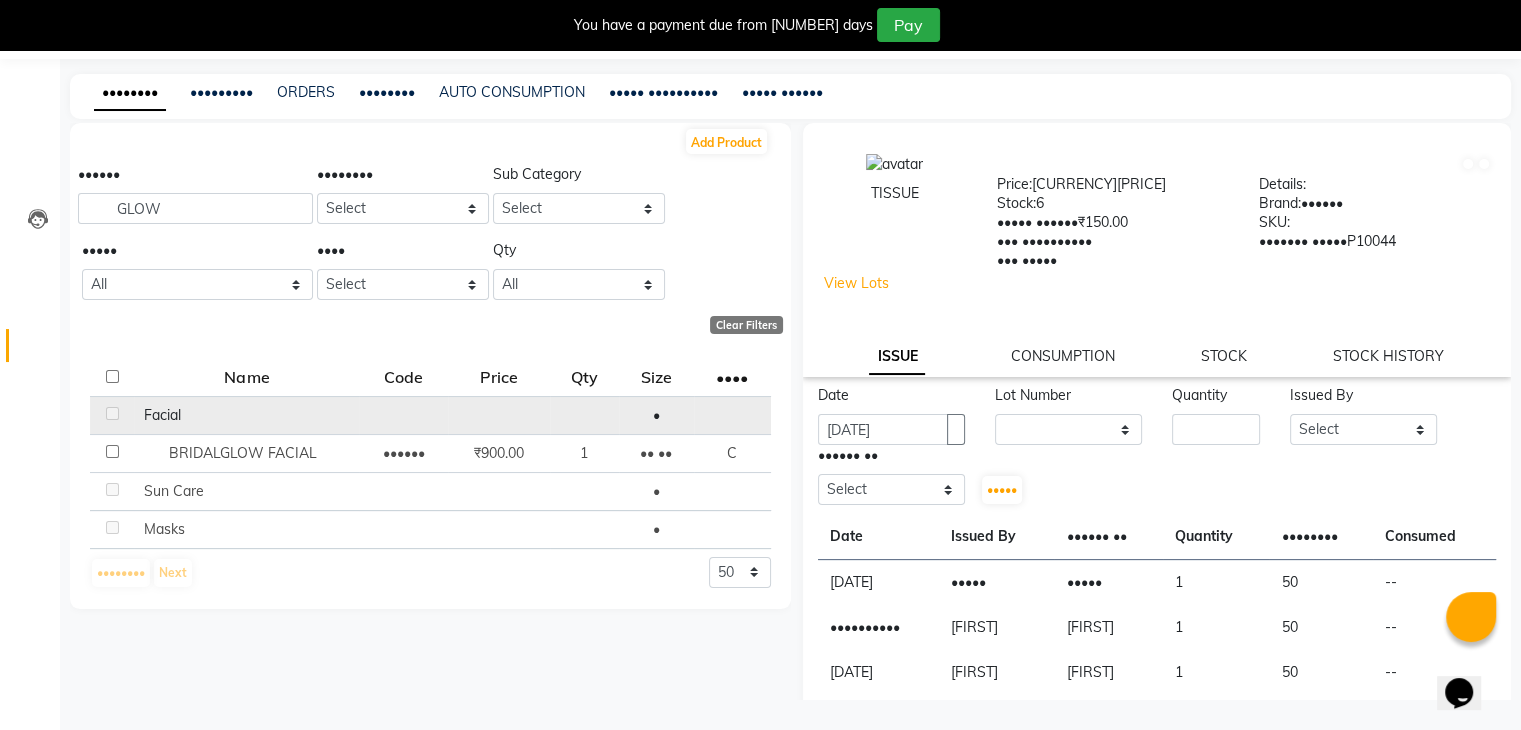 click at bounding box center (139, 415) 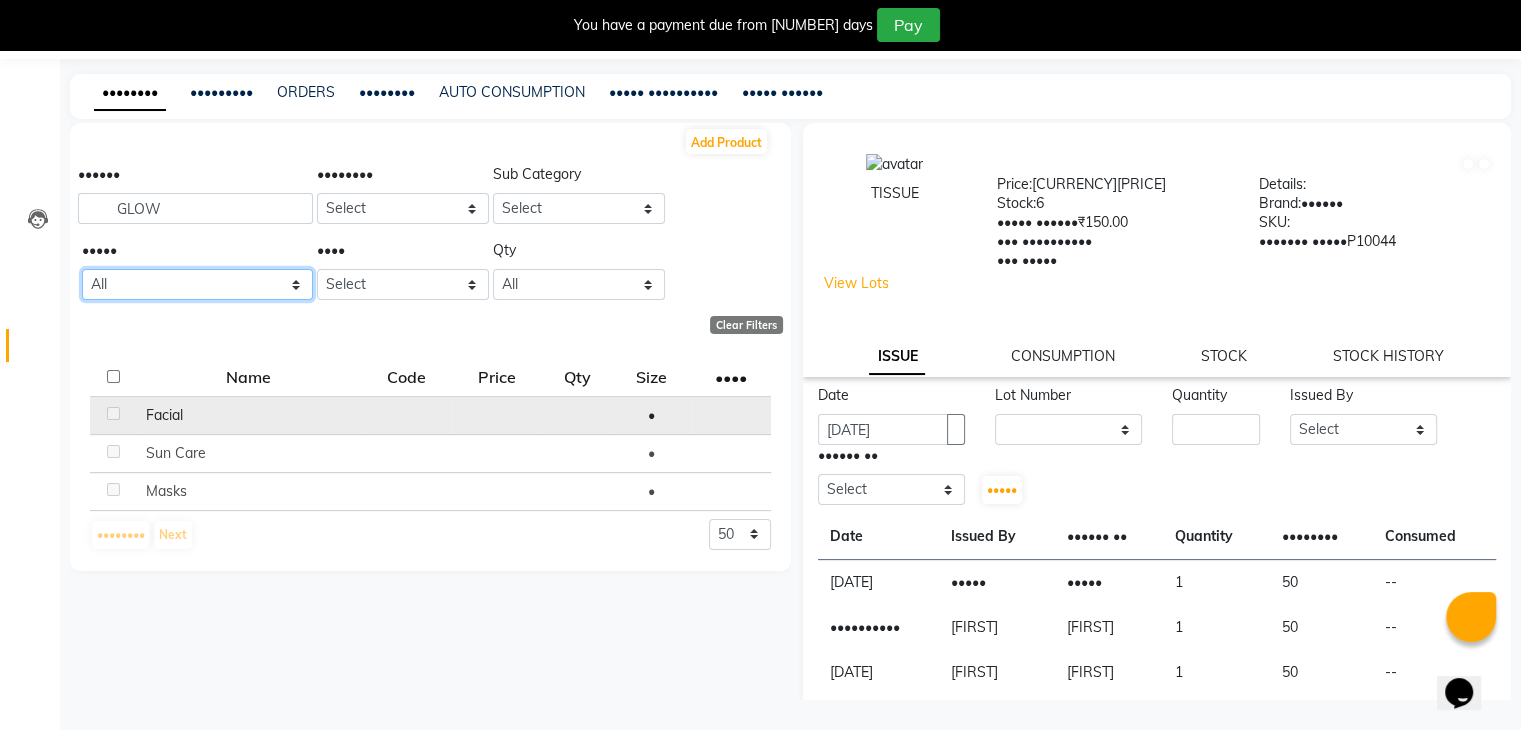 click on "All 2 Agelock Alga Beauty Beauty Gang Beauty Garage Blisskin Bodycare Bombine Bombini Cheryls Depilah Dh Ainoha Dione Floractive Godrej Godrej Proffesnal Igora Igora Royal Igora Zero Ammonia Jeannot Kanpeki Lorial Lorial Invoa Lotus Macadamia Matrix Mohair O3 + O3+ Orangewood Oxy Oxylife Ozone Raaga Rica Sara Schwarzkopf Selective Selective Reverso Serenite Streax Strix Style Style Aroma Wella Wella Colour Touch" at bounding box center [197, 284] 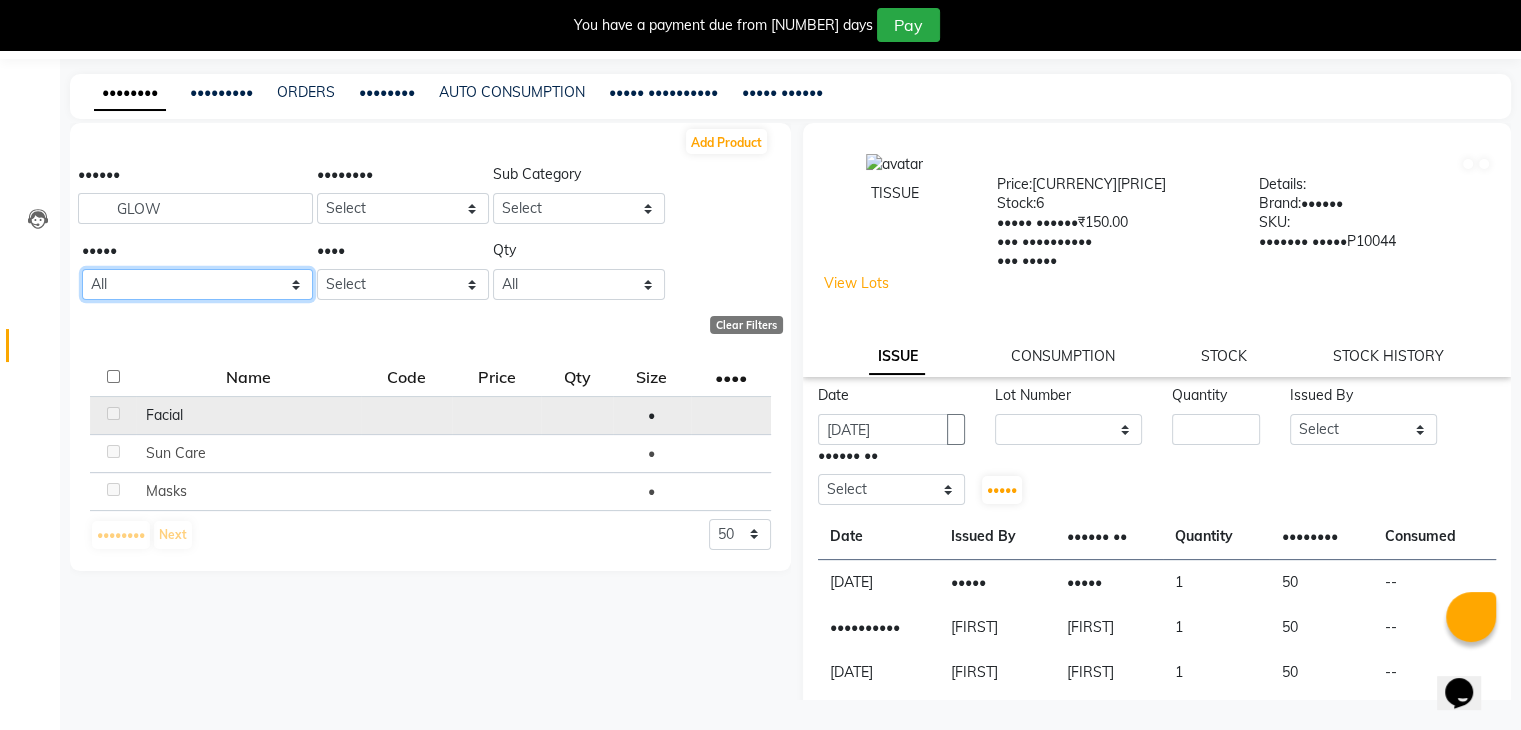 select on "•••••••" 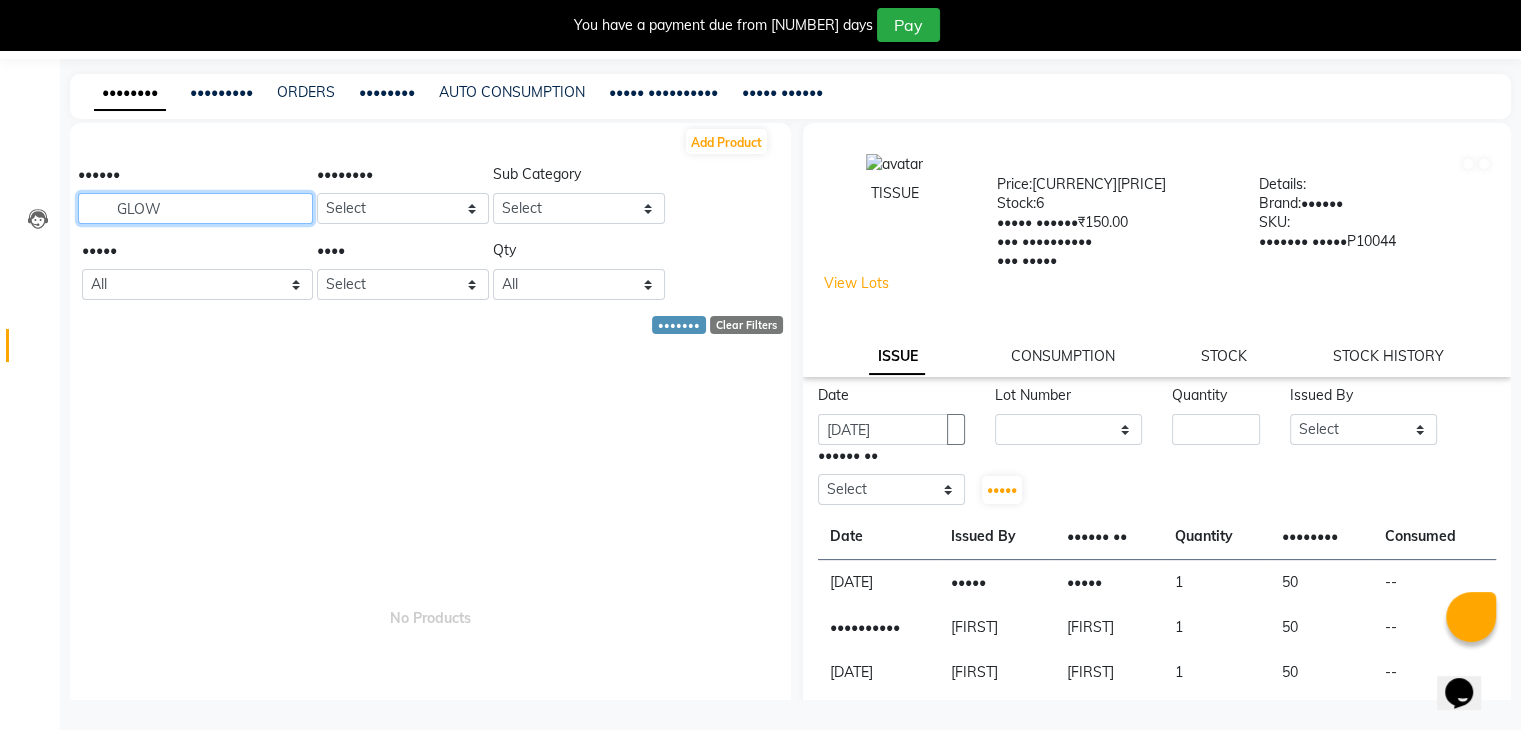 click on "GLOW" at bounding box center [195, 208] 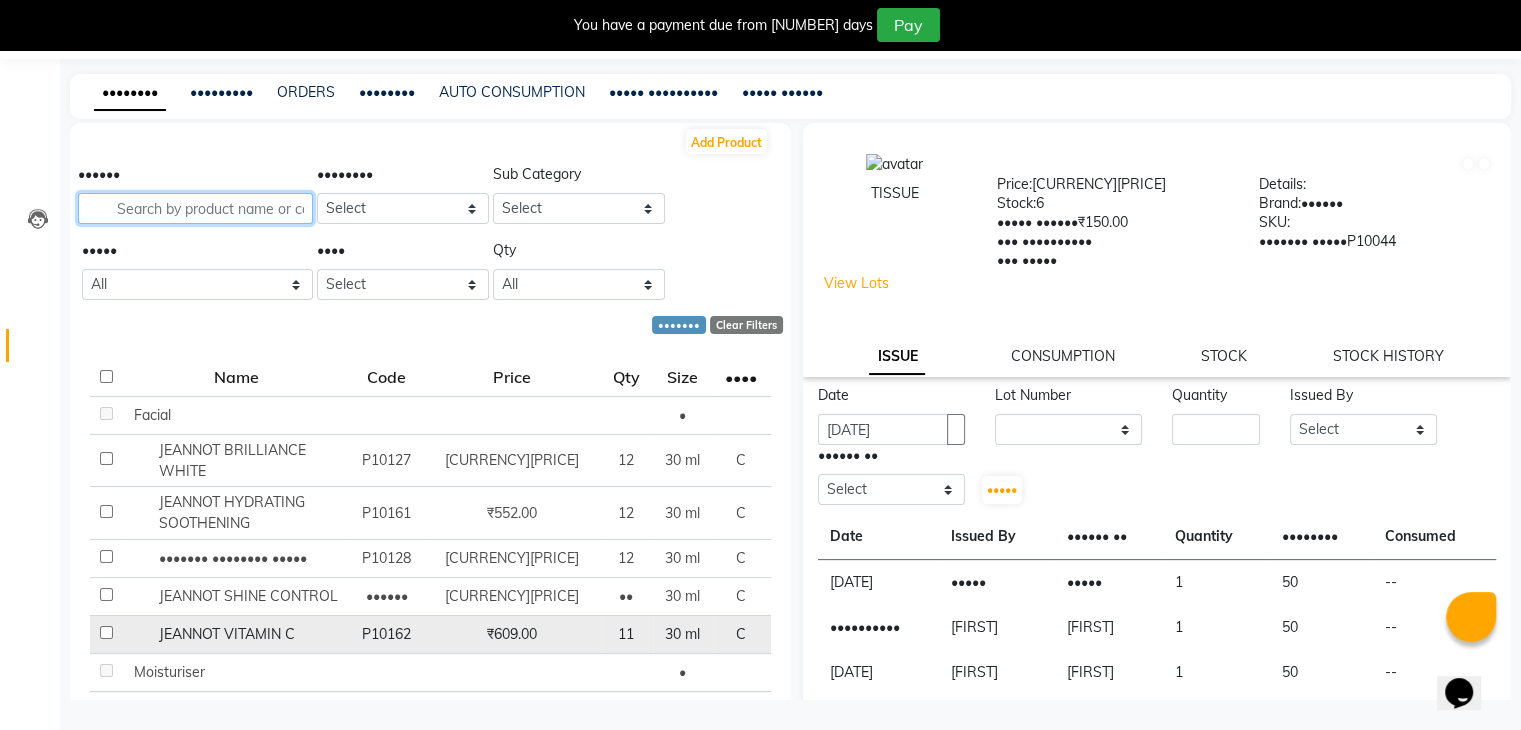 type 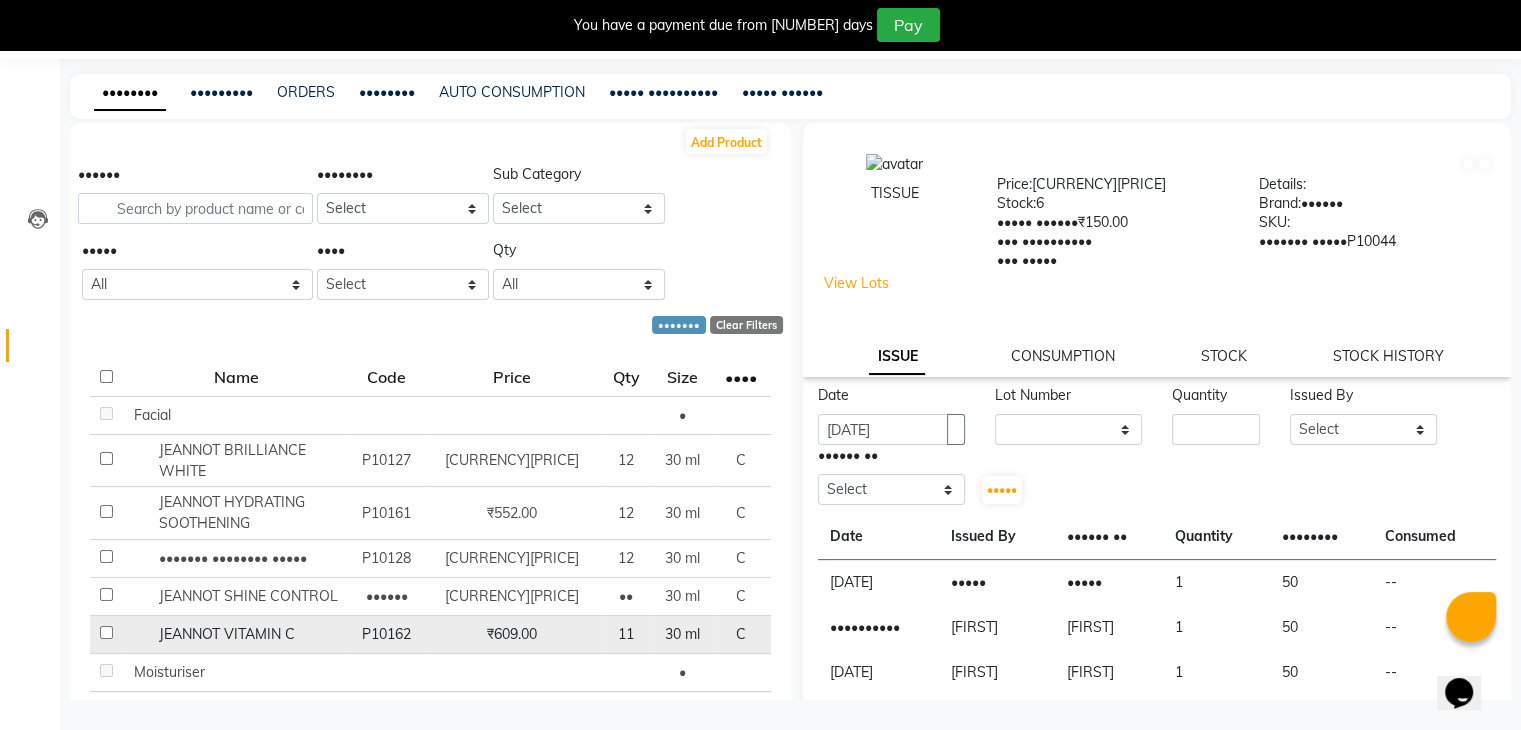 click at bounding box center (106, 413) 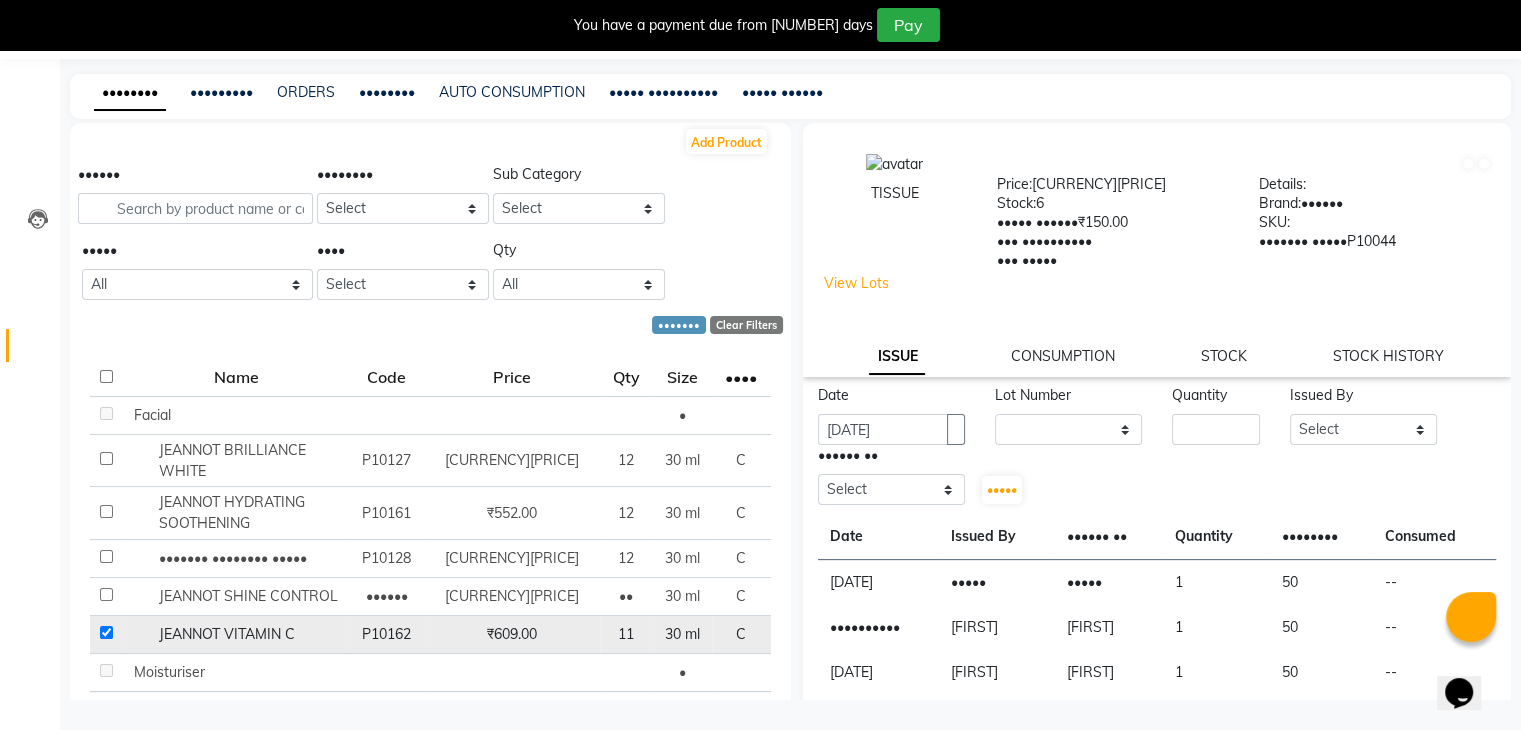 checkbox on "••••" 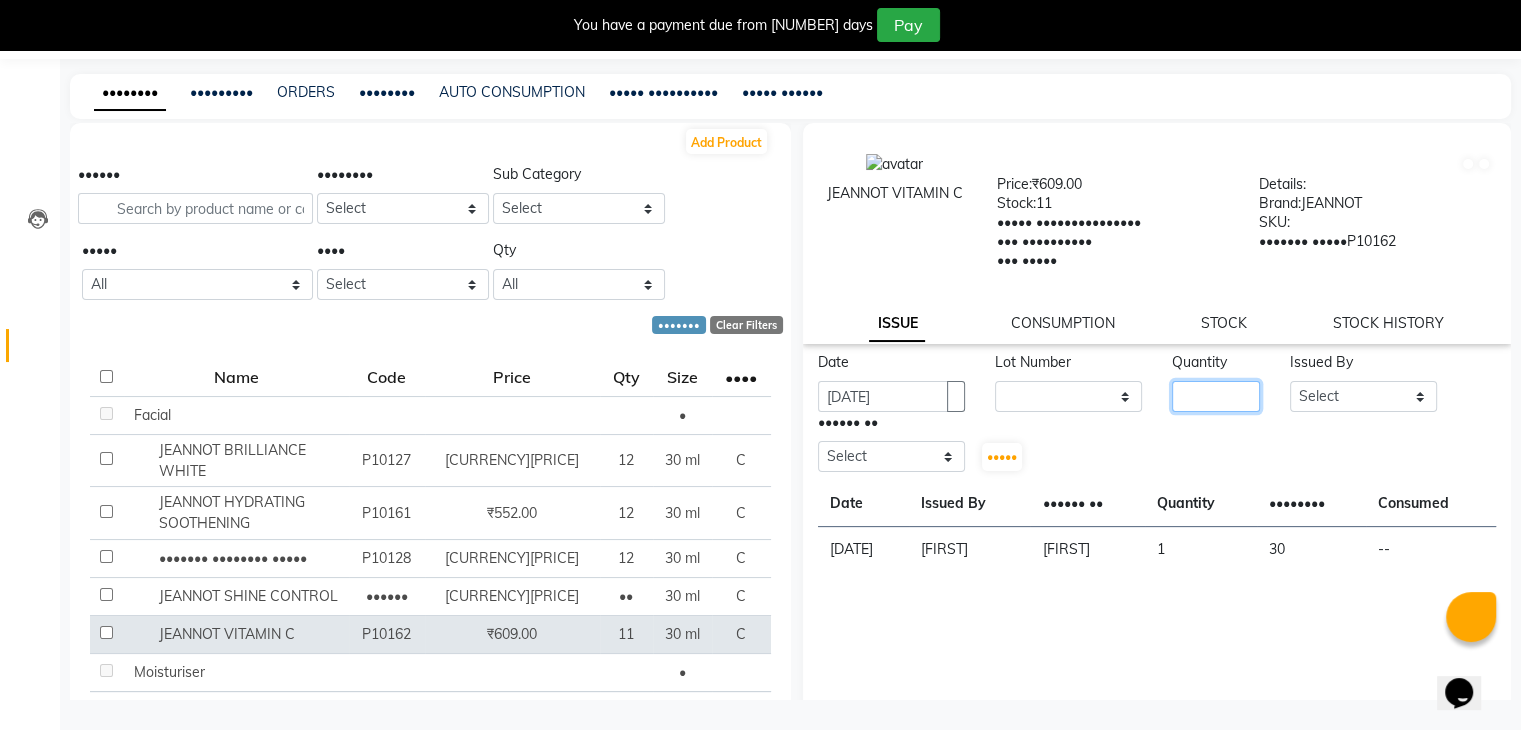 click at bounding box center [1216, 396] 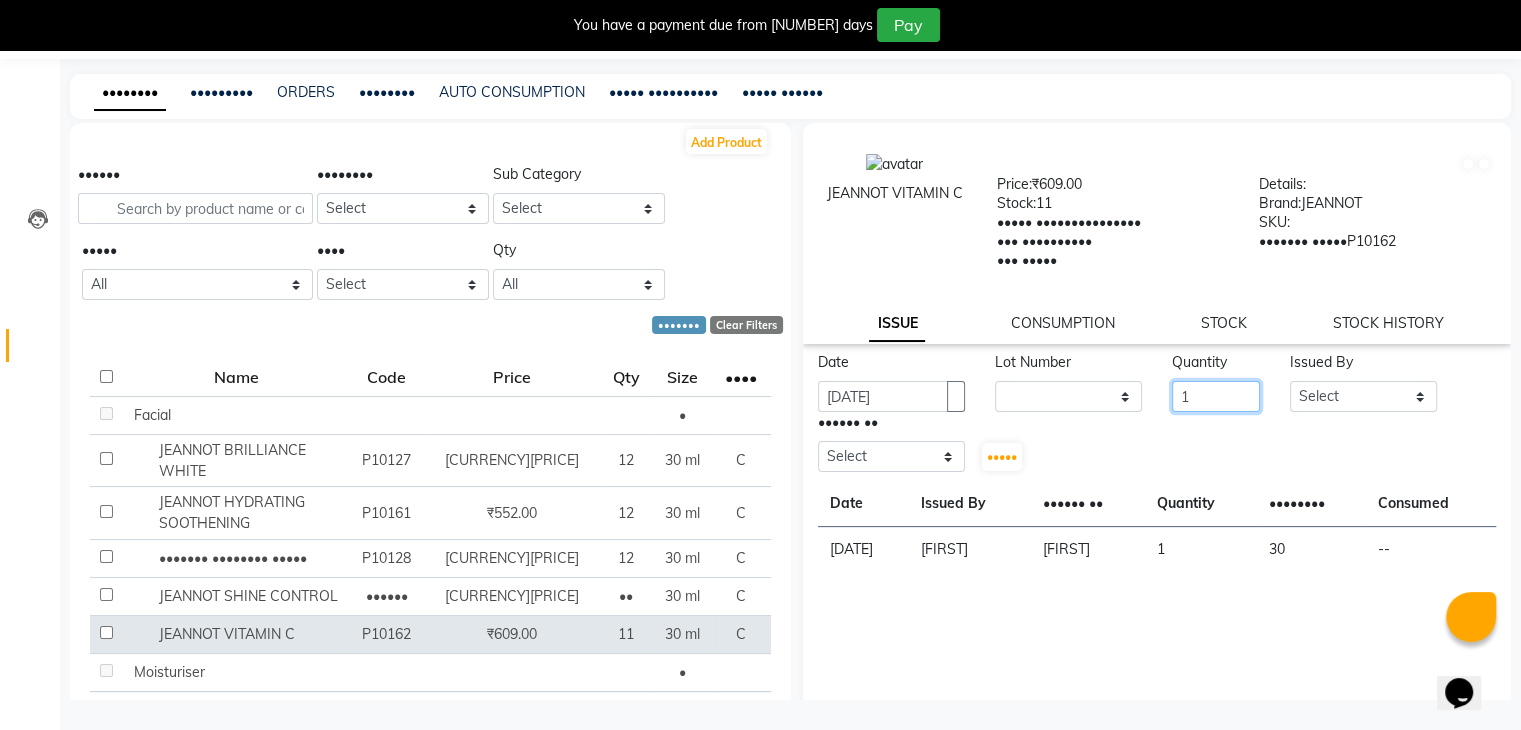 type on "1" 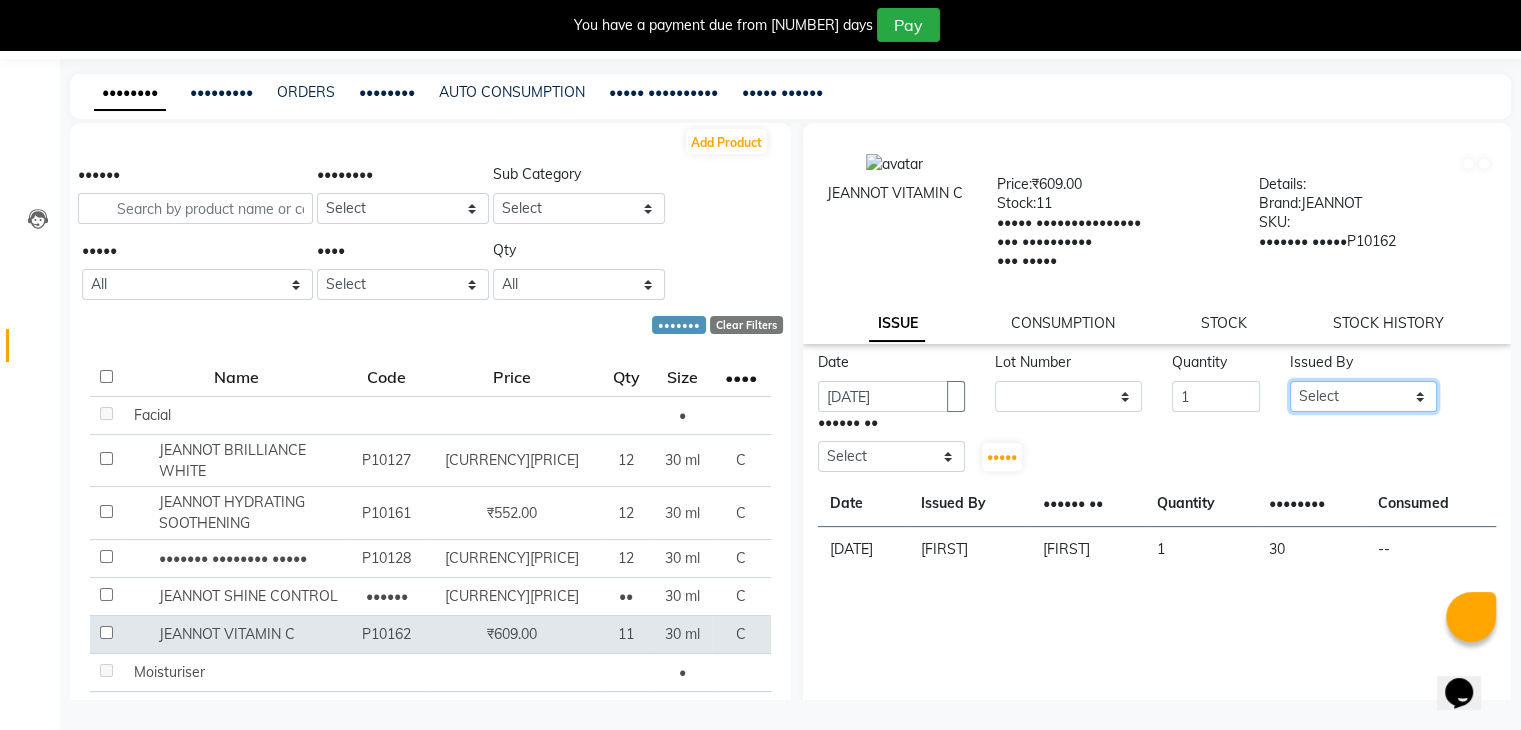 click on "Select [NAME] [NAME] [NAME] [NAME] [NAME] [NAME] [NAME]" at bounding box center [1363, 396] 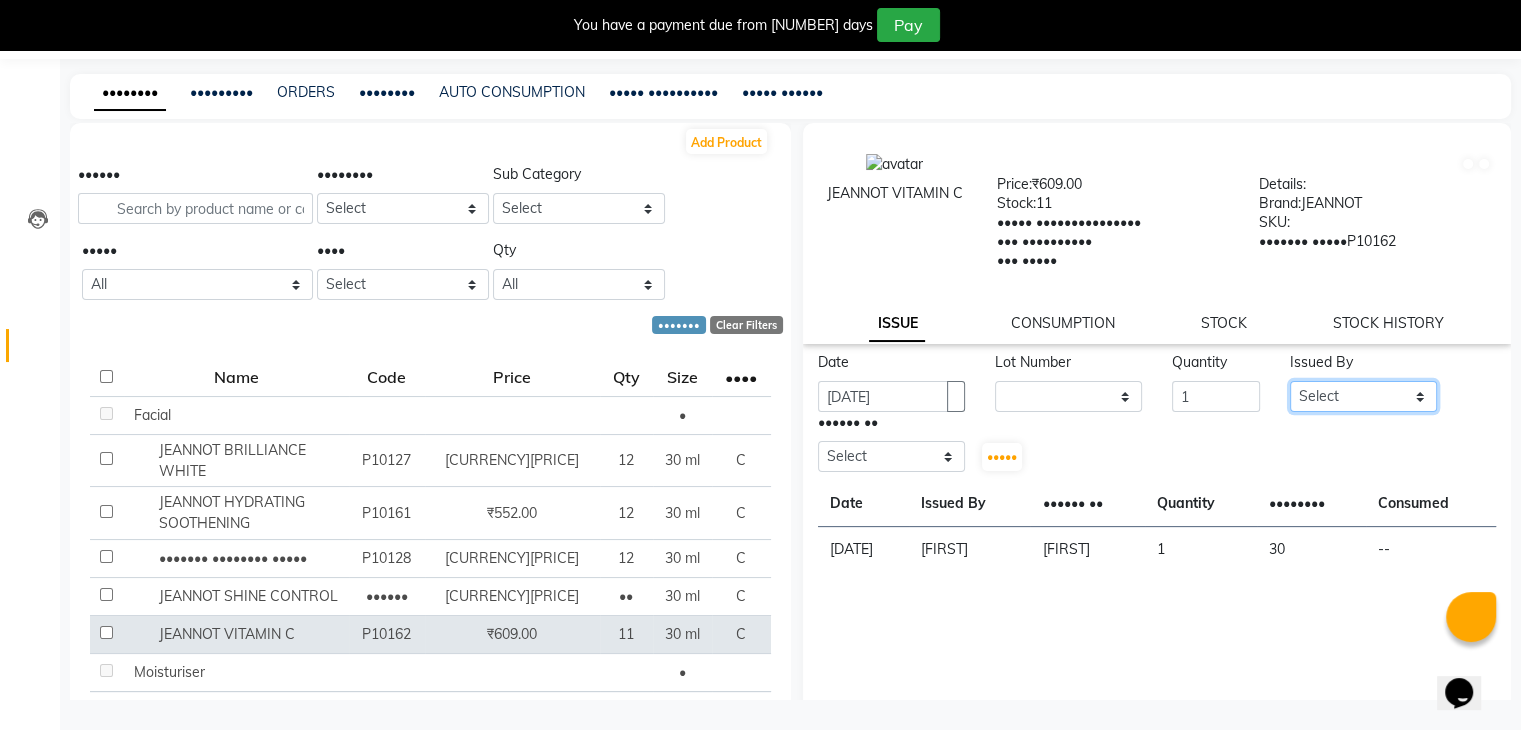 select on "69887" 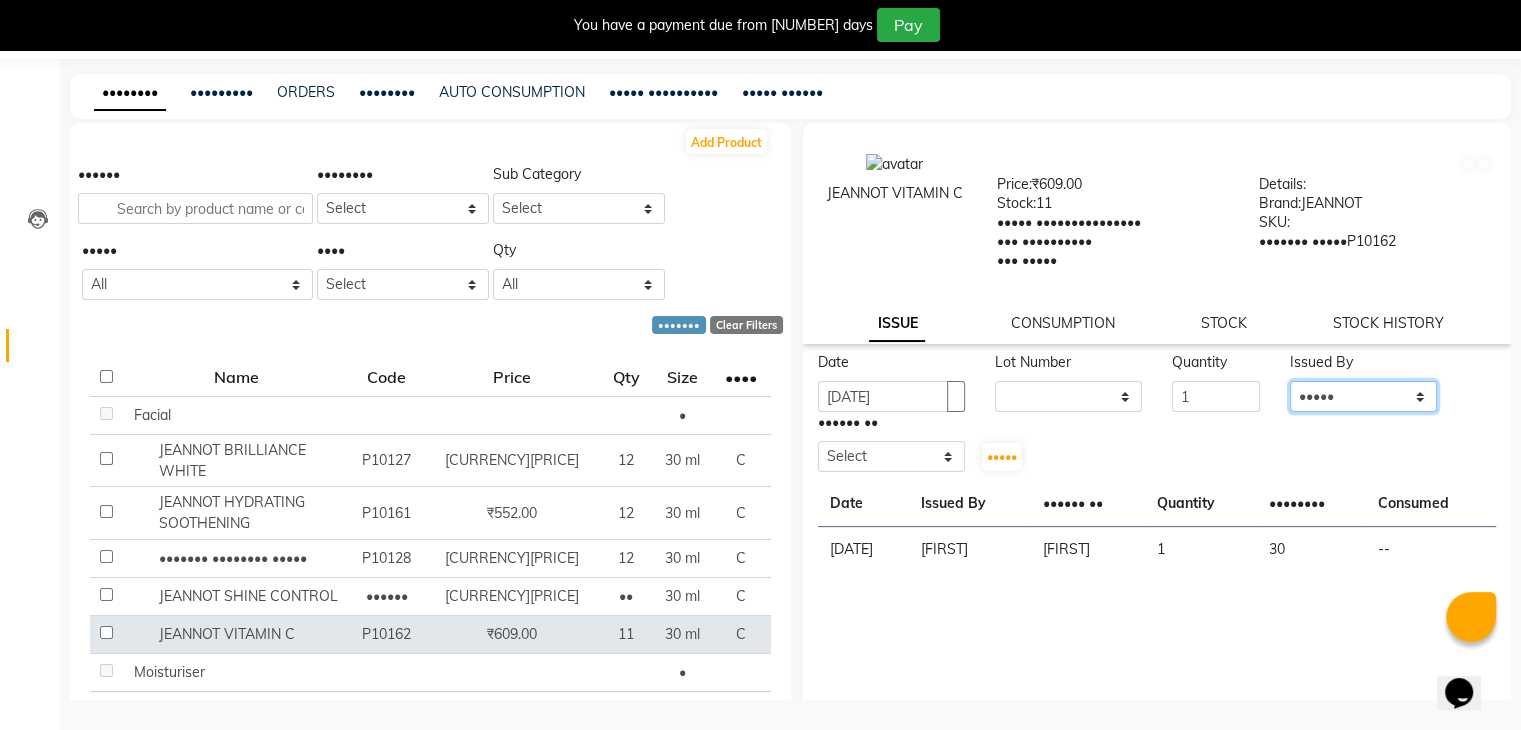 click on "Select [NAME] [NAME] [NAME] [NAME] [NAME] [NAME] [NAME]" at bounding box center [1363, 396] 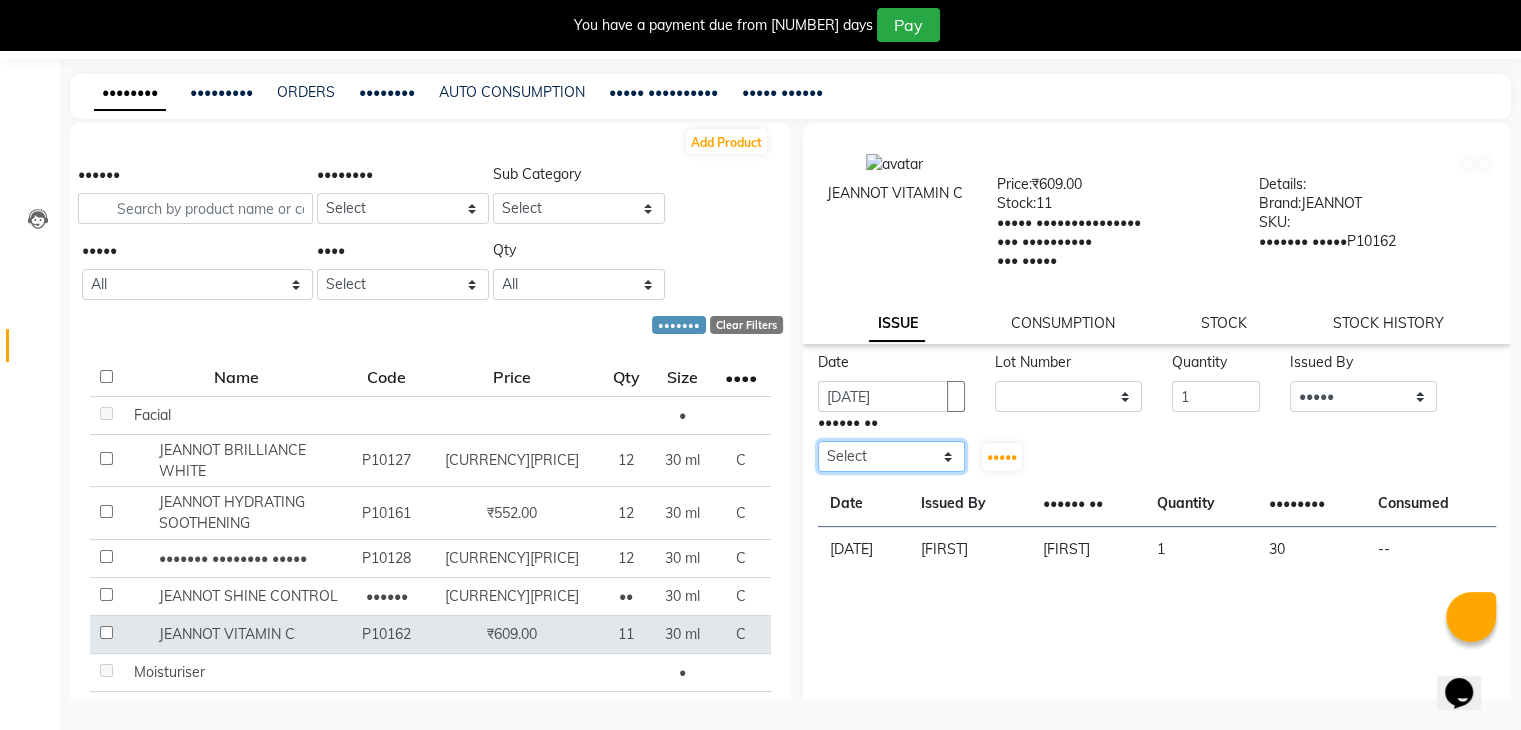 click on "Select [NAME] [NAME] [NAME] [NAME] [NAME] [NAME] [NAME]" at bounding box center [891, 456] 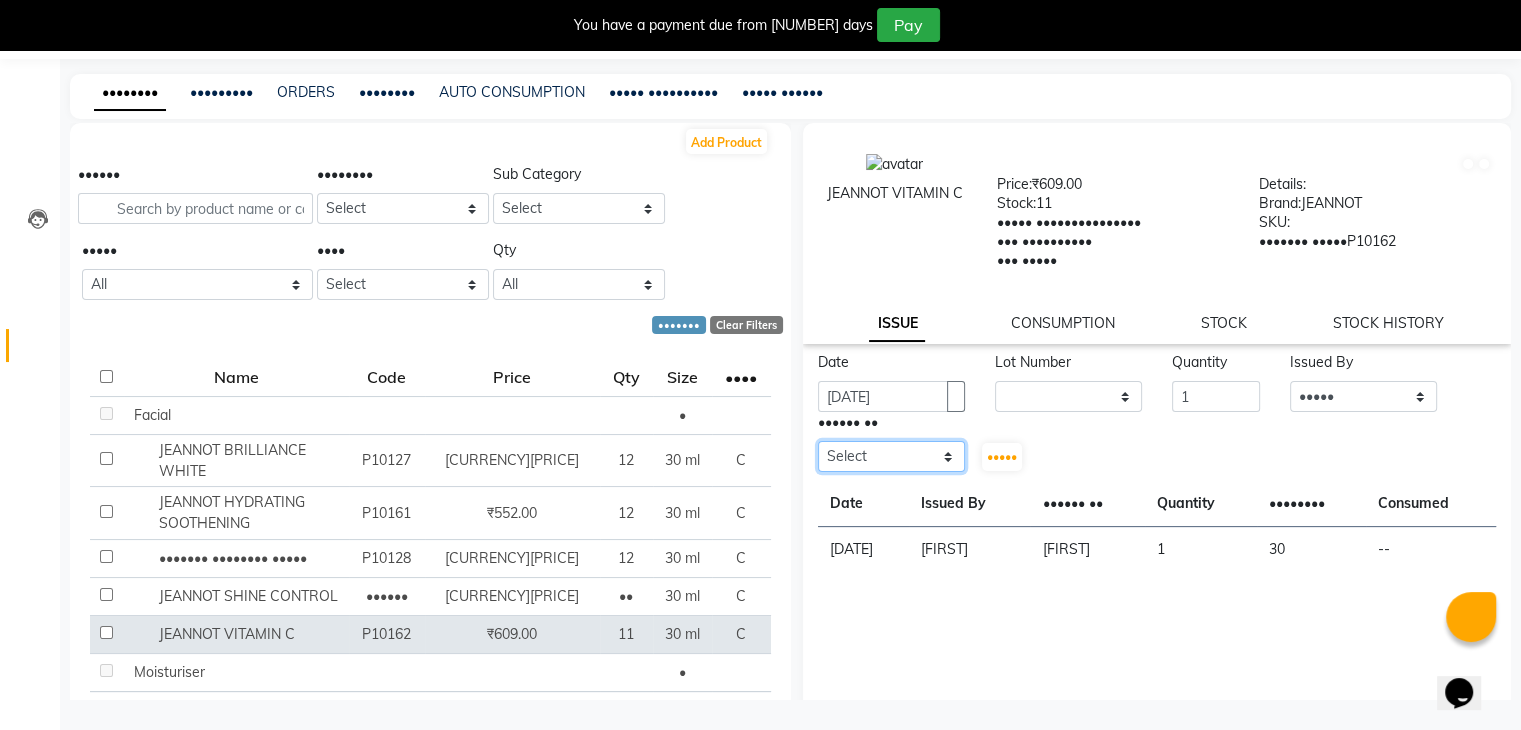 select on "69887" 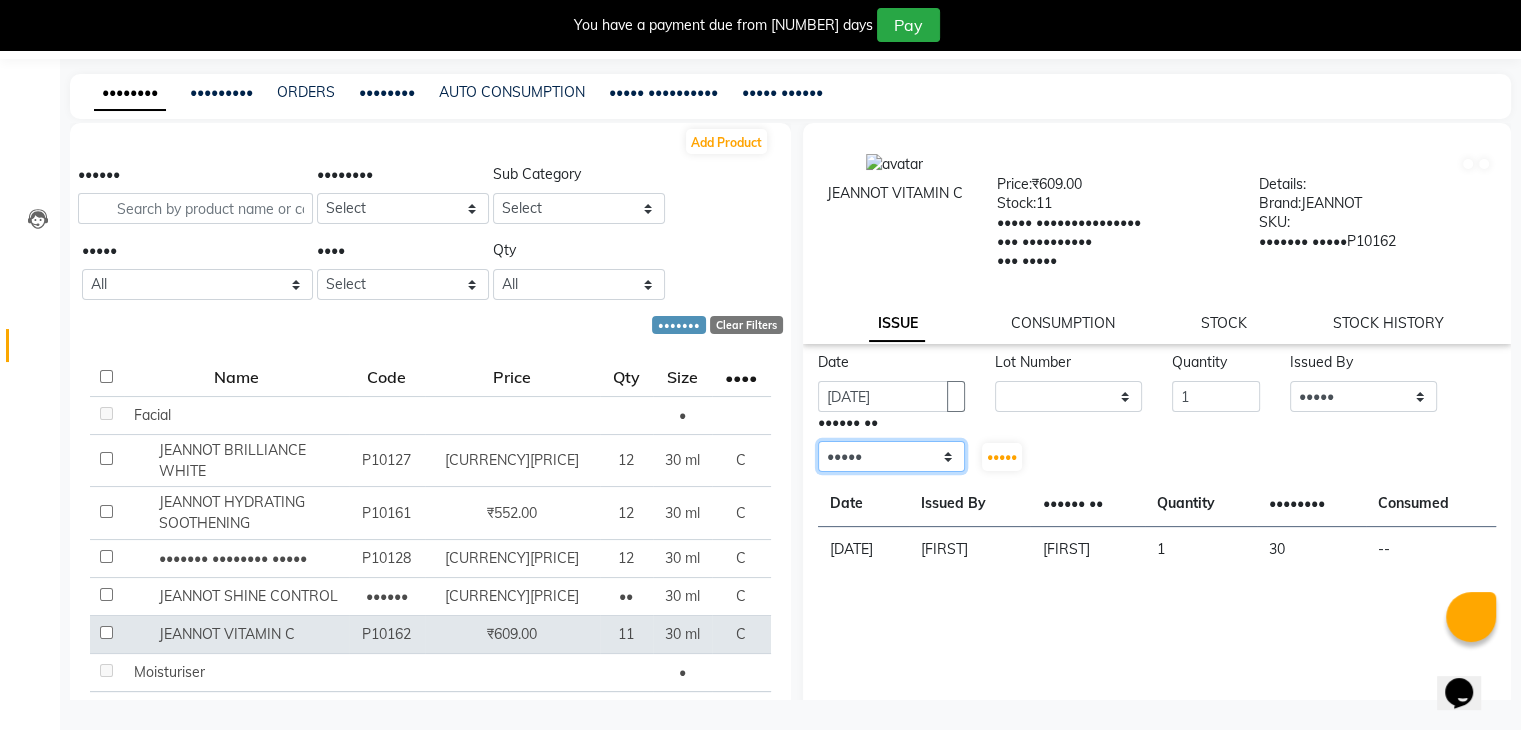 click on "Select [NAME] [NAME] [NAME] [NAME] [NAME] [NAME] [NAME]" at bounding box center [891, 456] 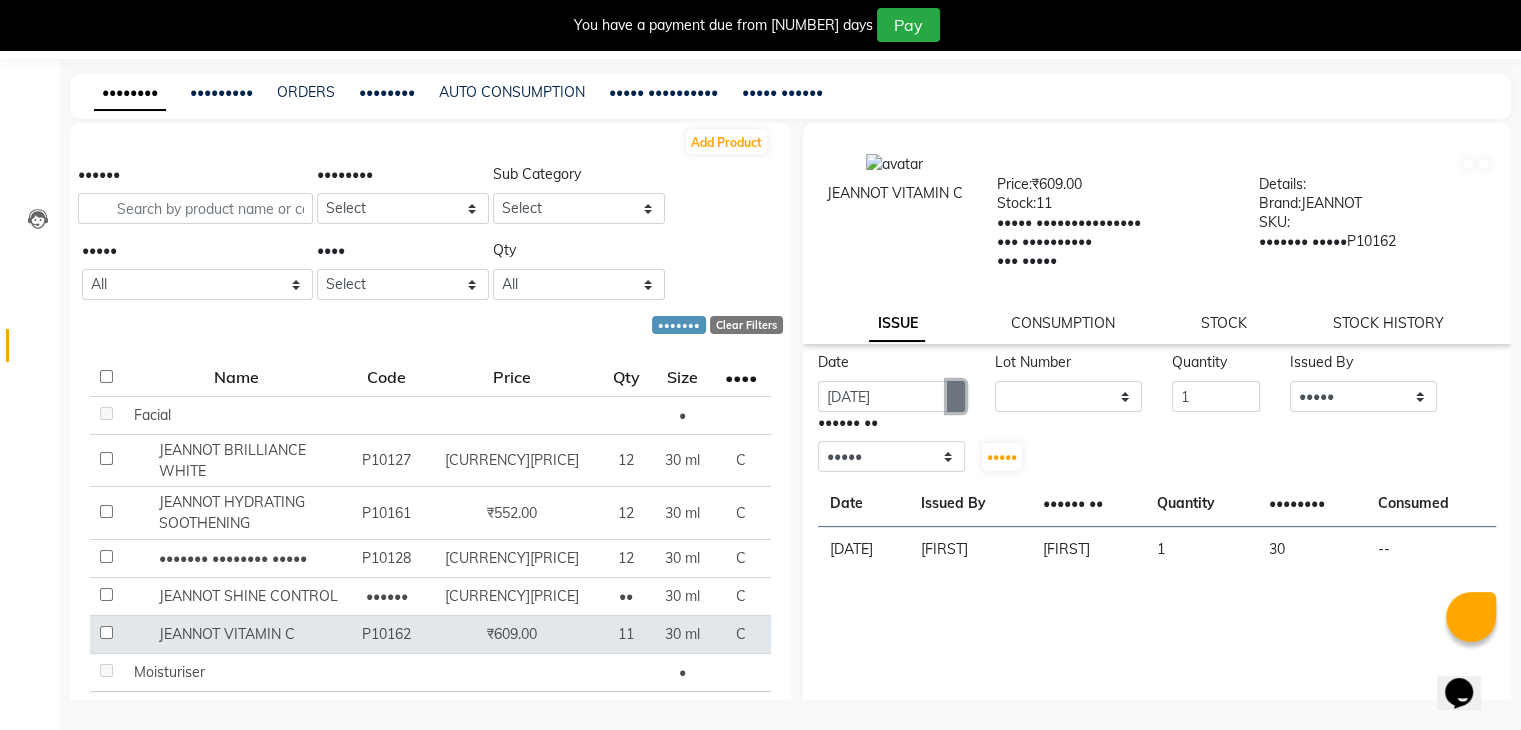 click at bounding box center [956, 397] 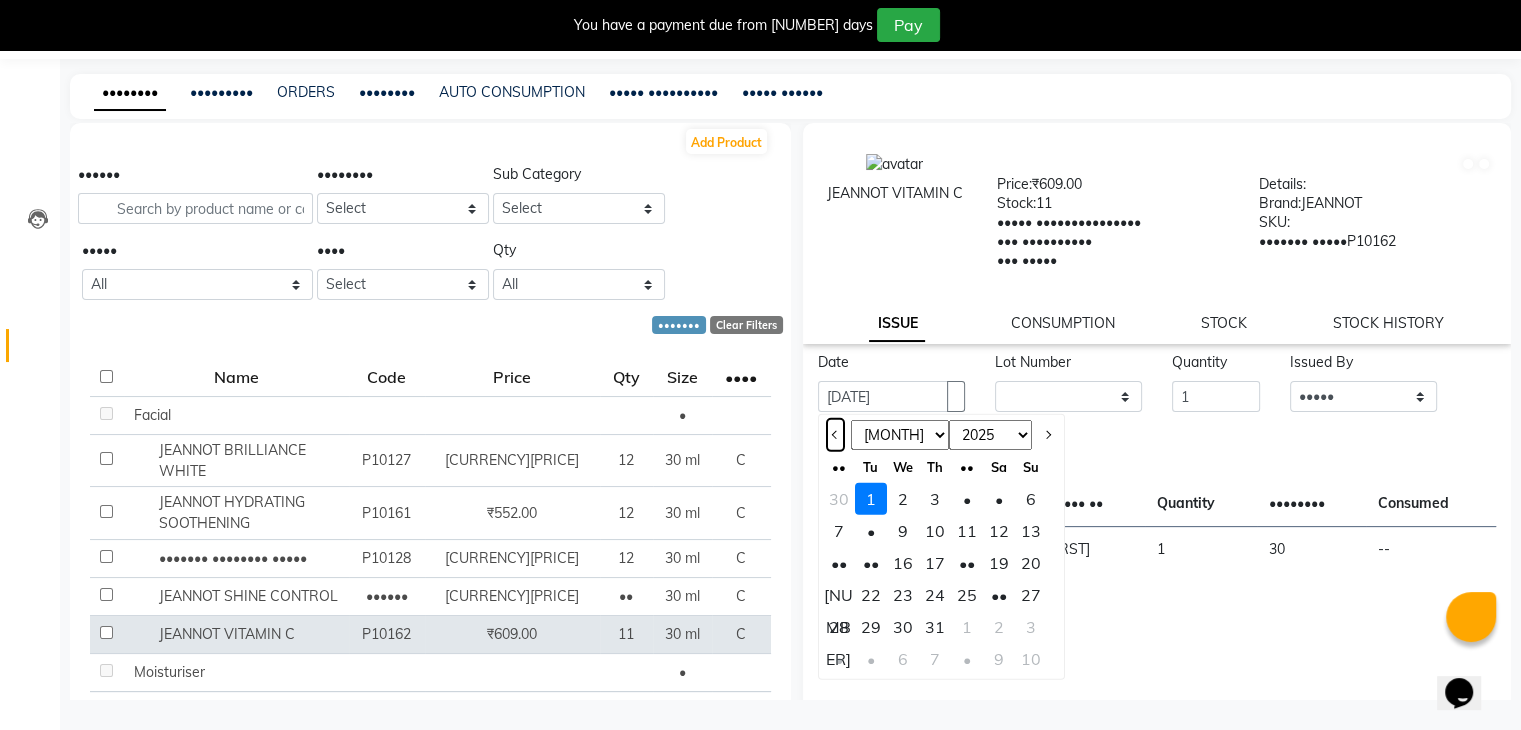 click at bounding box center (835, 435) 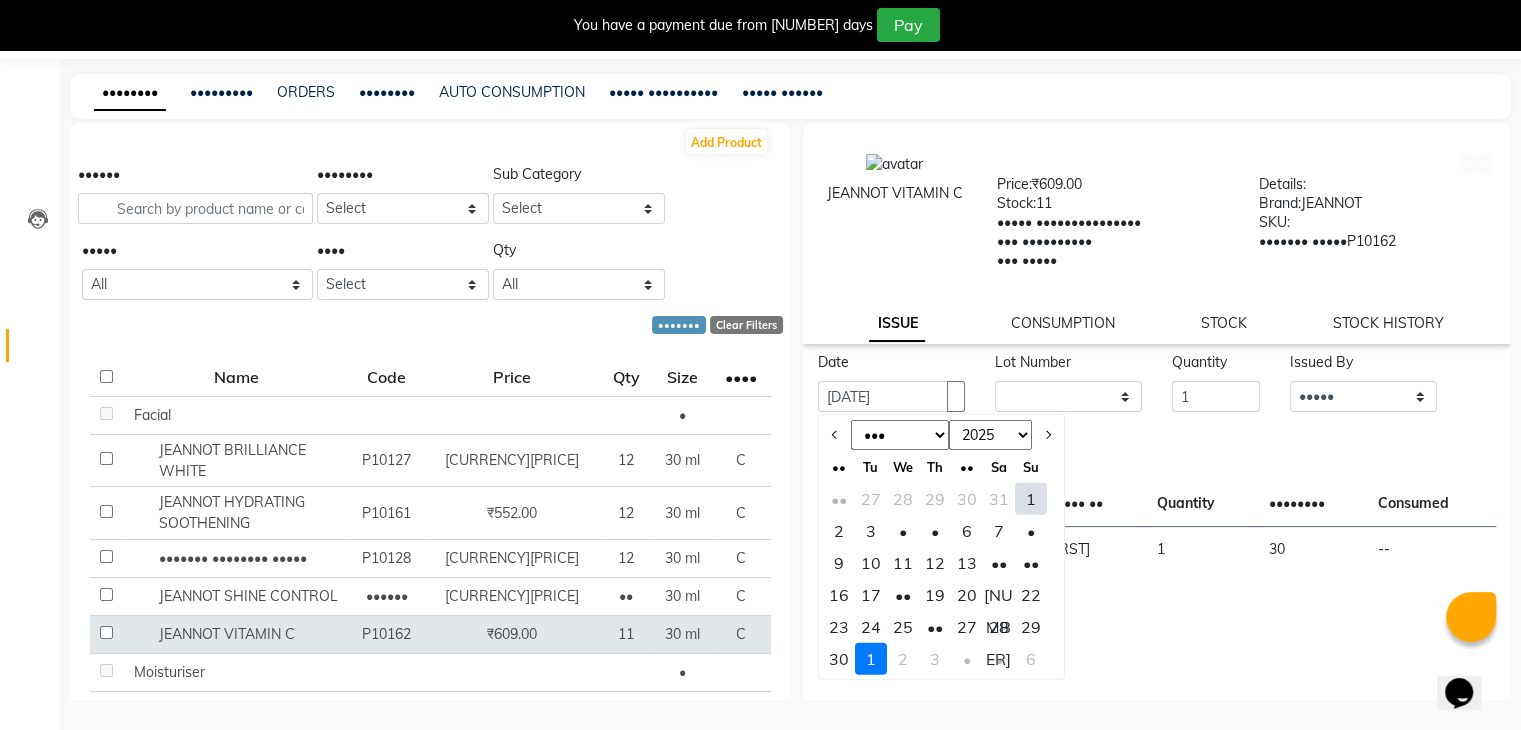 click on "29" at bounding box center (1031, 627) 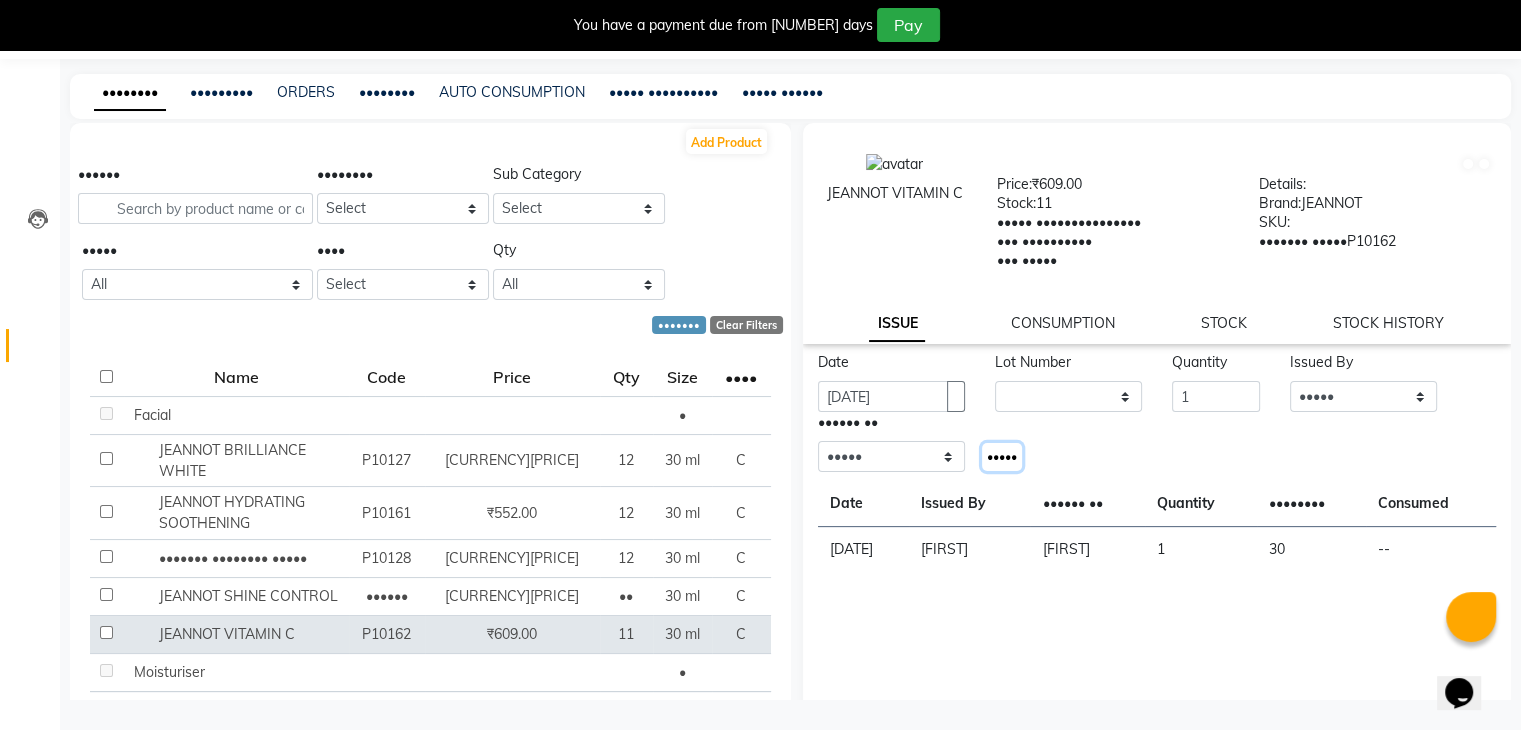 click on "•••••" at bounding box center [1002, 456] 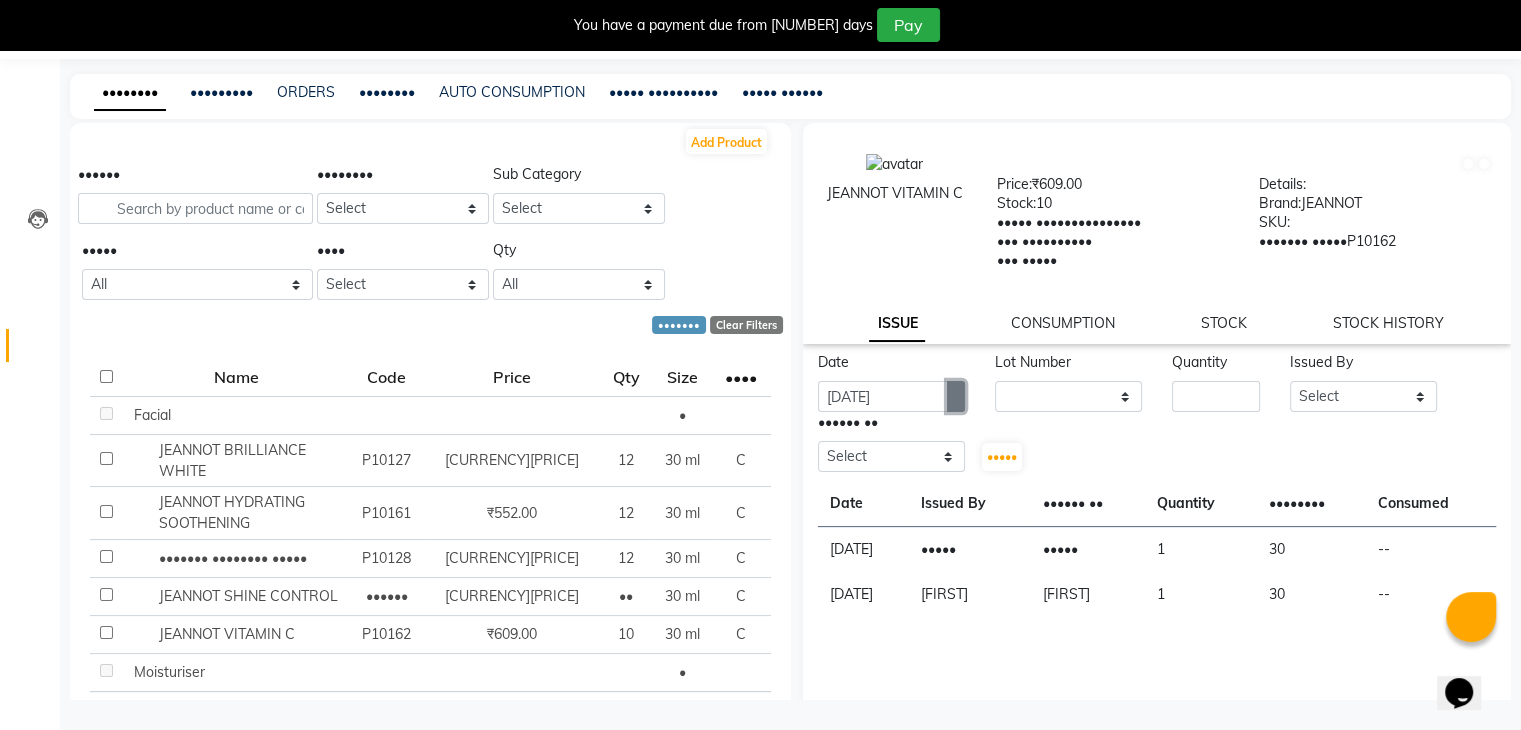 click at bounding box center (956, 397) 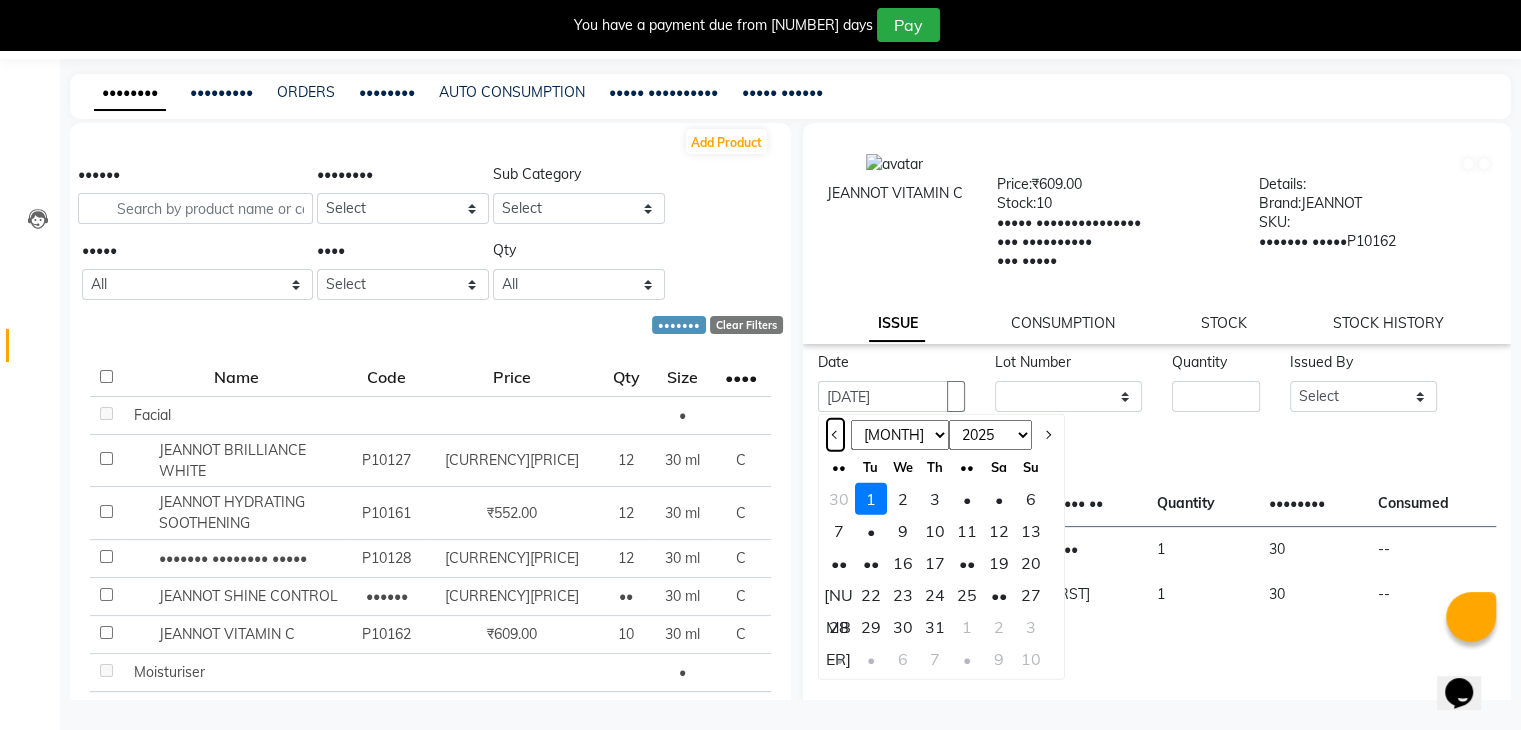 click at bounding box center (835, 435) 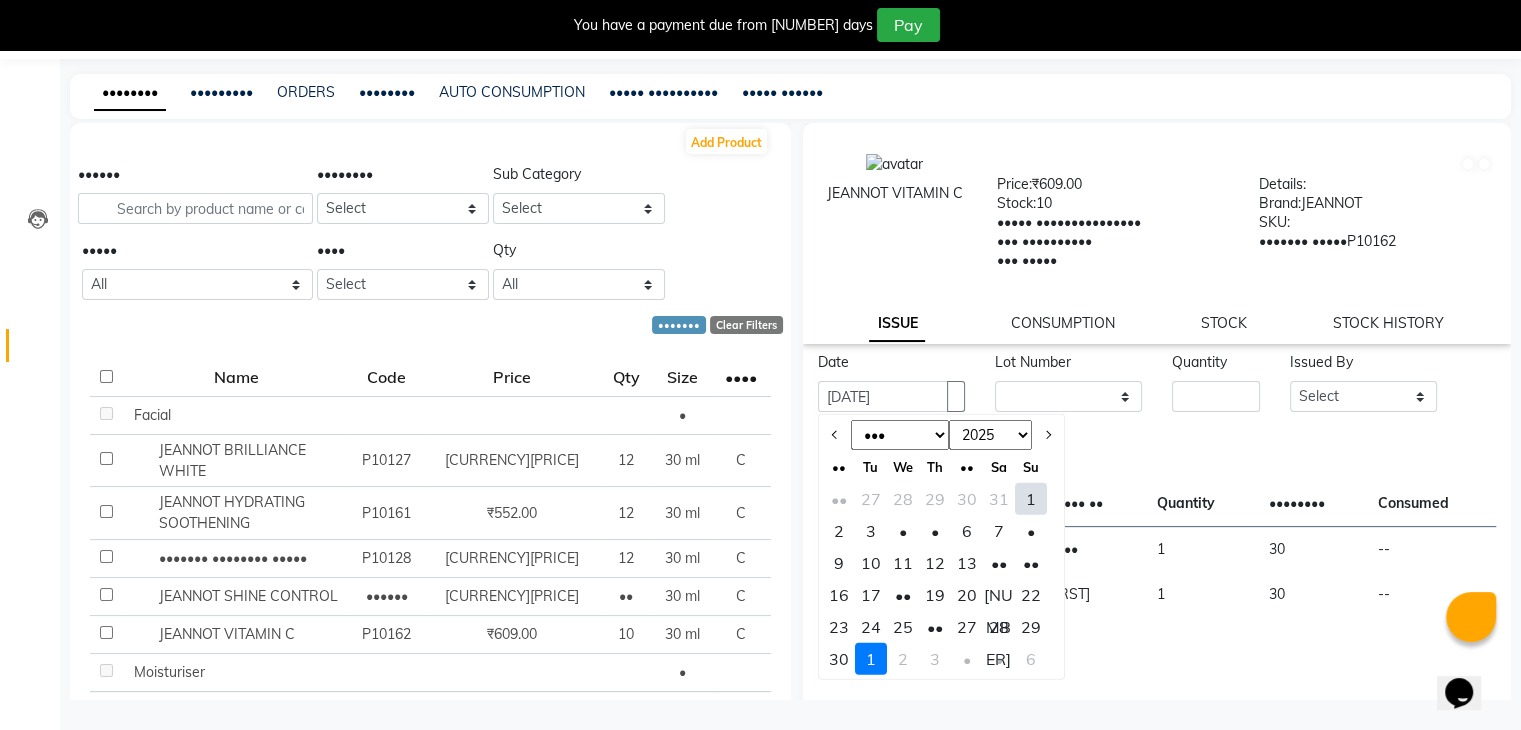 click on "28" at bounding box center [999, 627] 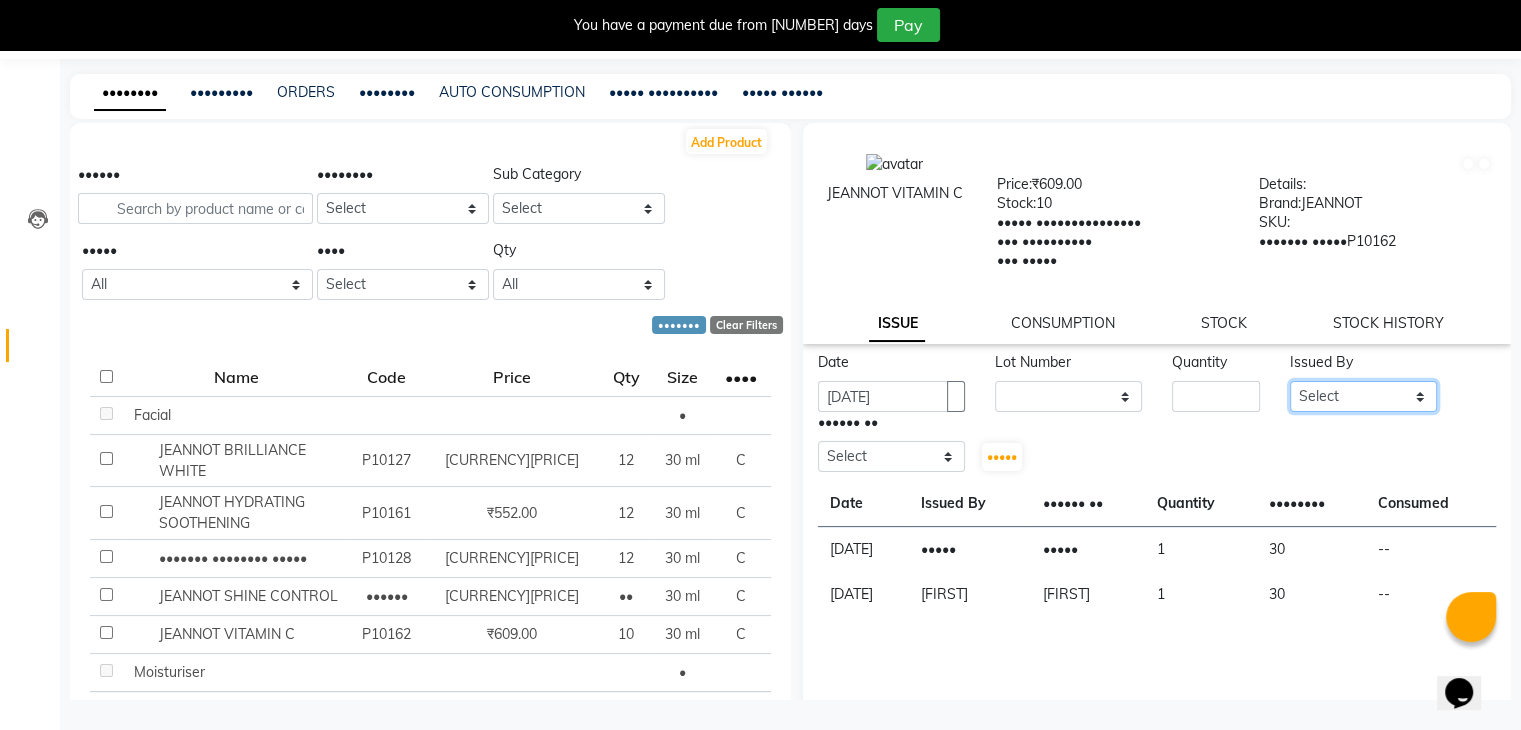 click on "Select [NAME] [NAME] [NAME] [NAME] [NAME] [NAME] [NAME]" at bounding box center (1363, 396) 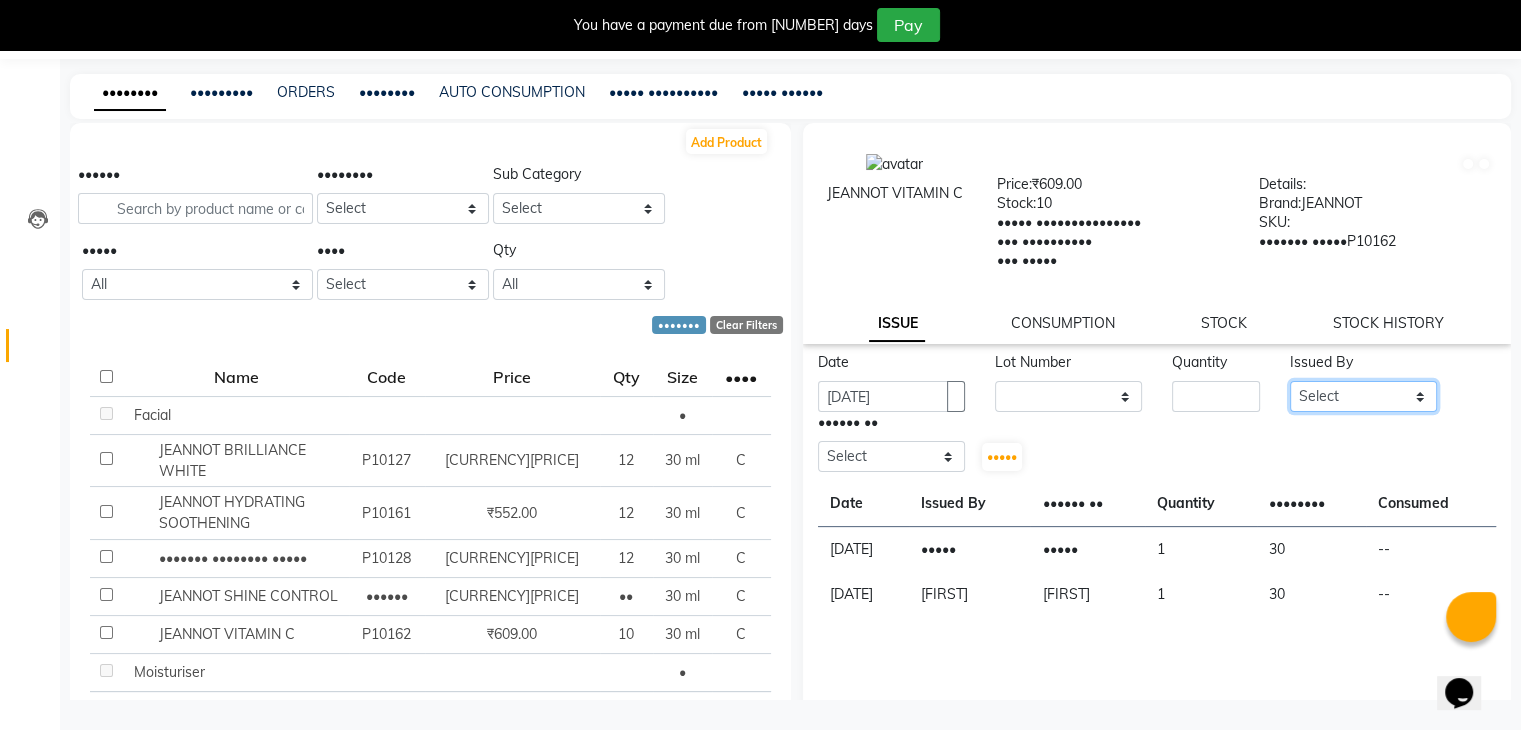 select on "•••••" 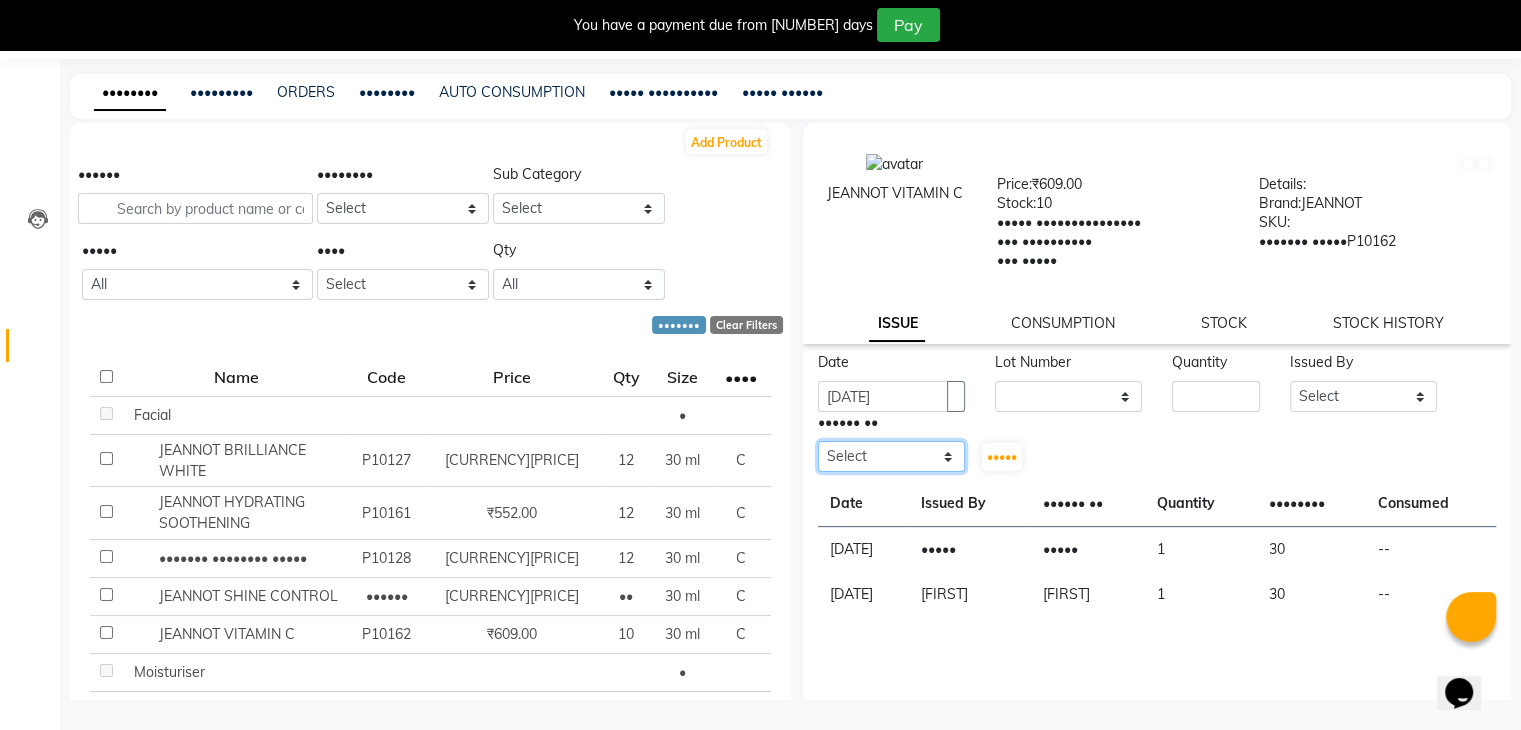 click on "Select [NAME] [NAME] [NAME] [NAME] [NAME] [NAME] [NAME]" at bounding box center [891, 456] 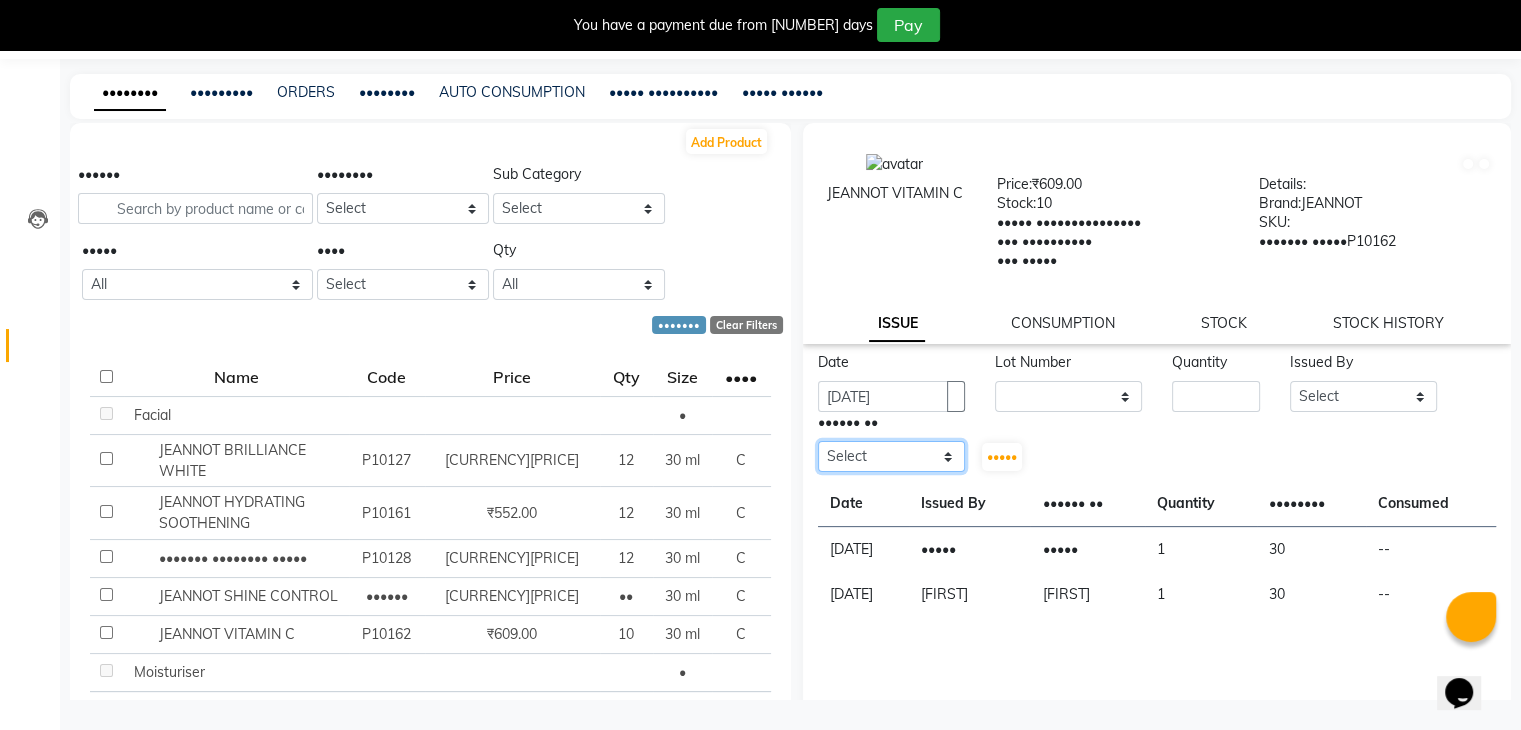 select on "•••••" 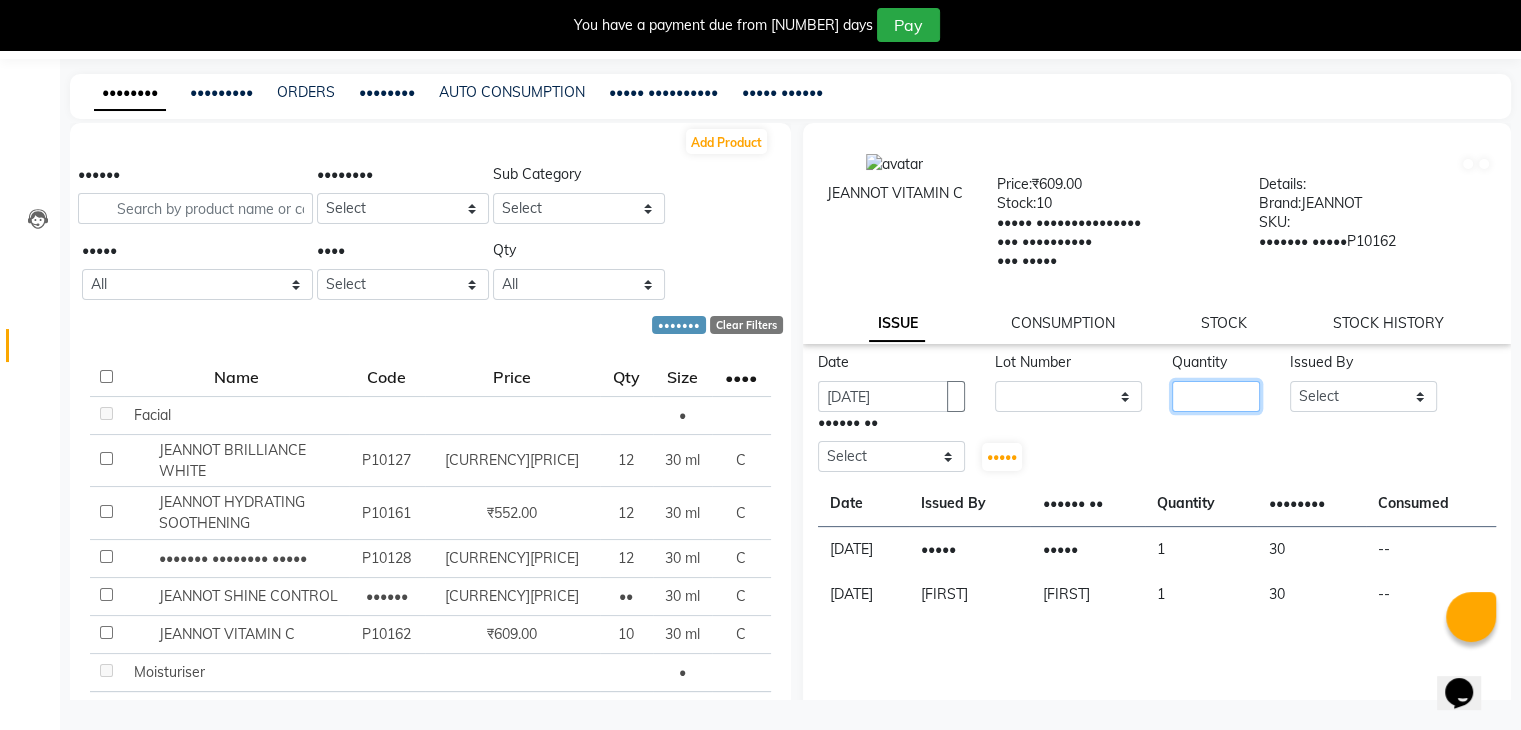 click at bounding box center (1216, 396) 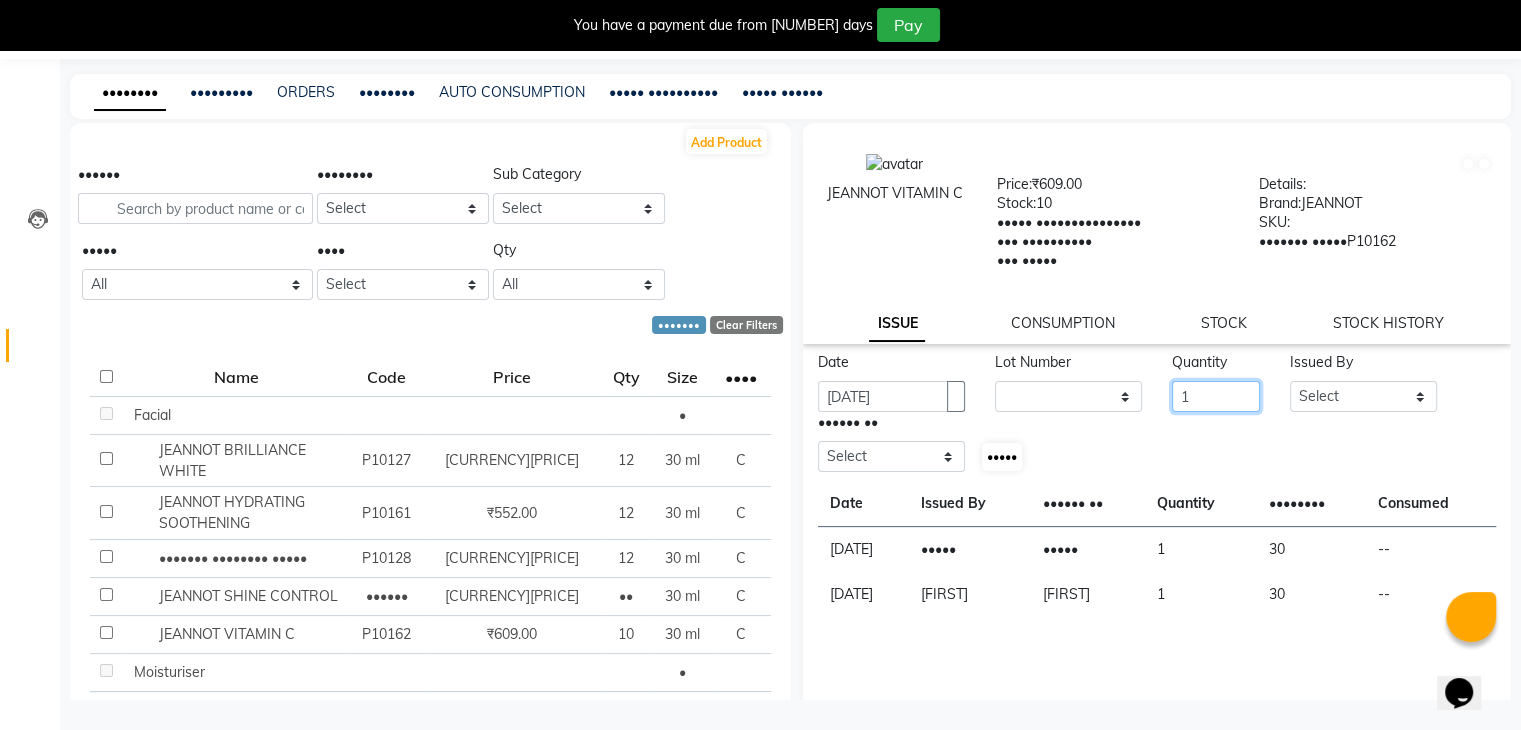 type on "1" 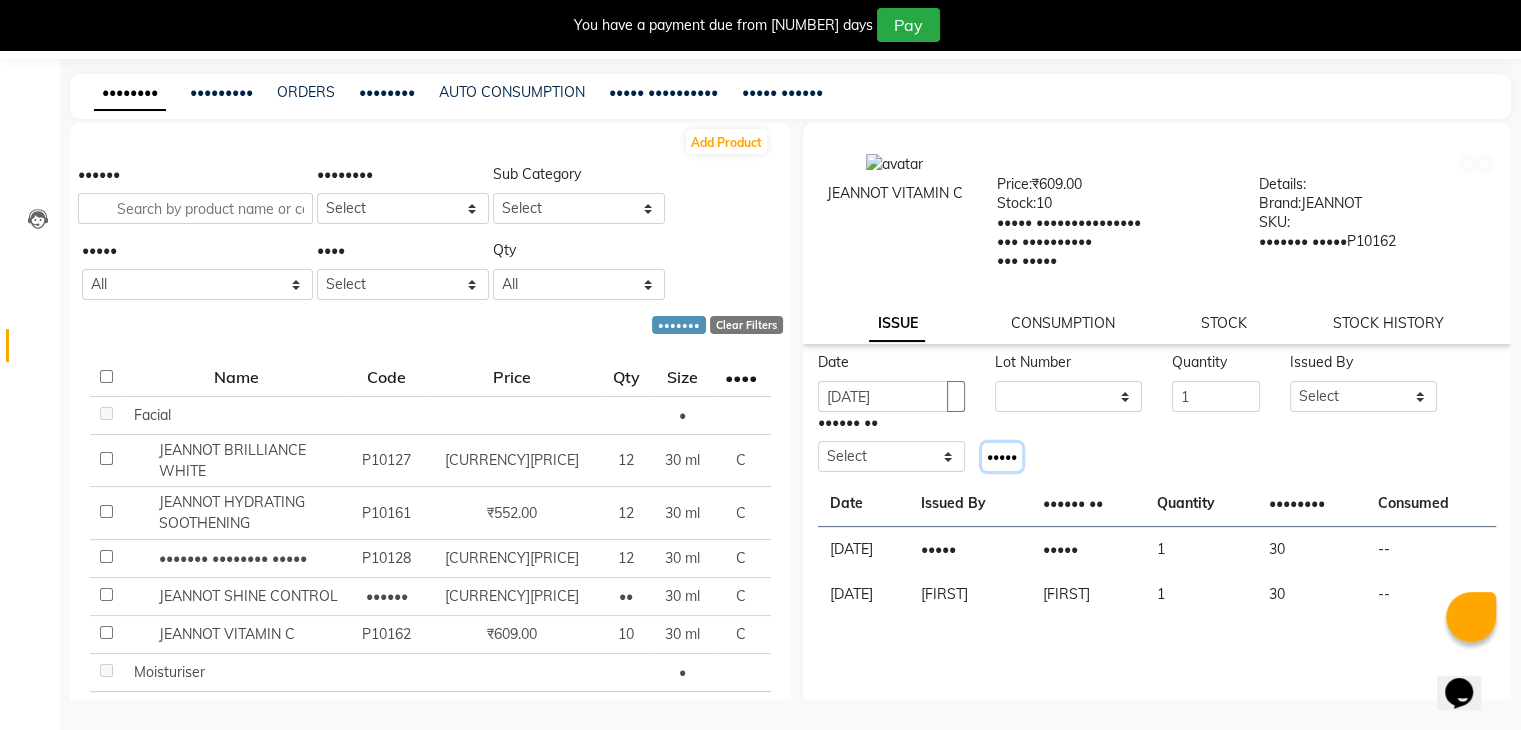 click on "•••••" at bounding box center (1002, 456) 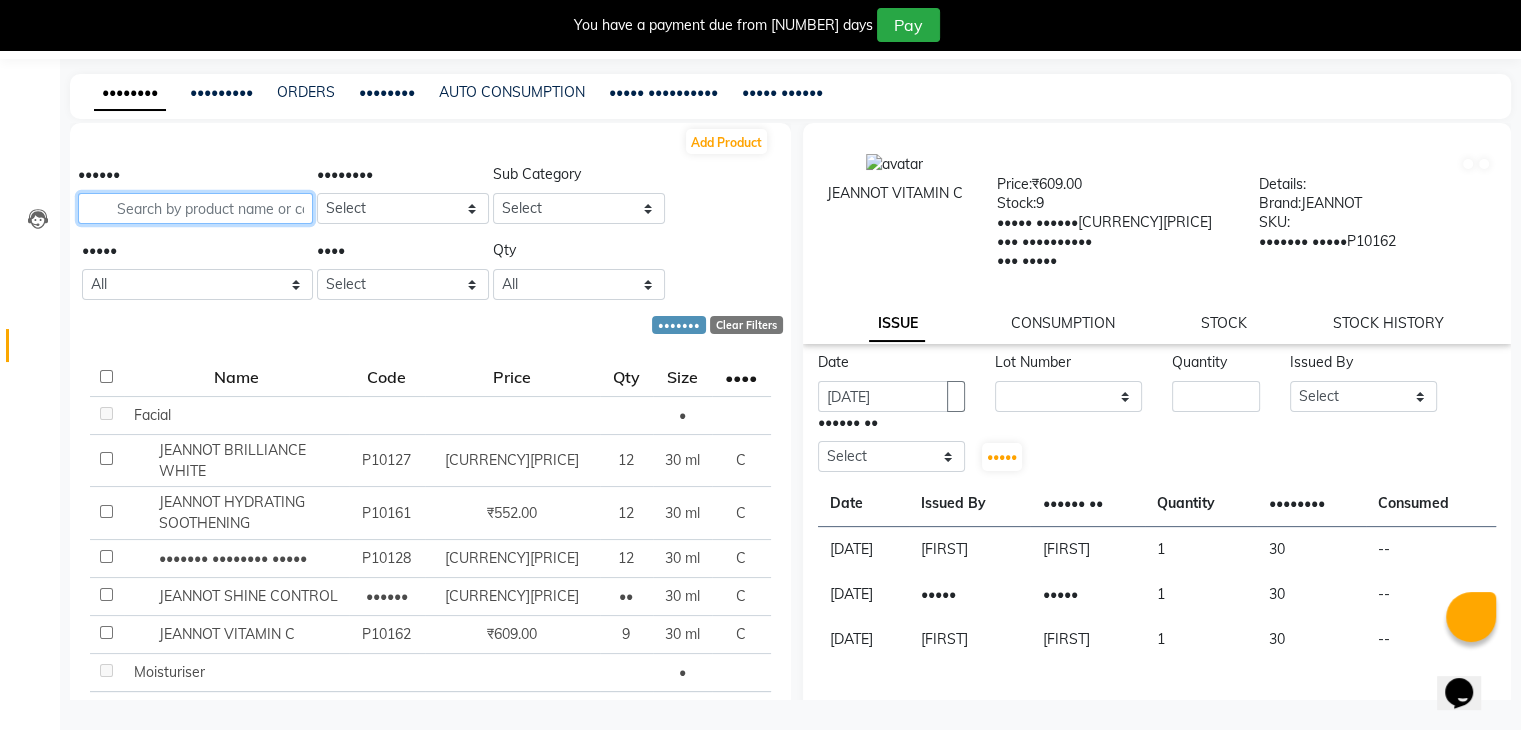 click at bounding box center [195, 208] 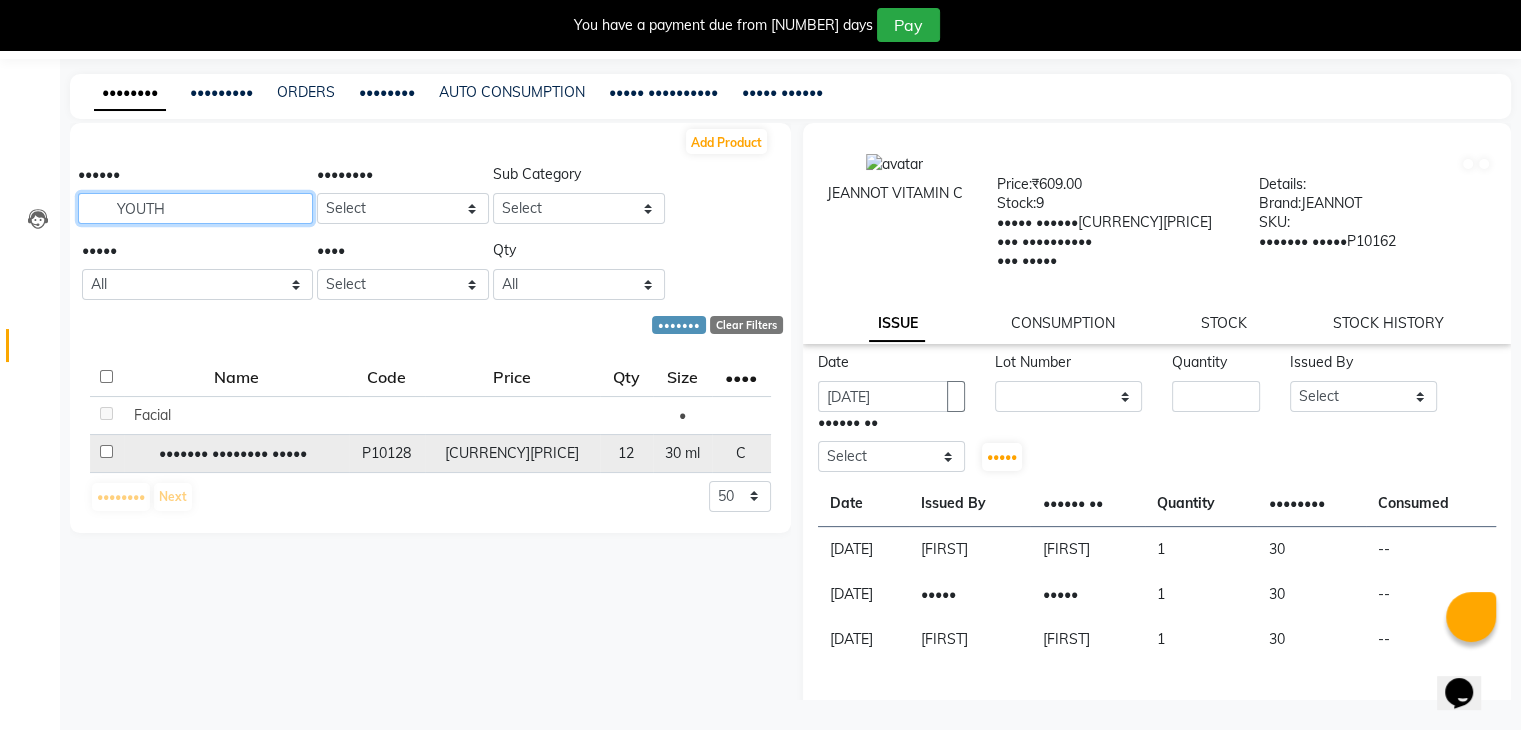 type on "YOUTH" 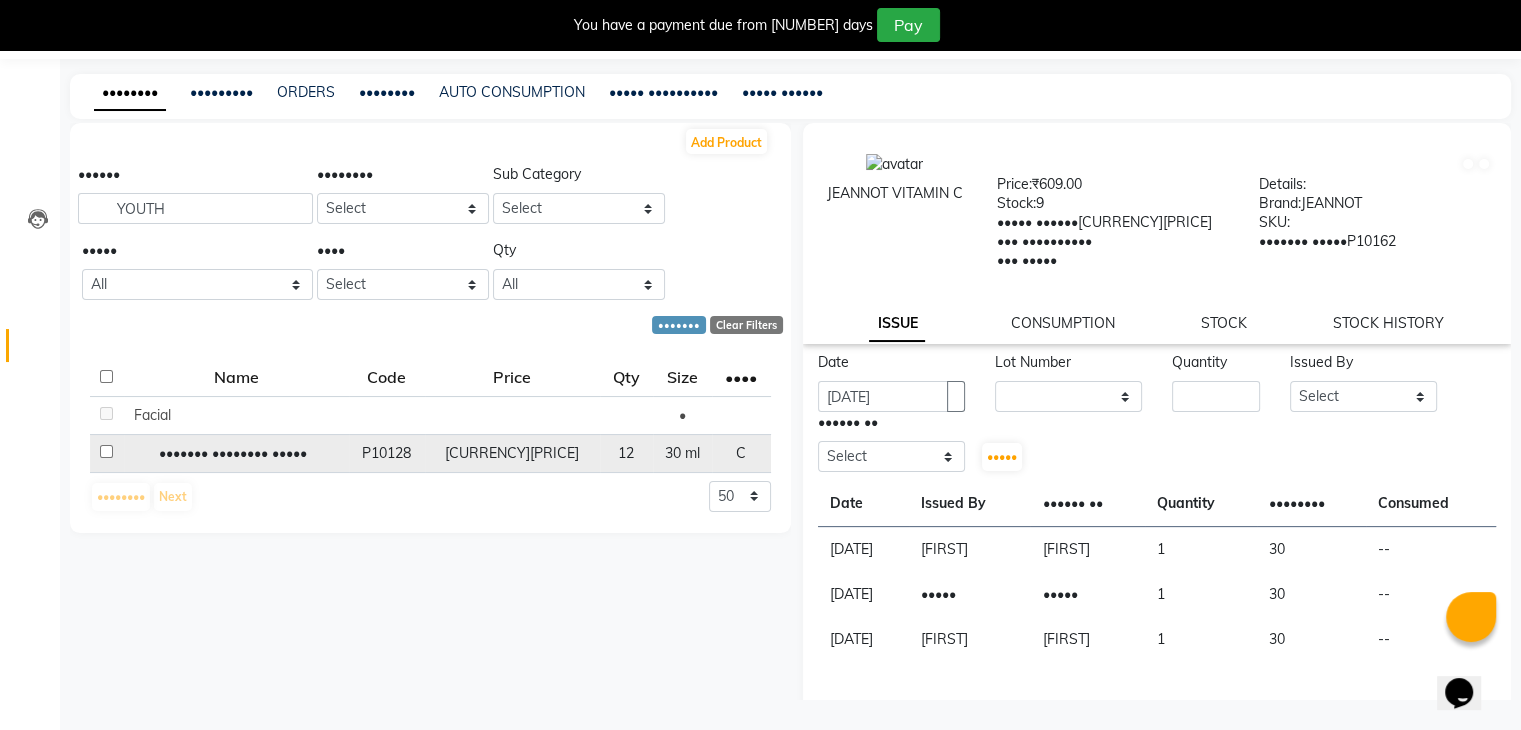 click at bounding box center (106, 413) 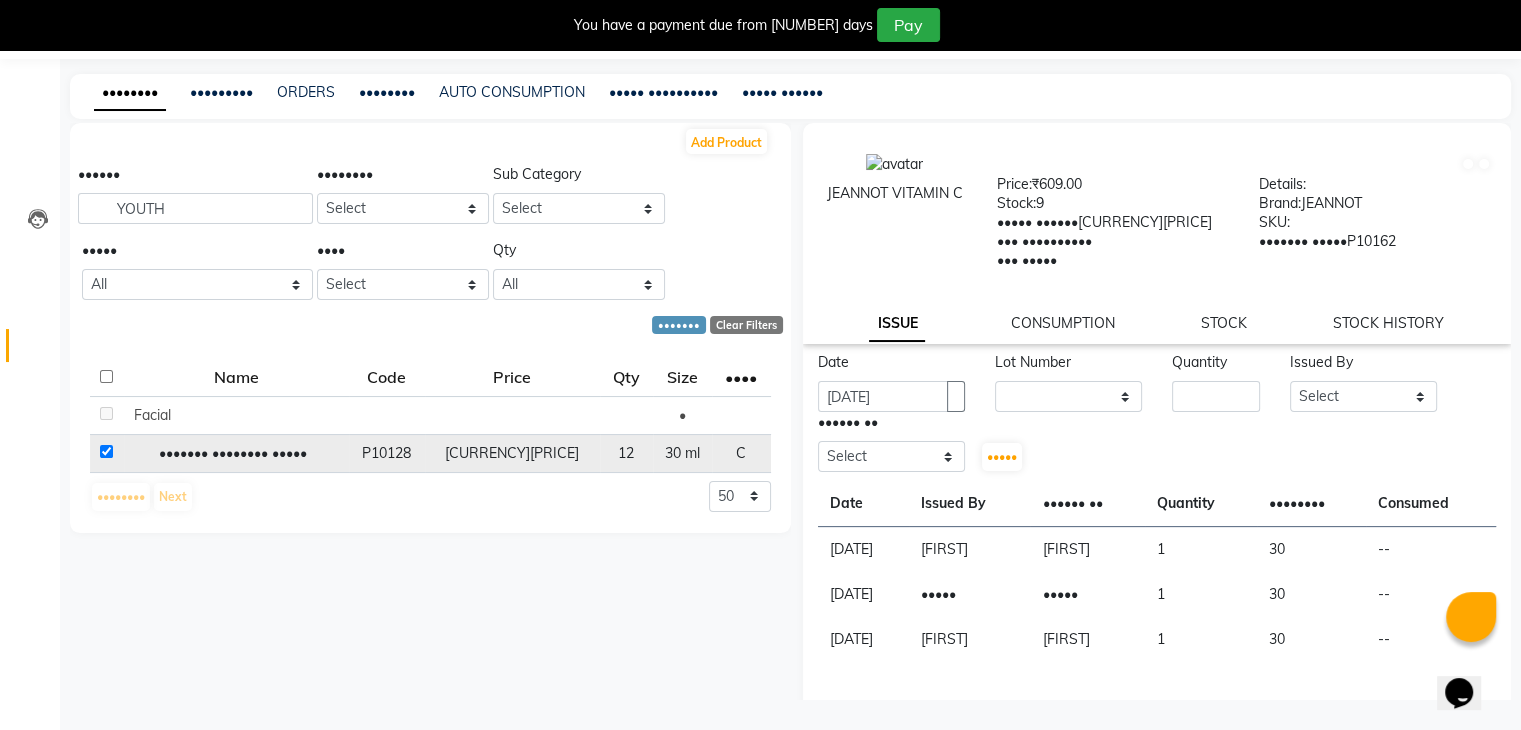 checkbox on "••••" 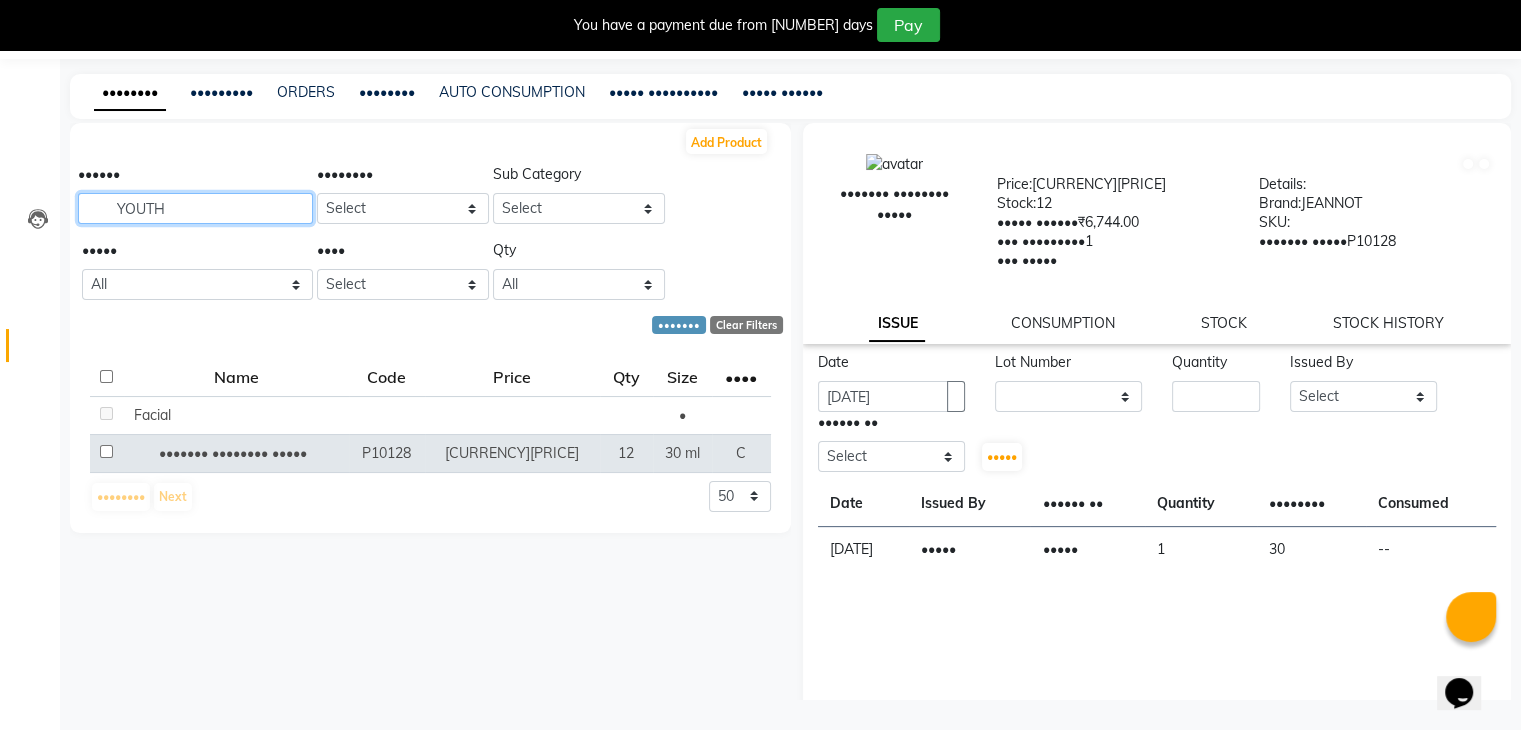 click on "YOUTH" at bounding box center [195, 208] 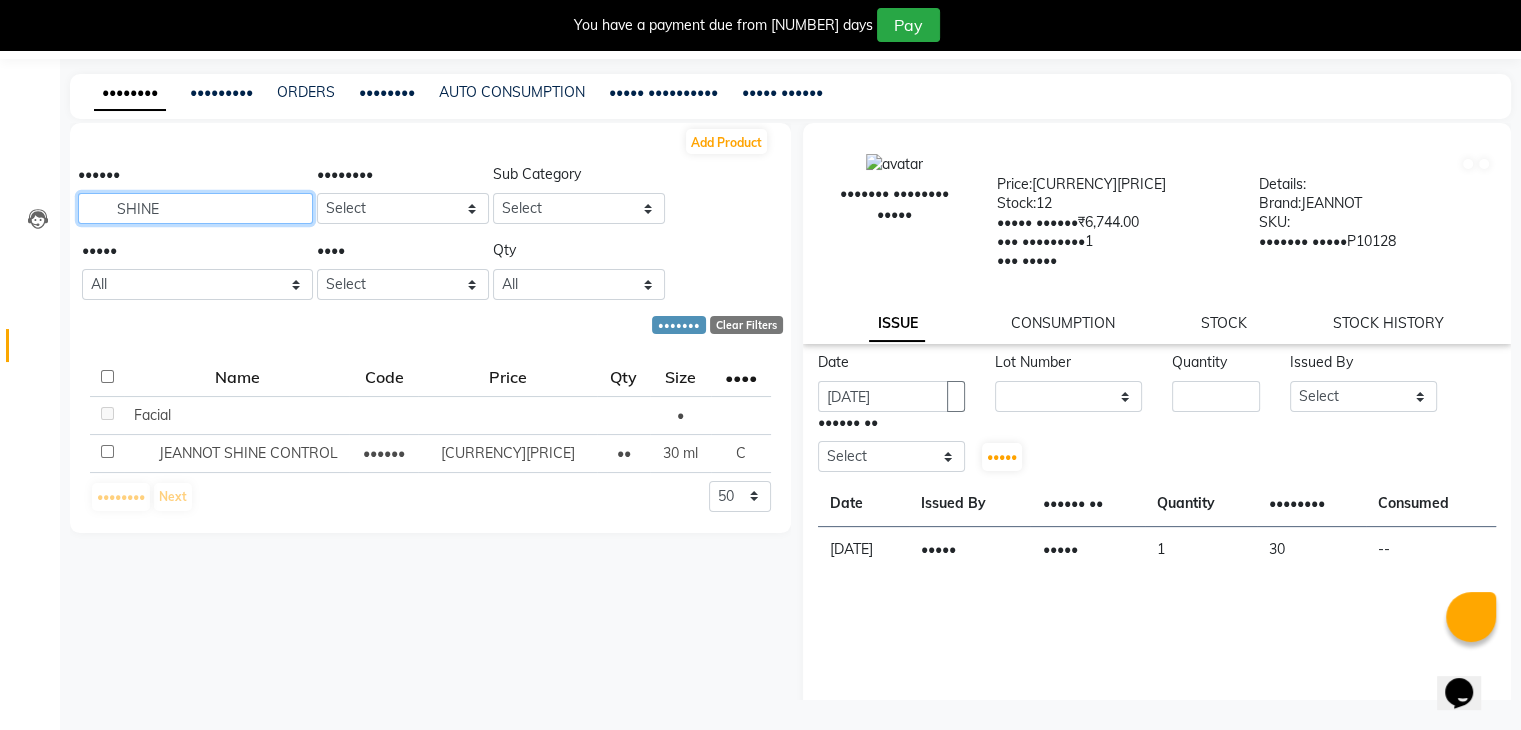 click on "SHINE" at bounding box center [195, 208] 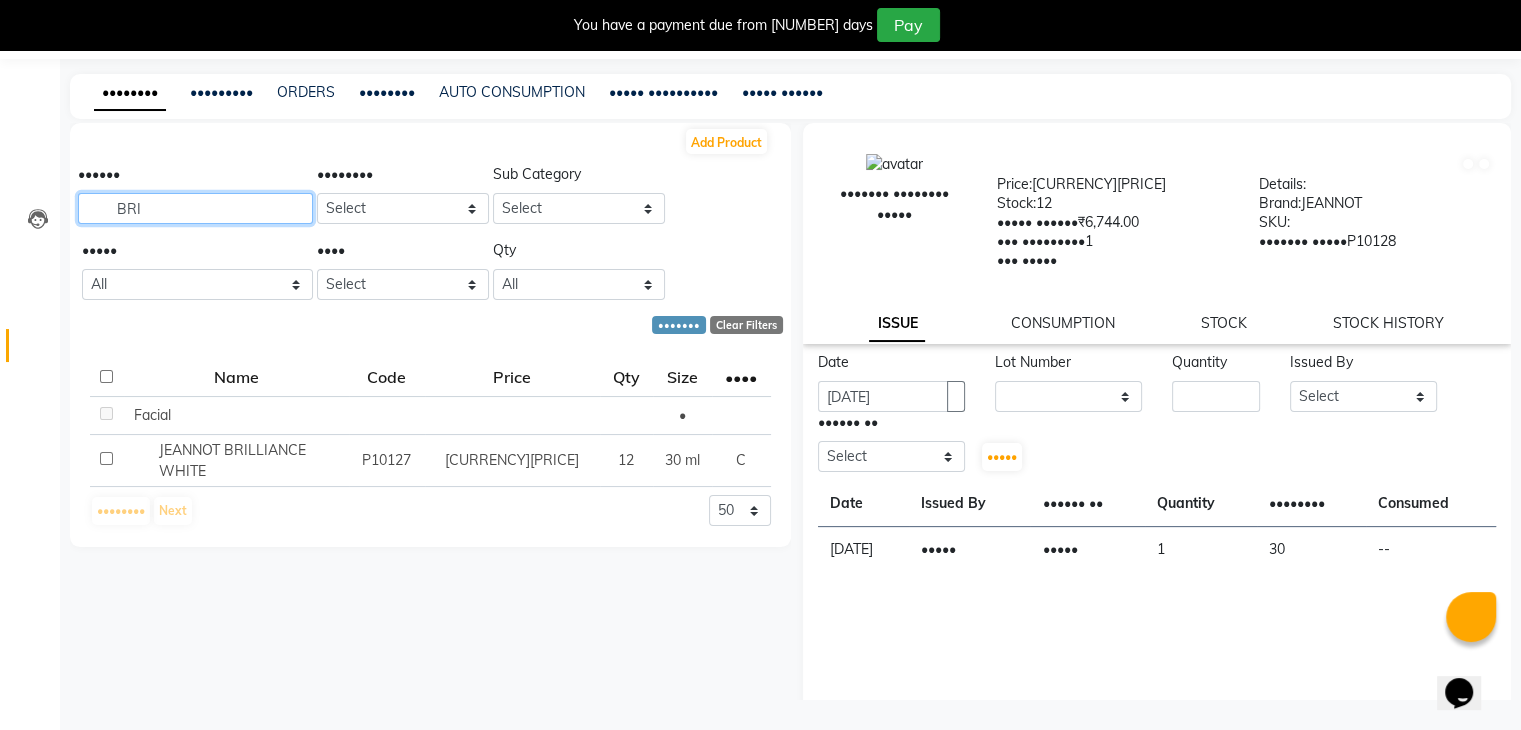 click on "BRI" at bounding box center (195, 208) 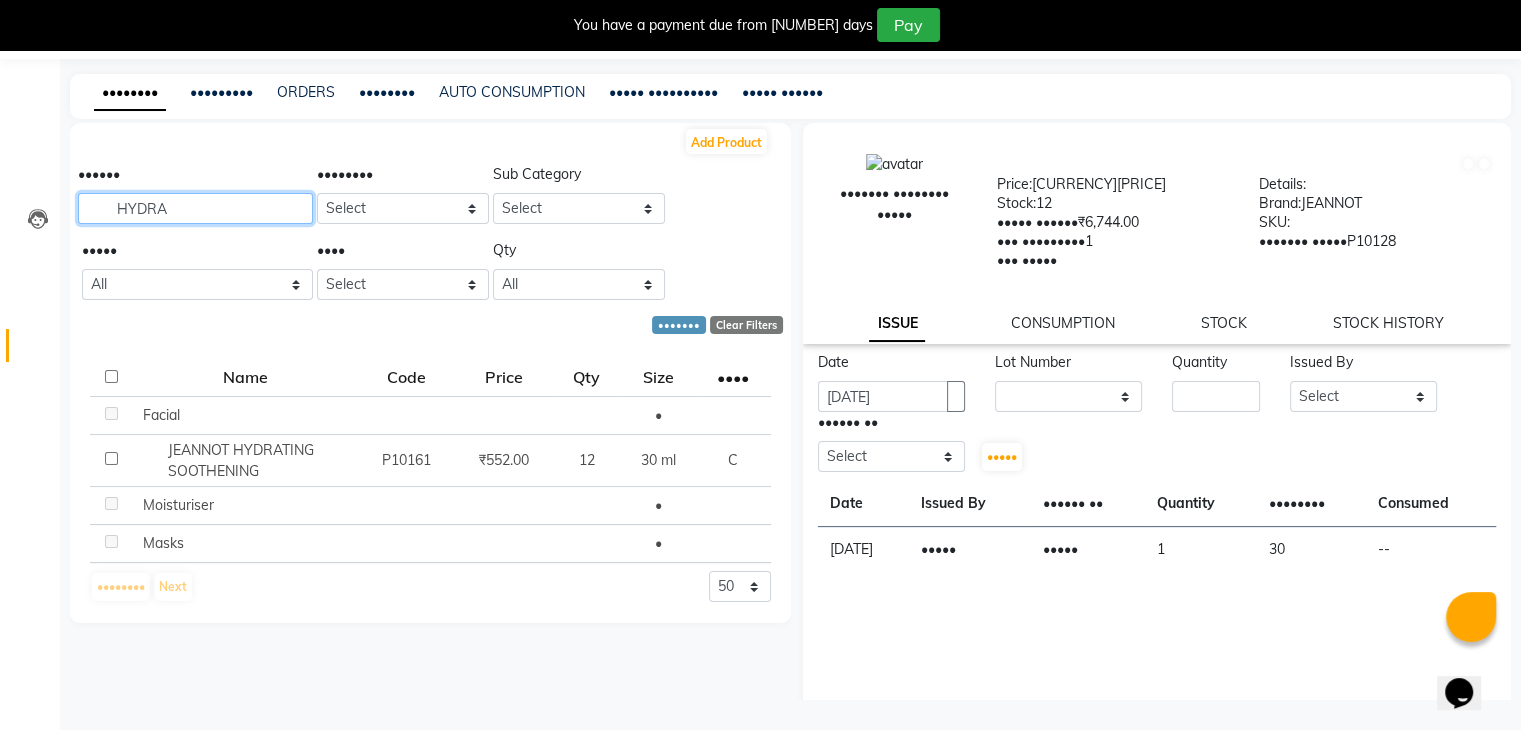 click on "HYDRA" at bounding box center (195, 208) 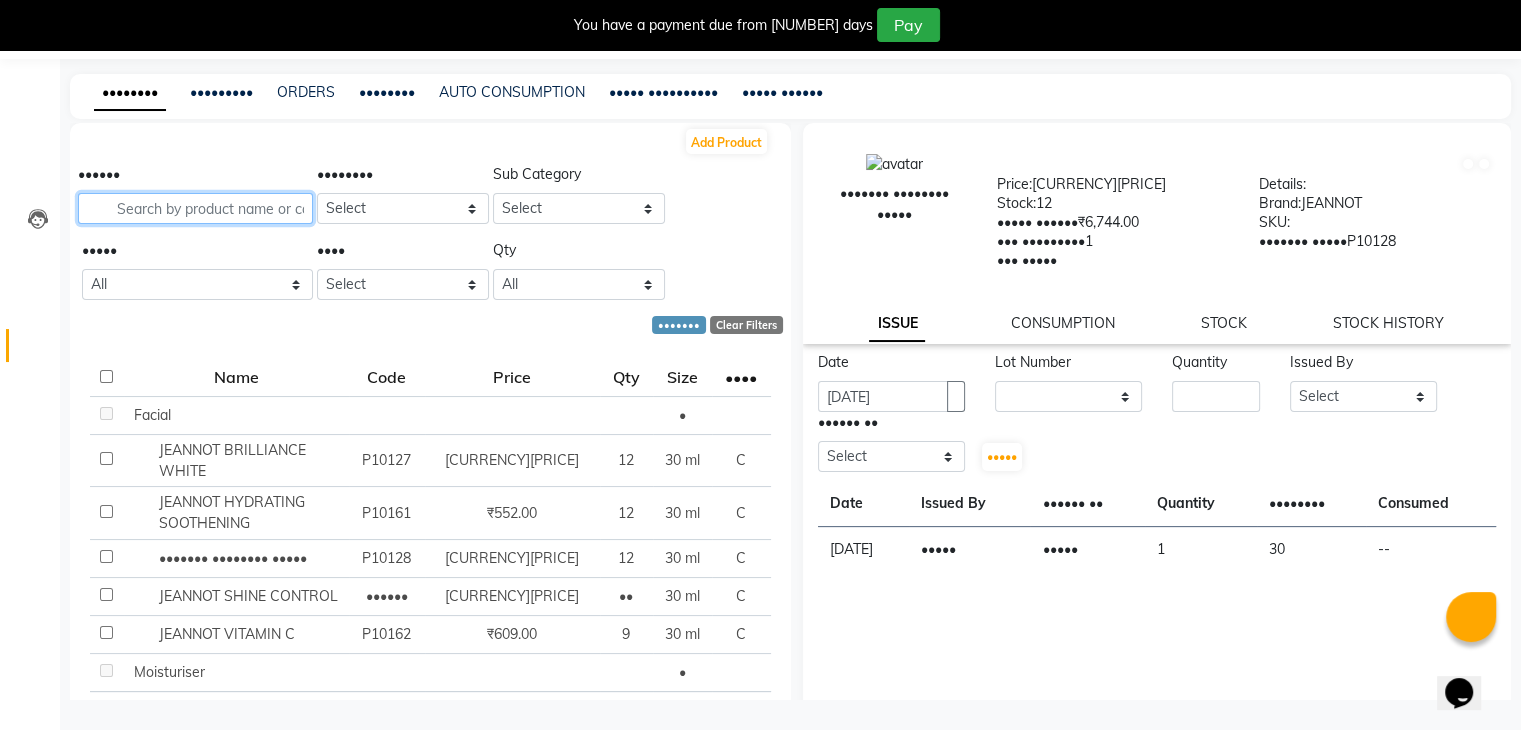 click at bounding box center (195, 208) 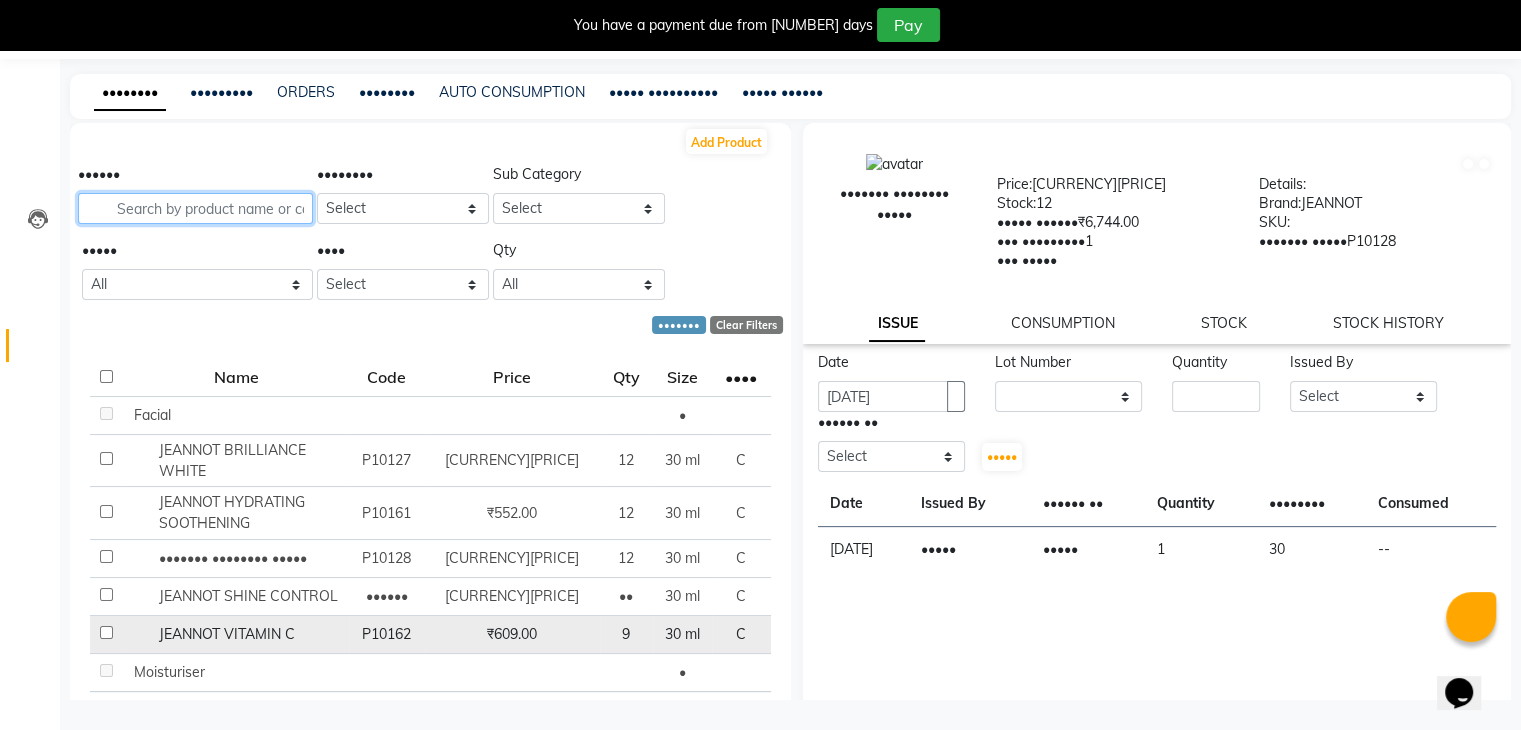 type 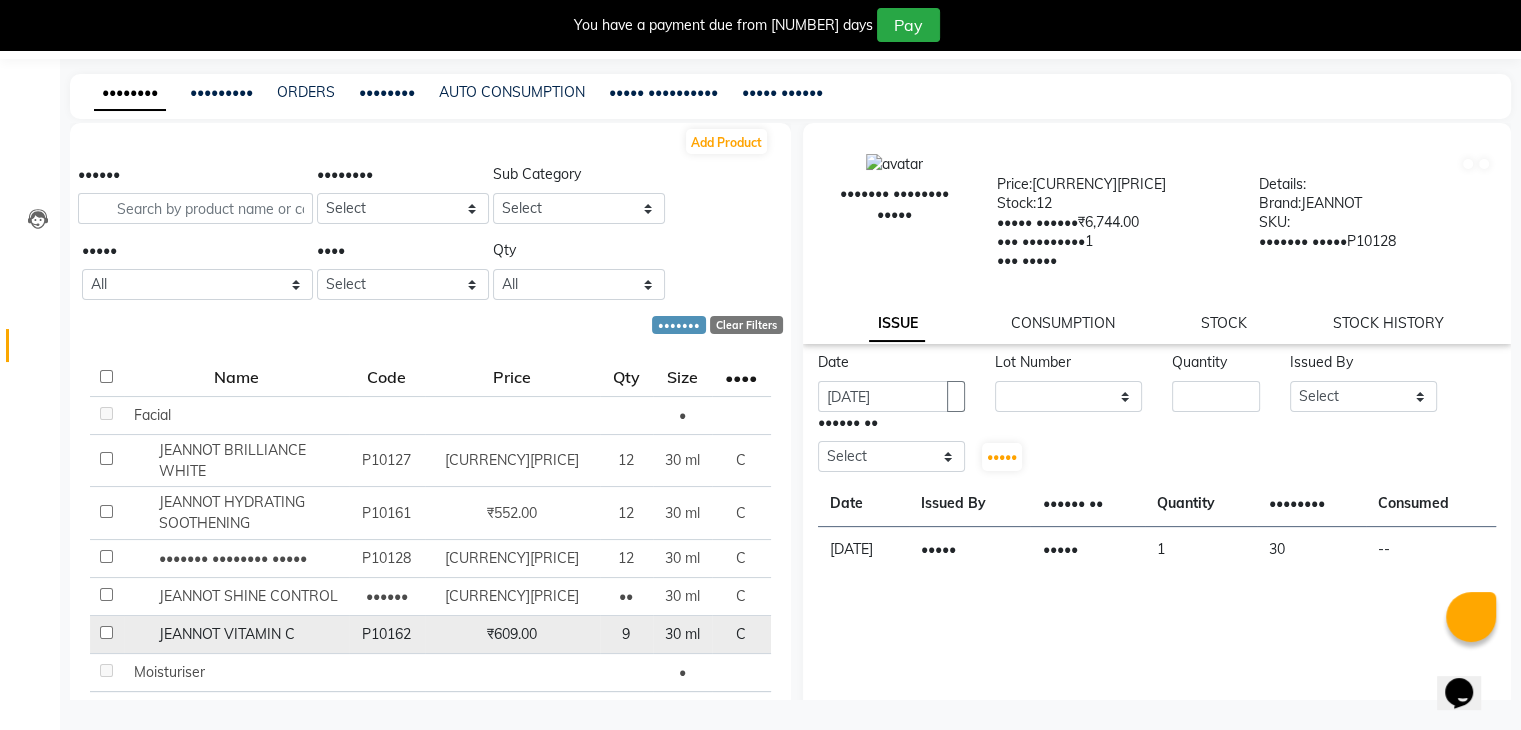 click at bounding box center [106, 413] 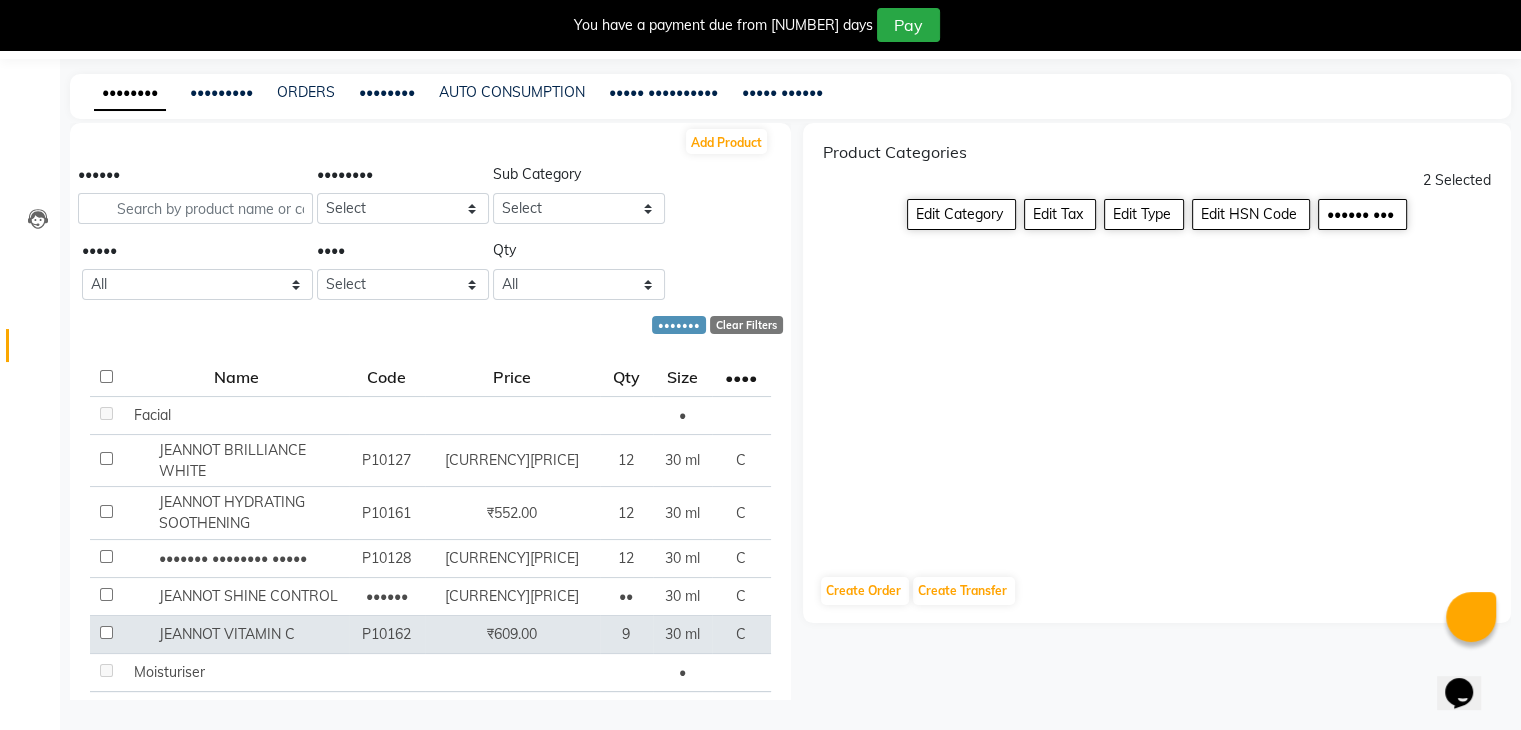 click on "••••••••  •••••••  •••••••  •••••   •••••••••  •••••••  •••••••••  •••••  •••••••  ••••  •••••••• ••••••••• •••••••••• •••••••• ••••••• ••••••••• •••••••• ••••••• •••••••• •••••••• •••••• •••••••• •••• •••••••" at bounding box center [135, 372] 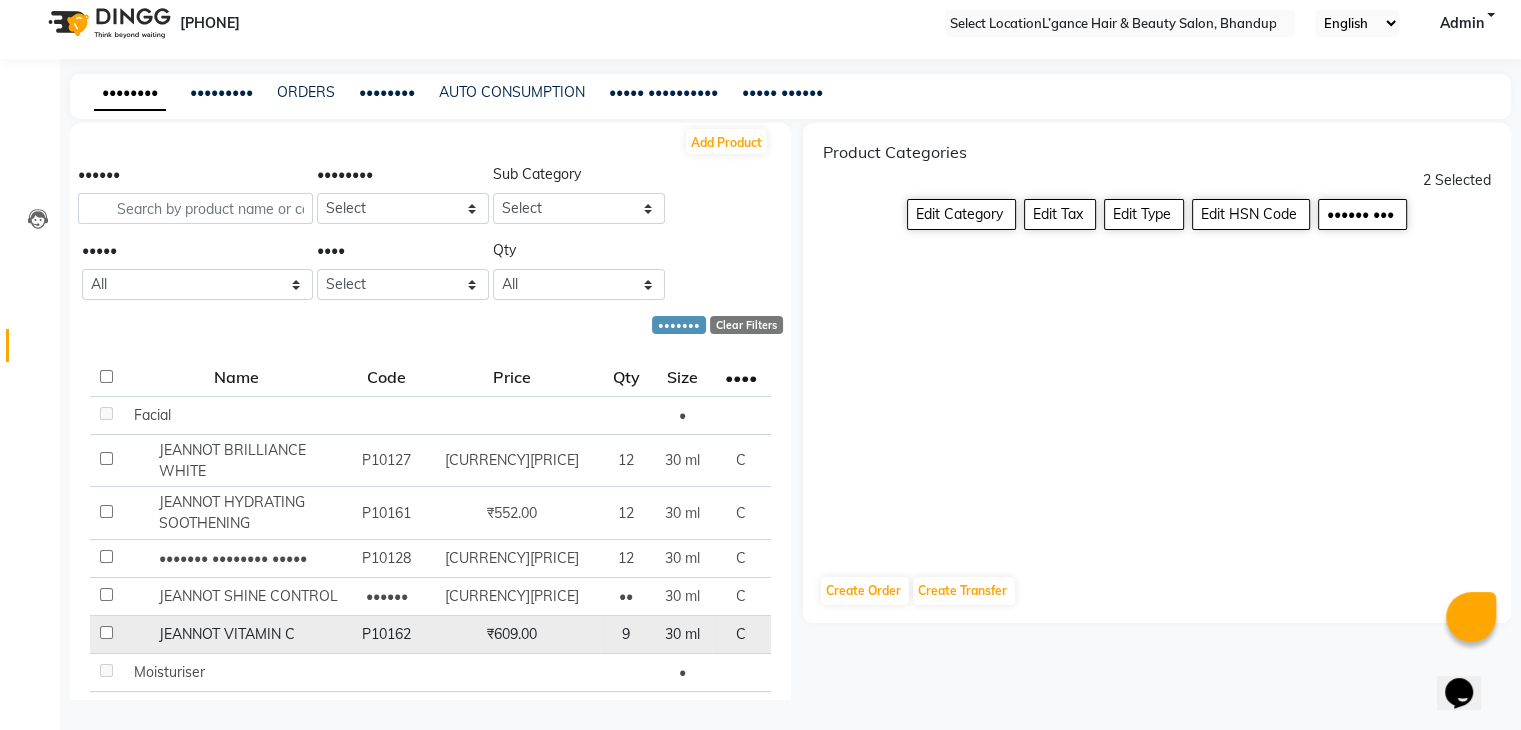 click at bounding box center [106, 632] 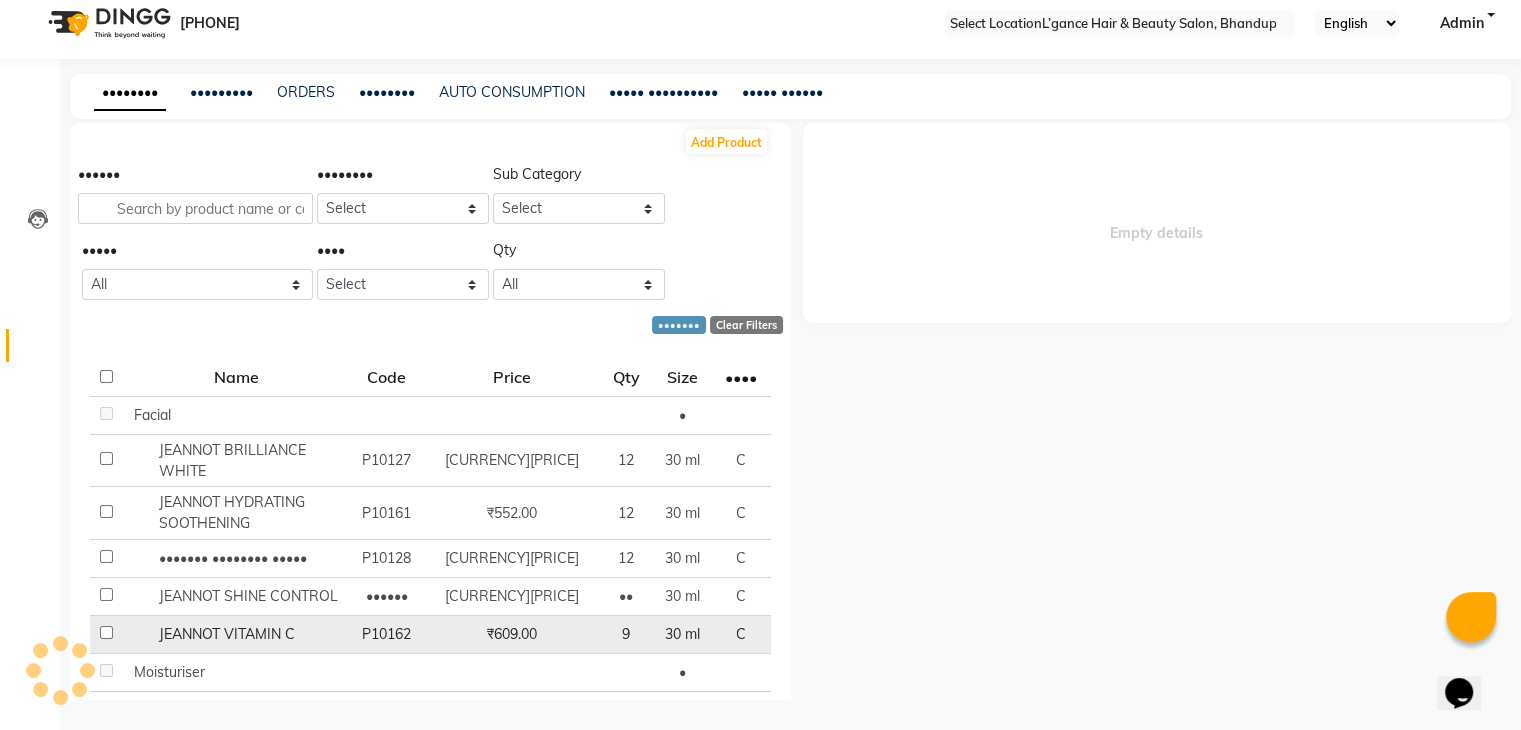 click at bounding box center (106, 413) 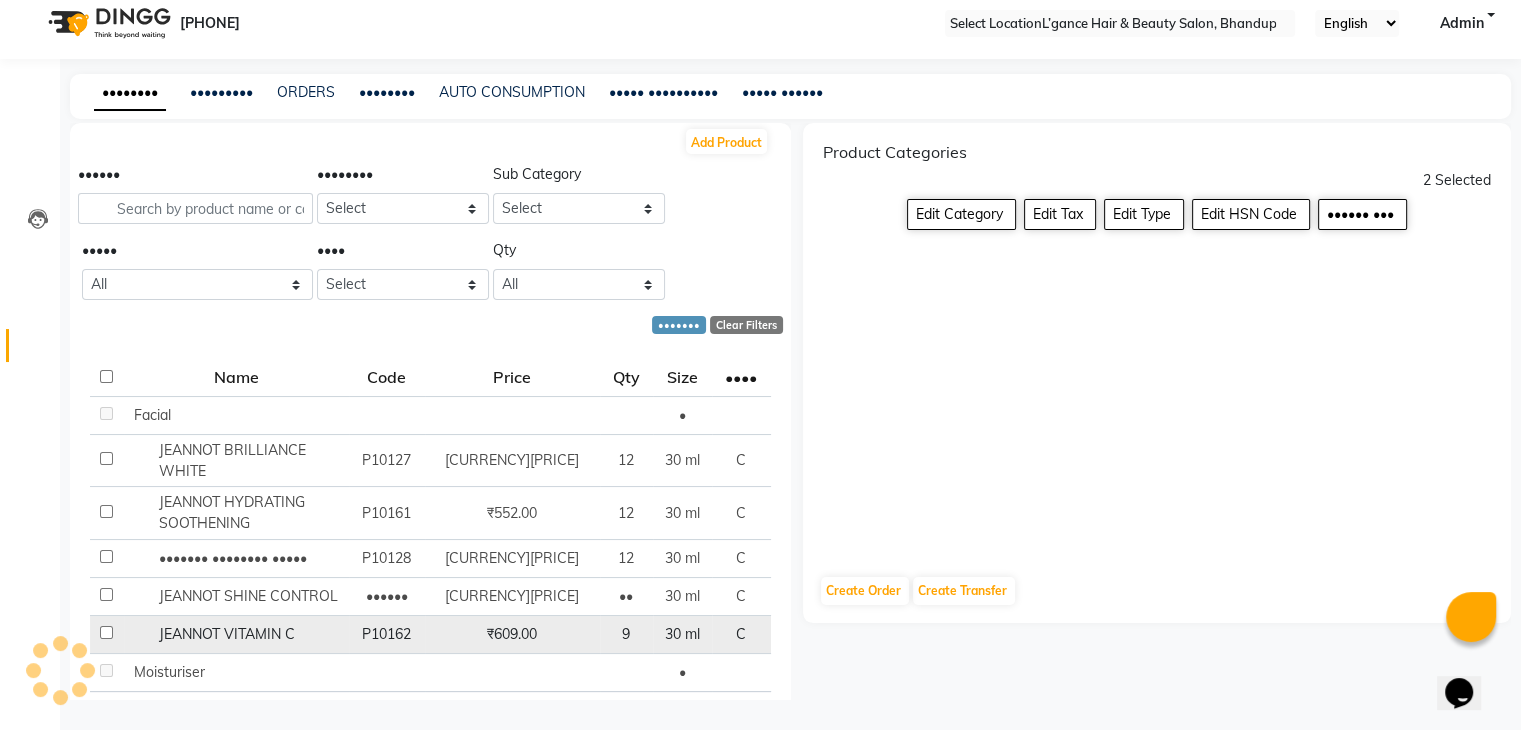 click at bounding box center [106, 632] 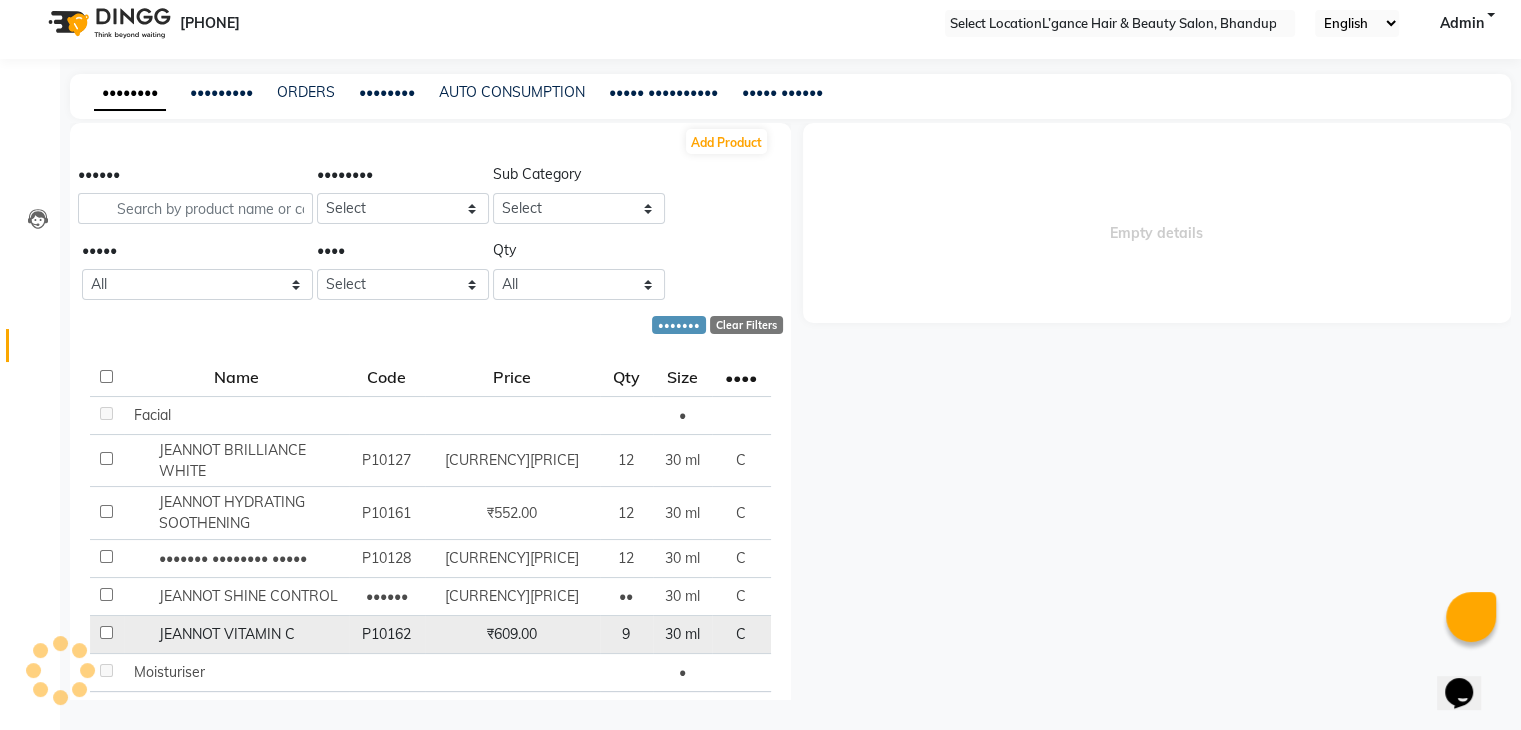 click at bounding box center (106, 413) 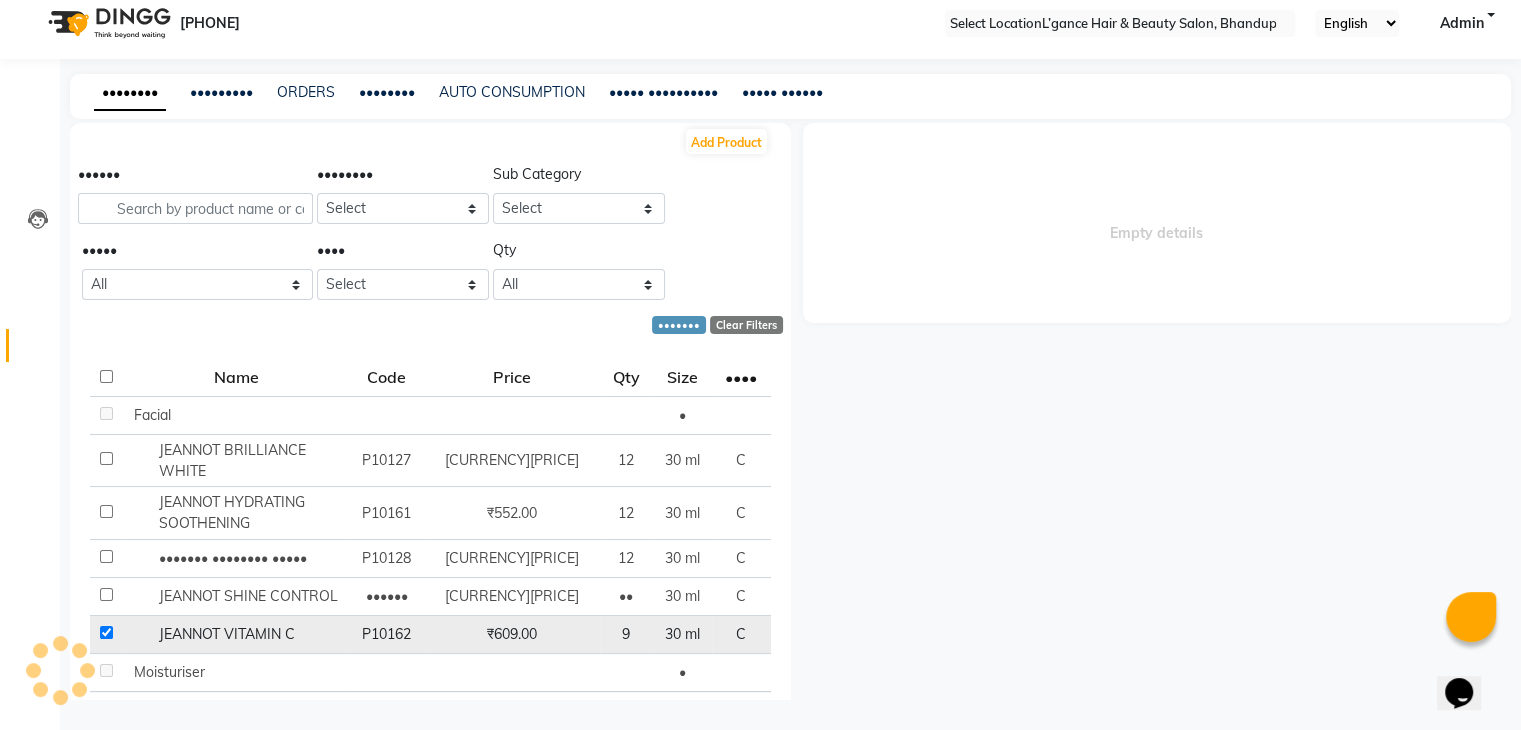 checkbox on "••••" 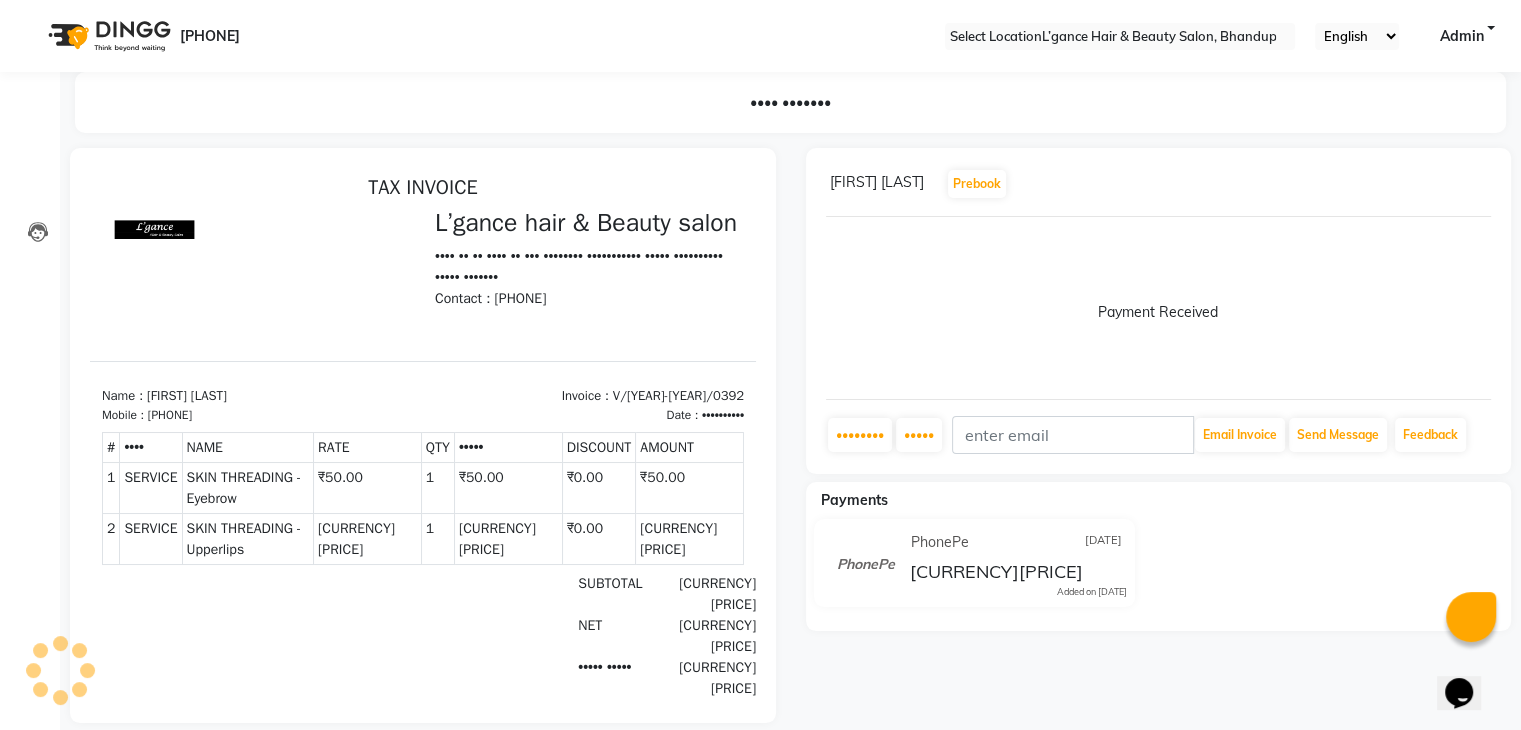 scroll, scrollTop: 0, scrollLeft: 0, axis: both 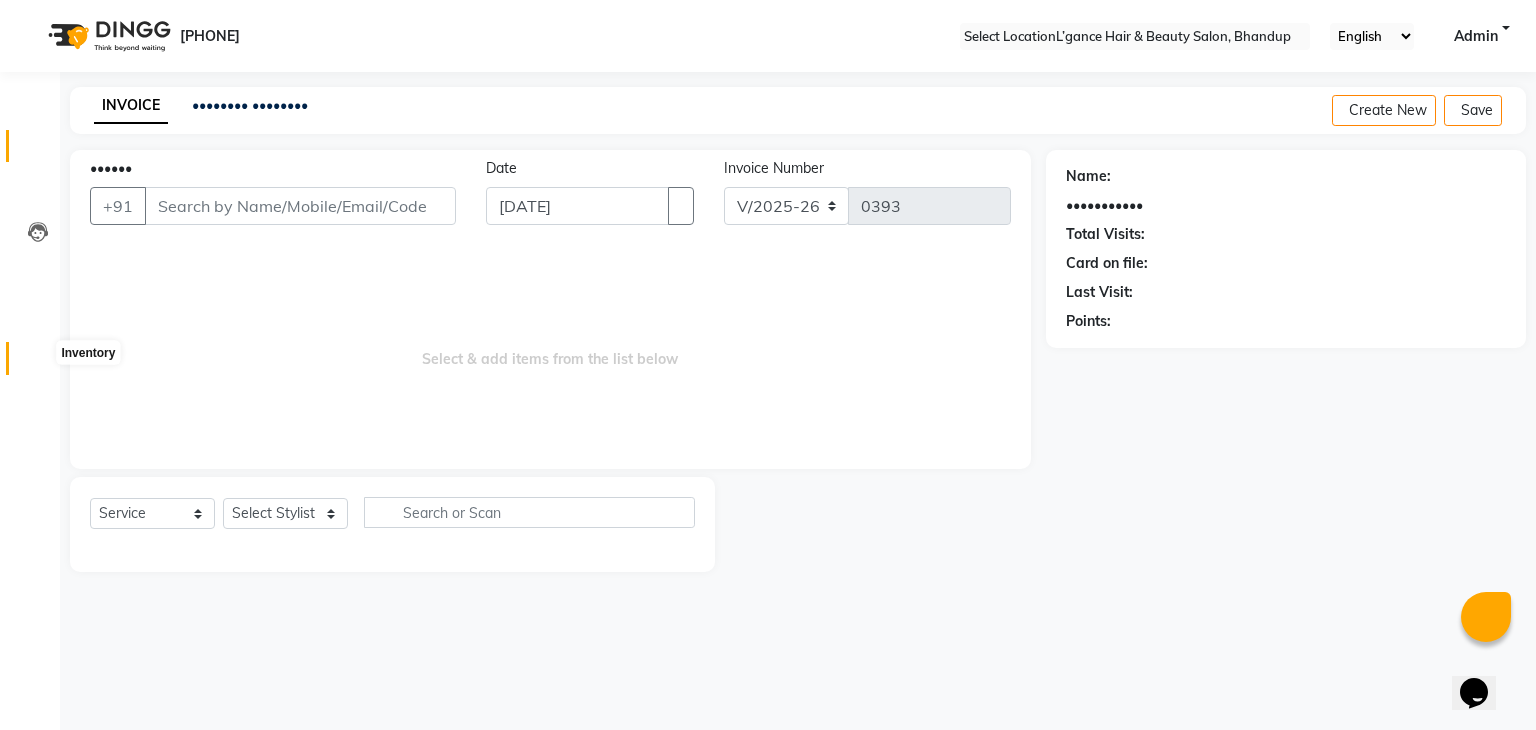 click at bounding box center [38, 363] 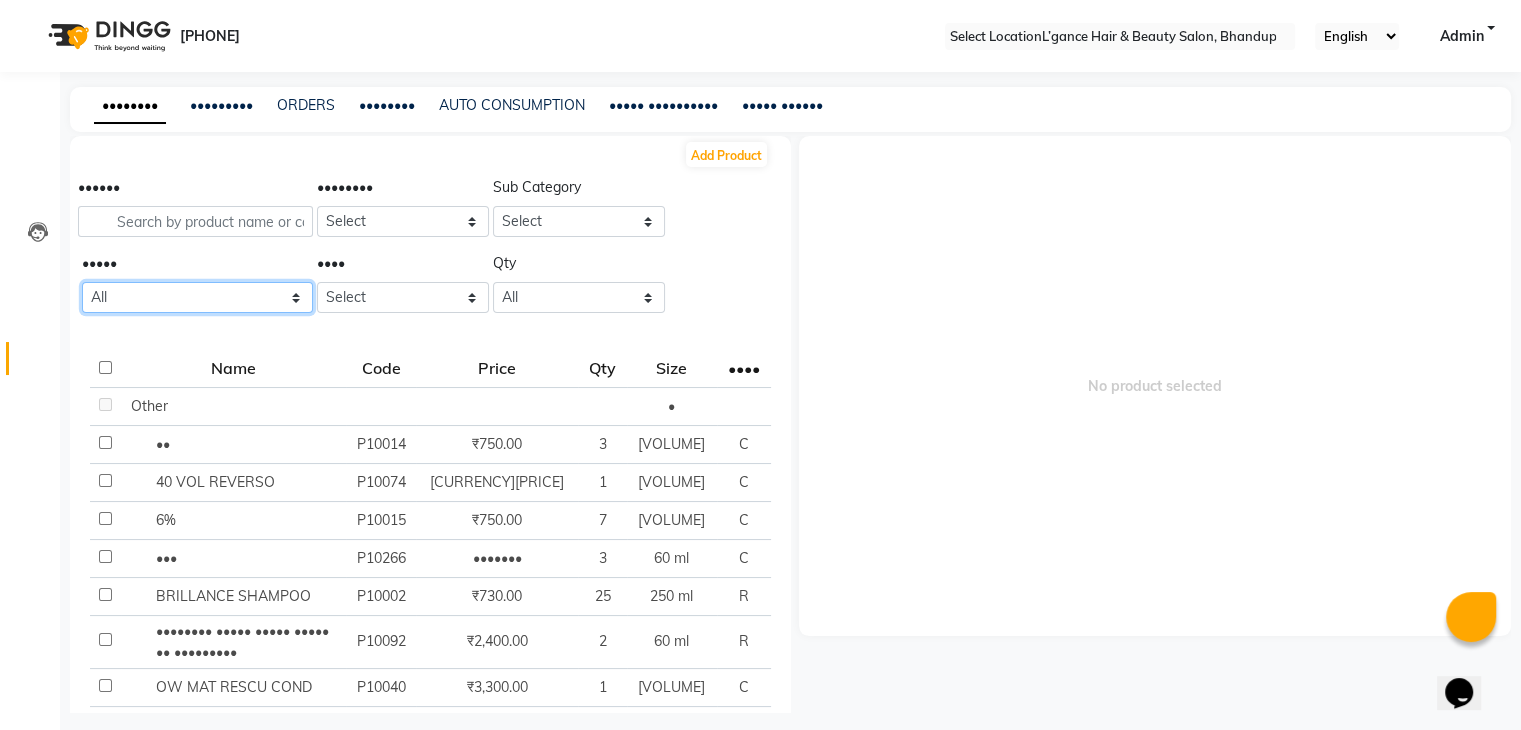 click on "All 2 Agelock Alga Beauty Beauty Gang Beauty Garage Blisskin Bodycare Bombine Bombini Cheryls Depilah Dh Ainoha Dione Floractive Godrej Godrej Proffesnal Igora Igora Royal Igora Zero Ammonia Jeannot Kanpeki Lorial Lorial Invoa Lotus Macadamia Matrix Mohair O3 + O3+ Orangewood Oxy Oxylife Ozone Raaga Rica Sara Schwarzkopf Selective Selective Reverso Serenite Streax Strix Style Style Aroma Wella Wella Colour Touch" at bounding box center (197, 297) 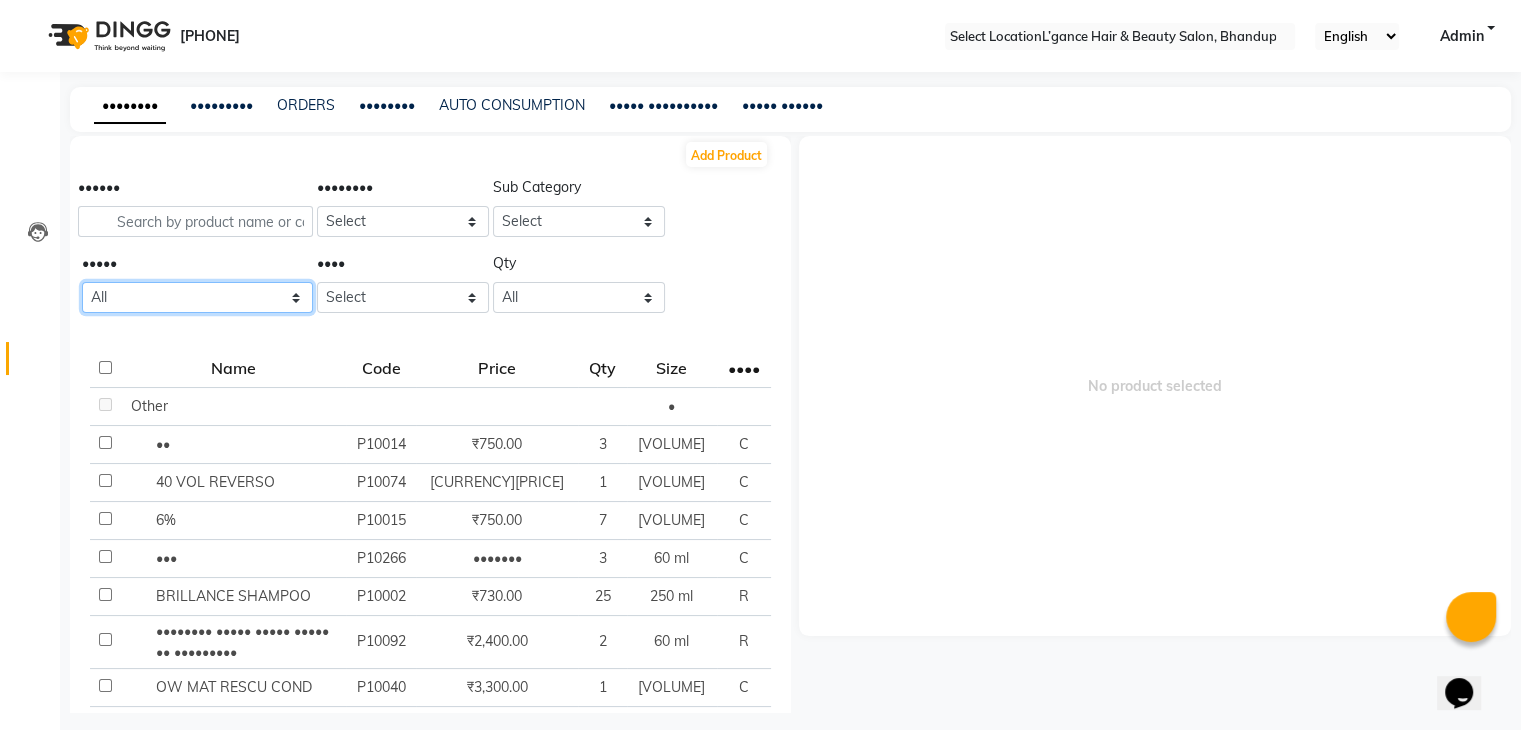 select on "•••••••" 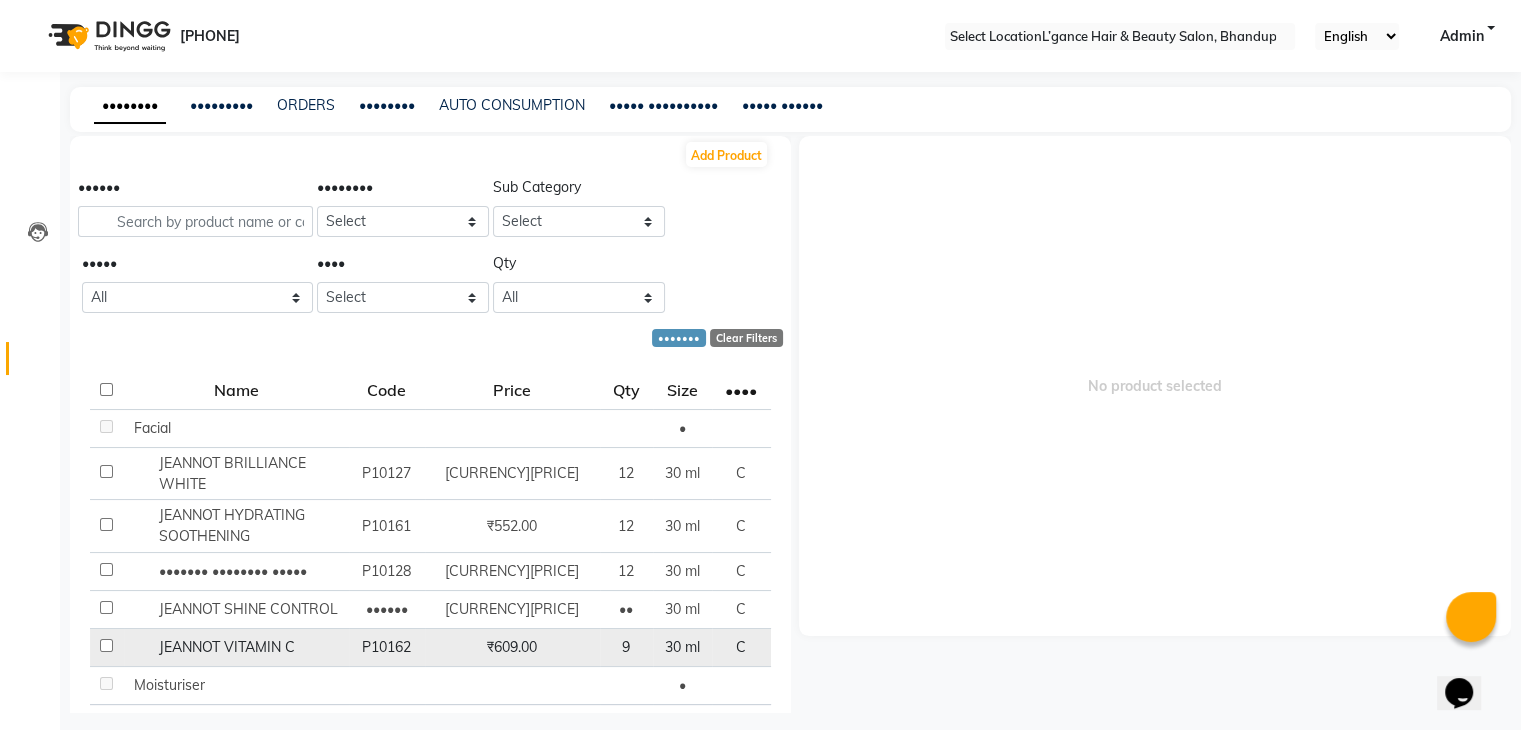 click at bounding box center [106, 426] 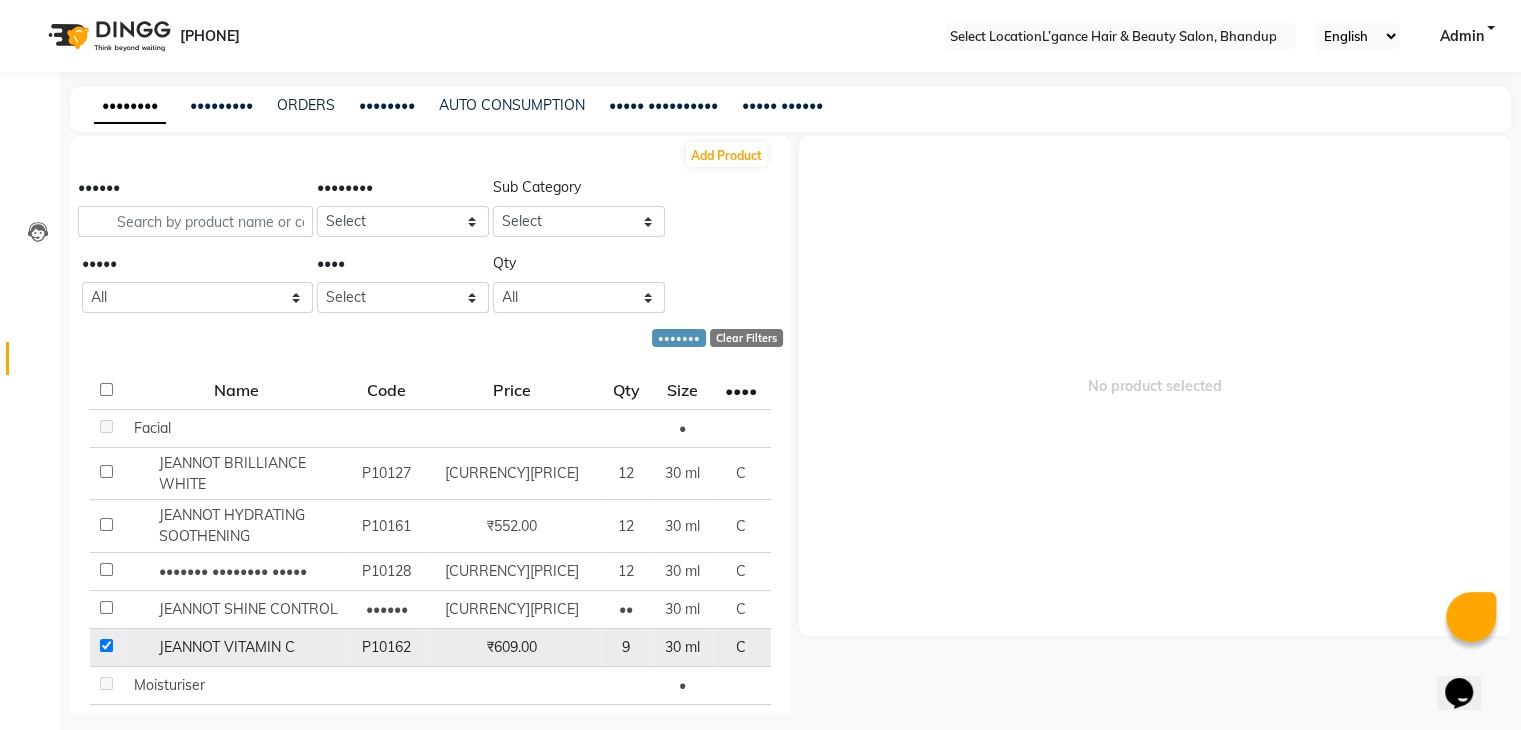 checkbox on "••••" 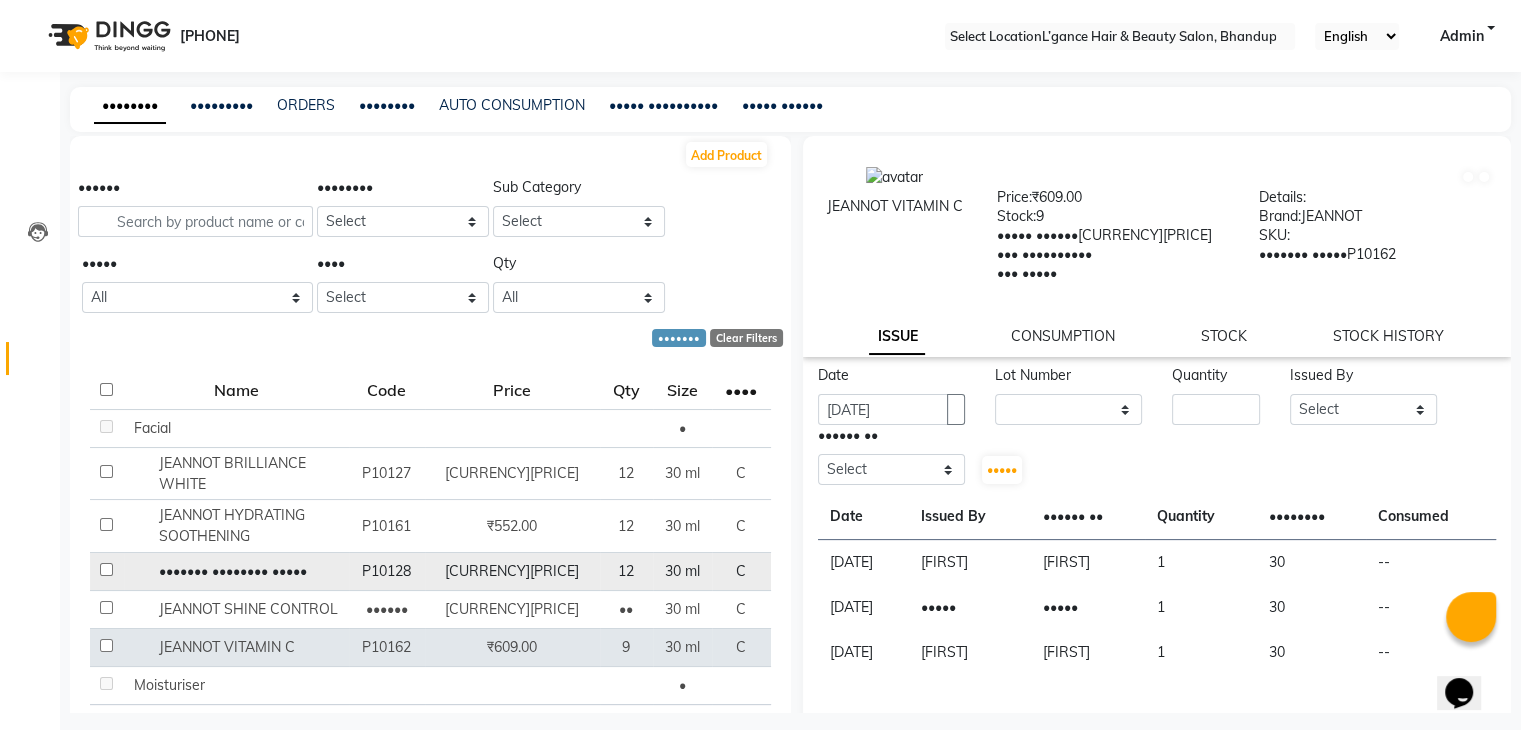 click at bounding box center (106, 426) 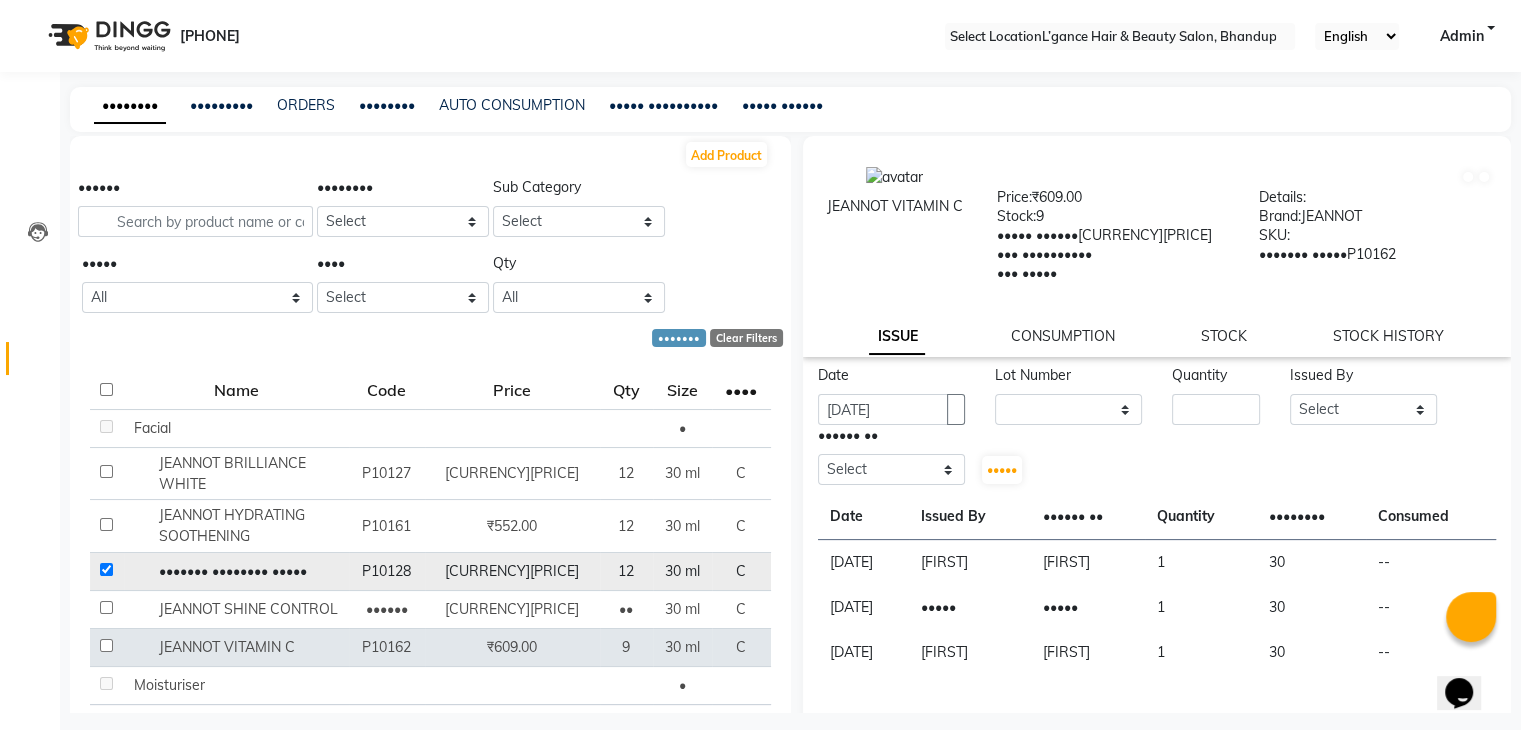 checkbox on "••••" 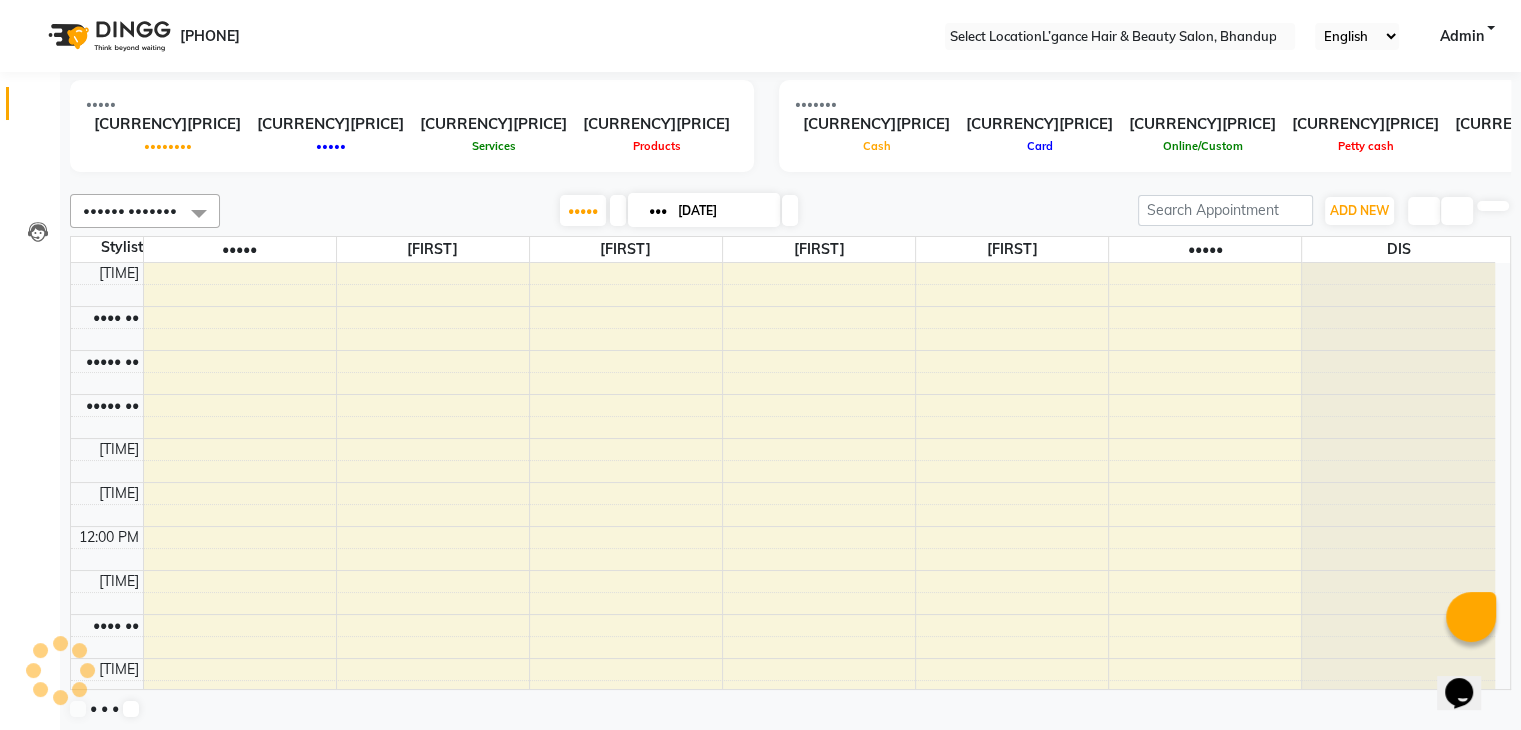 scroll, scrollTop: 611, scrollLeft: 0, axis: vertical 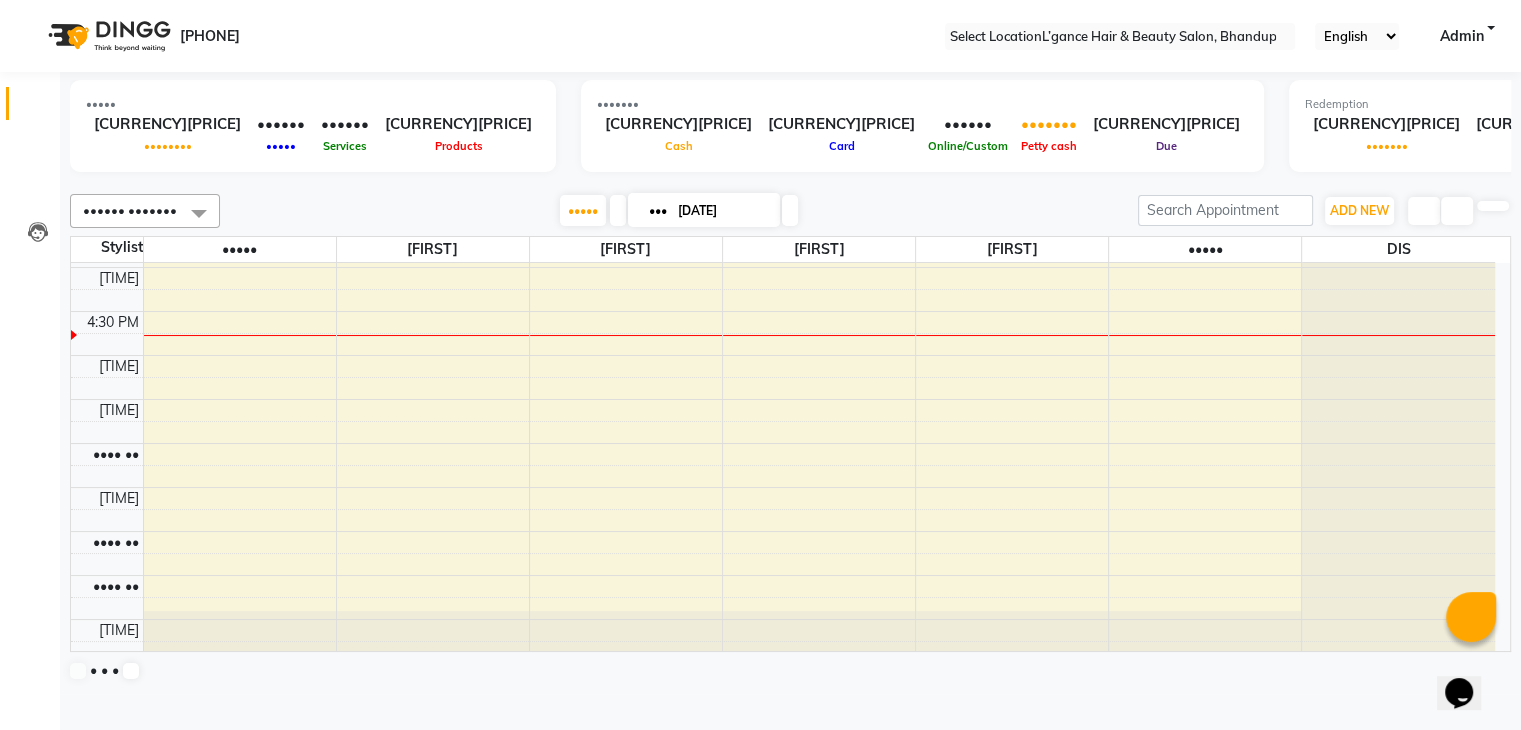 click on "Petty cash" at bounding box center (1049, 146) 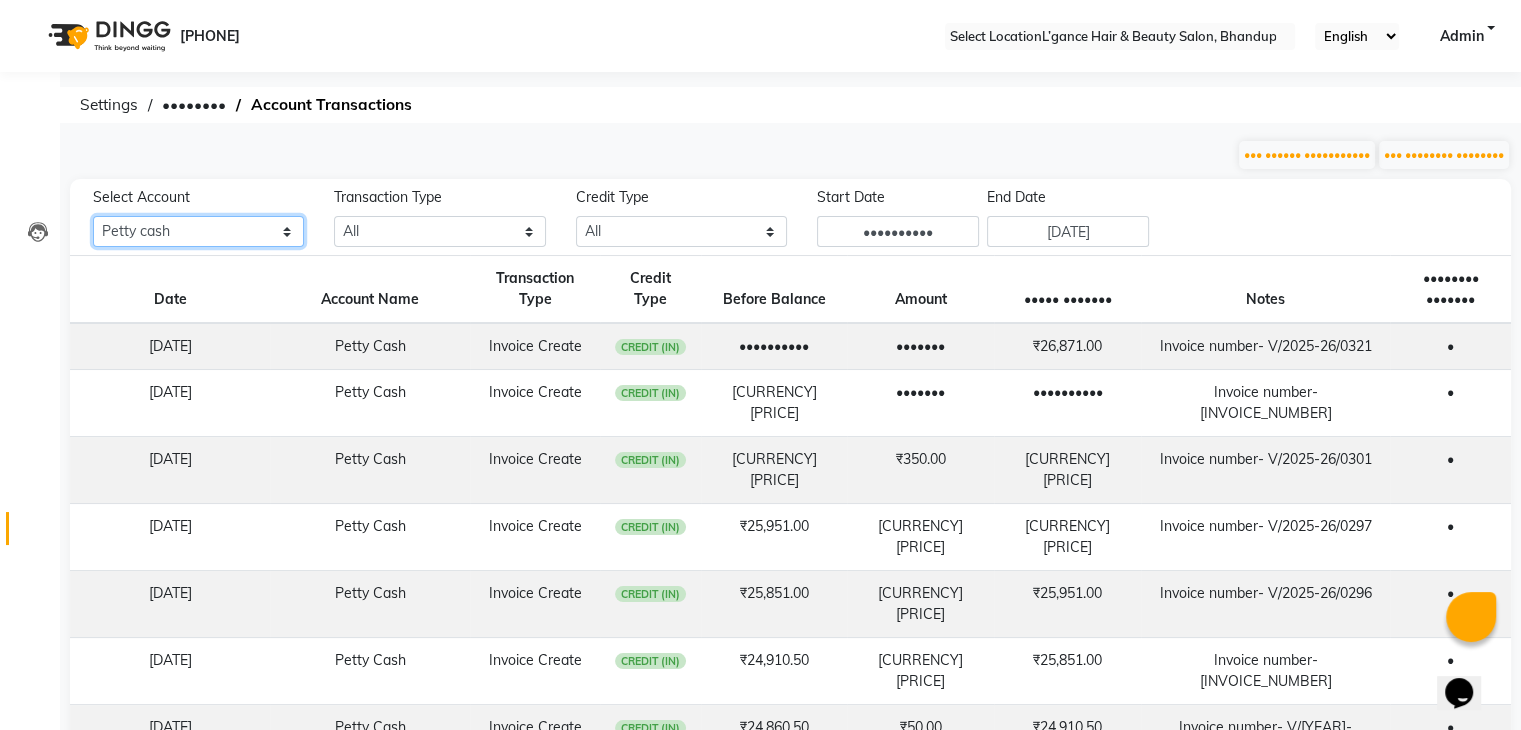 click on "••• ••••• •••• ••••••• •••••••" at bounding box center [198, 231] 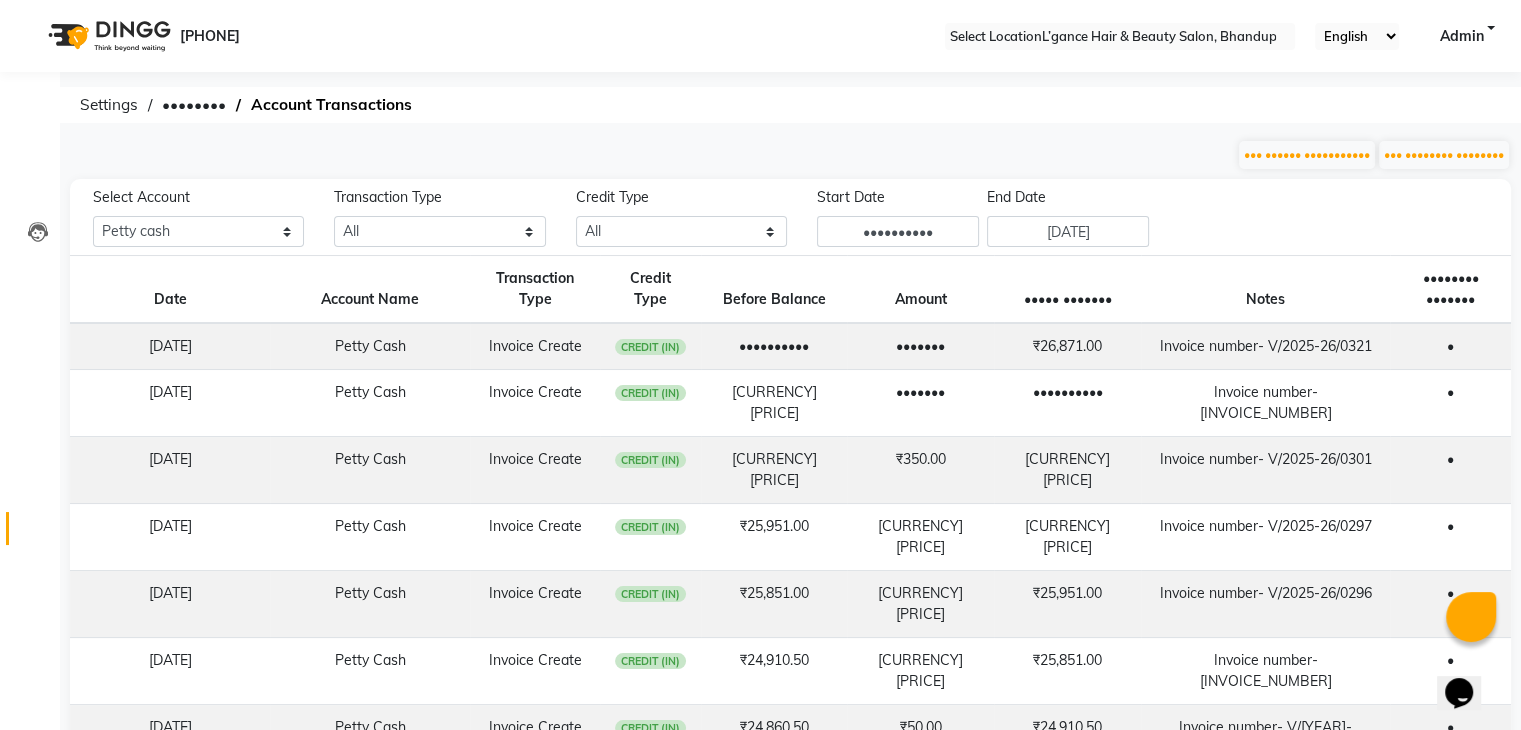click on "••• •••••• ••••••••••• ••• •••••••• ••••••••" at bounding box center (790, 155) 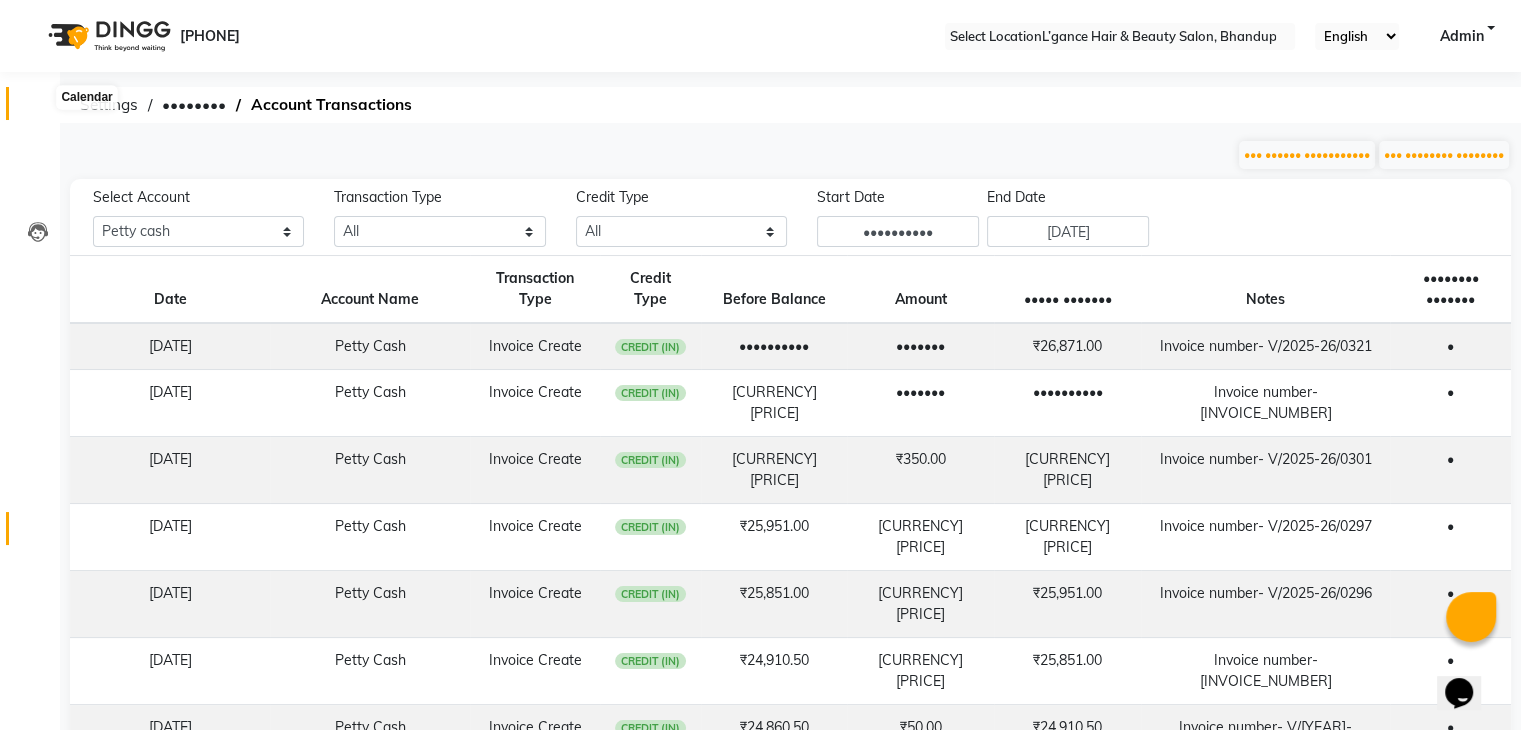 click at bounding box center (38, 108) 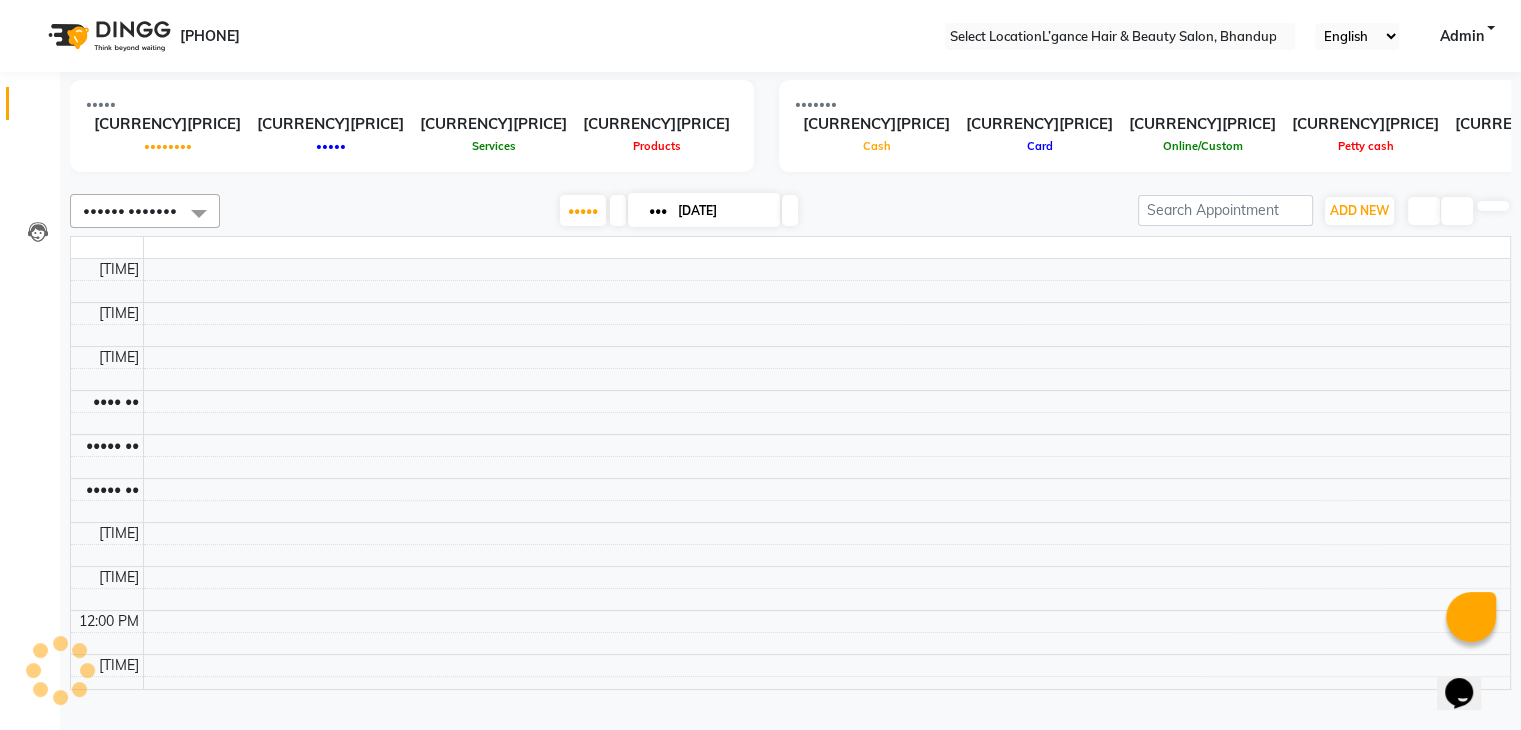 scroll, scrollTop: 611, scrollLeft: 0, axis: vertical 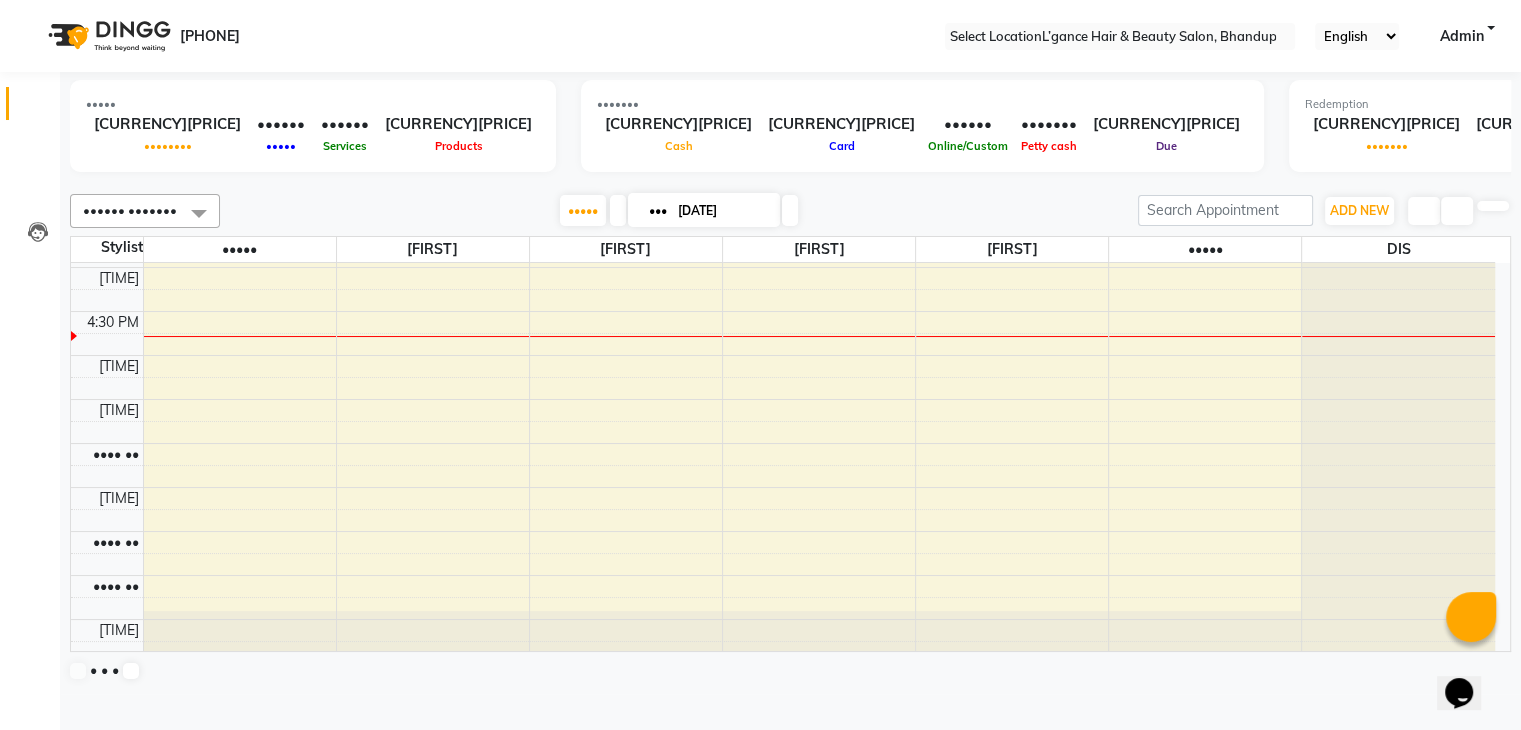 click at bounding box center (31, 8) 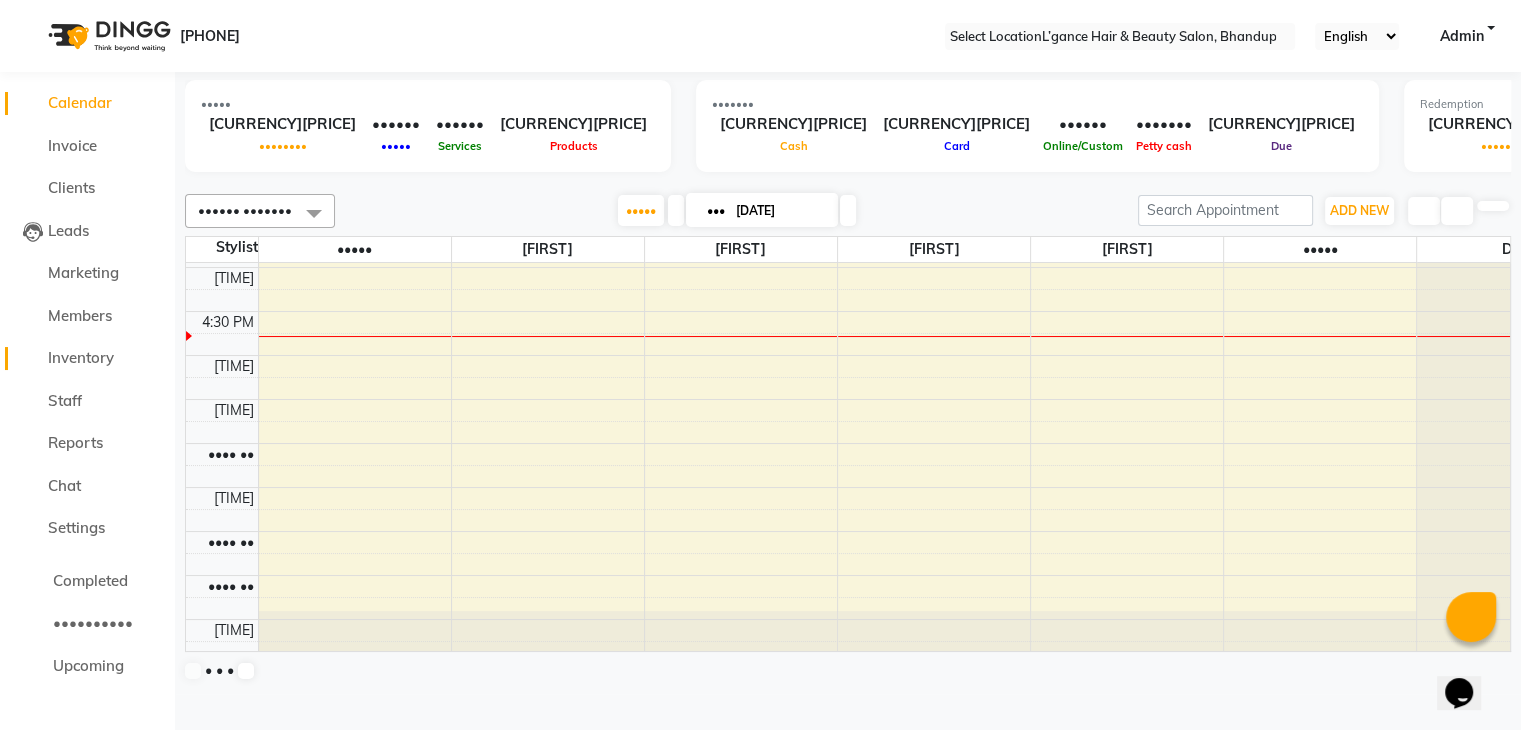 click on "Inventory" at bounding box center (81, 357) 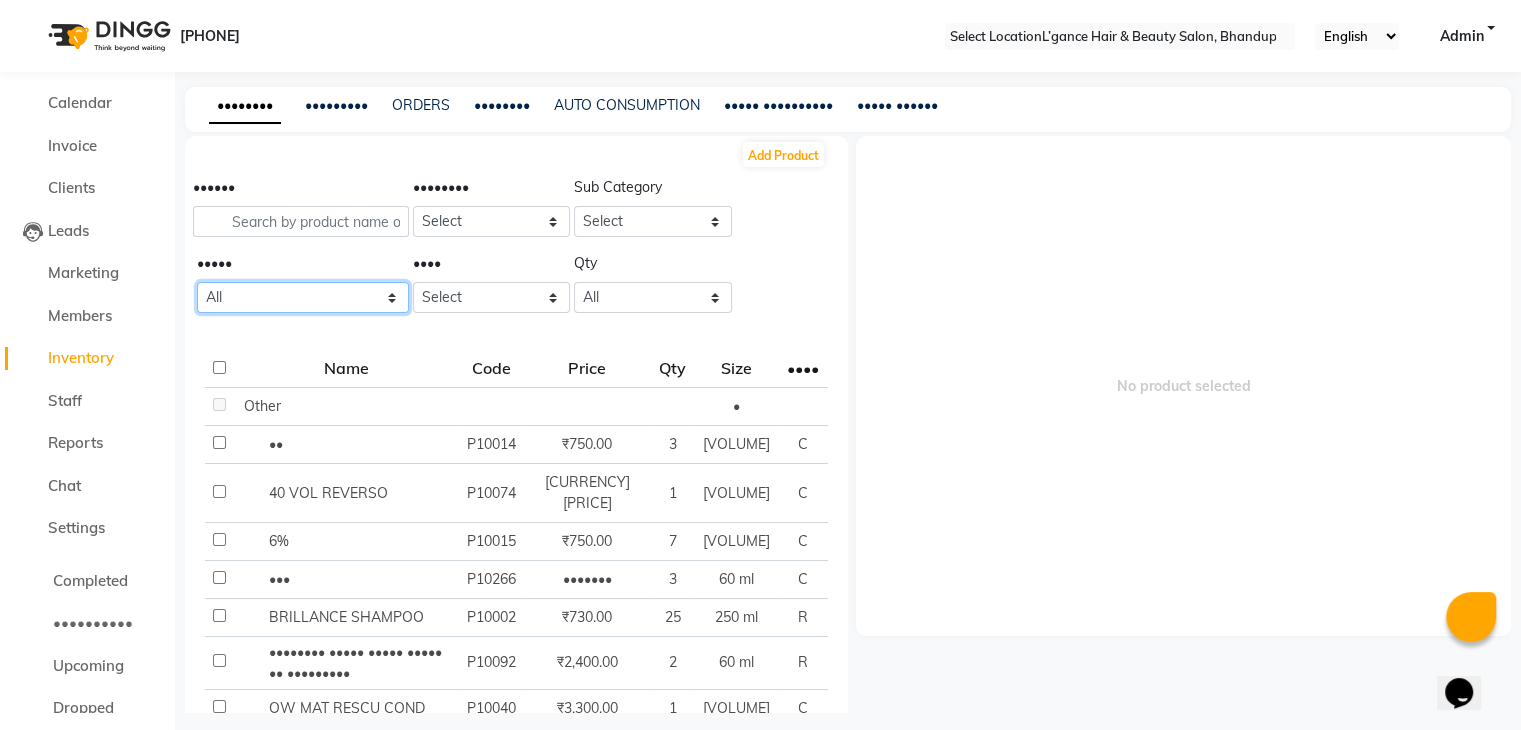 click on "All 2 Agelock Alga Beauty Beauty Gang Beauty Garage Blisskin Bodycare Bombine Bombini Cheryls Depilah Dh Ainoha Dione Floractive Godrej Godrej Proffesnal Igora Igora Royal Igora Zero Ammonia Jeannot Kanpeki Lorial Lorial Invoa Lotus Macadamia Matrix Mohair O3 + O3+ Orangewood Oxy Oxylife Ozone Raaga Rica Sara Schwarzkopf Selective Selective Reverso Serenite Streax Strix Style Style Aroma Wella Wella Colour Touch" at bounding box center [303, 297] 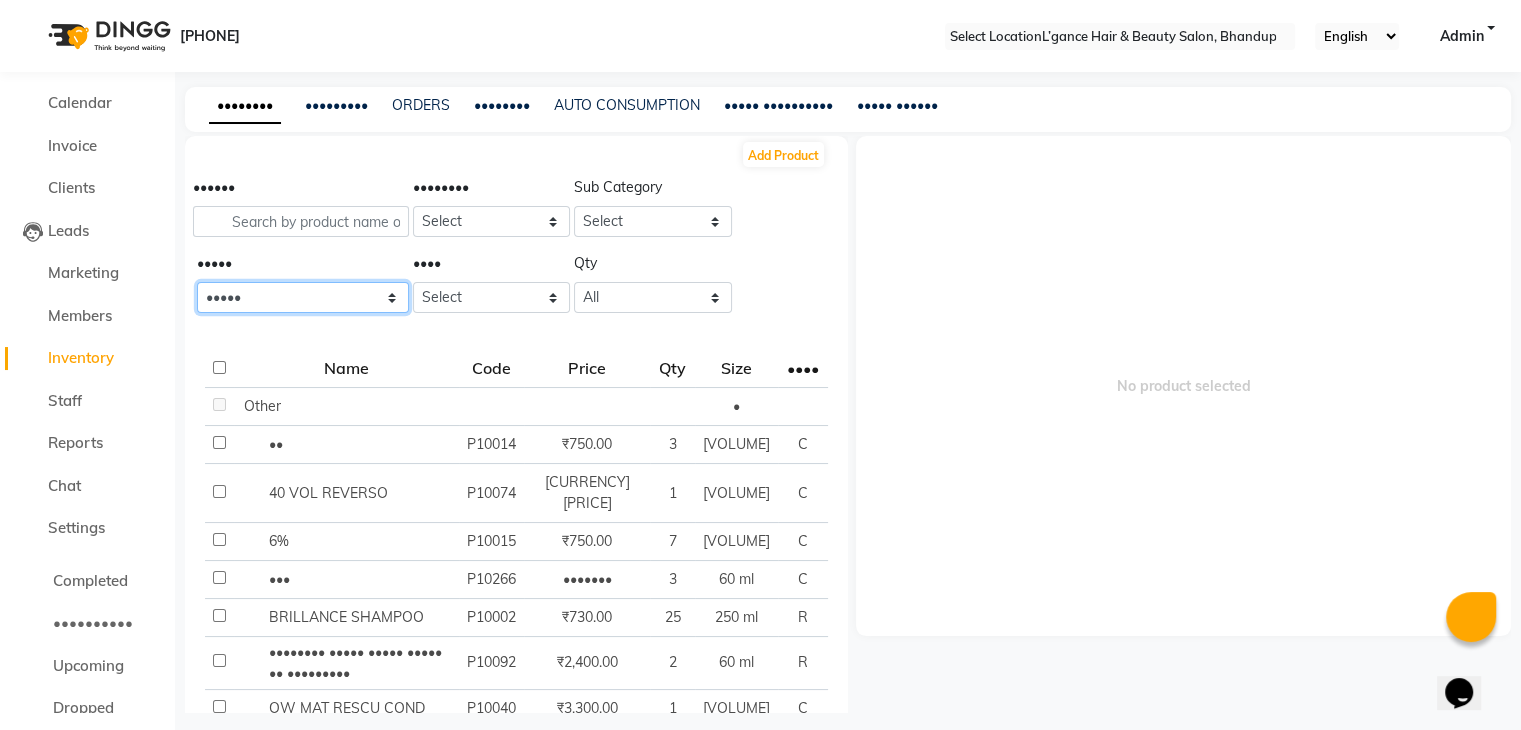 click on "All 2 Agelock Alga Beauty Beauty Gang Beauty Garage Blisskin Bodycare Bombine Bombini Cheryls Depilah Dh Ainoha Dione Floractive Godrej Godrej Proffesnal Igora Igora Royal Igora Zero Ammonia Jeannot Kanpeki Lorial Lorial Invoa Lotus Macadamia Matrix Mohair O3 + O3+ Orangewood Oxy Oxylife Ozone Raaga Rica Sara Schwarzkopf Selective Selective Reverso Serenite Streax Strix Style Style Aroma Wella Wella Colour Touch" at bounding box center [303, 297] 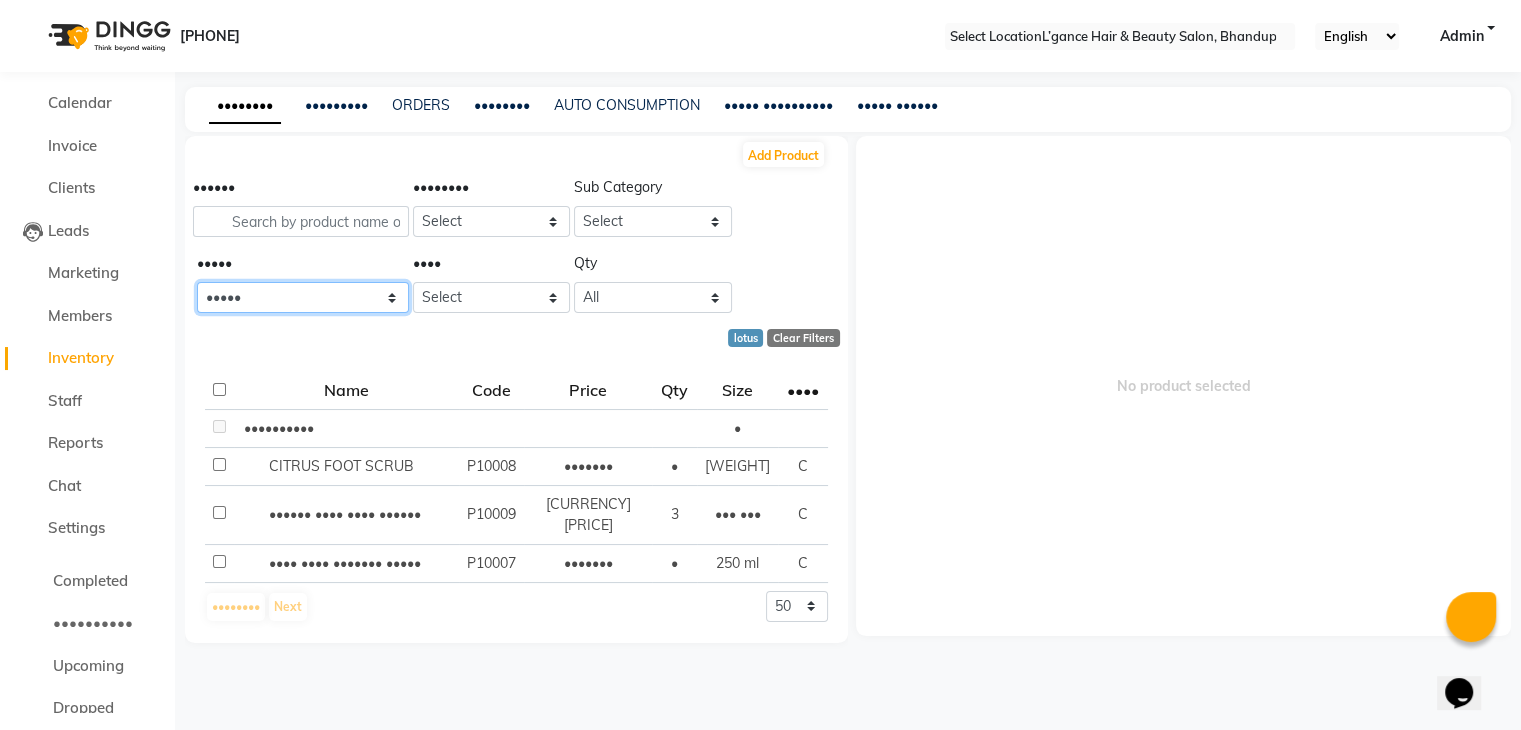 click on "All 2 Agelock Alga Beauty Beauty Gang Beauty Garage Blisskin Bodycare Bombine Bombini Cheryls Depilah Dh Ainoha Dione Floractive Godrej Godrej Proffesnal Igora Igora Royal Igora Zero Ammonia Jeannot Kanpeki Lorial Lorial Invoa Lotus Macadamia Matrix Mohair O3 + O3+ Orangewood Oxy Oxylife Ozone Raaga Rica Sara Schwarzkopf Selective Selective Reverso Serenite Streax Strix Style Style Aroma Wella Wella Colour Touch" at bounding box center [303, 297] 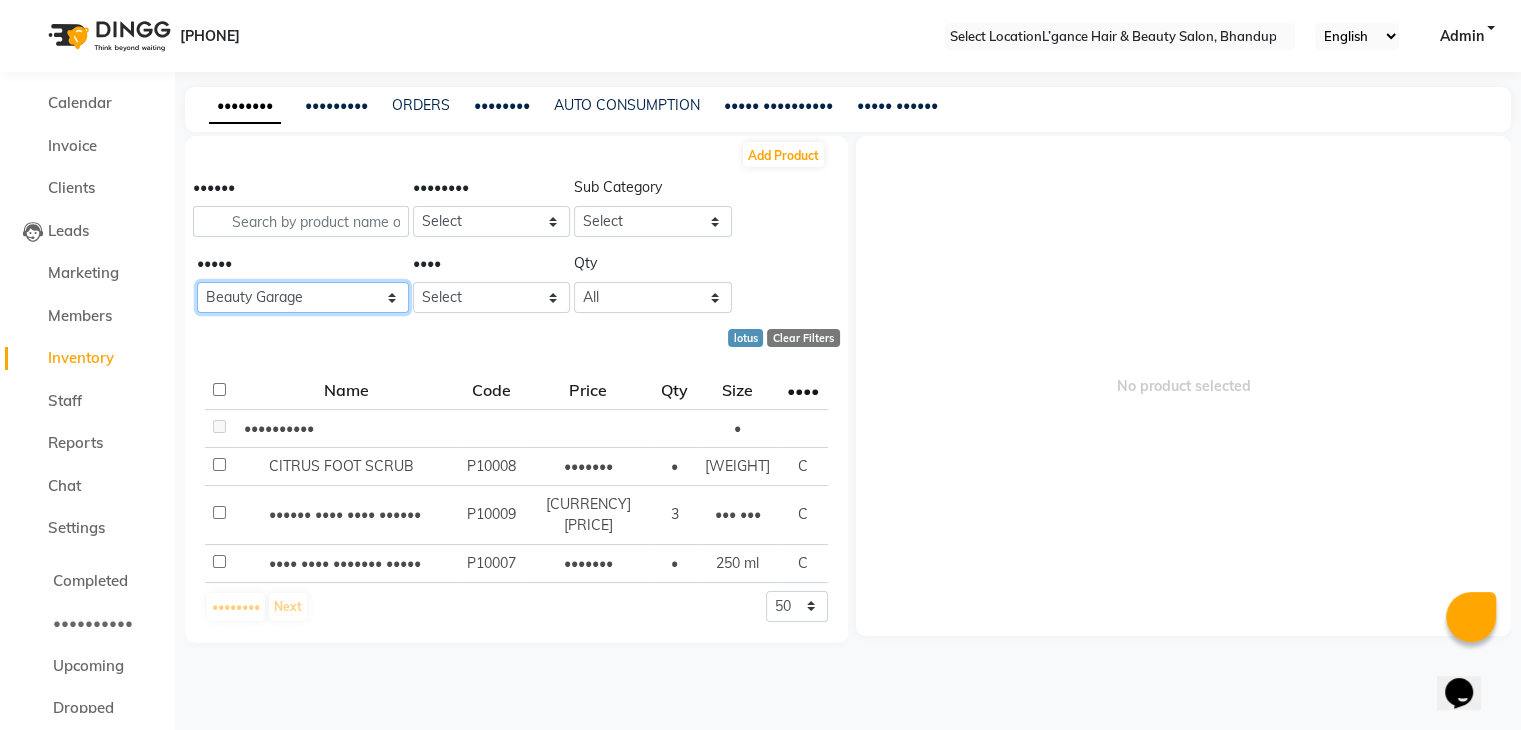 click on "All 2 Agelock Alga Beauty Beauty Gang Beauty Garage Blisskin Bodycare Bombine Bombini Cheryls Depilah Dh Ainoha Dione Floractive Godrej Godrej Proffesnal Igora Igora Royal Igora Zero Ammonia Jeannot Kanpeki Lorial Lorial Invoa Lotus Macadamia Matrix Mohair O3 + O3+ Orangewood Oxy Oxylife Ozone Raaga Rica Sara Schwarzkopf Selective Selective Reverso Serenite Streax Strix Style Style Aroma Wella Wella Colour Touch" at bounding box center [303, 297] 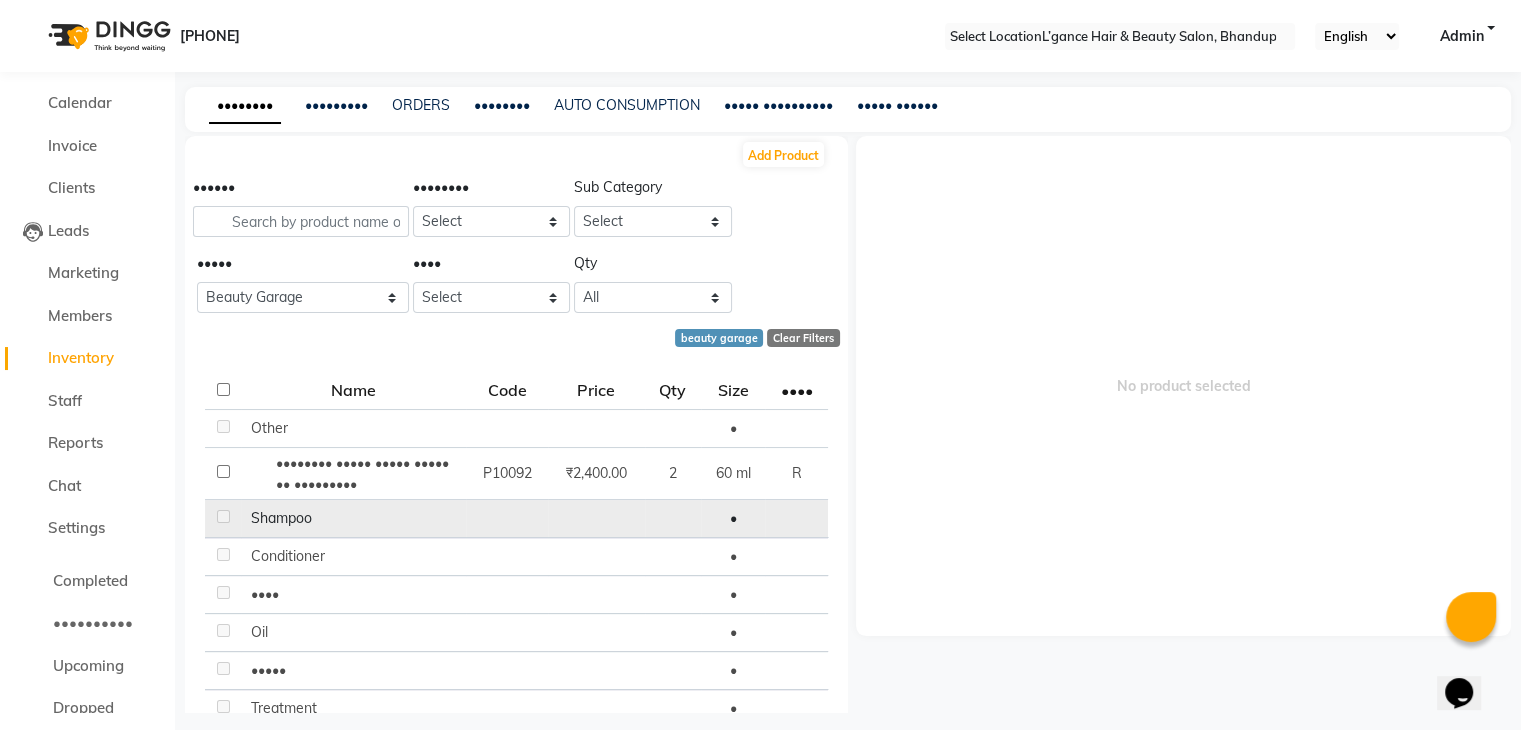click at bounding box center (246, 518) 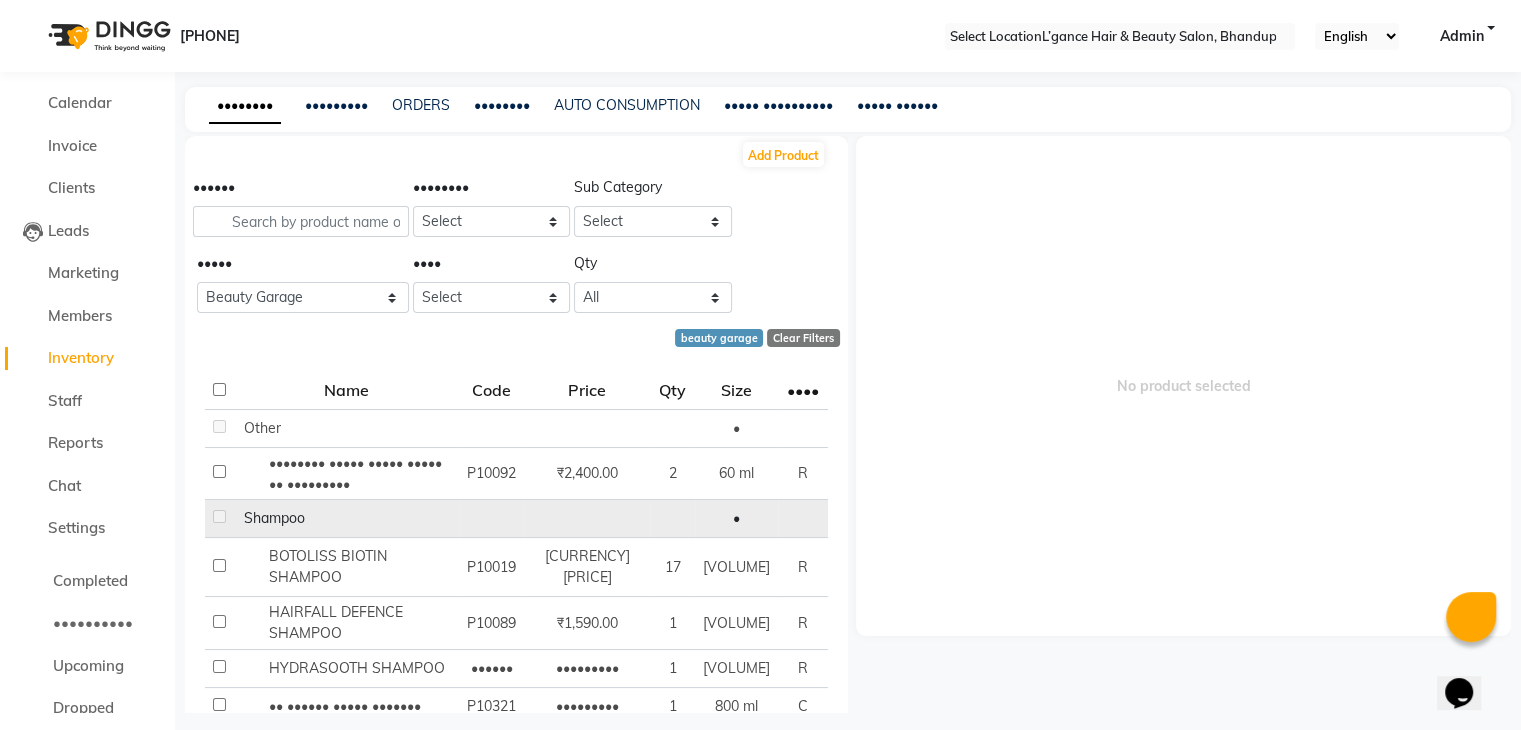 scroll, scrollTop: 13, scrollLeft: 0, axis: vertical 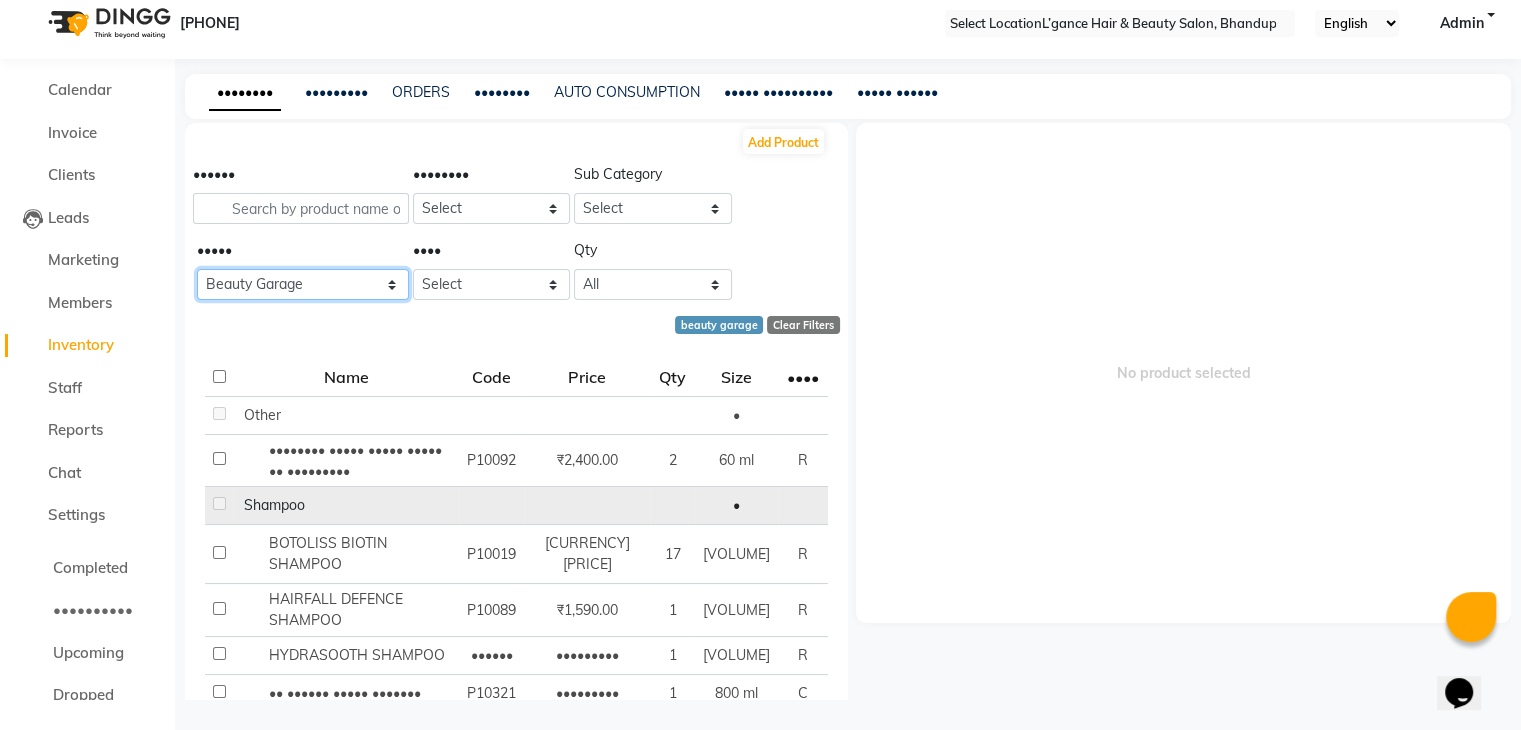 click on "All 2 Agelock Alga Beauty Beauty Gang Beauty Garage Blisskin Bodycare Bombine Bombini Cheryls Depilah Dh Ainoha Dione Floractive Godrej Godrej Proffesnal Igora Igora Royal Igora Zero Ammonia Jeannot Kanpeki Lorial Lorial Invoa Lotus Macadamia Matrix Mohair O3 + O3+ Orangewood Oxy Oxylife Ozone Raaga Rica Sara Schwarzkopf Selective Selective Reverso Serenite Streax Strix Style Style Aroma Wella Wella Colour Touch" at bounding box center (303, 284) 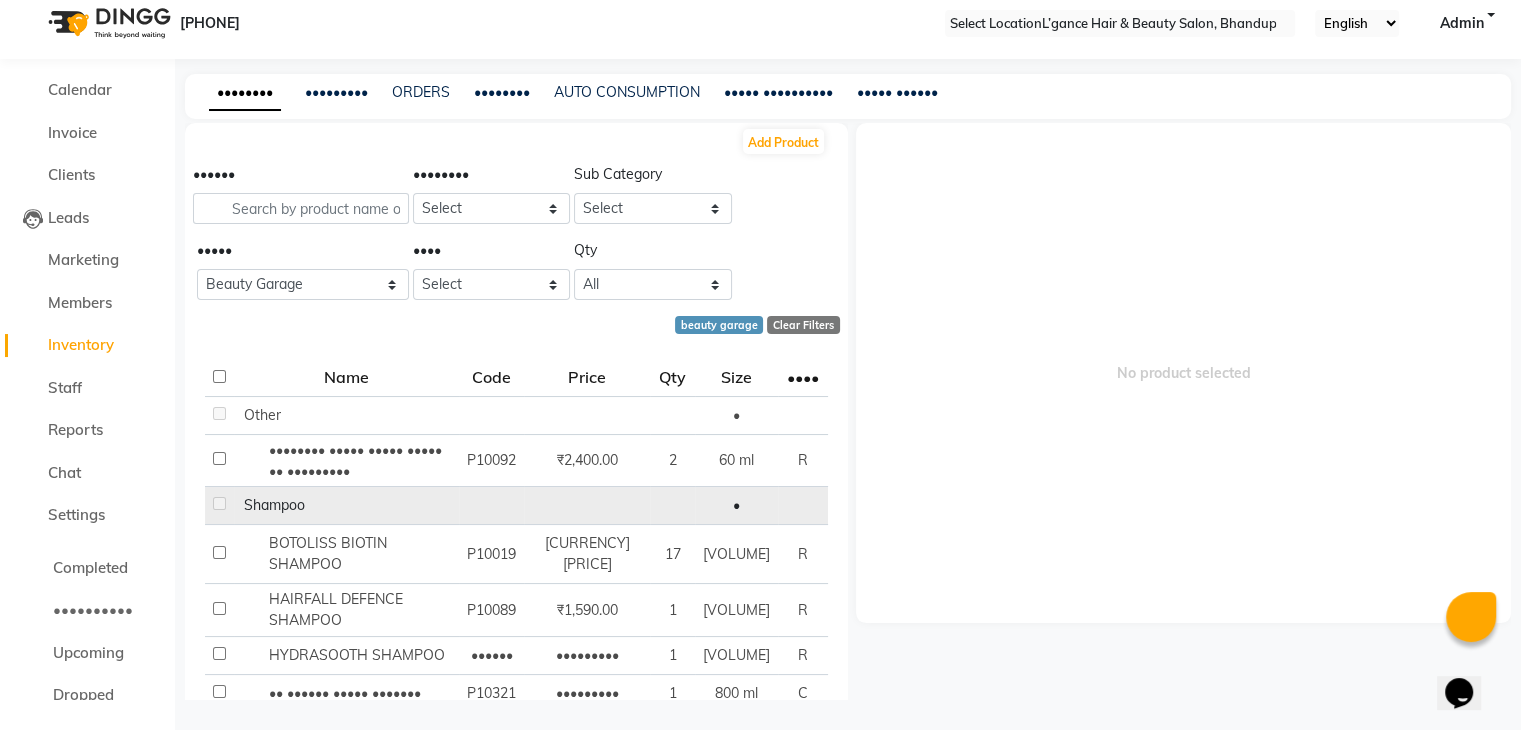 click on "beauty garage   Clear Filters" at bounding box center [512, 325] 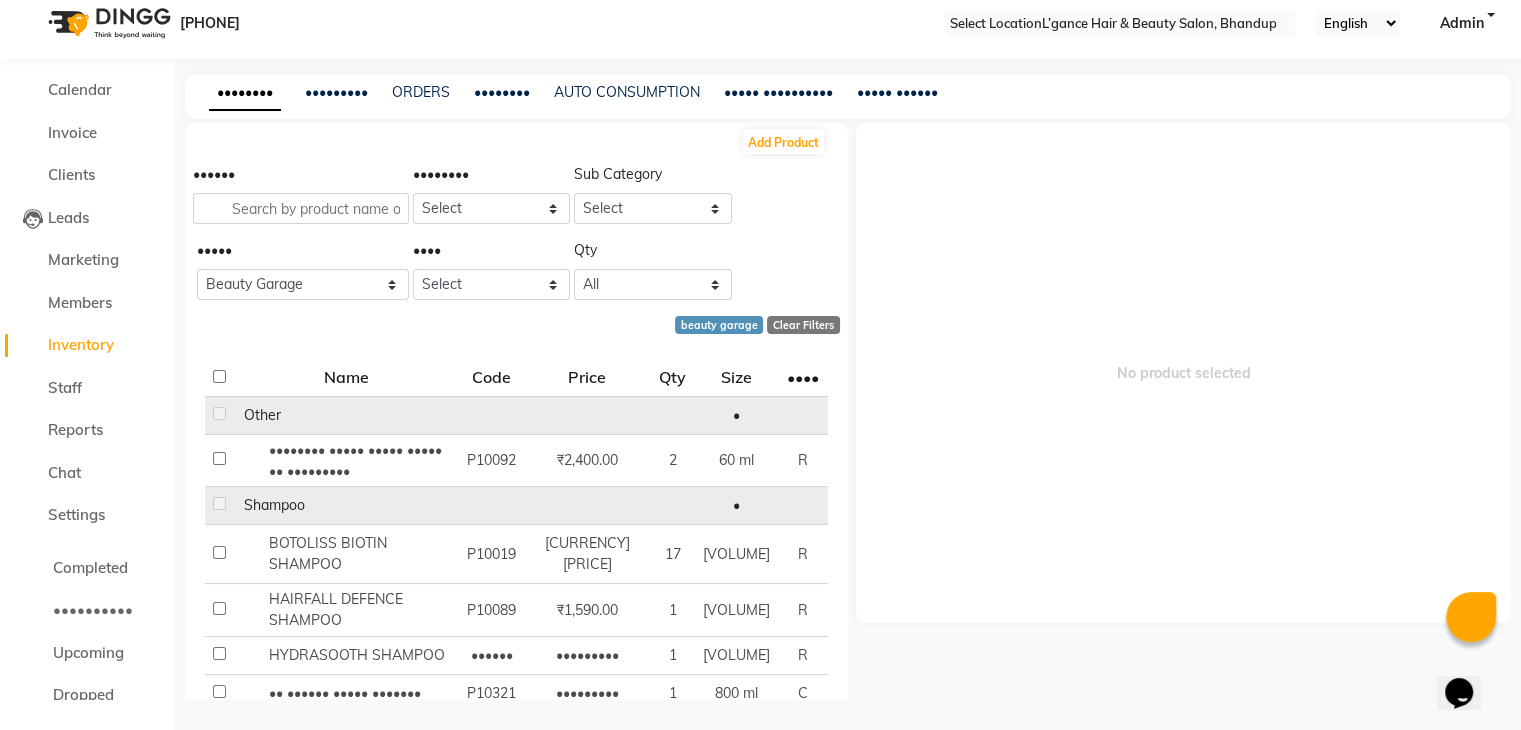 click at bounding box center [239, 415] 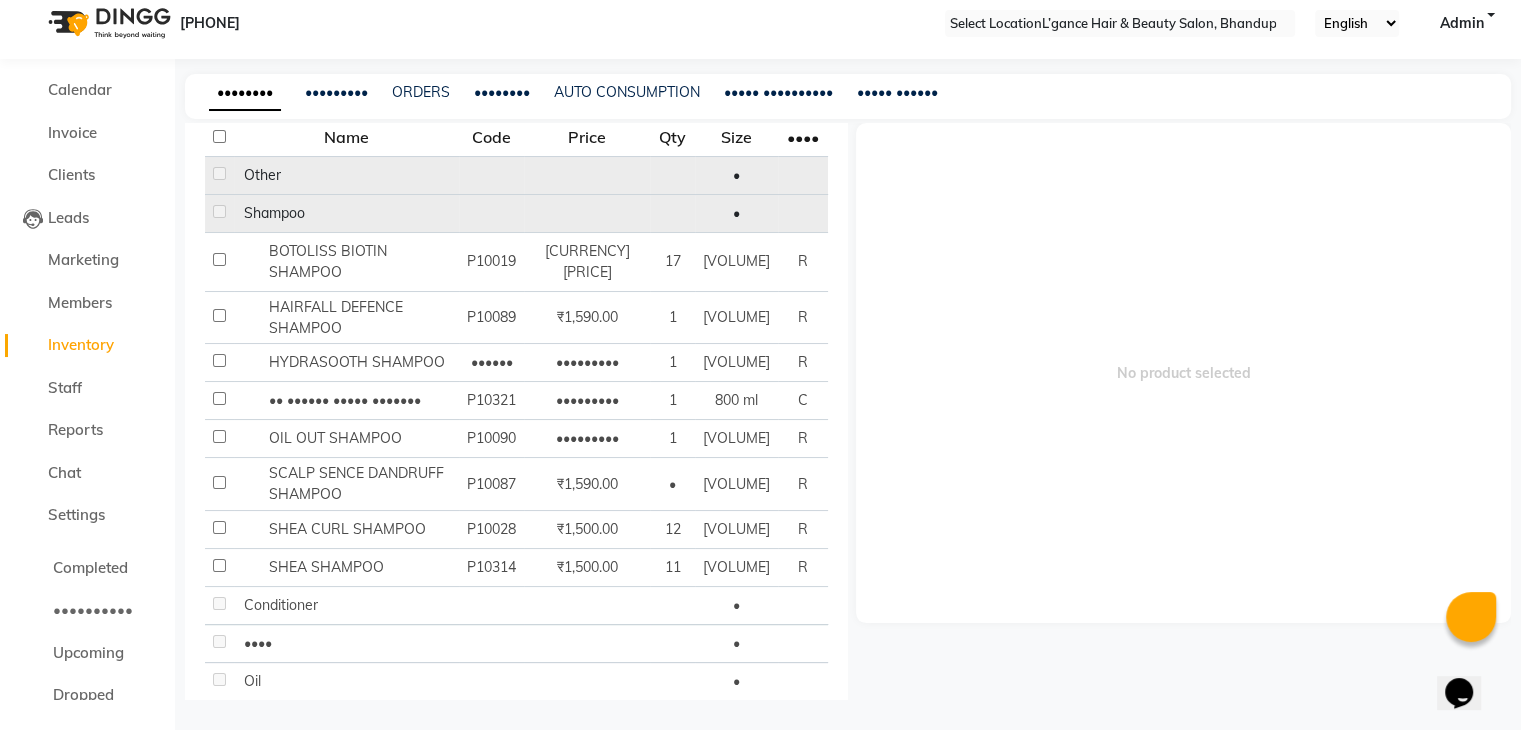 scroll, scrollTop: 280, scrollLeft: 0, axis: vertical 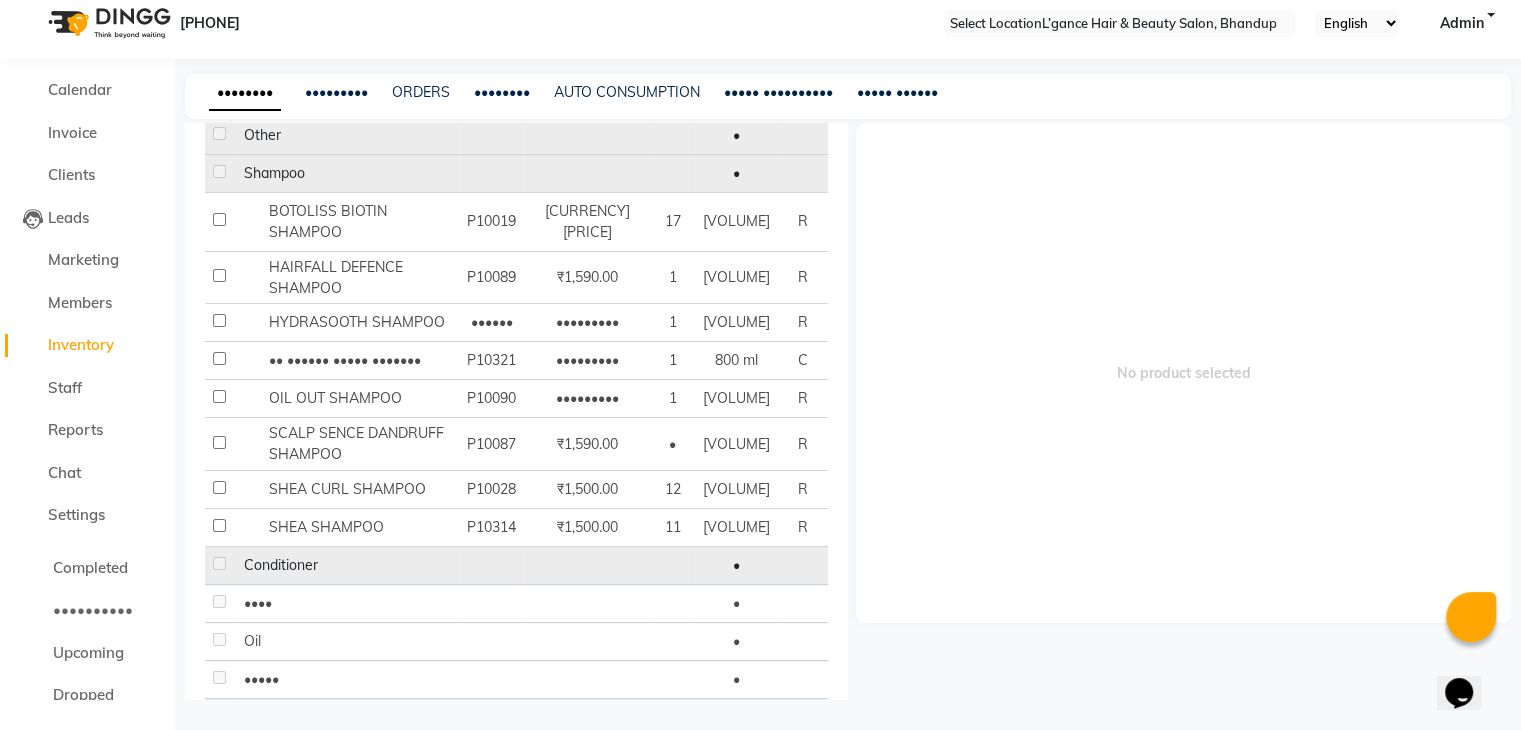 click at bounding box center [239, 135] 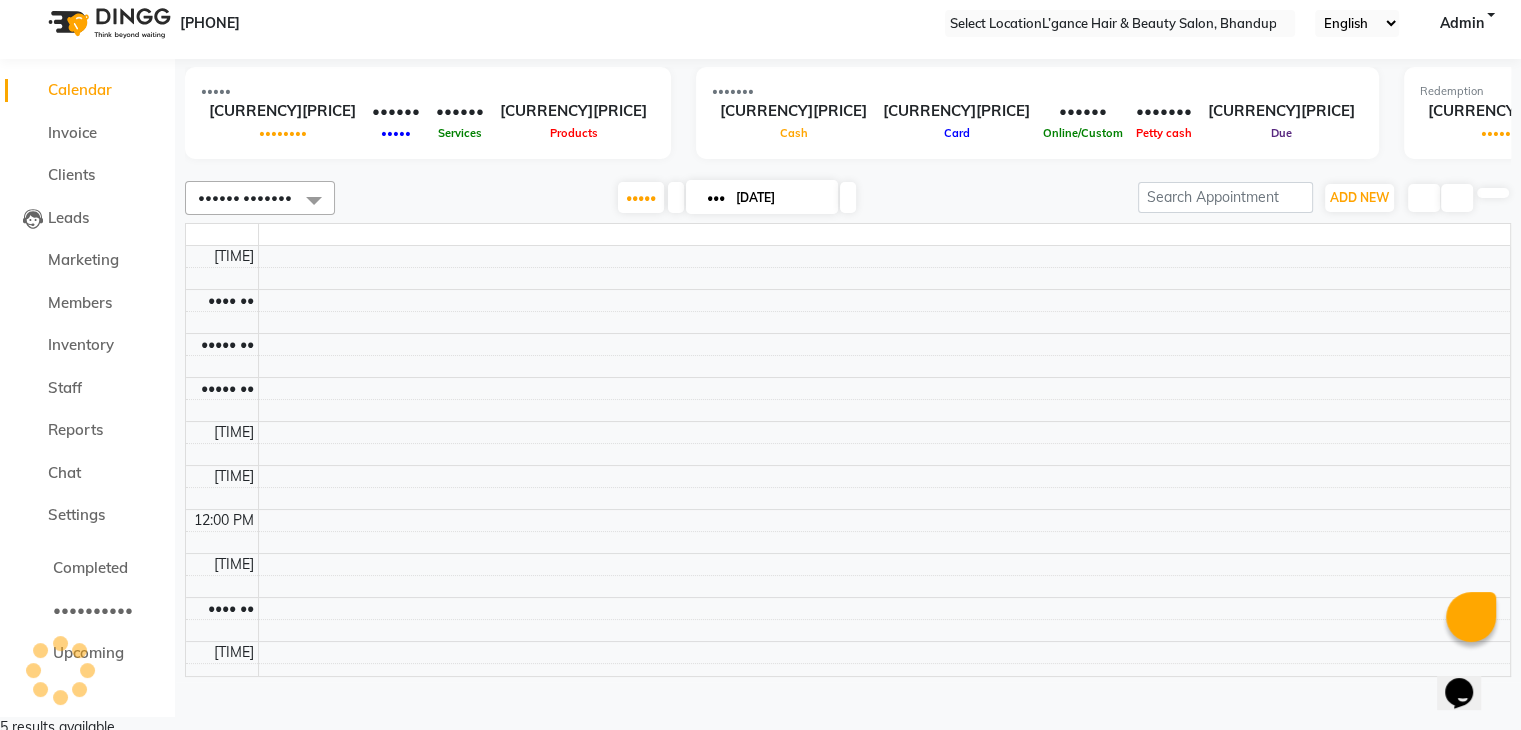 scroll, scrollTop: 0, scrollLeft: 0, axis: both 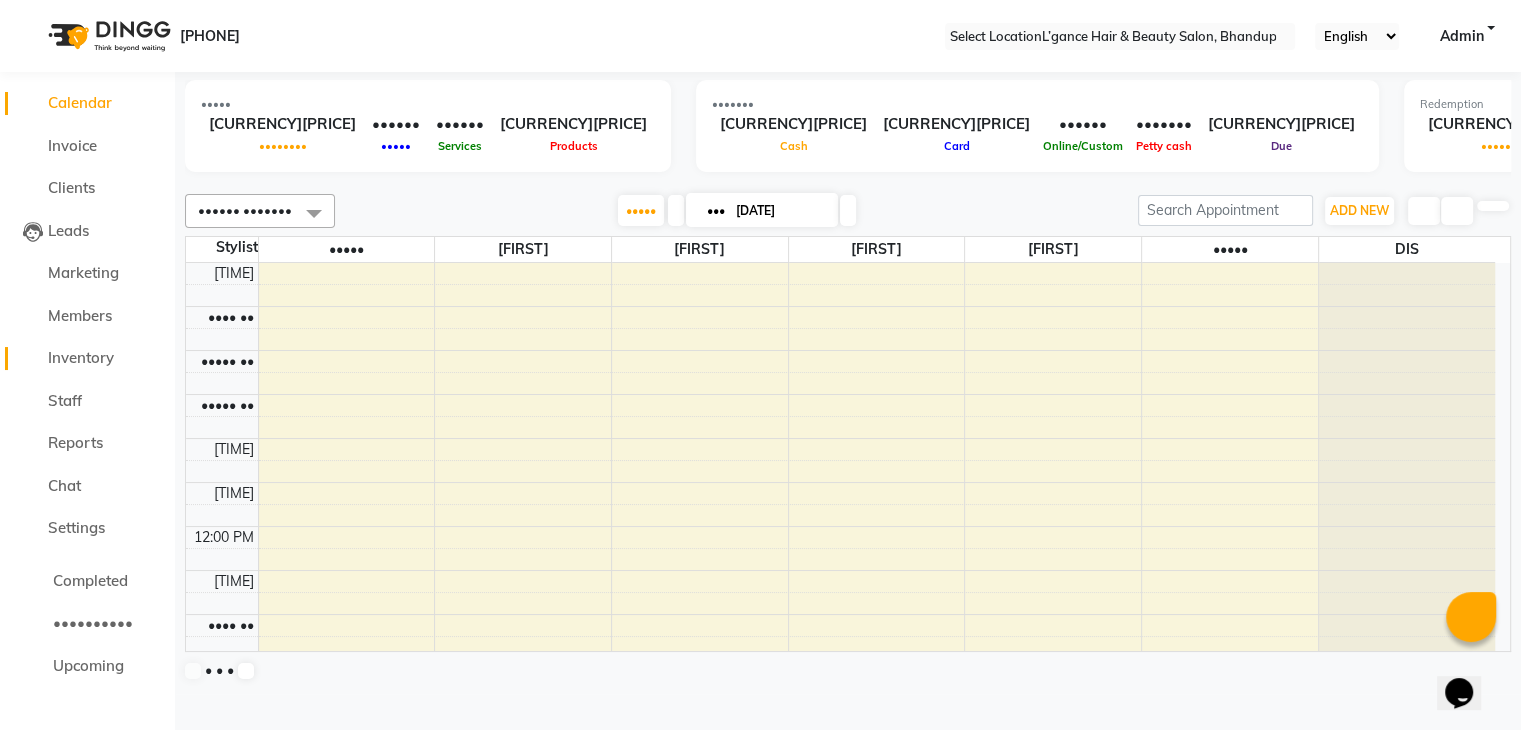click on "Inventory" at bounding box center (81, 357) 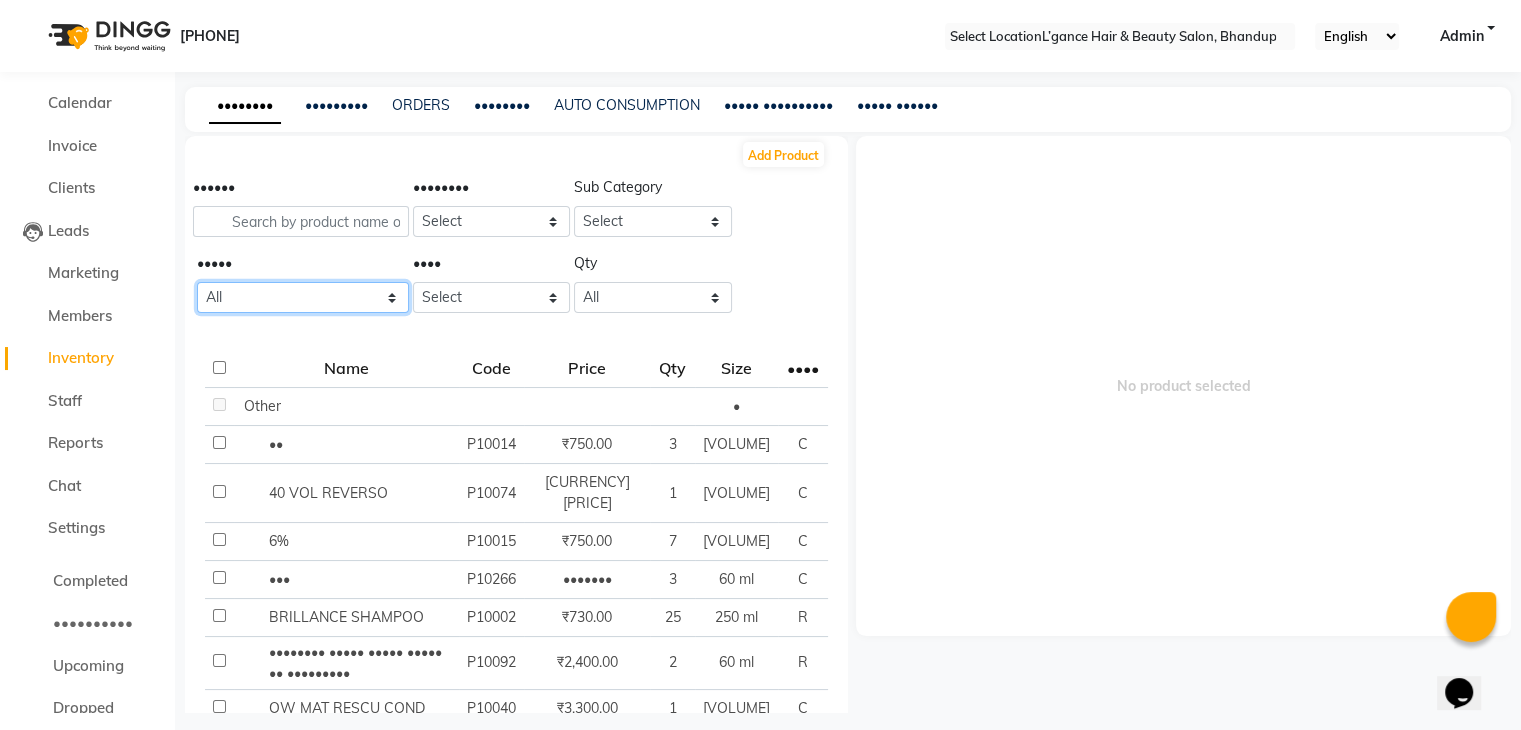 click on "All 2 Agelock Alga Beauty Beauty Gang Beauty Garage Blisskin Bodycare Bombine Bombini Cheryls Depilah Dh Ainoha Dione Floractive Godrej Godrej Proffesnal Igora Igora Royal Igora Zero Ammonia Jeannot Kanpeki Lorial Lorial Invoa Lotus Macadamia Matrix Mohair O3 + O3+ Orangewood Oxy Oxylife Ozone Raaga Rica Sara Schwarzkopf Selective Selective Reverso Serenite Streax Strix Style Style Aroma Wella Wella Colour Touch" at bounding box center [303, 297] 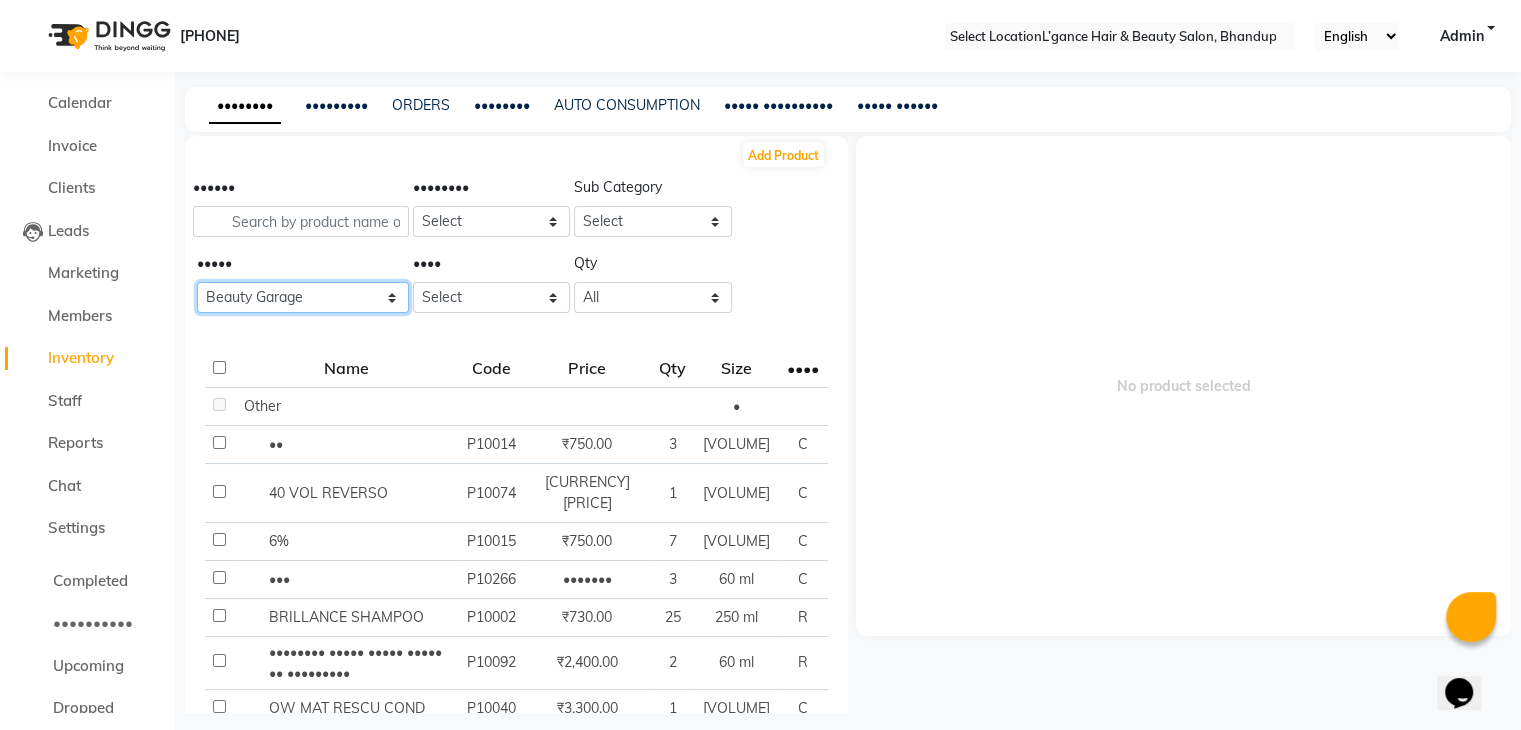 click on "All 2 Agelock Alga Beauty Beauty Gang Beauty Garage Blisskin Bodycare Bombine Bombini Cheryls Depilah Dh Ainoha Dione Floractive Godrej Godrej Proffesnal Igora Igora Royal Igora Zero Ammonia Jeannot Kanpeki Lorial Lorial Invoa Lotus Macadamia Matrix Mohair O3 + O3+ Orangewood Oxy Oxylife Ozone Raaga Rica Sara Schwarzkopf Selective Selective Reverso Serenite Streax Strix Style Style Aroma Wella Wella Colour Touch" at bounding box center [303, 297] 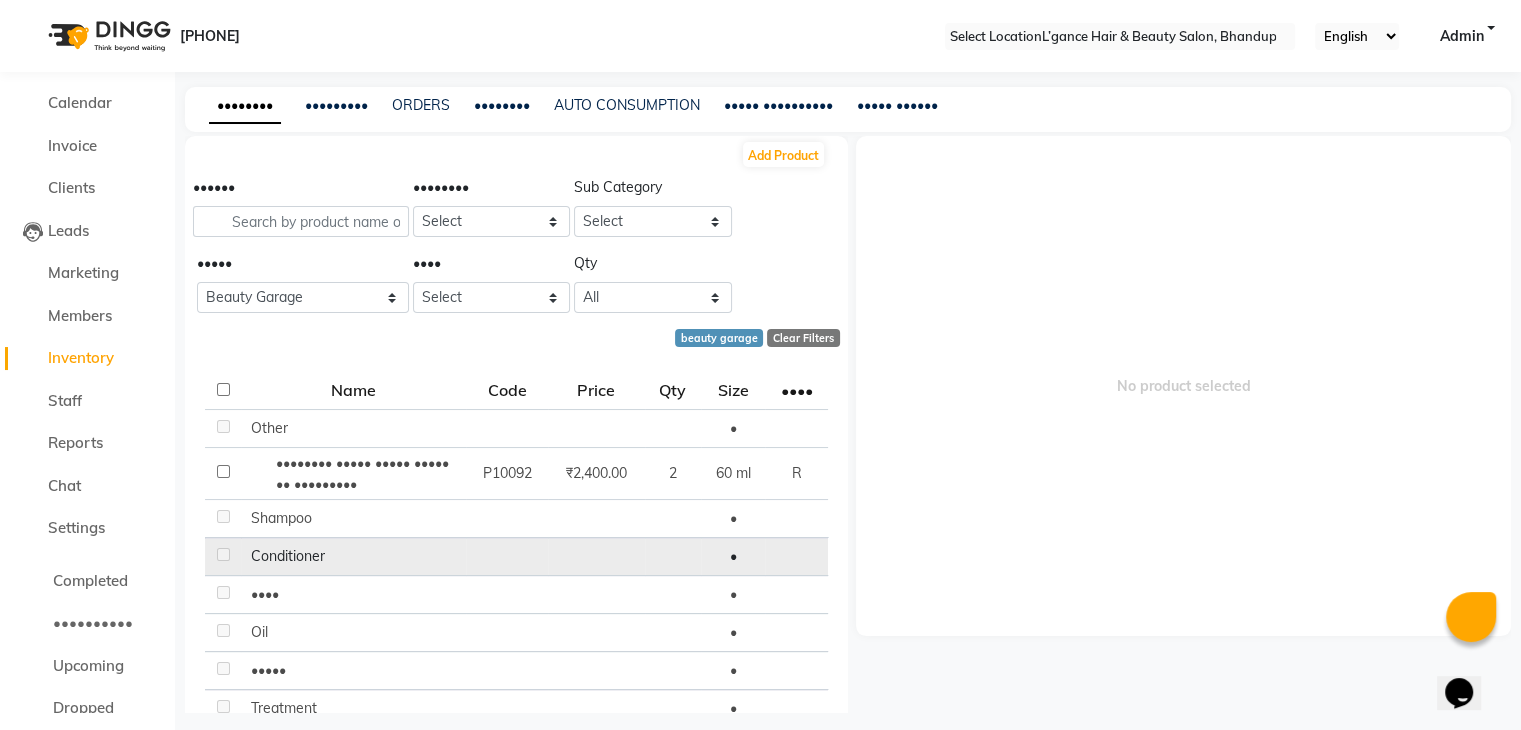 click on "Conditioner" at bounding box center (269, 428) 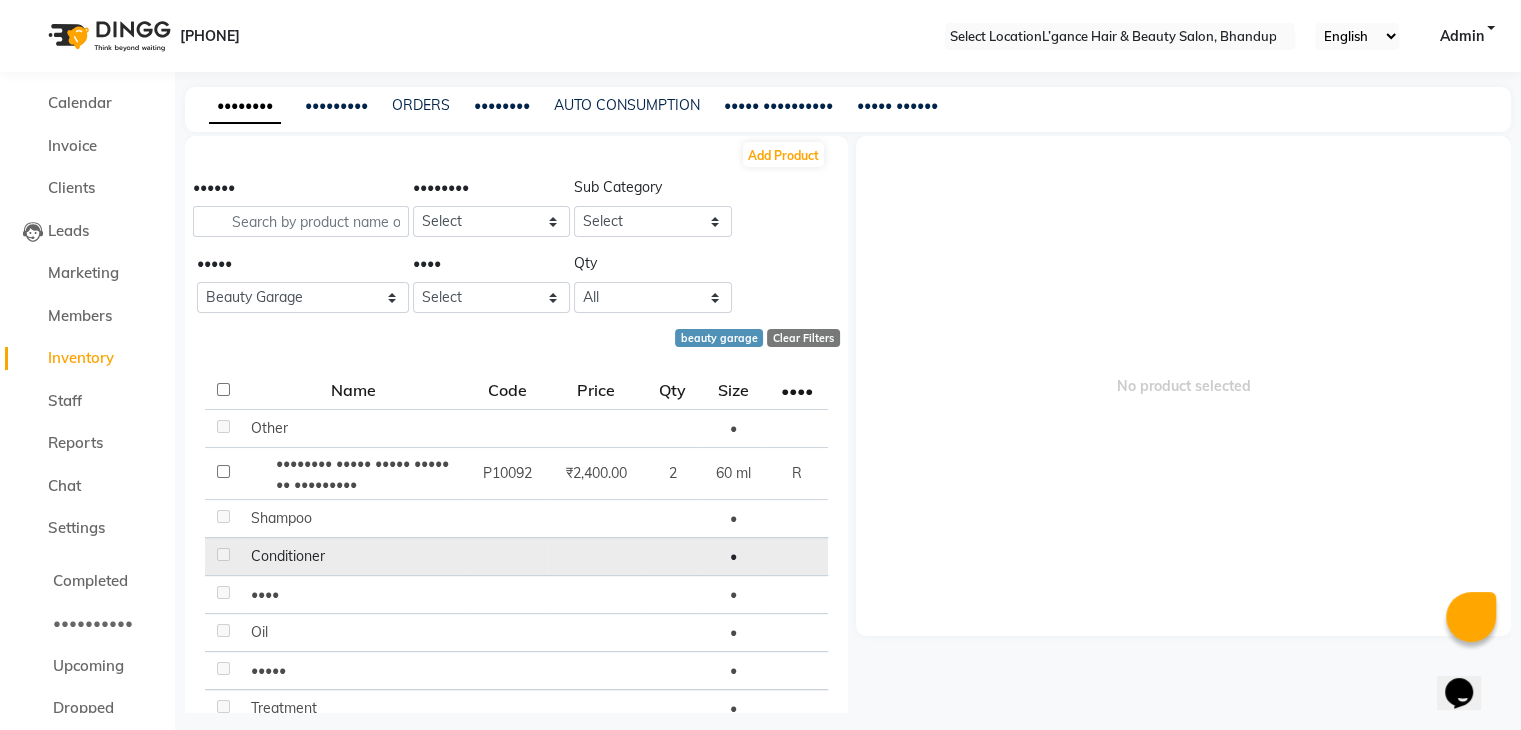 click at bounding box center (223, 428) 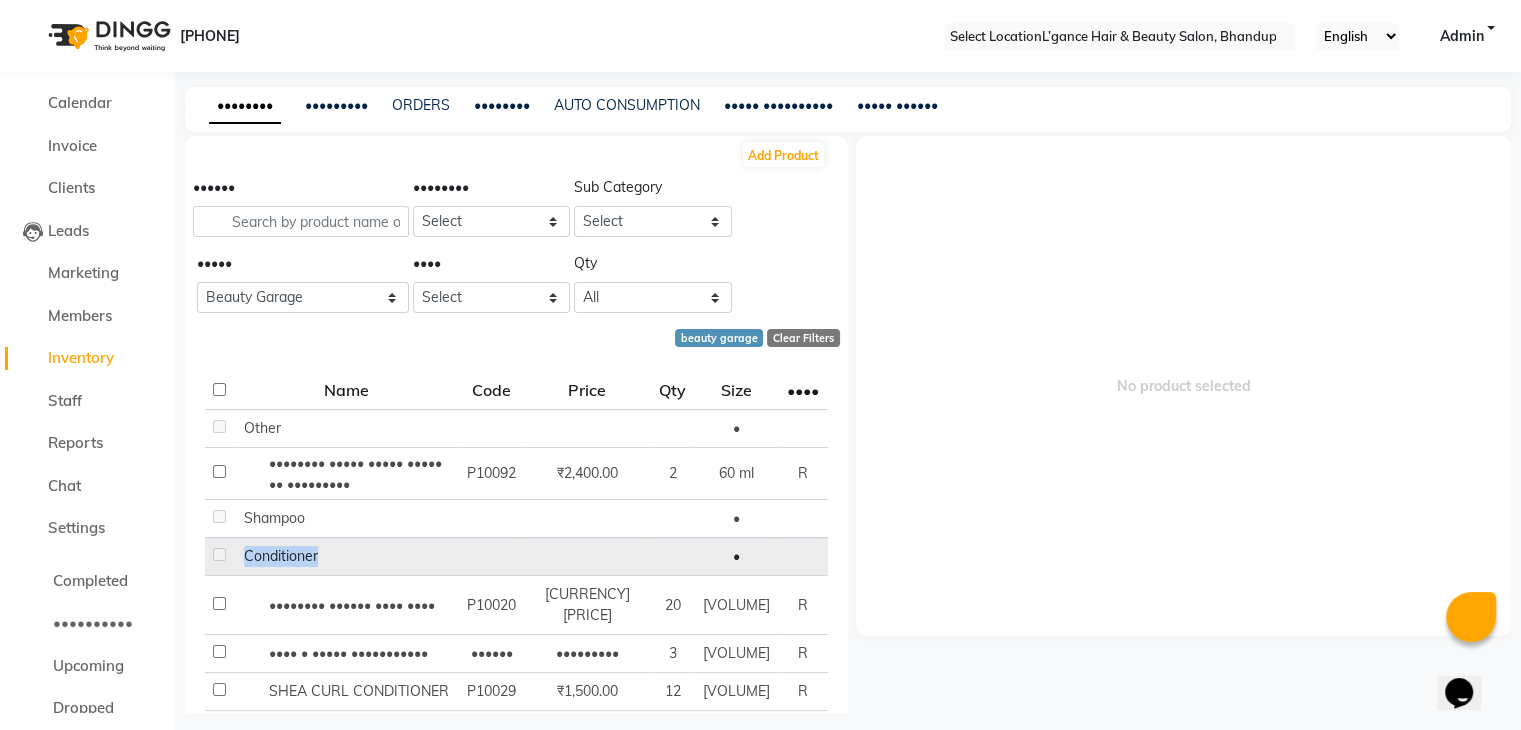 click at bounding box center (239, 428) 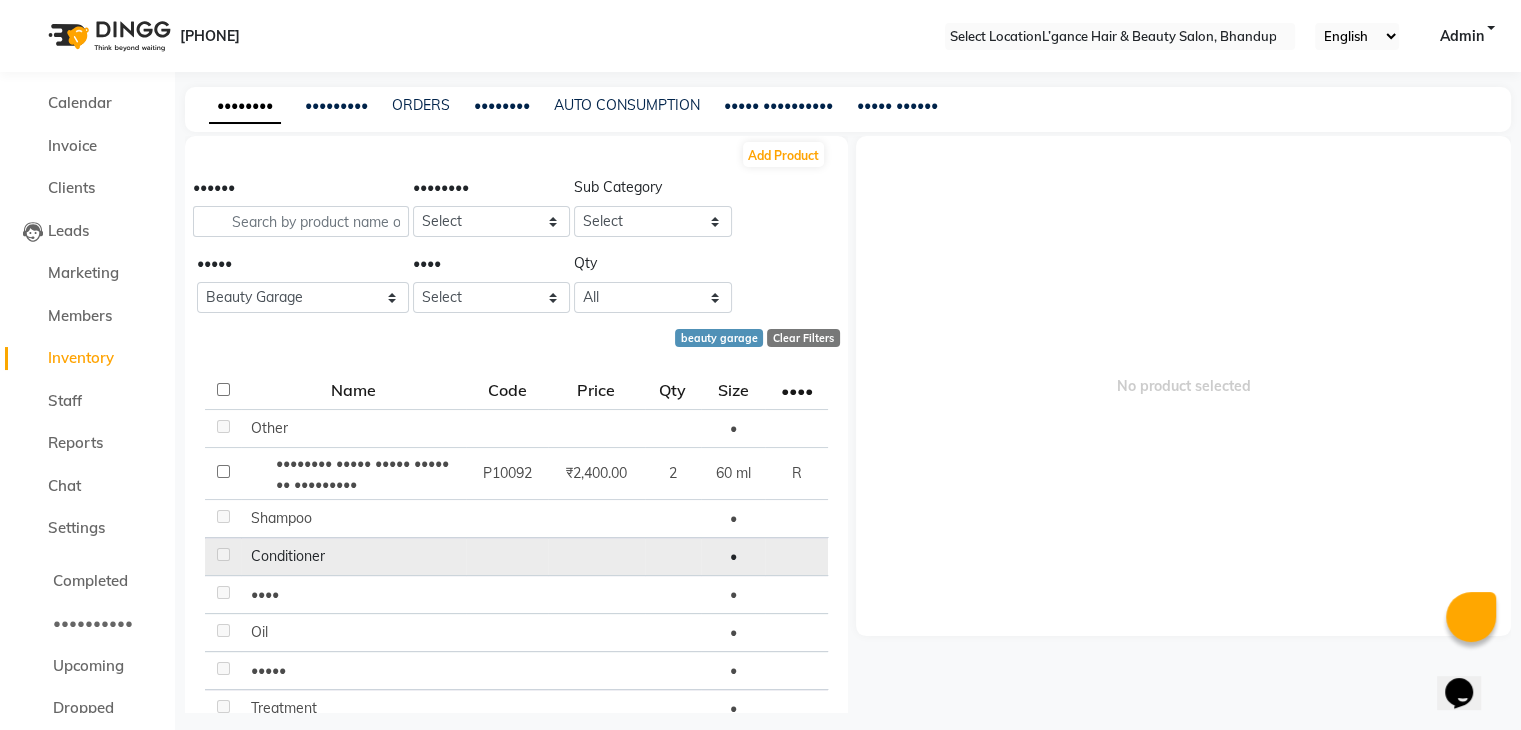 click at bounding box center (246, 518) 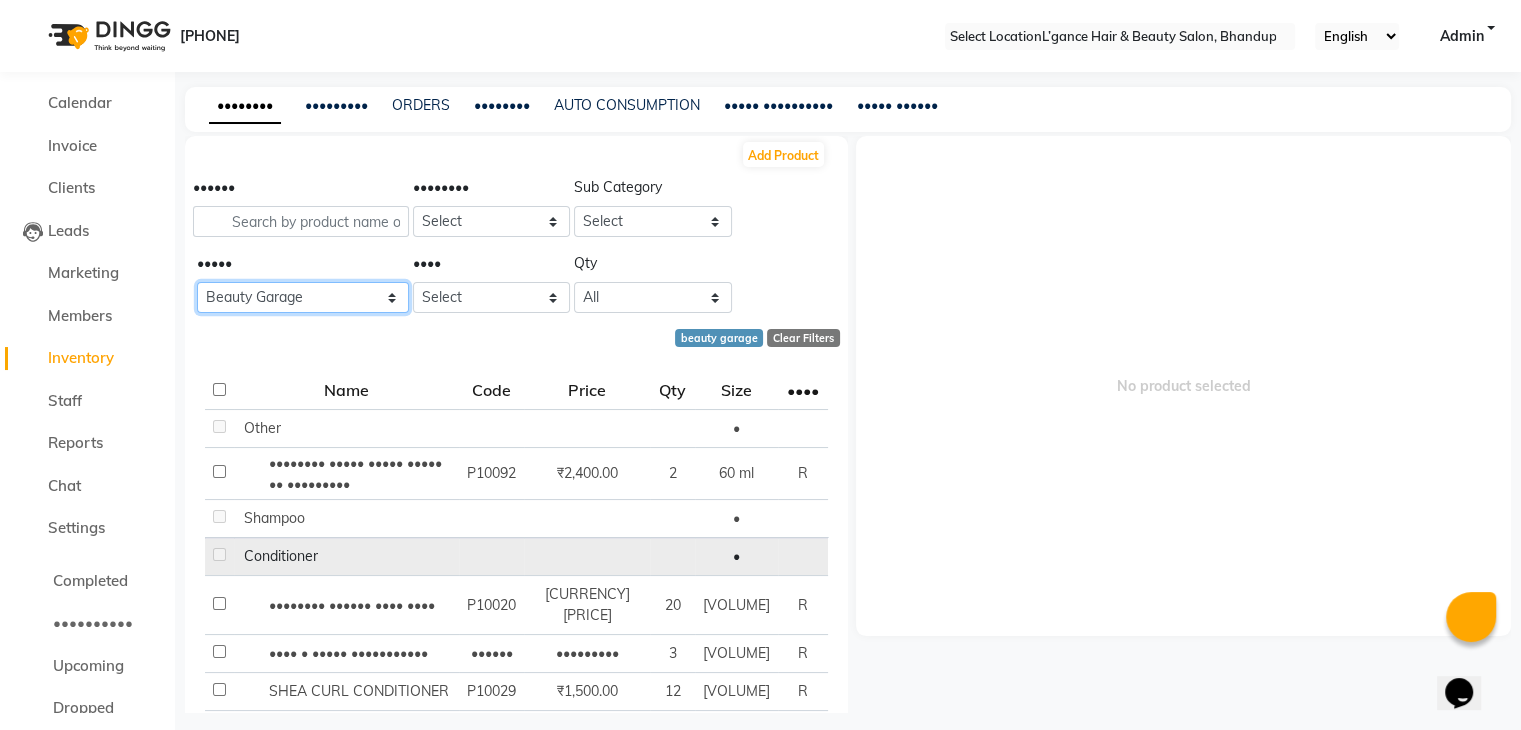 click on "All 2 Agelock Alga Beauty Beauty Gang Beauty Garage Blisskin Bodycare Bombine Bombini Cheryls Depilah Dh Ainoha Dione Floractive Godrej Godrej Proffesnal Igora Igora Royal Igora Zero Ammonia Jeannot Kanpeki Lorial Lorial Invoa Lotus Macadamia Matrix Mohair O3 + O3+ Orangewood Oxy Oxylife Ozone Raaga Rica Sara Schwarzkopf Selective Selective Reverso Serenite Streax Strix Style Style Aroma Wella Wella Colour Touch" at bounding box center (303, 297) 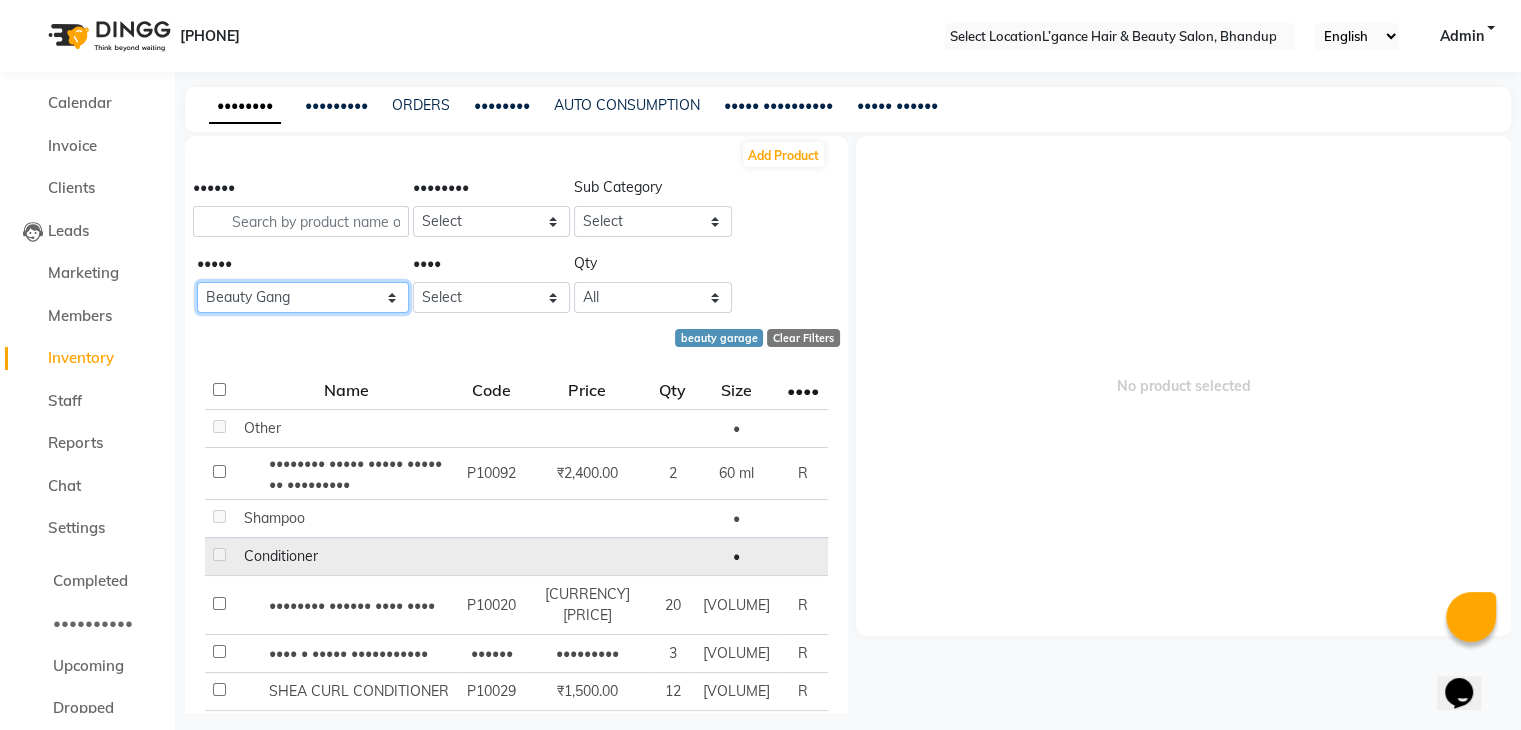 click on "All 2 Agelock Alga Beauty Beauty Gang Beauty Garage Blisskin Bodycare Bombine Bombini Cheryls Depilah Dh Ainoha Dione Floractive Godrej Godrej Proffesnal Igora Igora Royal Igora Zero Ammonia Jeannot Kanpeki Lorial Lorial Invoa Lotus Macadamia Matrix Mohair O3 + O3+ Orangewood Oxy Oxylife Ozone Raaga Rica Sara Schwarzkopf Selective Selective Reverso Serenite Streax Strix Style Style Aroma Wella Wella Colour Touch" at bounding box center [303, 297] 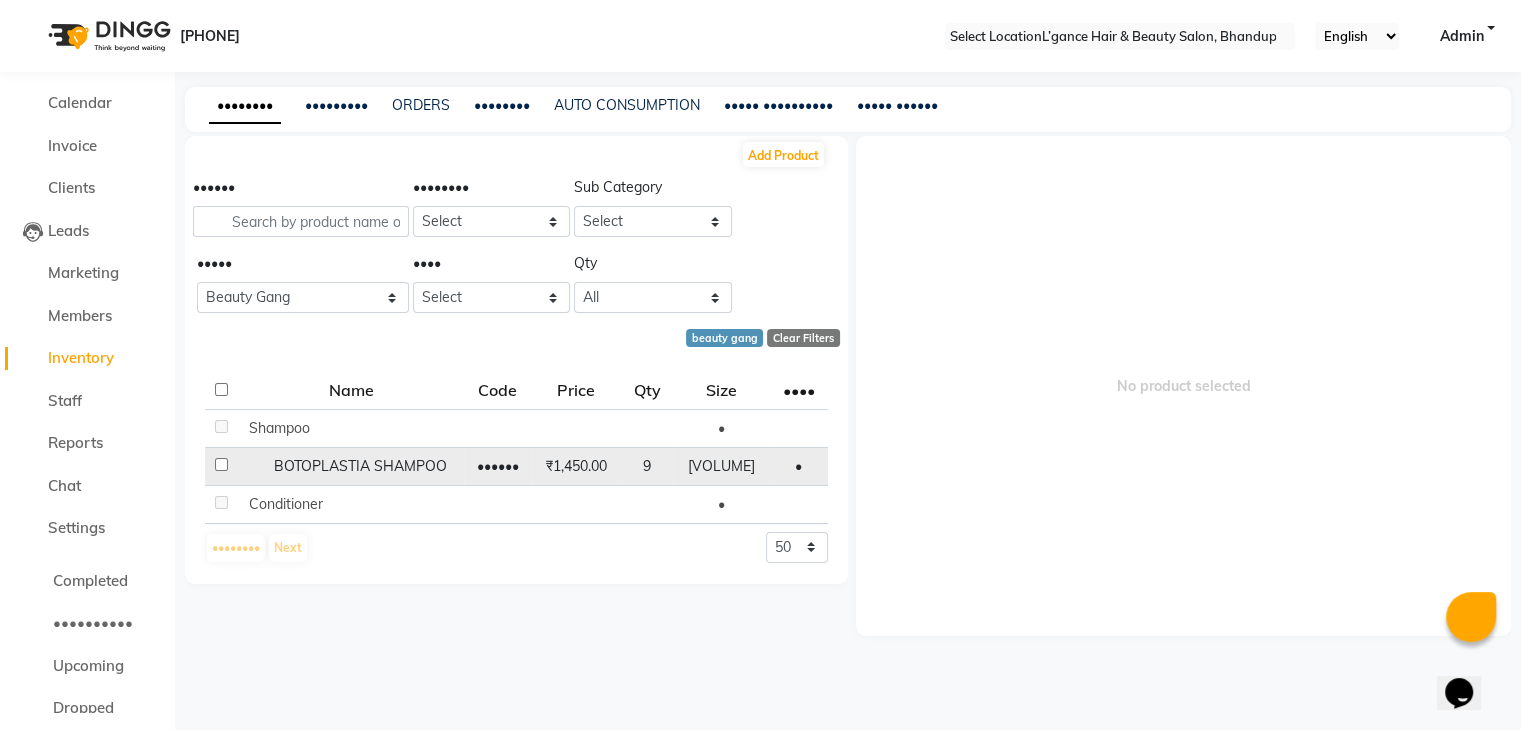 click at bounding box center [221, 426] 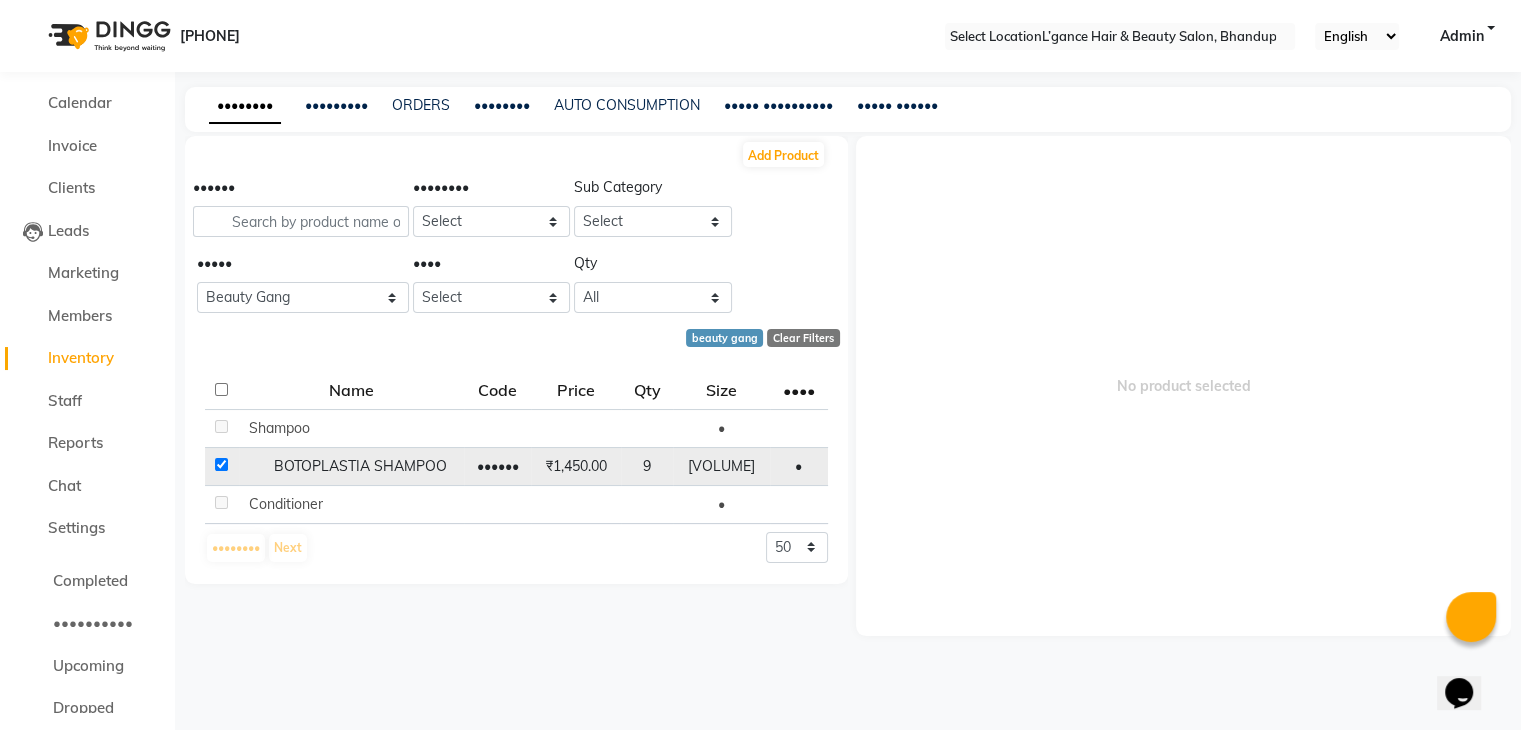 checkbox on "••••" 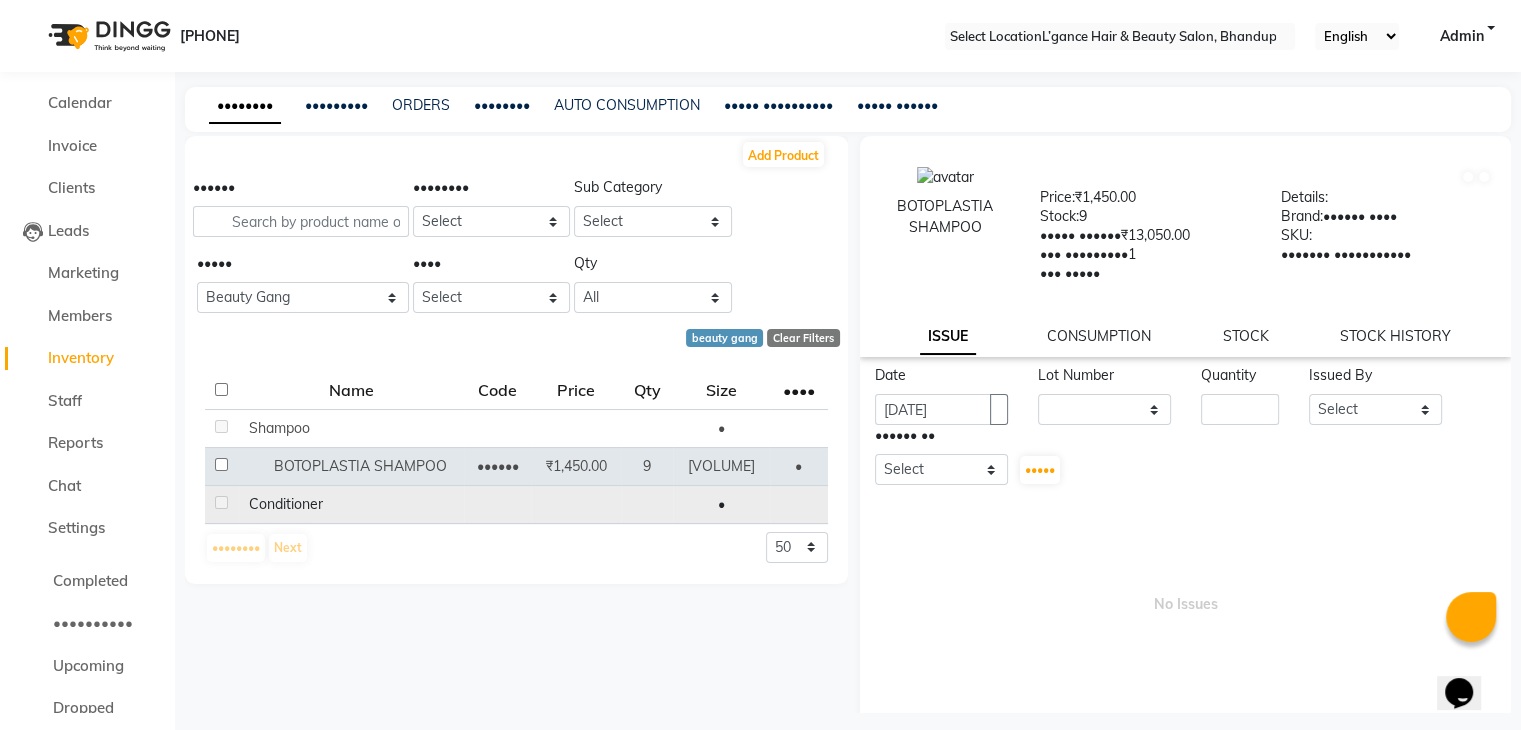click at bounding box center (244, 504) 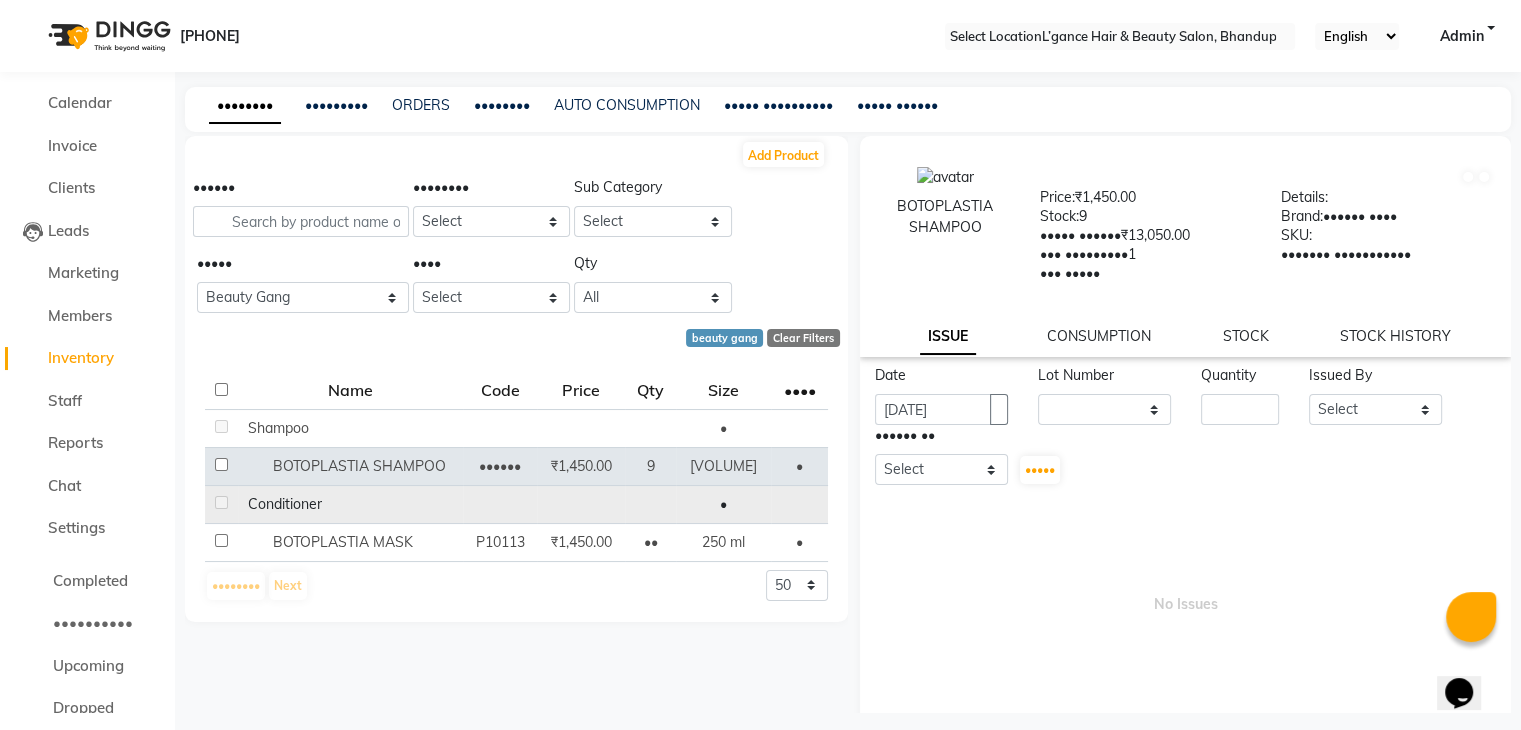 click on "Services Add Product Search Category Select Hair Skin Makeup Personal Care Appliances Beard Waxing Disposable Threading Hands and Feet Beauty Planet Botox Cadiveu Casmara Cheryls Loreal Olaplex JENNOT HAIR COLOUR WELLA LGANCE HAIR AND BEAUTY Other Sub Category Select Brand All 2 Agelock Alga Beauty Beauty Gang Beauty Garage Blisskin Bodycare Bombine Bombini Cheryls Depilah Dh Ainoha Dione Floractive Godrej Godrej Proffesnal Igora Igora Royal Igora Zero Ammonia Jeannot Kanpeki Lorial Lorial Invoa Lotus Macadamia Matrix Mohair O3 + O3+ Orangewood Oxy Oxylife Ozone Raaga Rica Sara Schwarzkopf Selective Selective Reverso Serenite Streax Strix Style Style Aroma Wella Wella Colour Touch Type Select Both Retail Consumable Qty All Low Out Of Stock beauty gang Clear Filters Name Code Price Qty Size Type Shampoo - BOTOPLASTIA SHAMPOO P10112 ₹1,450.00 9 300 ml B Conditioner - BOTOPLASTIA MASK P10113 ₹1,450.00 14 250 ml B Previous Next 50 100 500" at bounding box center (516, 424) 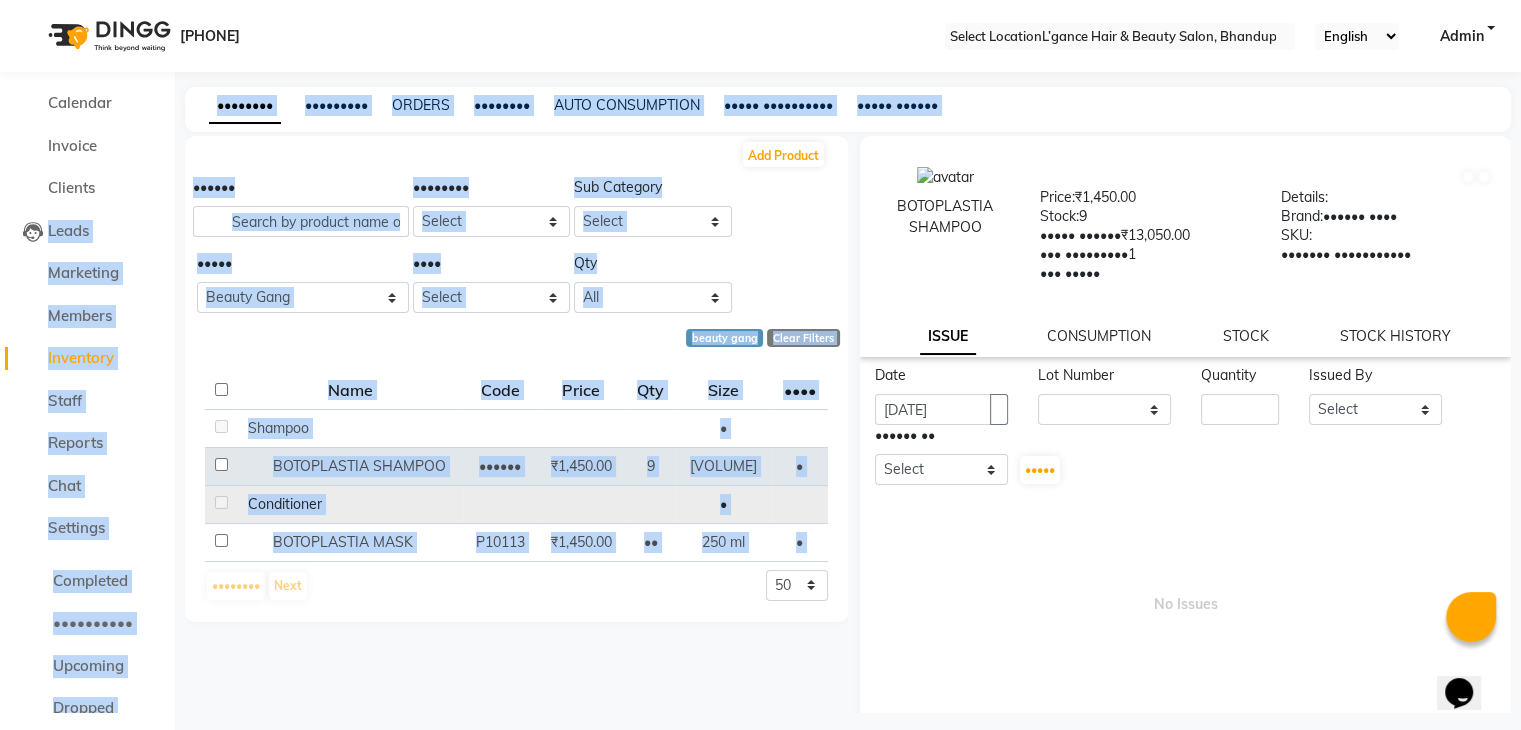 drag, startPoint x: 362, startPoint y: 645, endPoint x: 25, endPoint y: 212, distance: 548.6875 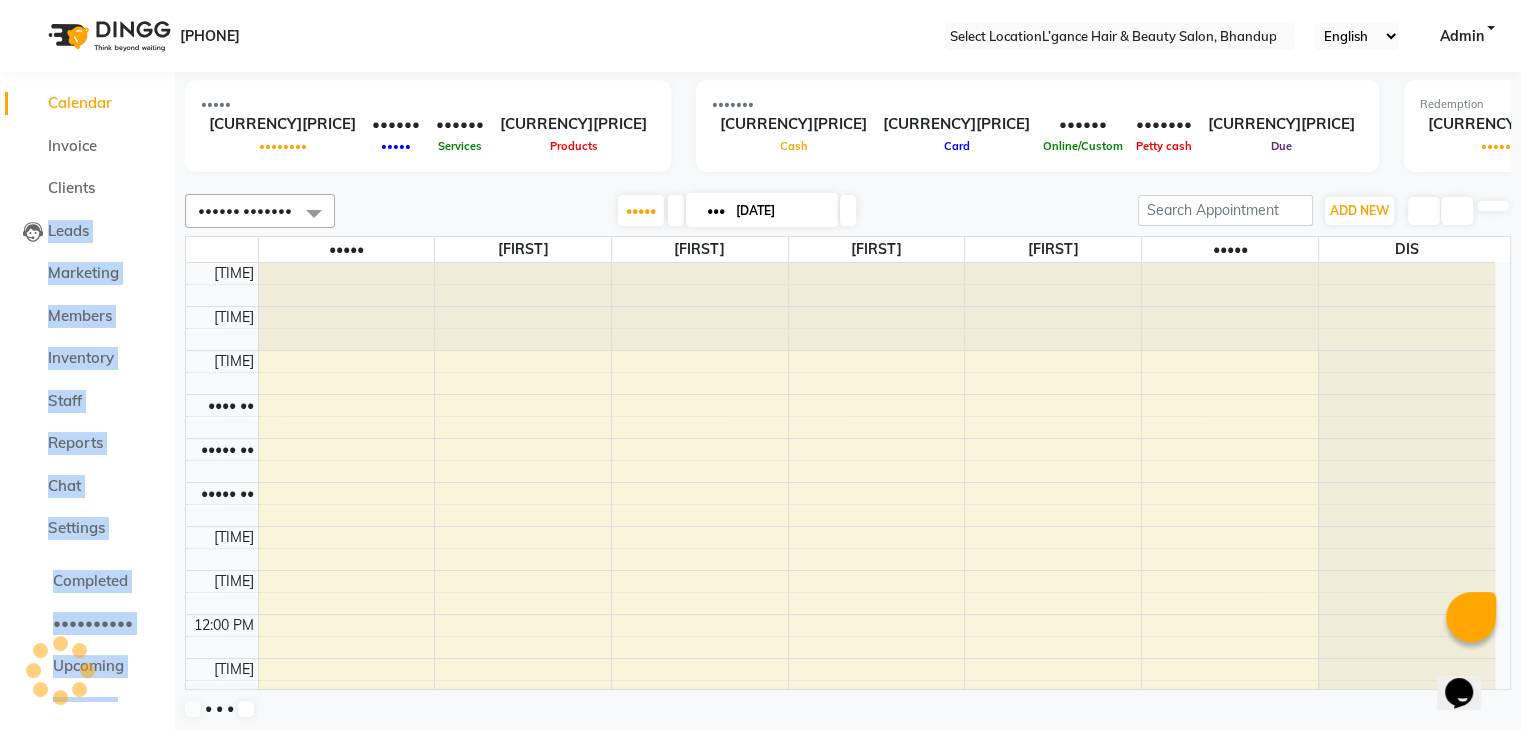 scroll, scrollTop: 0, scrollLeft: 0, axis: both 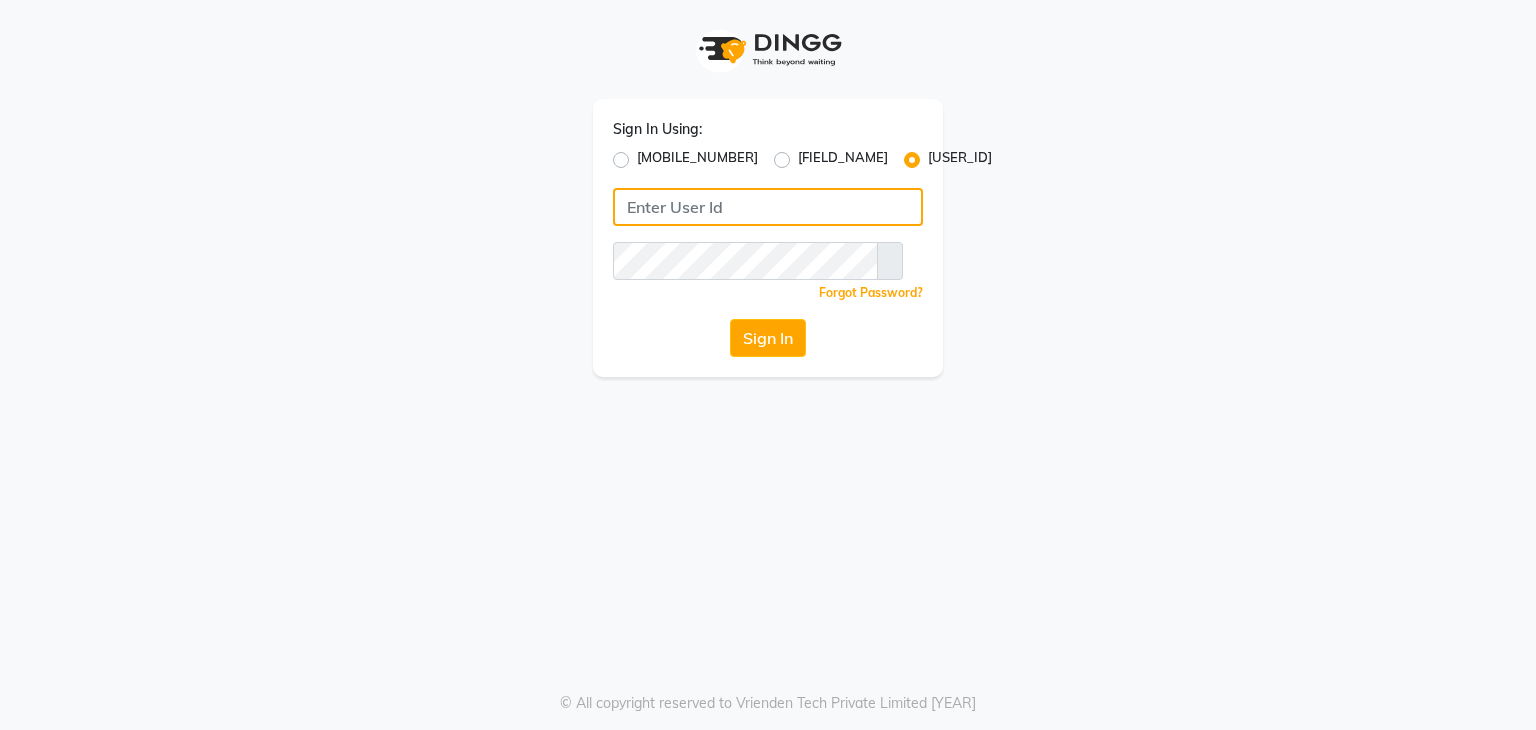 click at bounding box center (768, 207) 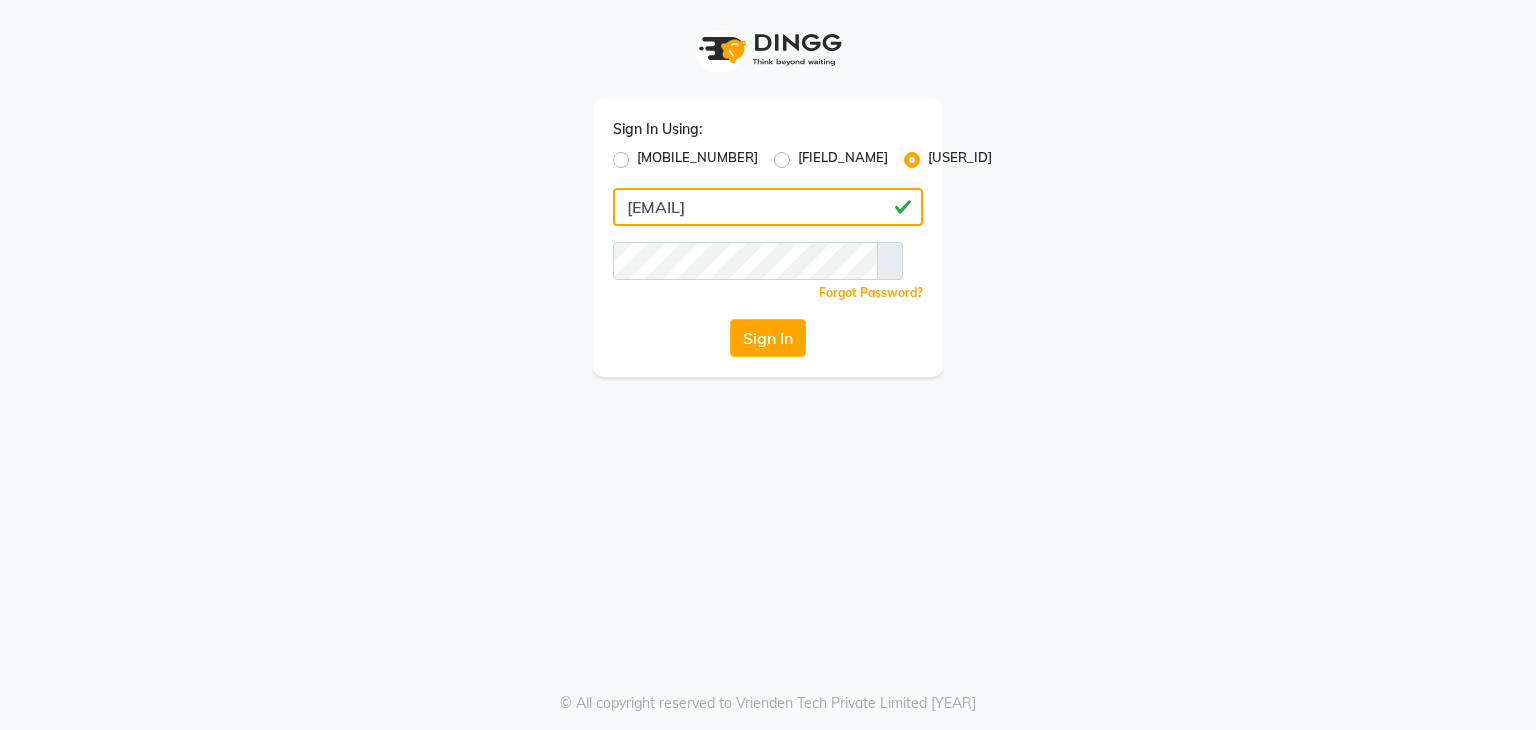 type on "[EMAIL]" 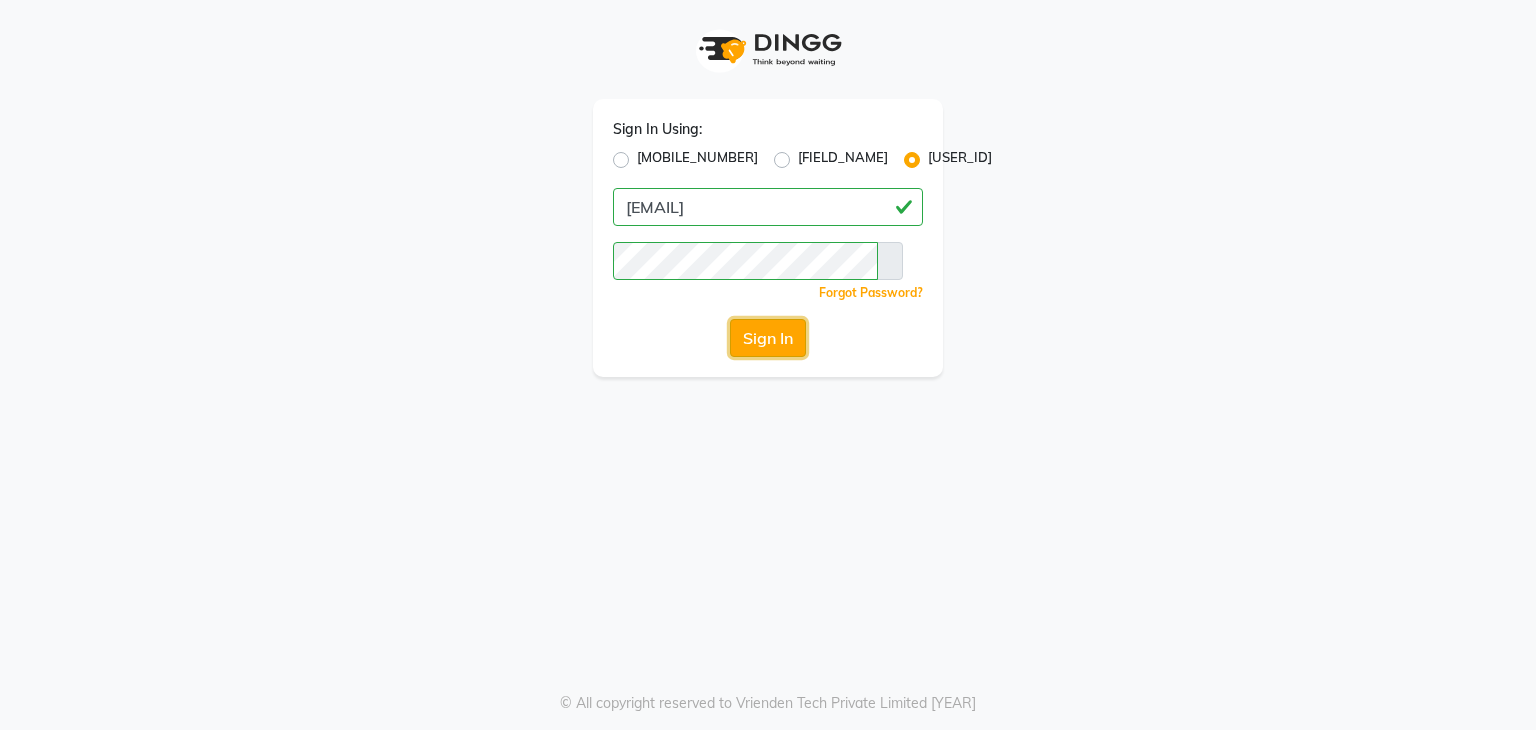 click on "Sign In" at bounding box center (768, 338) 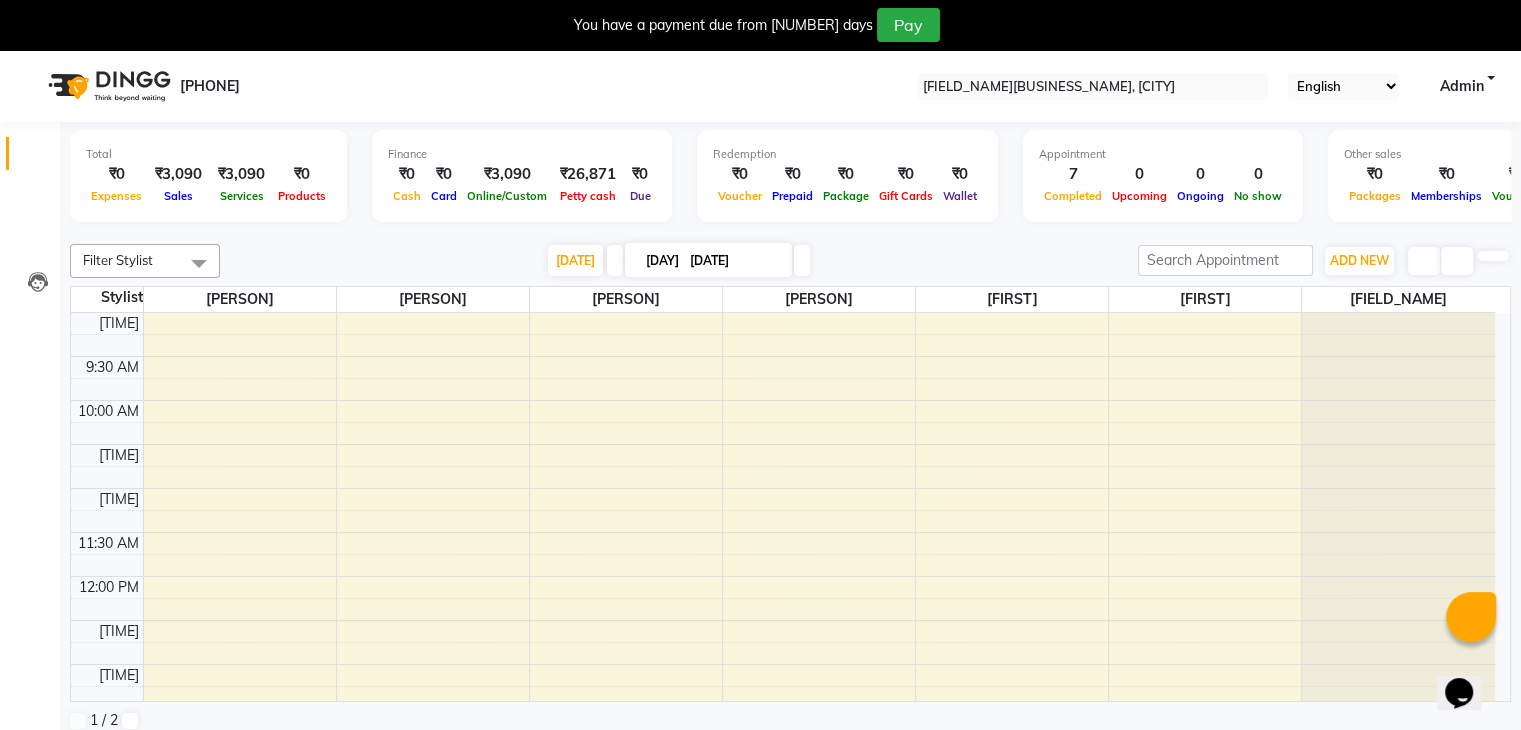 scroll, scrollTop: 0, scrollLeft: 0, axis: both 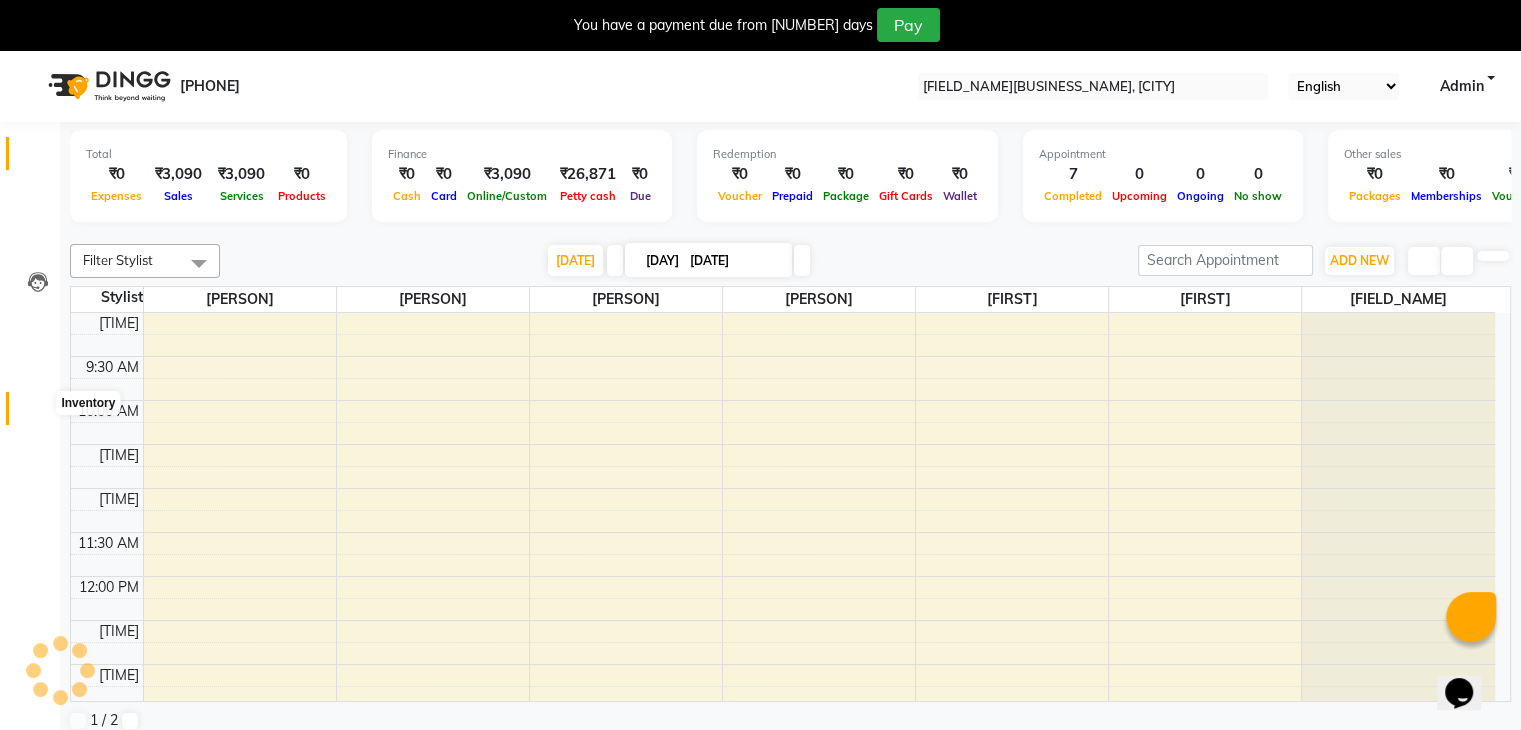 click at bounding box center (38, 413) 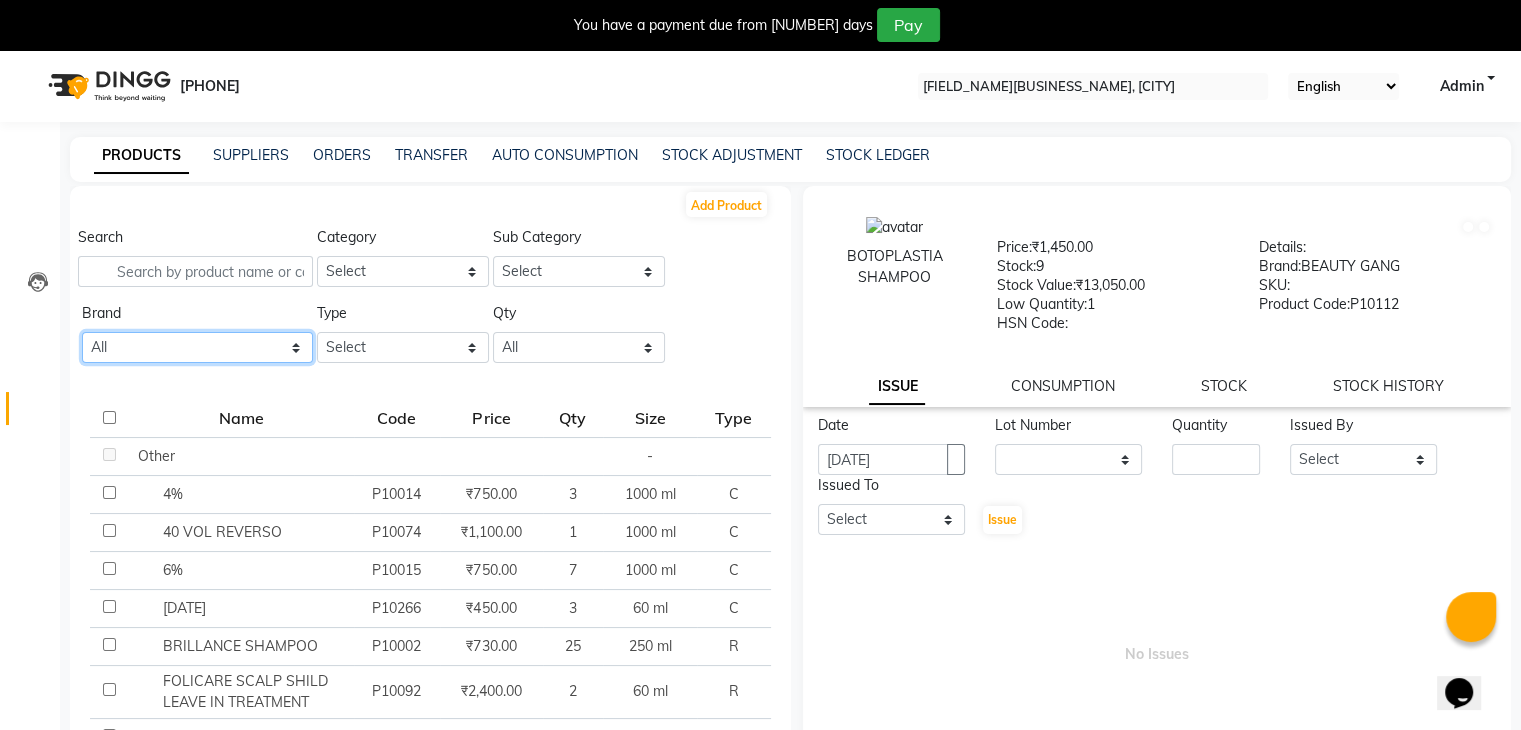 click on "All 2 Agelock Alga Beauty Beauty Gang Beauty Garage Blisskin Bodycare Bombine Bombini Cheryls Depilah Dh Ainoha Dione Floractive Godrej Godrej Proffesnal Igora Igora Royal Igora Zero Ammonia Jeannot Kanpeki Lorial Lorial Invoa Lotus Macadamia Matrix Mohair O3 + O3+ [BRAND] Oxy Oxylife Ozone Raaga Rica Sara Schwarzkopf Selective Selective Reverso Serenite Streax Strix Style Style Aroma Wella Wella Colour Touch" at bounding box center (197, 347) 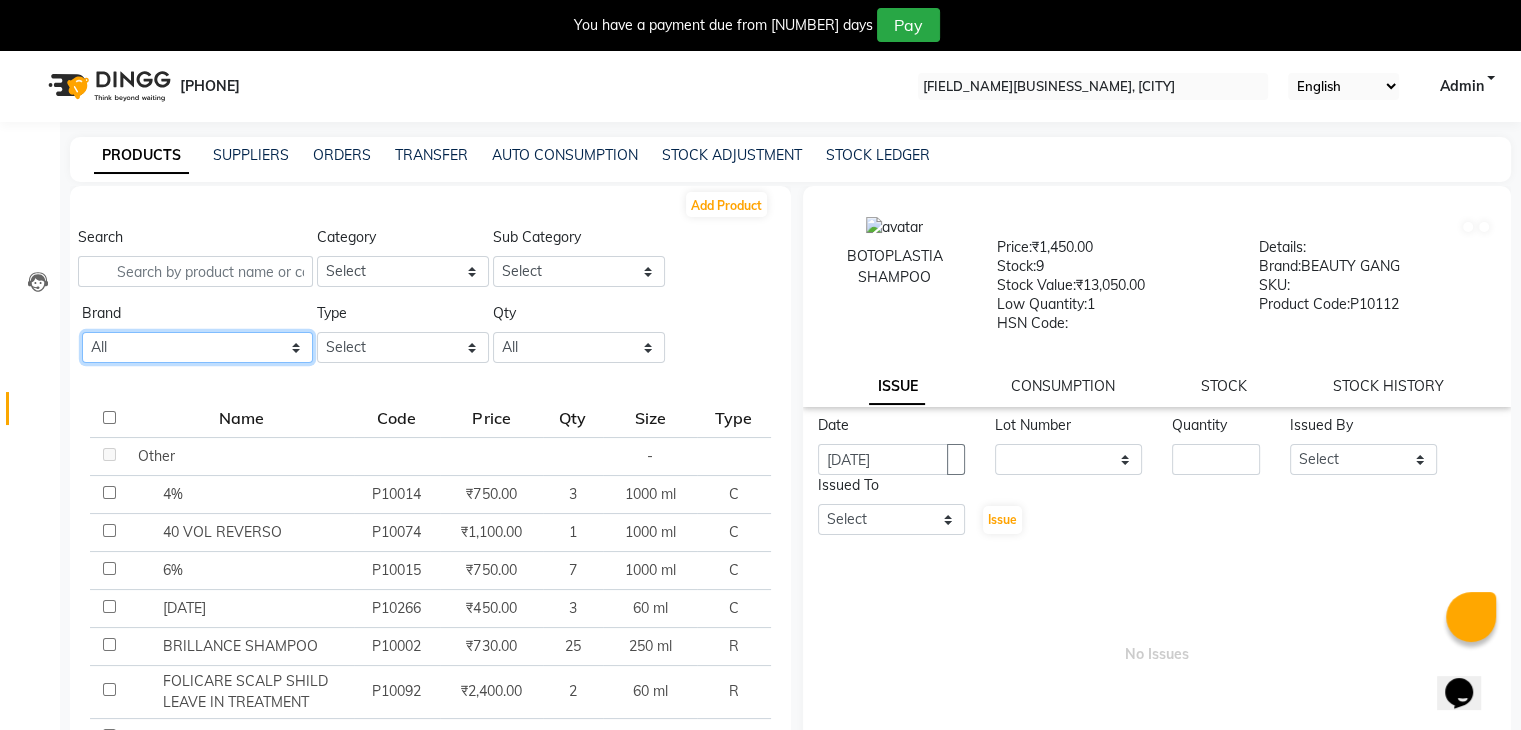 select on "beauty garage" 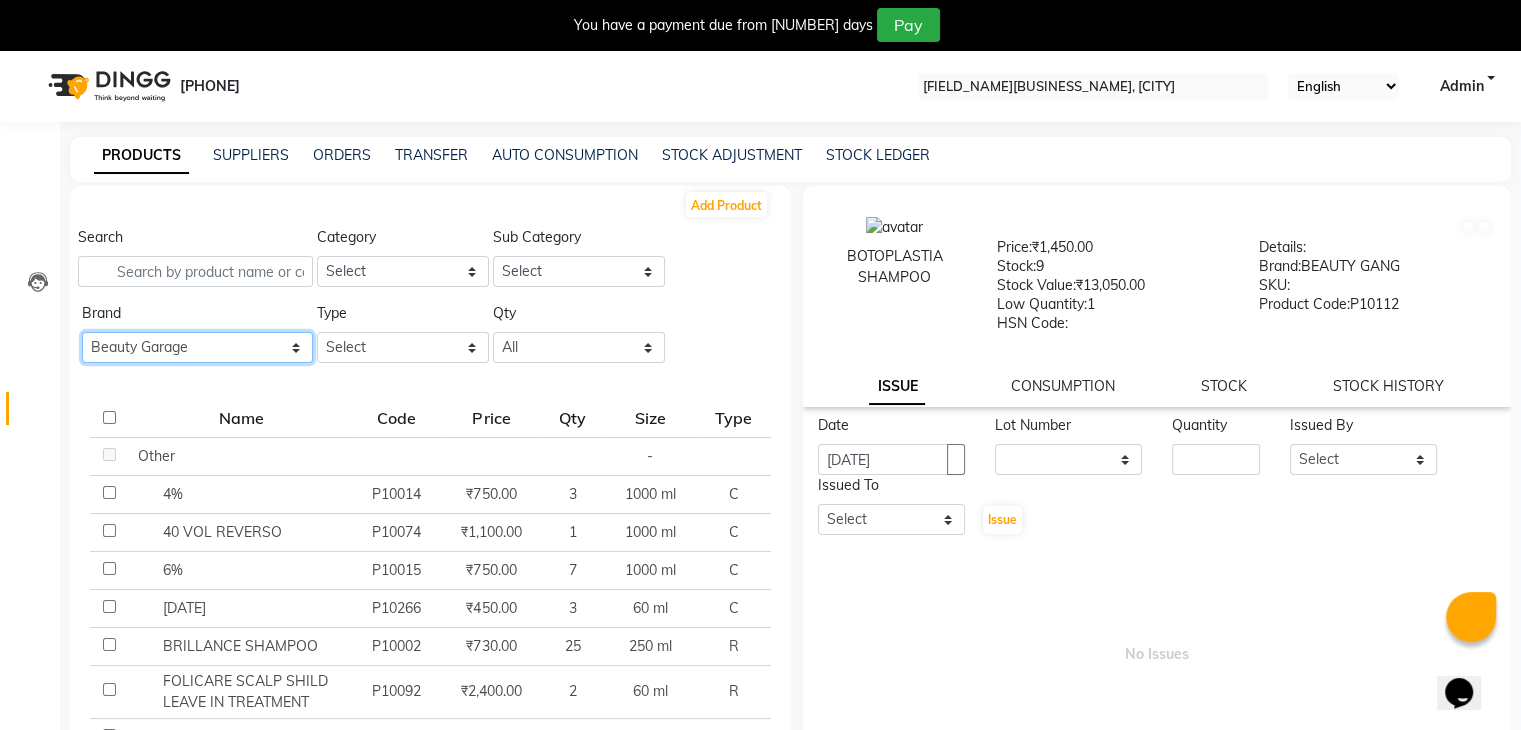 click on "All 2 Agelock Alga Beauty Beauty Gang Beauty Garage Blisskin Bodycare Bombine Bombini Cheryls Depilah Dh Ainoha Dione Floractive Godrej Godrej Proffesnal Igora Igora Royal Igora Zero Ammonia Jeannot Kanpeki Lorial Lorial Invoa Lotus Macadamia Matrix Mohair O3 + O3+ [BRAND] Oxy Oxylife Ozone Raaga Rica Sara Schwarzkopf Selective Selective Reverso Serenite Streax Strix Style Style Aroma Wella Wella Colour Touch" at bounding box center [197, 347] 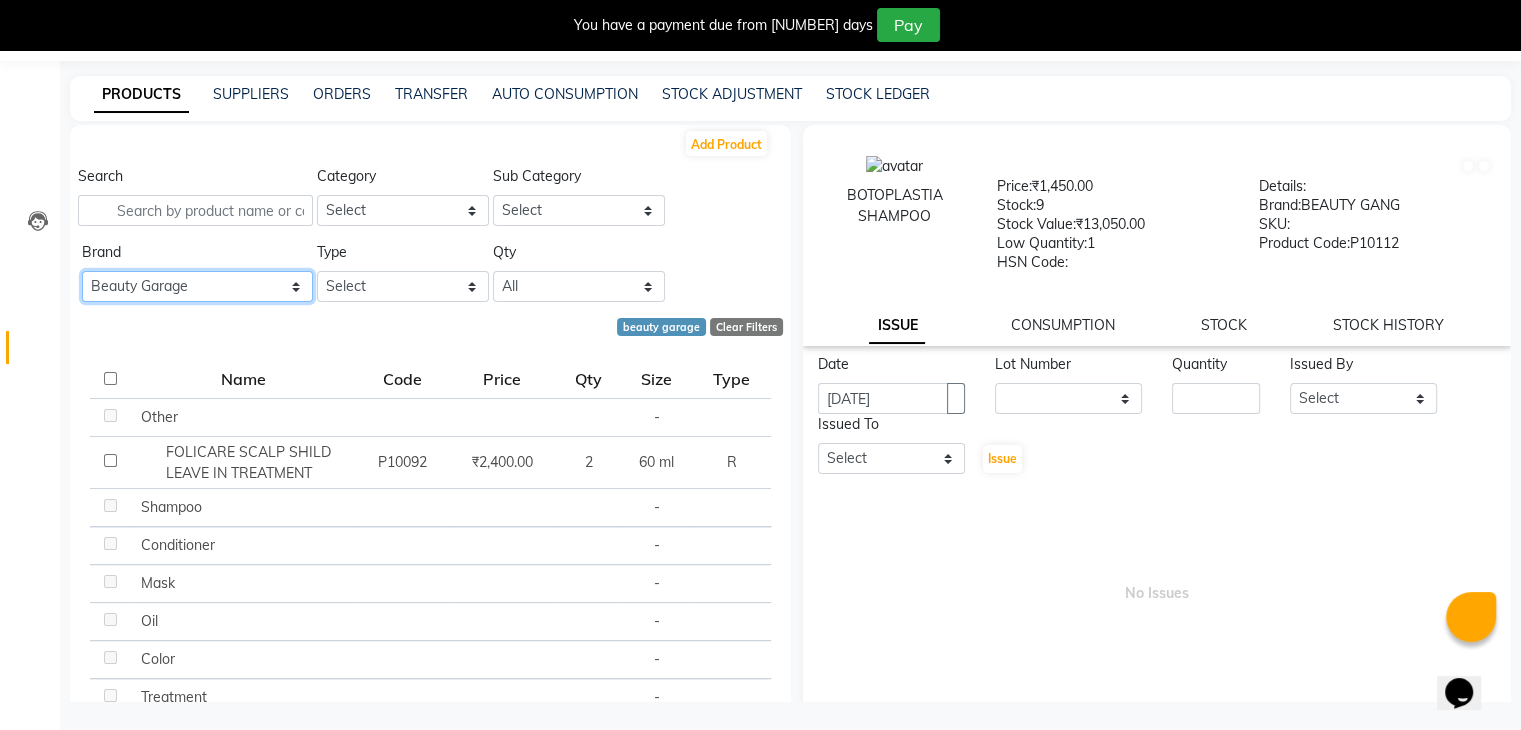 scroll, scrollTop: 63, scrollLeft: 0, axis: vertical 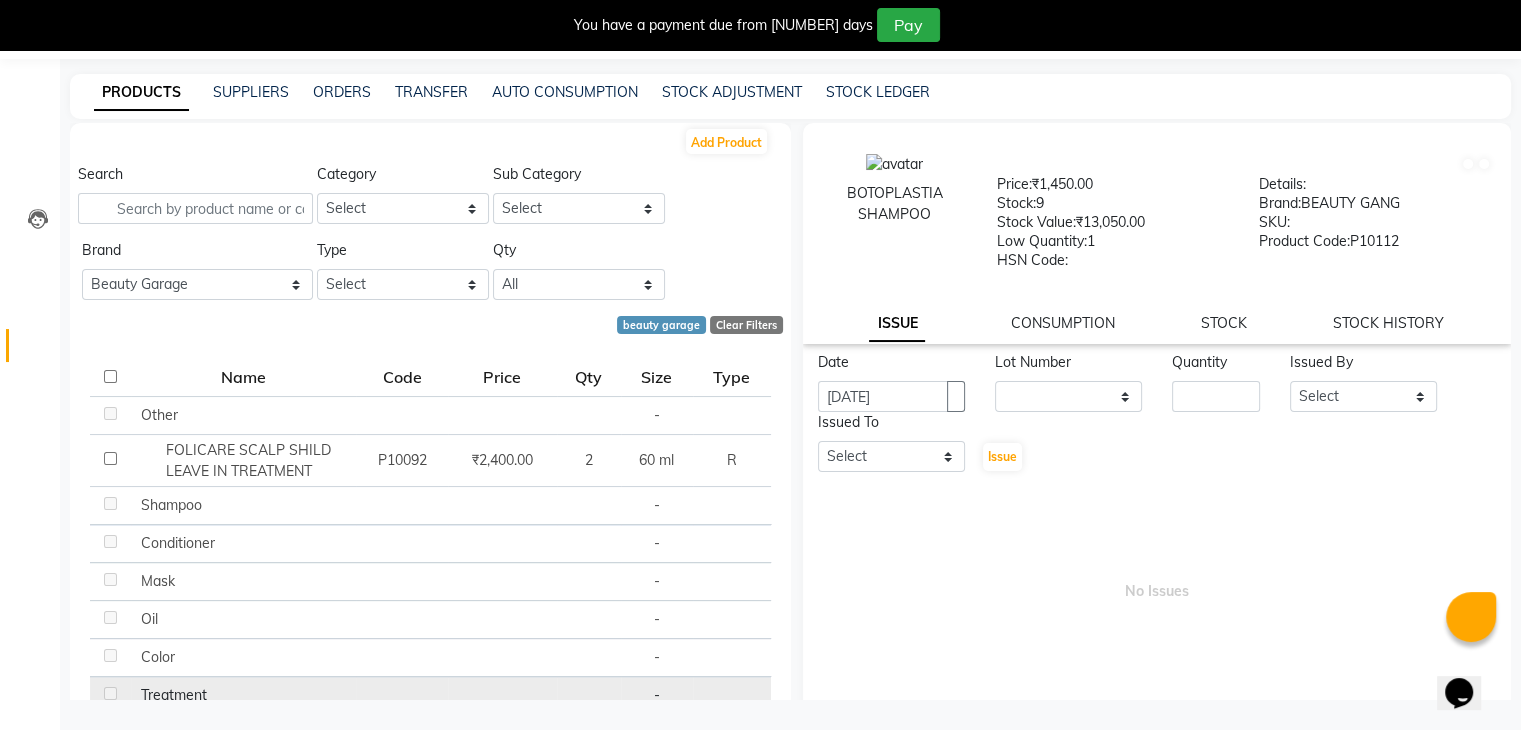click at bounding box center [136, 505] 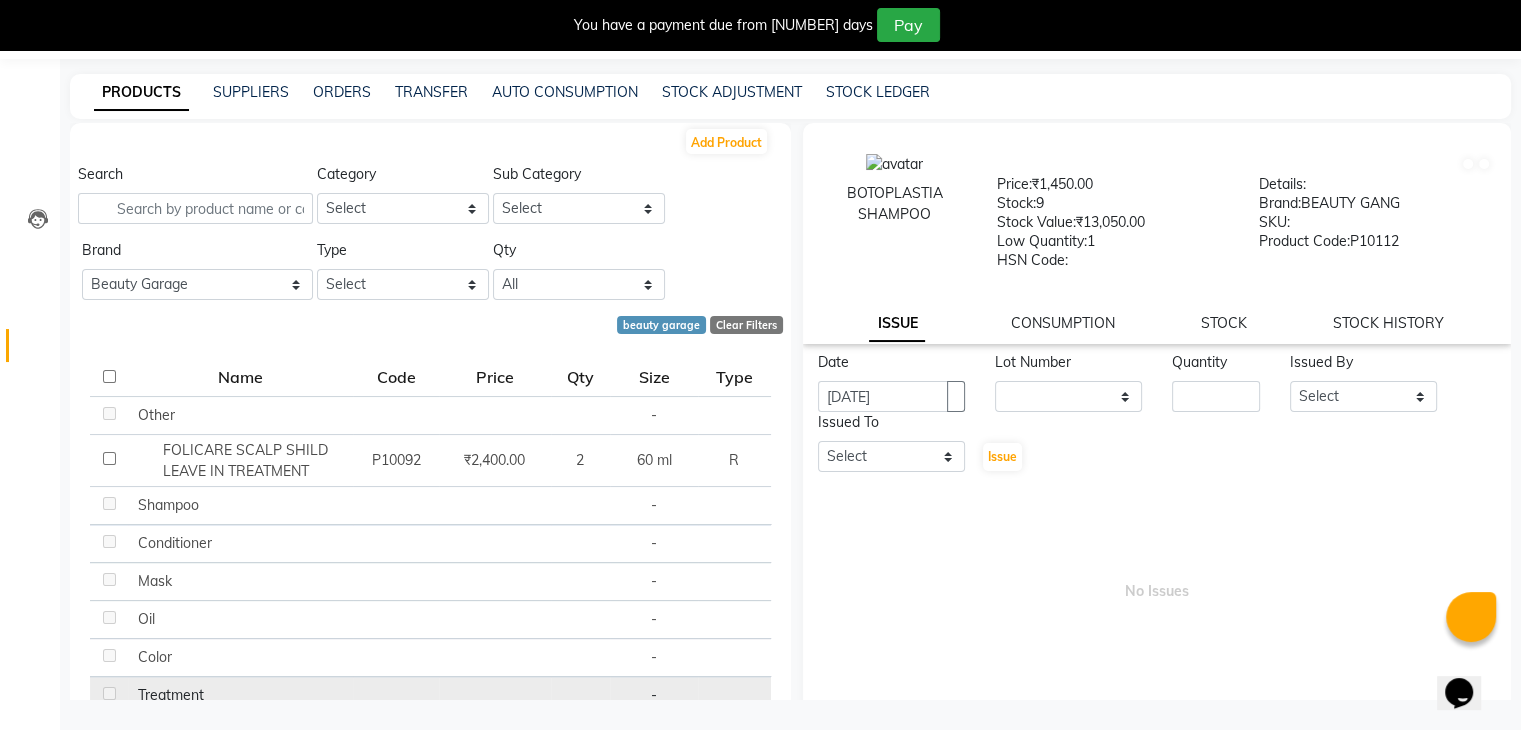 click at bounding box center (133, 415) 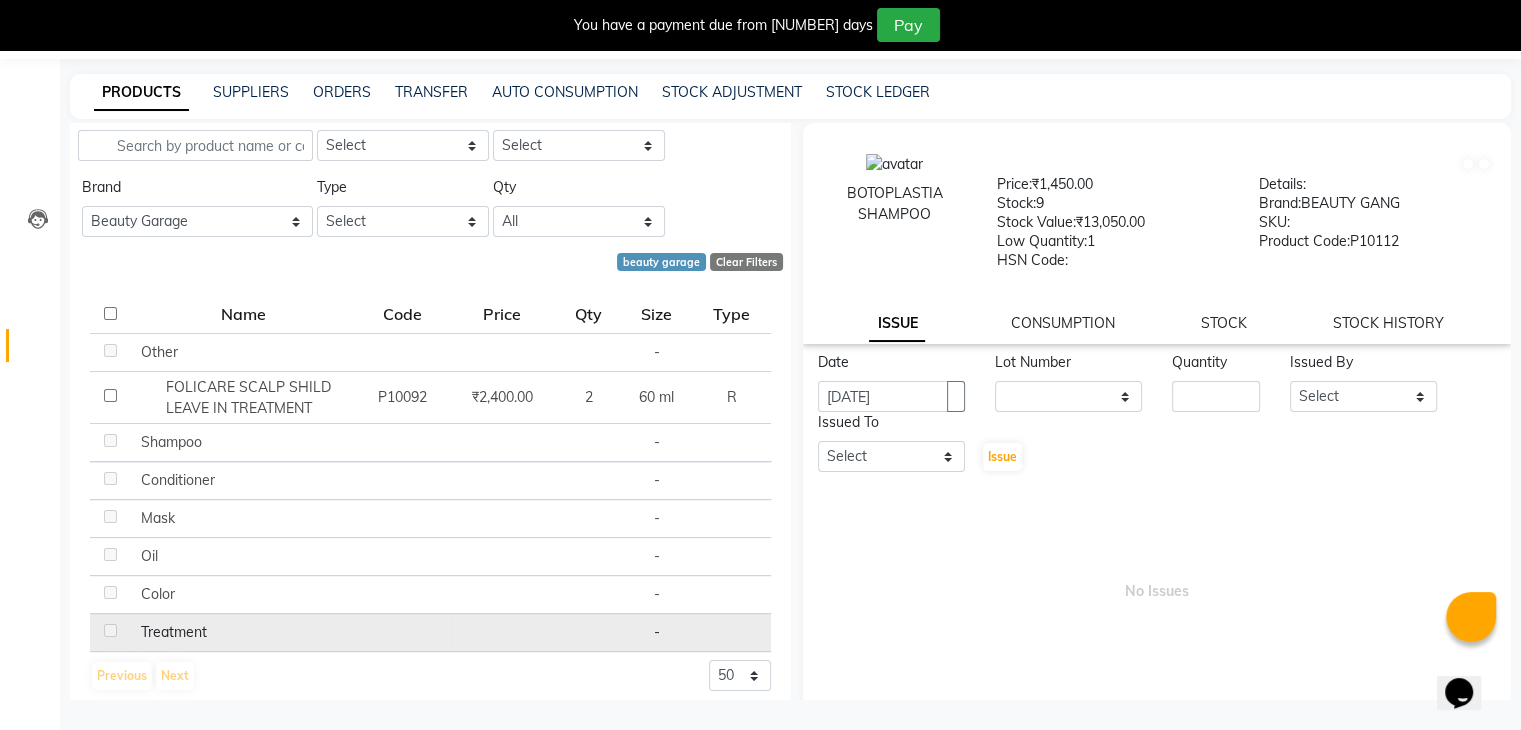 scroll, scrollTop: 74, scrollLeft: 0, axis: vertical 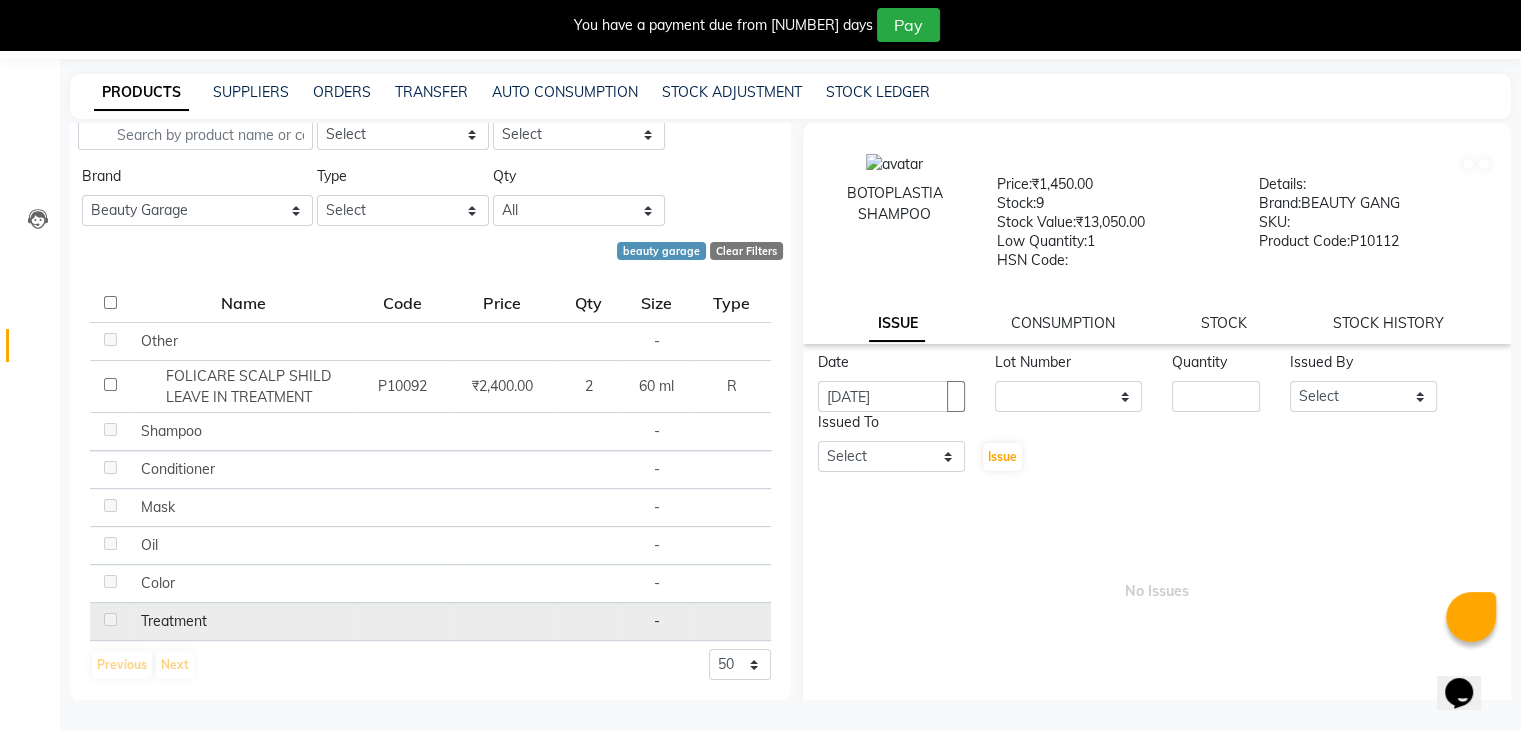 click at bounding box center [136, 431] 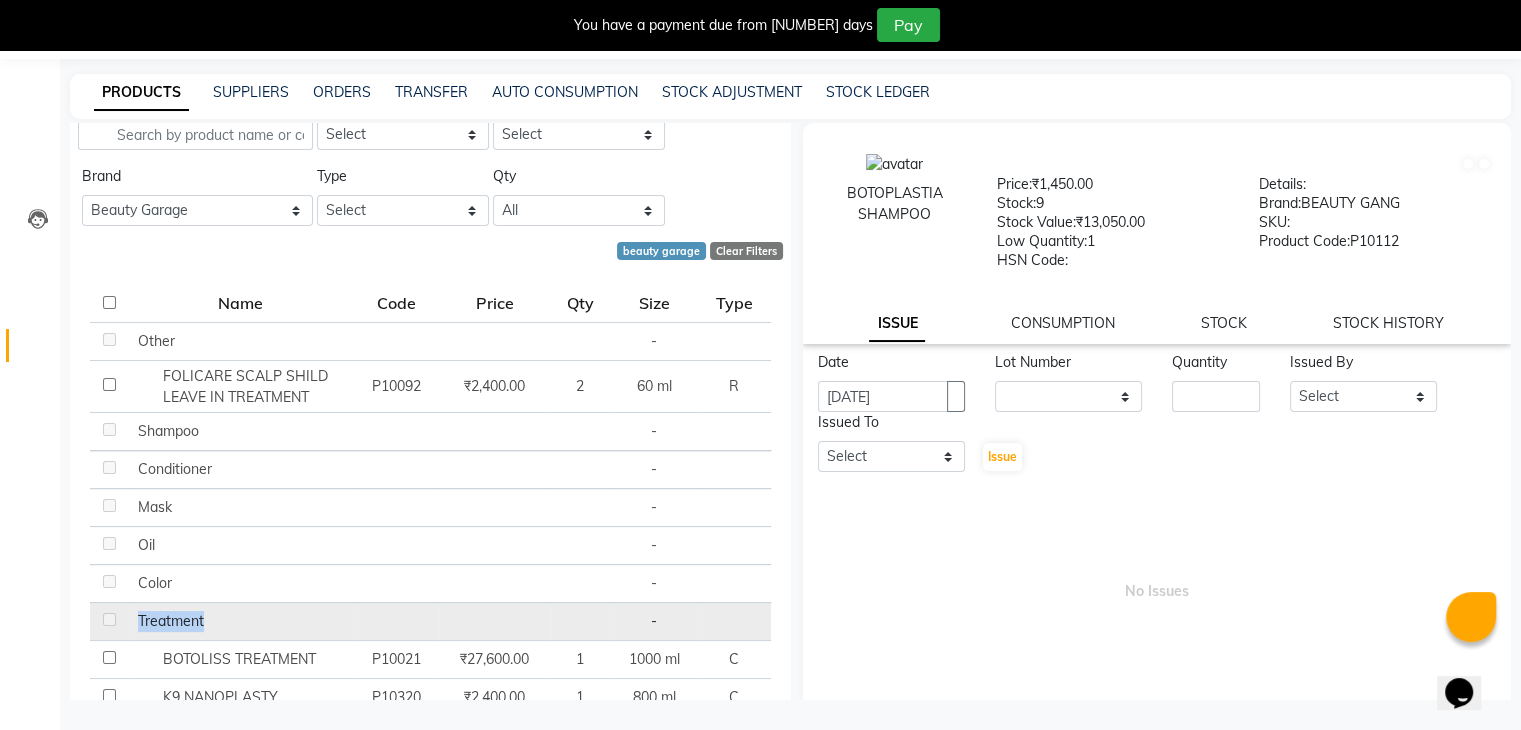 click at bounding box center [133, 341] 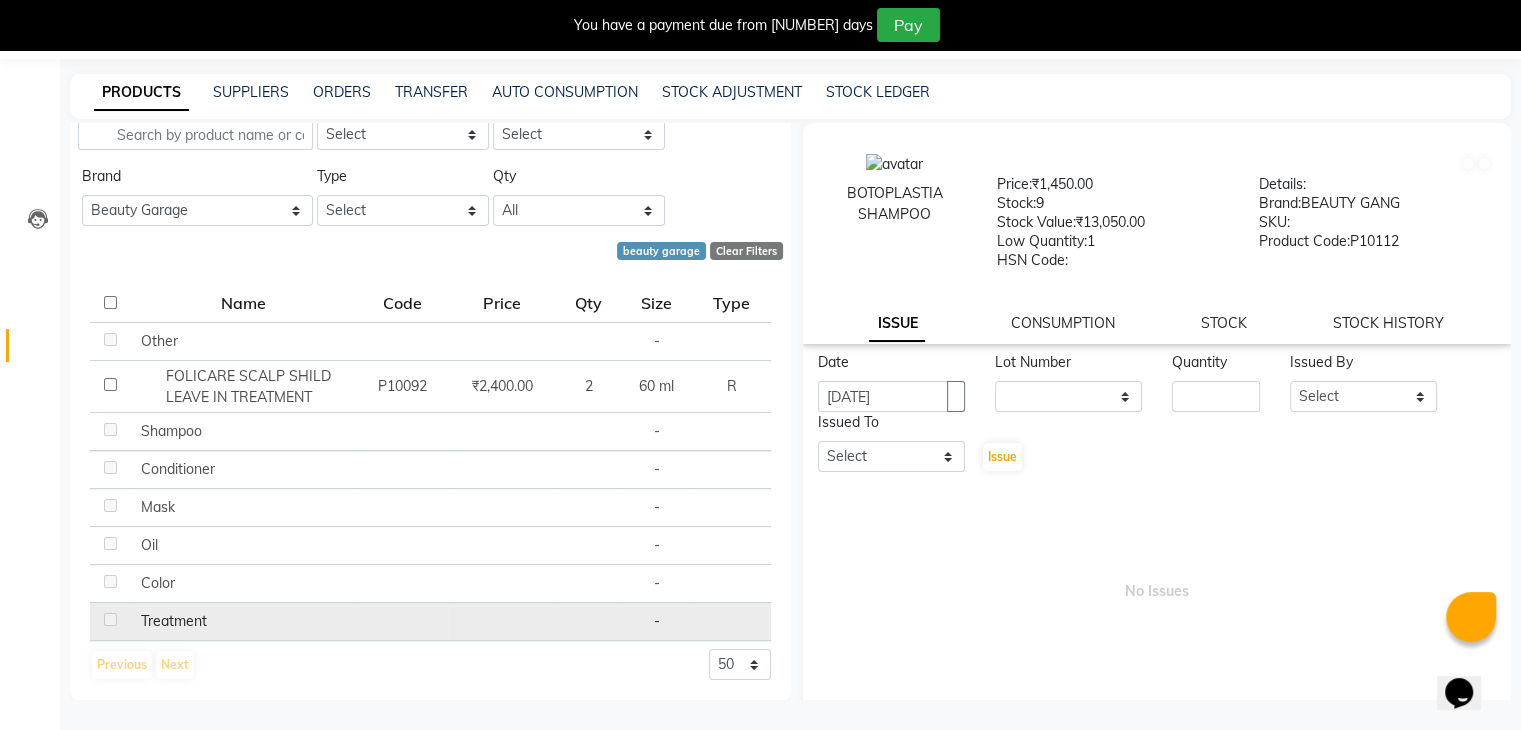 click at bounding box center (136, 431) 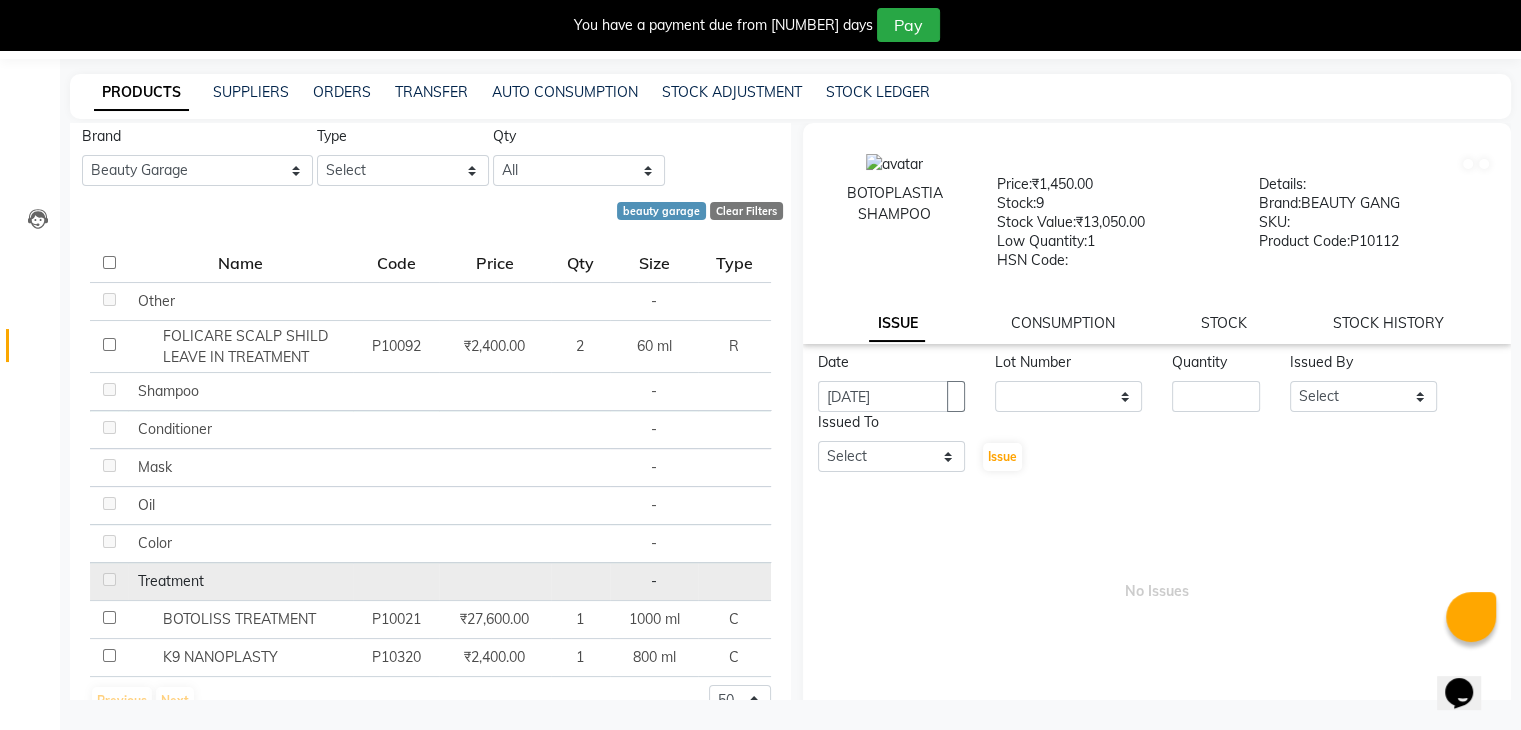 scroll, scrollTop: 150, scrollLeft: 0, axis: vertical 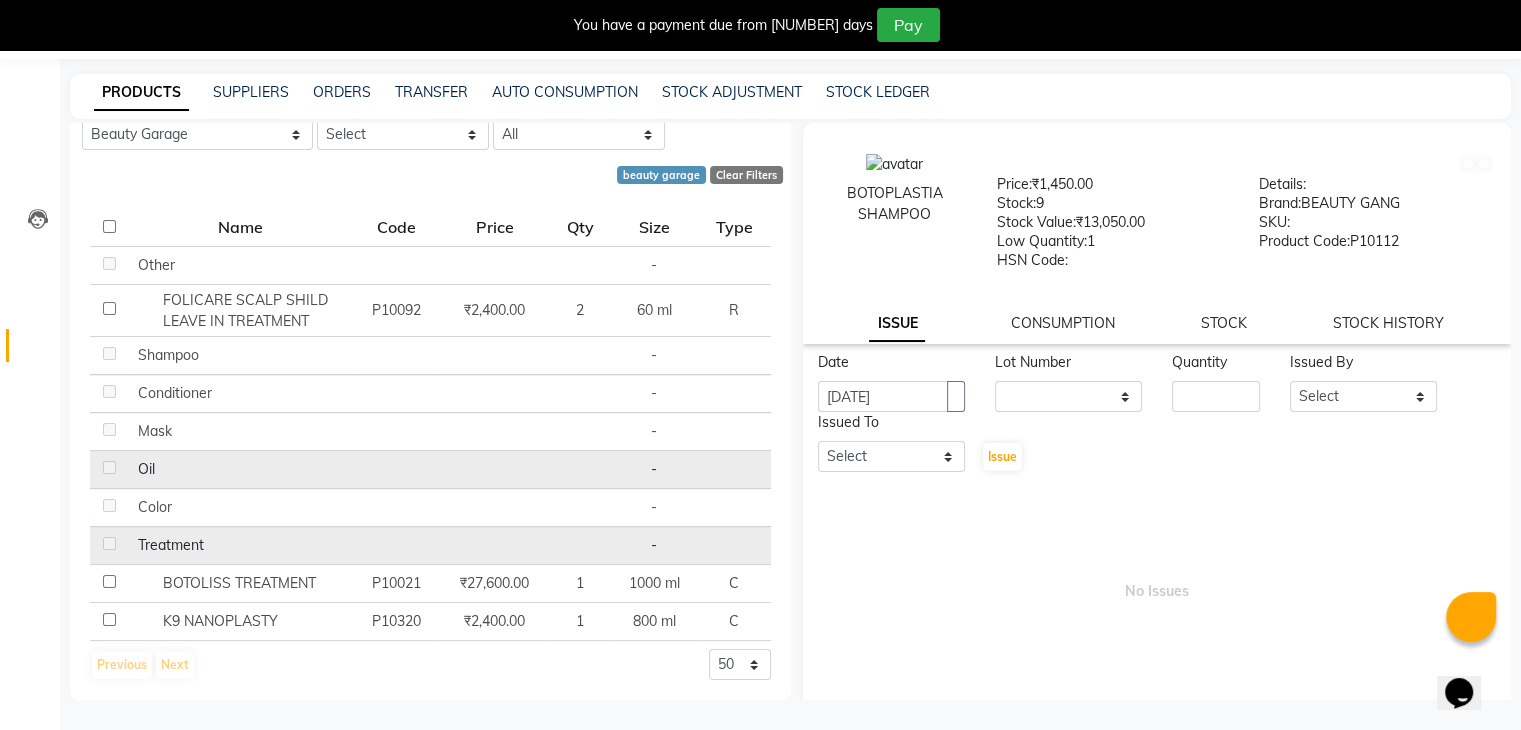 click at bounding box center (133, 355) 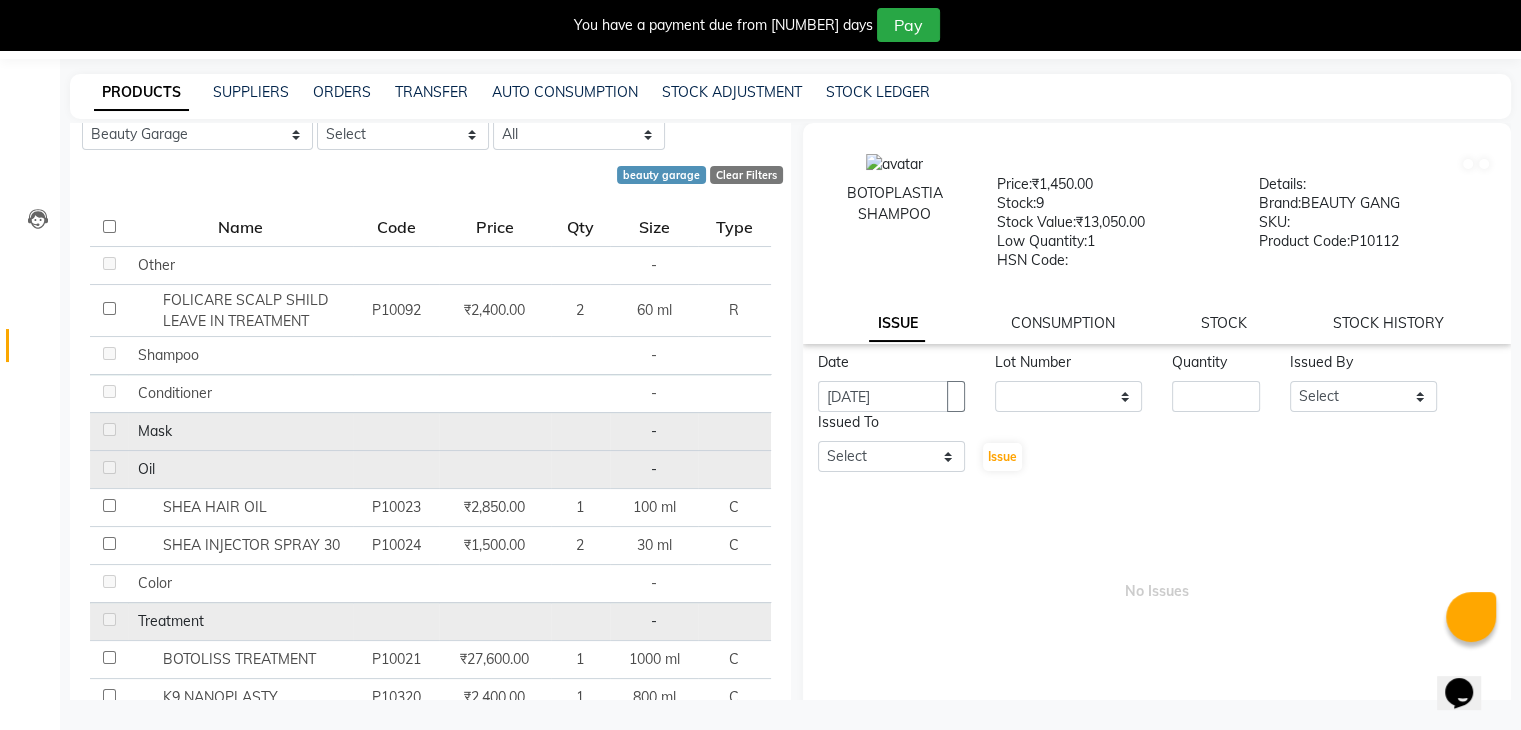click at bounding box center [133, 355] 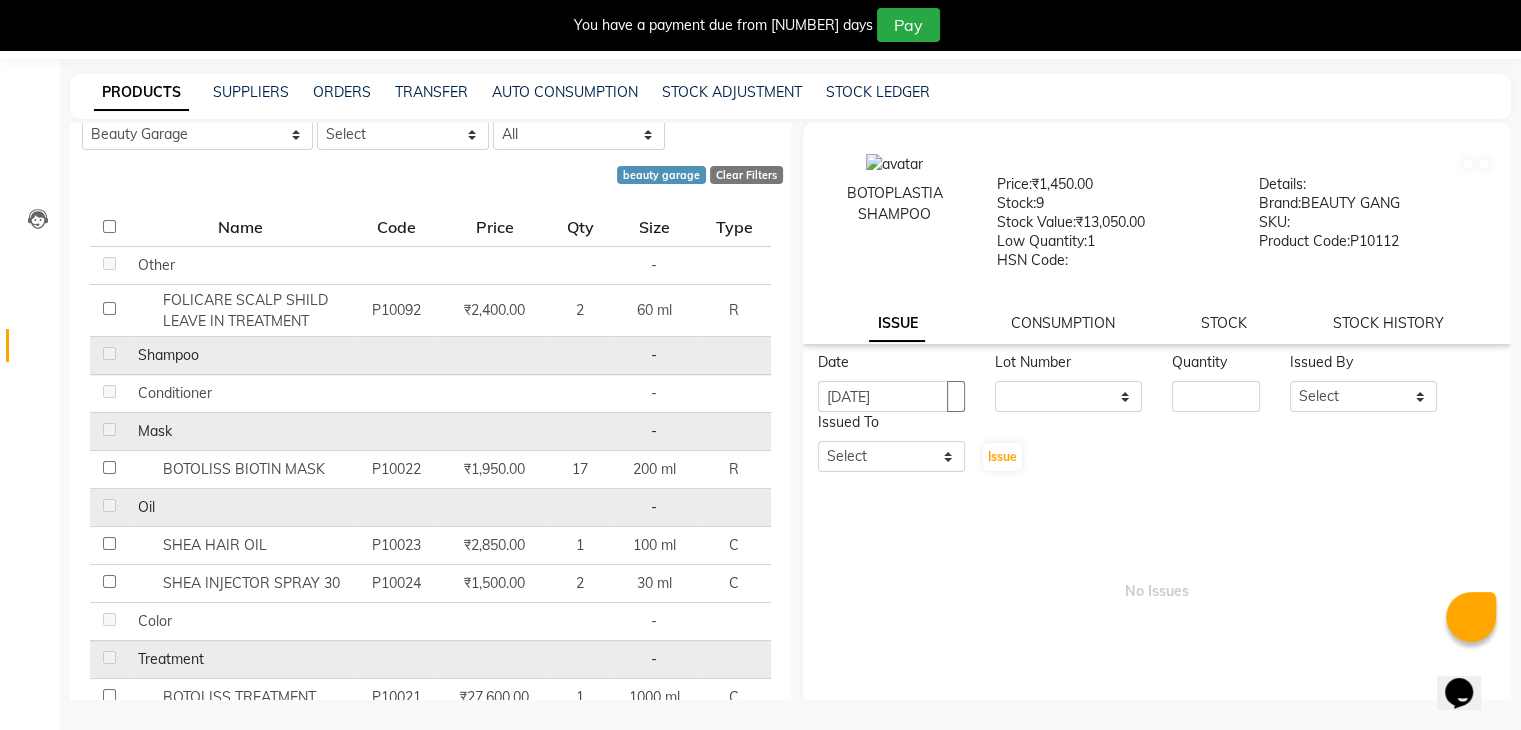 click at bounding box center [133, 355] 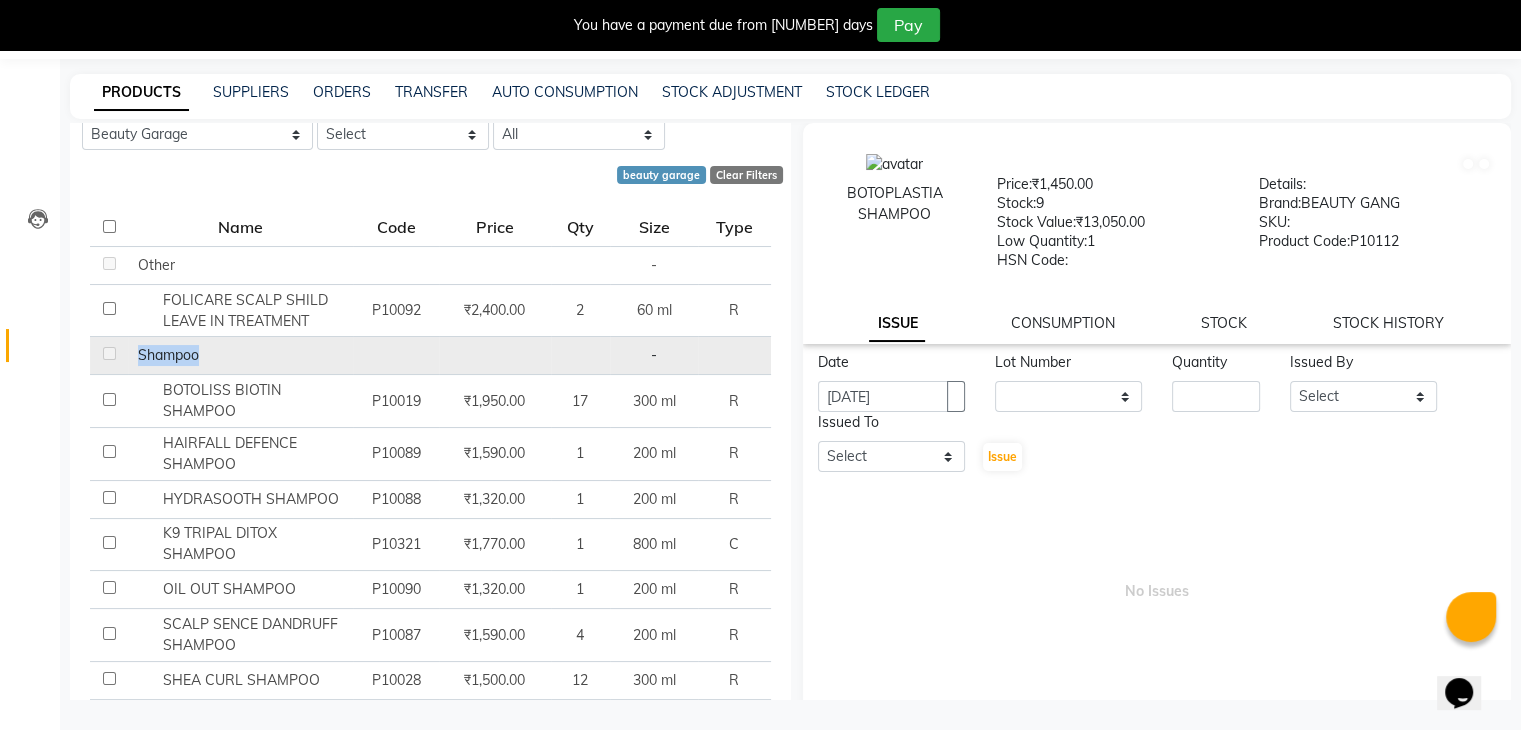 click at bounding box center [133, 265] 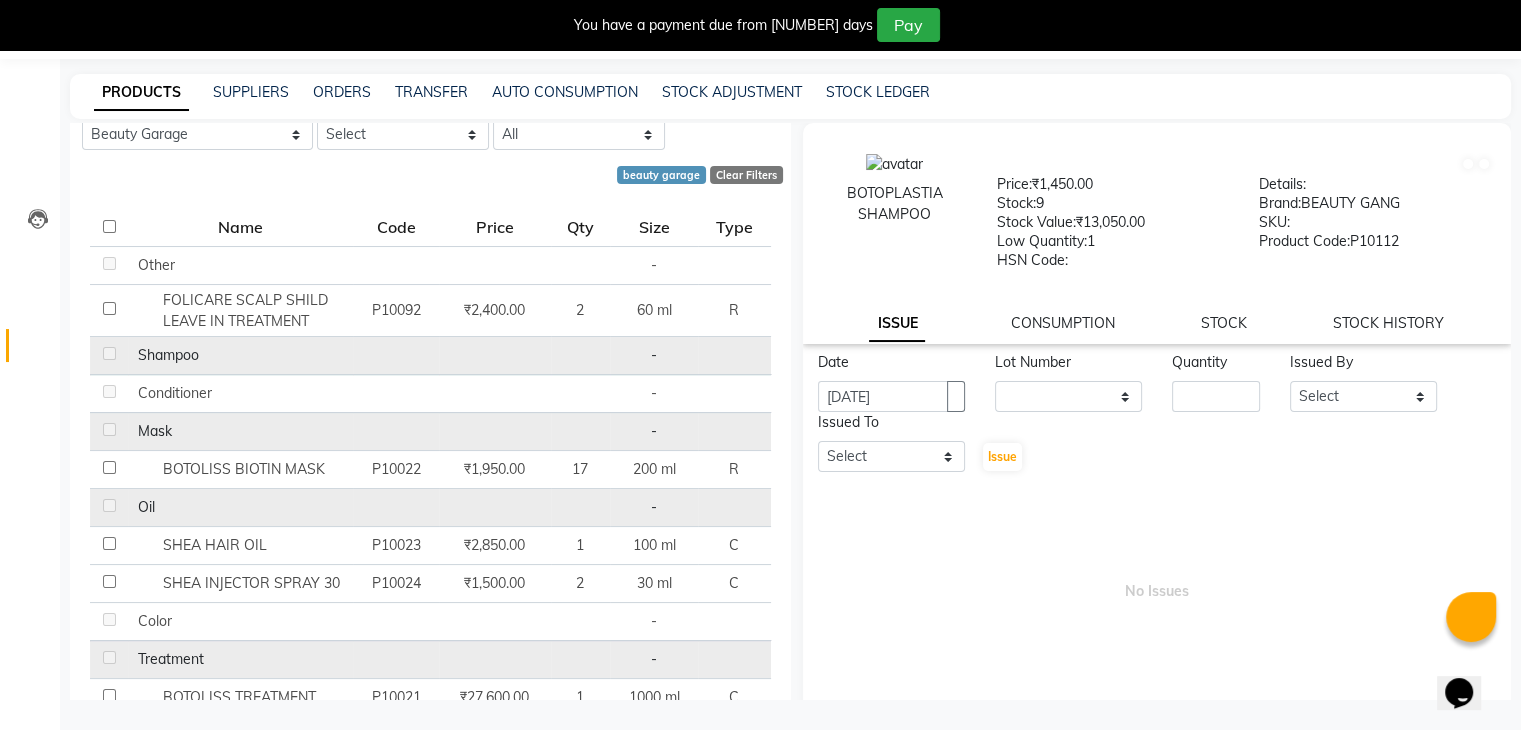 click at bounding box center [133, 355] 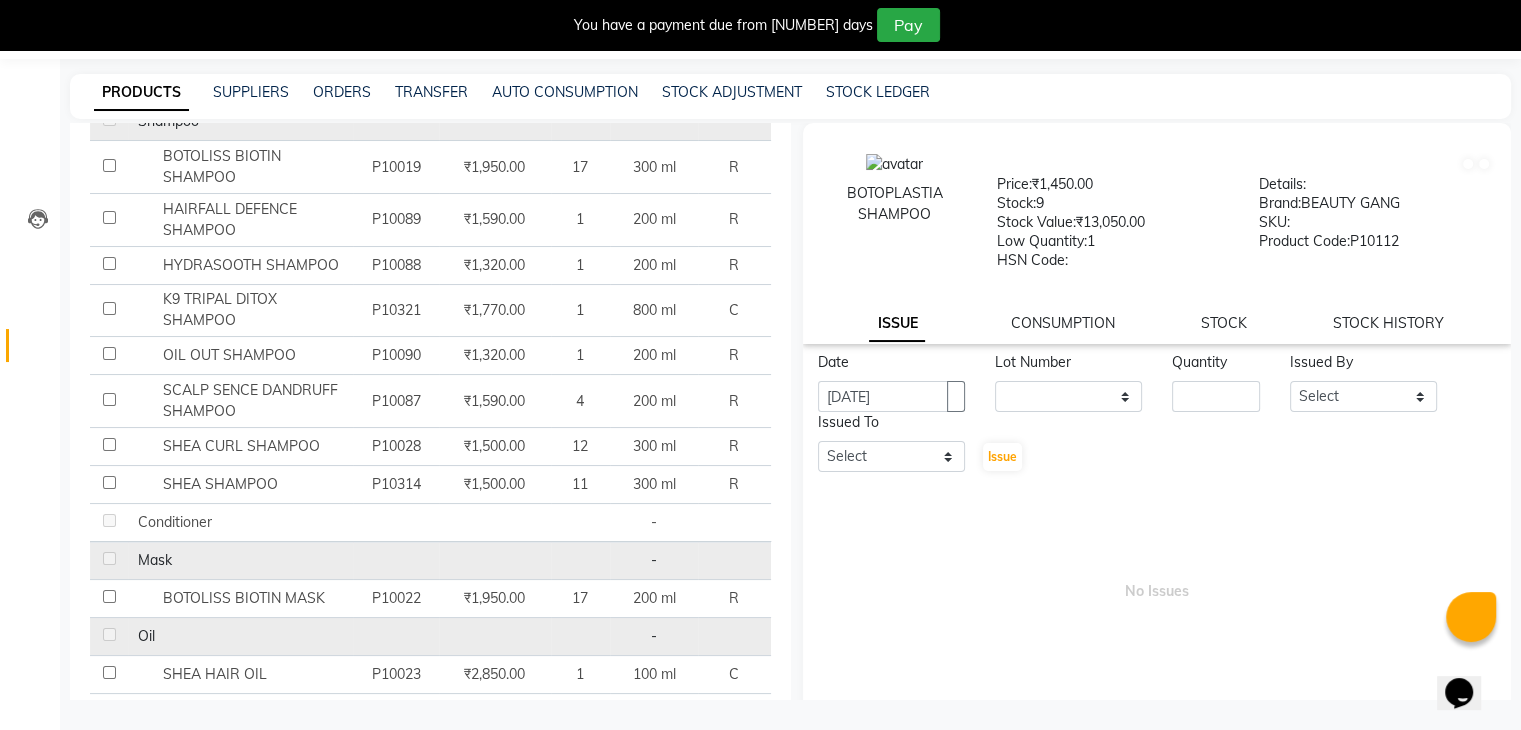 scroll, scrollTop: 390, scrollLeft: 0, axis: vertical 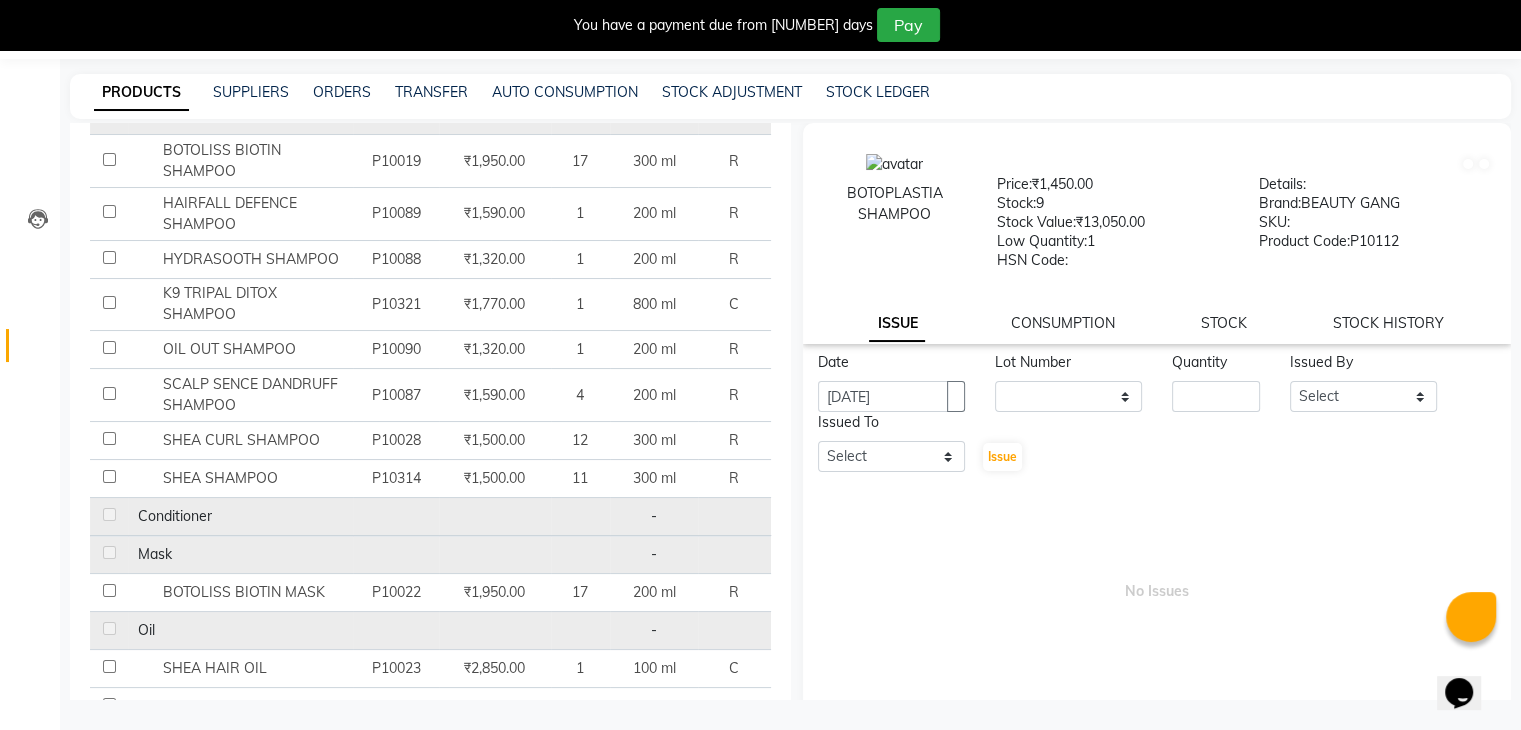 click at bounding box center [133, 516] 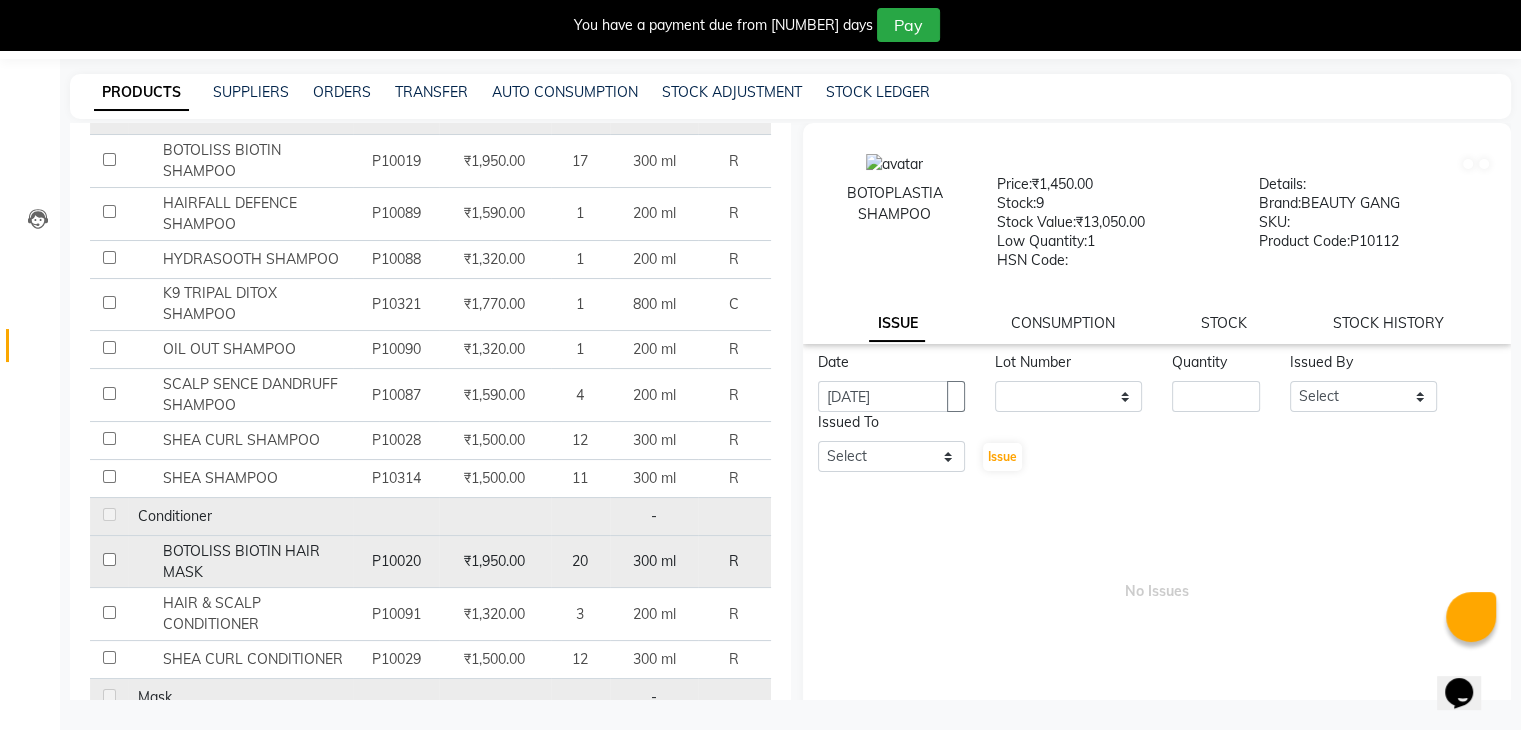 click at bounding box center [109, 23] 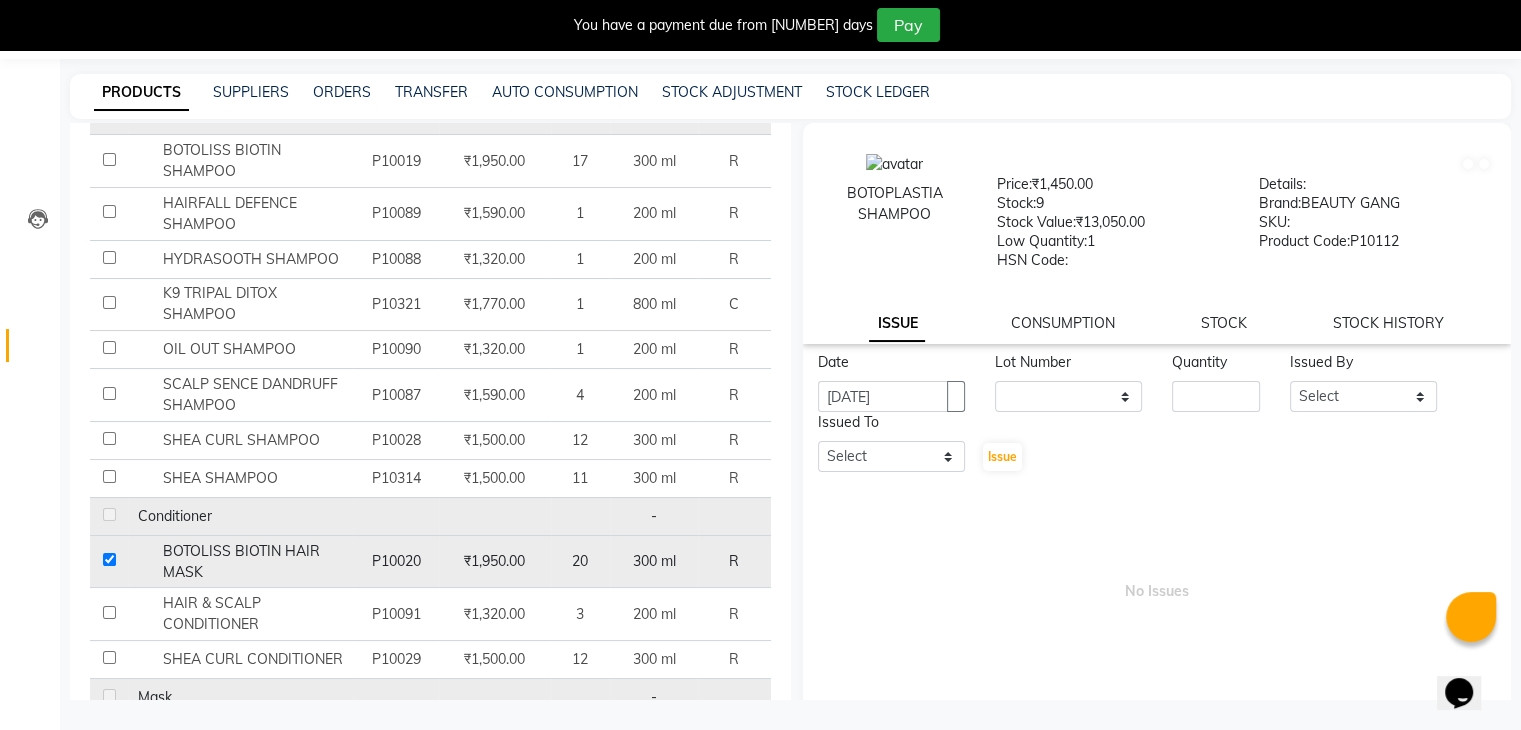 checkbox on "••••" 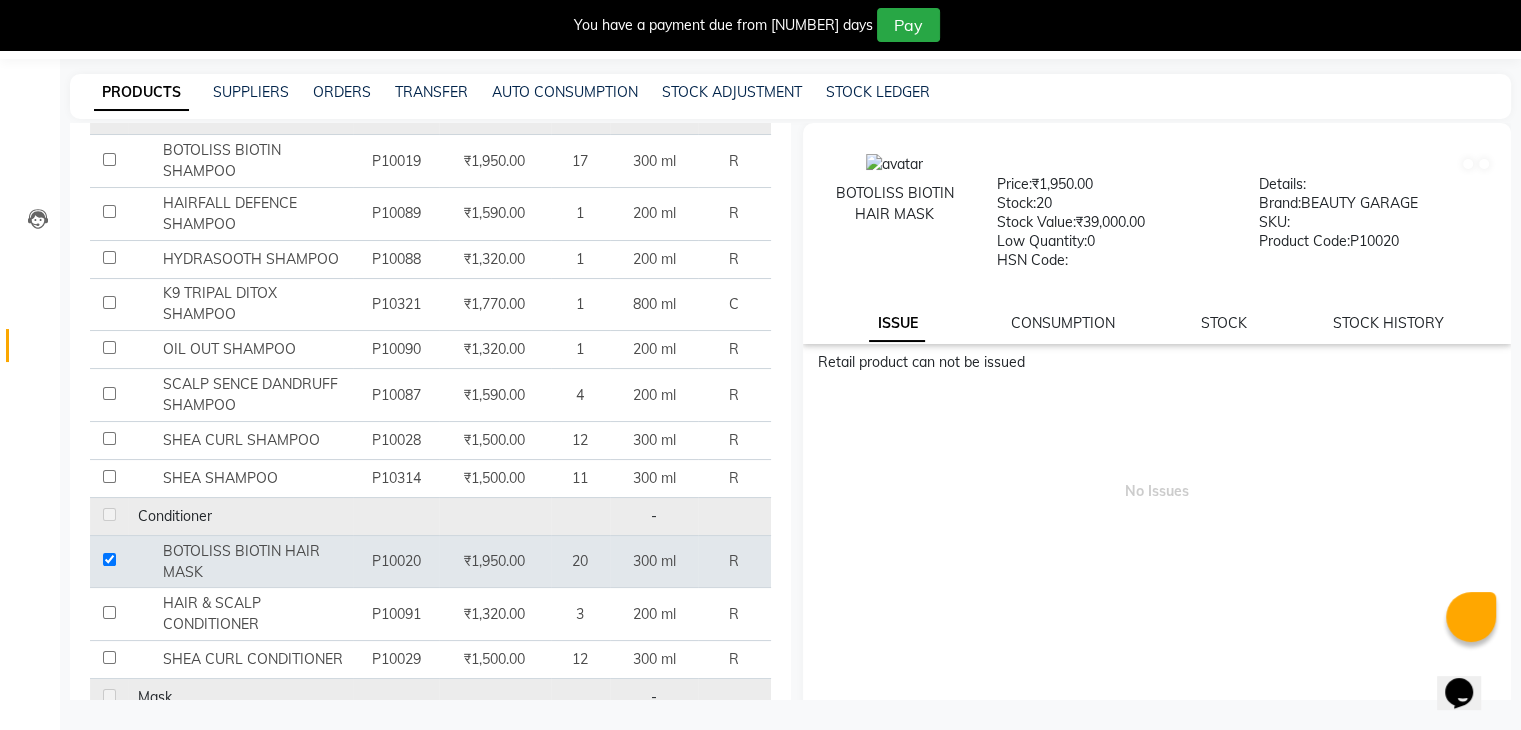 click on "No Issues" at bounding box center (1157, 481) 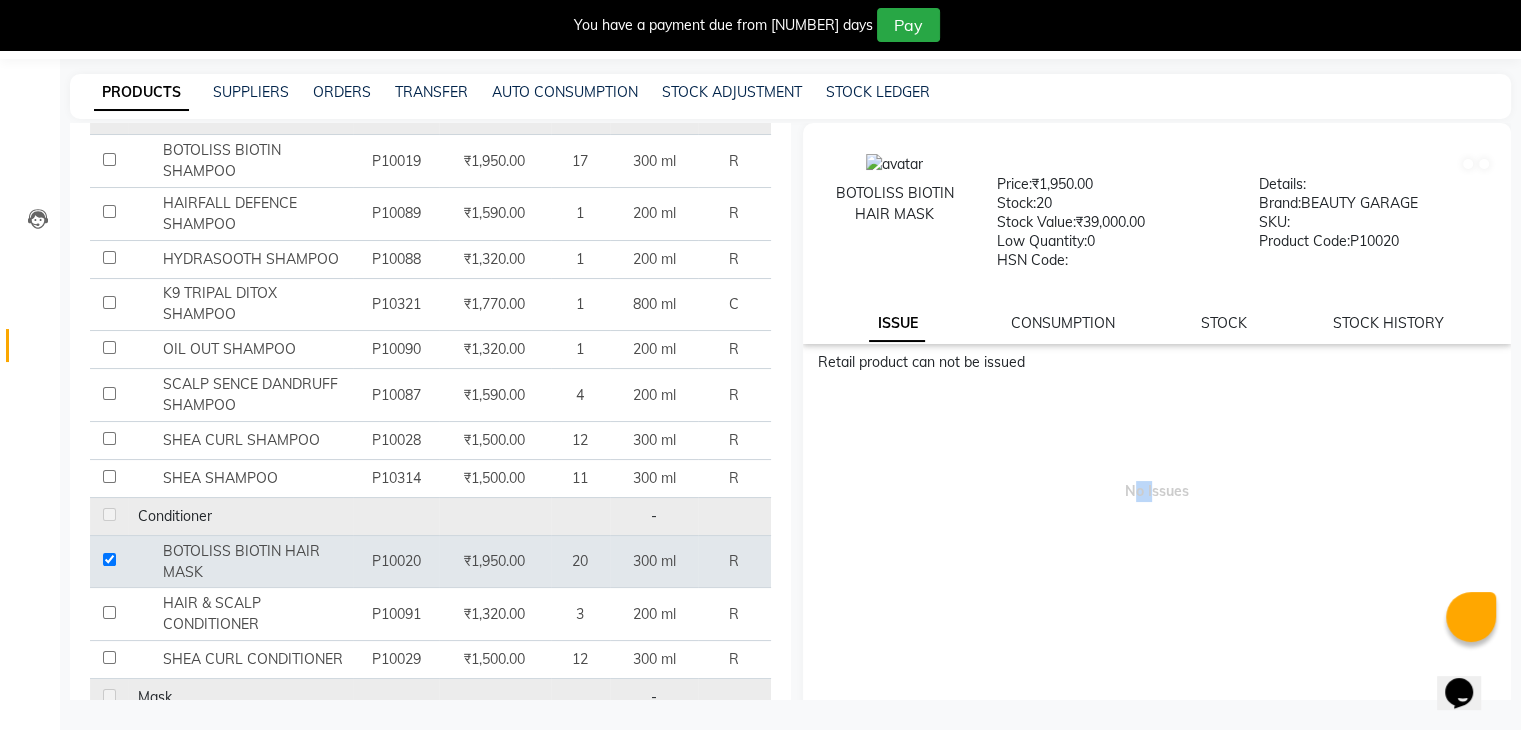 click on "No Issues" at bounding box center [1157, 481] 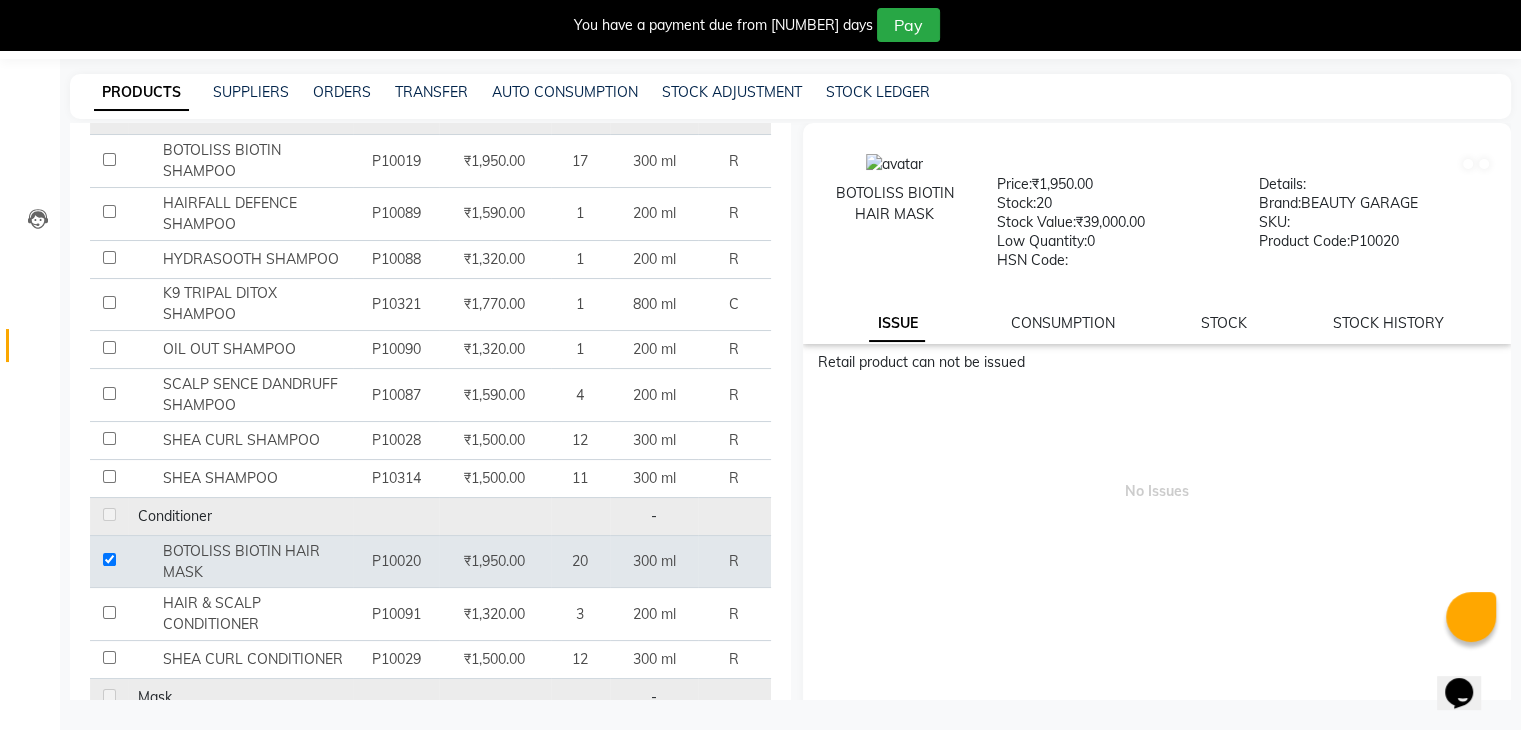 click at bounding box center [1505, 8] 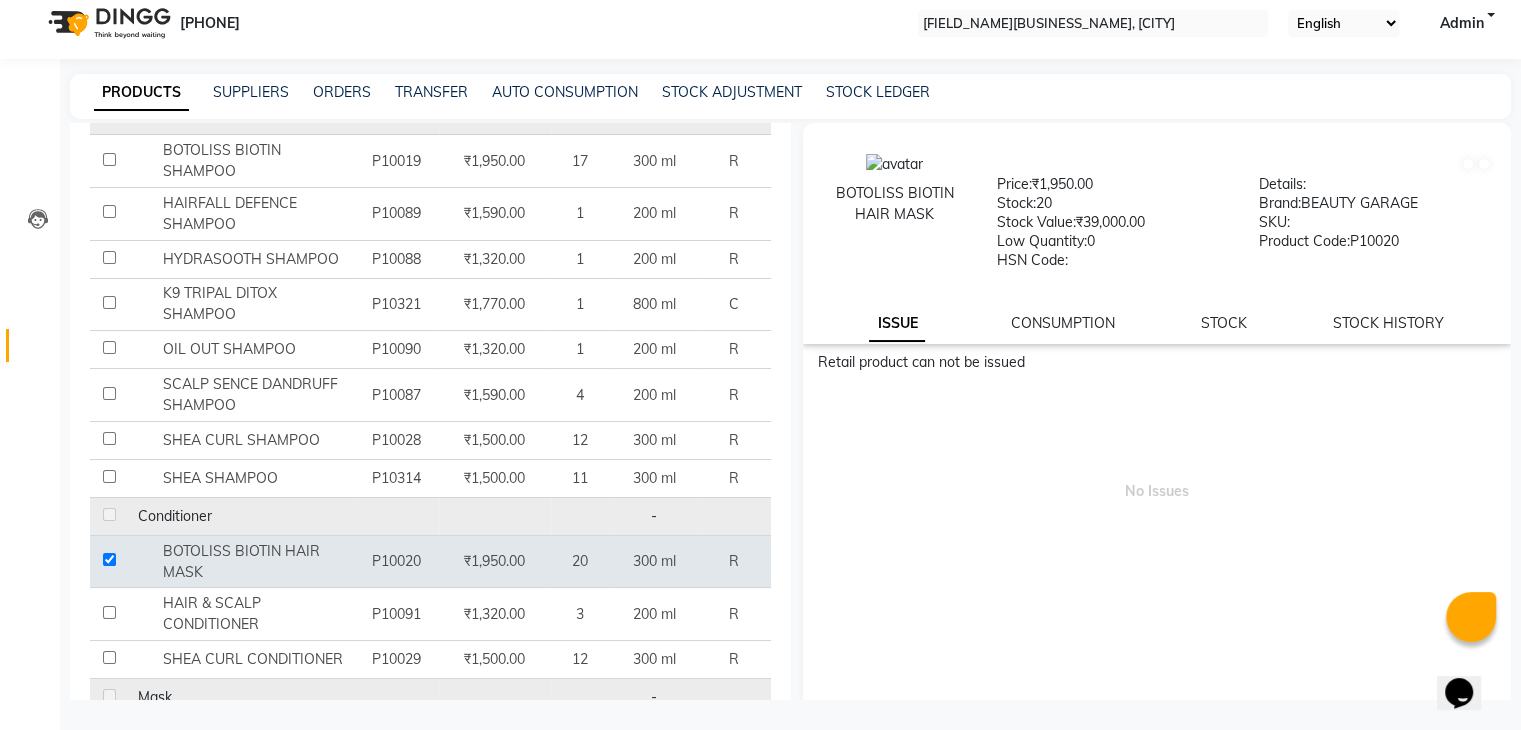 scroll, scrollTop: 13, scrollLeft: 0, axis: vertical 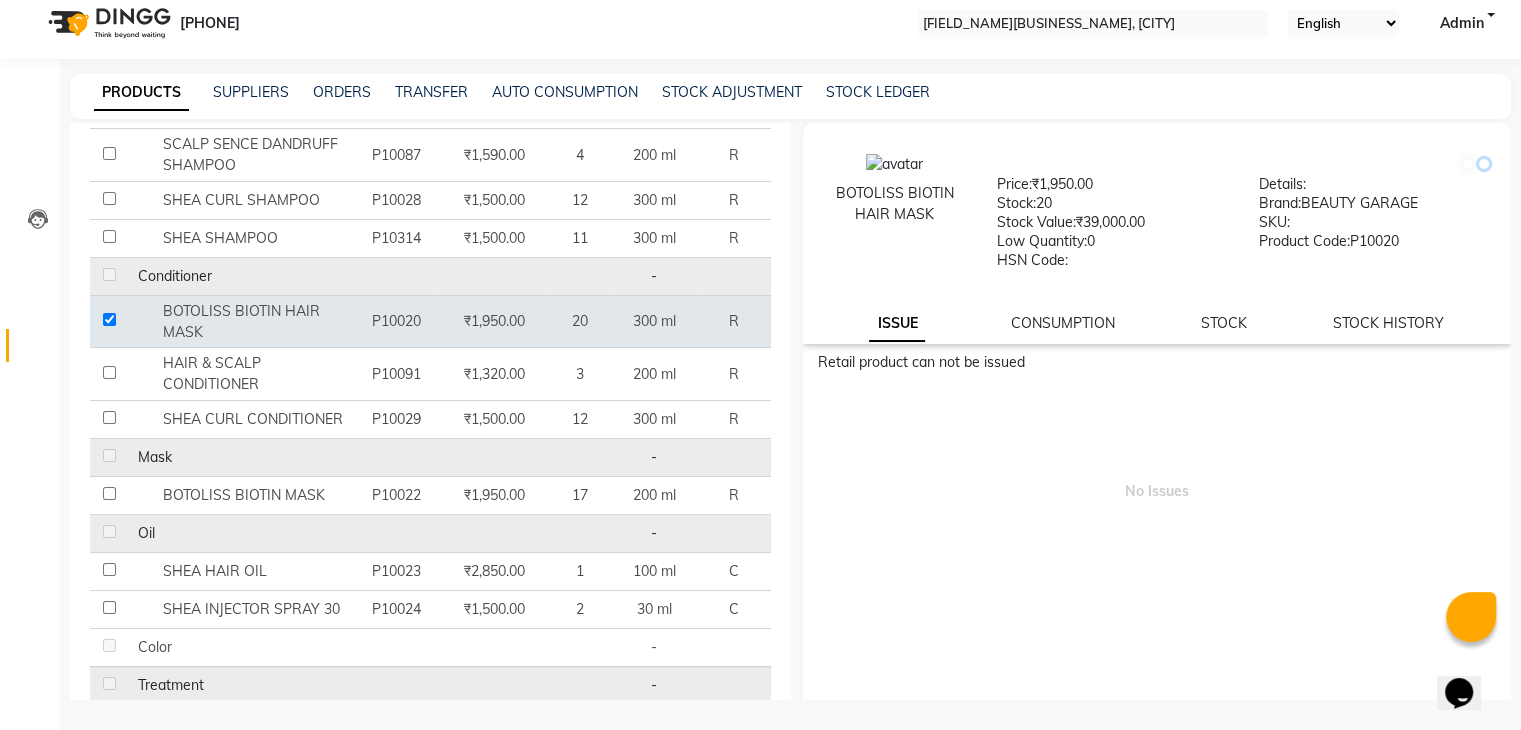click at bounding box center [1484, 164] 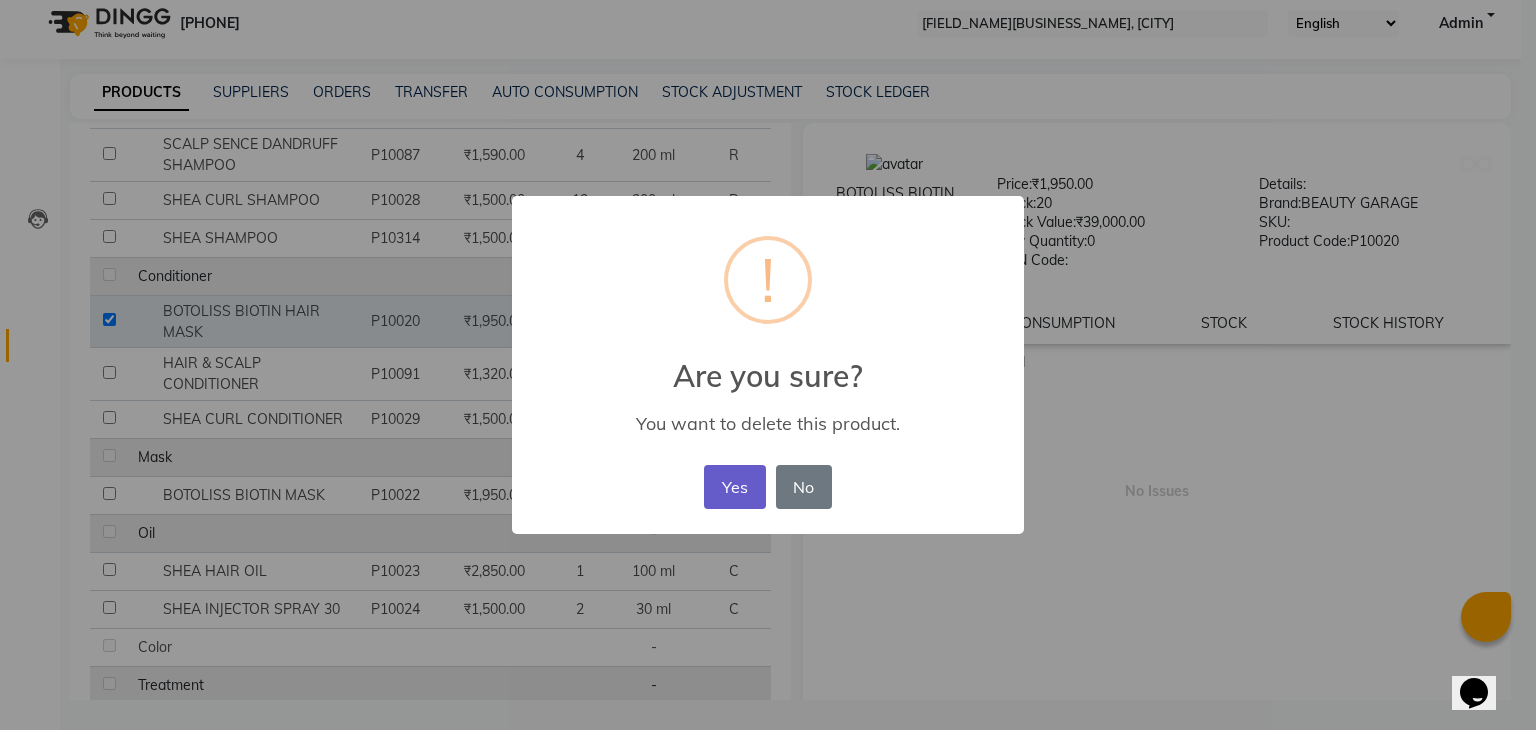 click on "Yes" at bounding box center (734, 487) 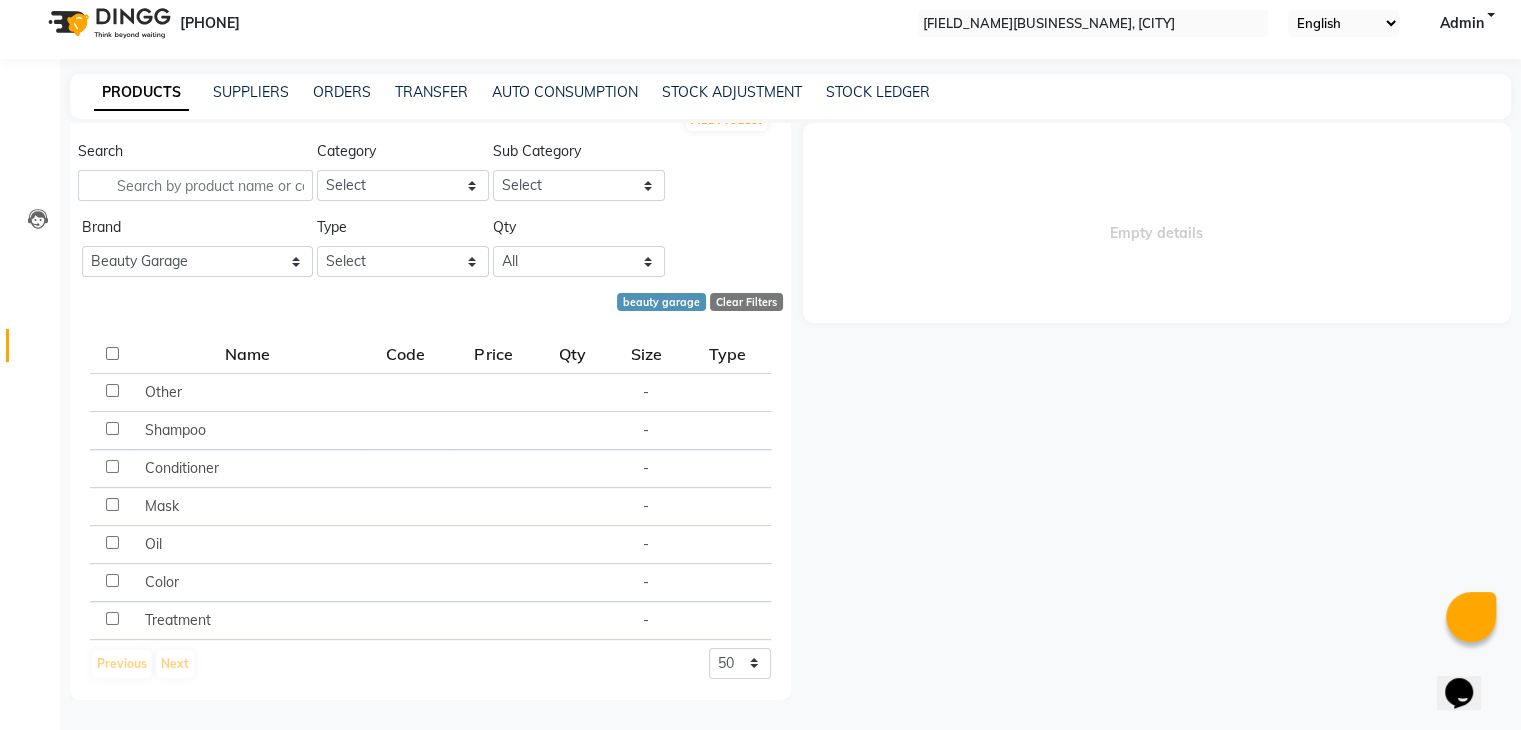 scroll, scrollTop: 75, scrollLeft: 0, axis: vertical 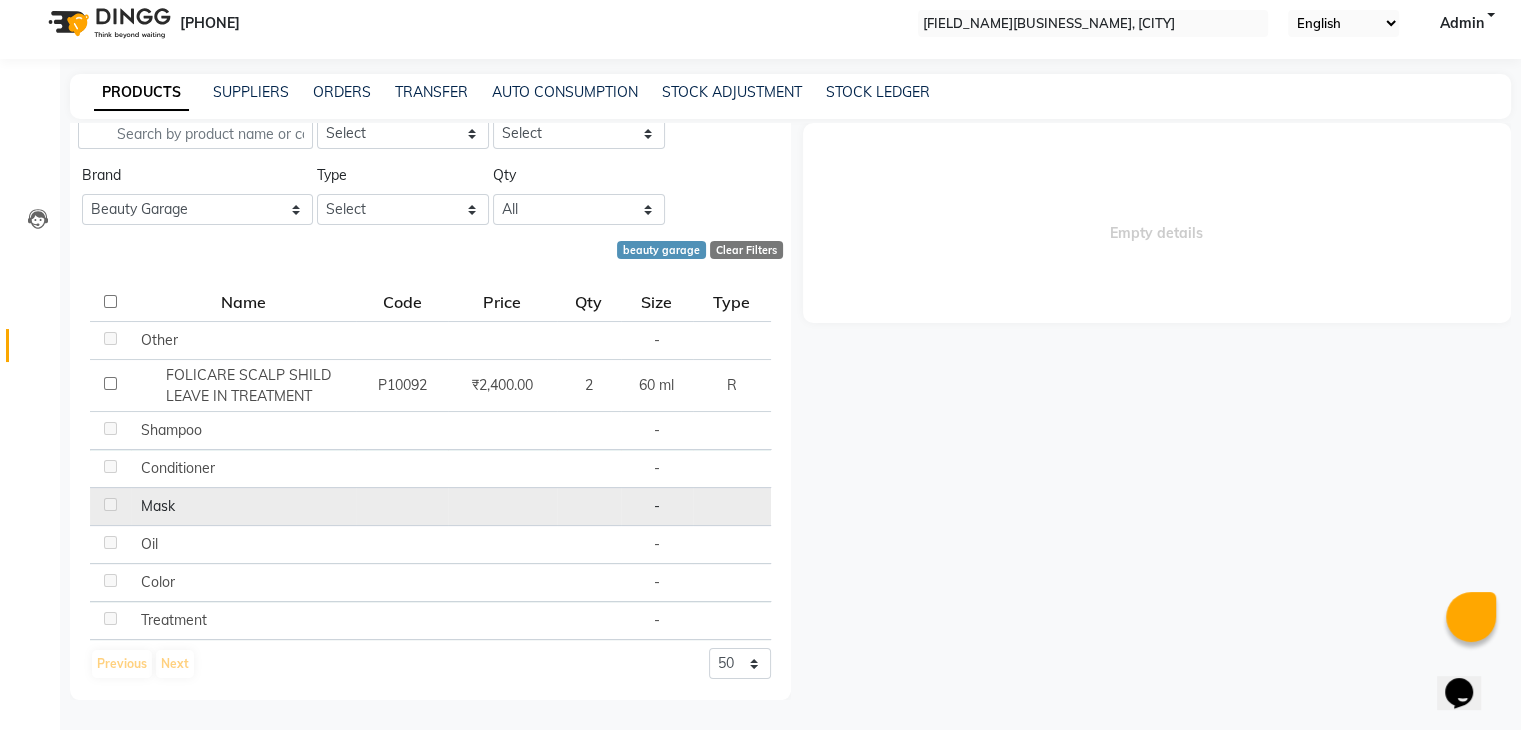 click at bounding box center [136, 430] 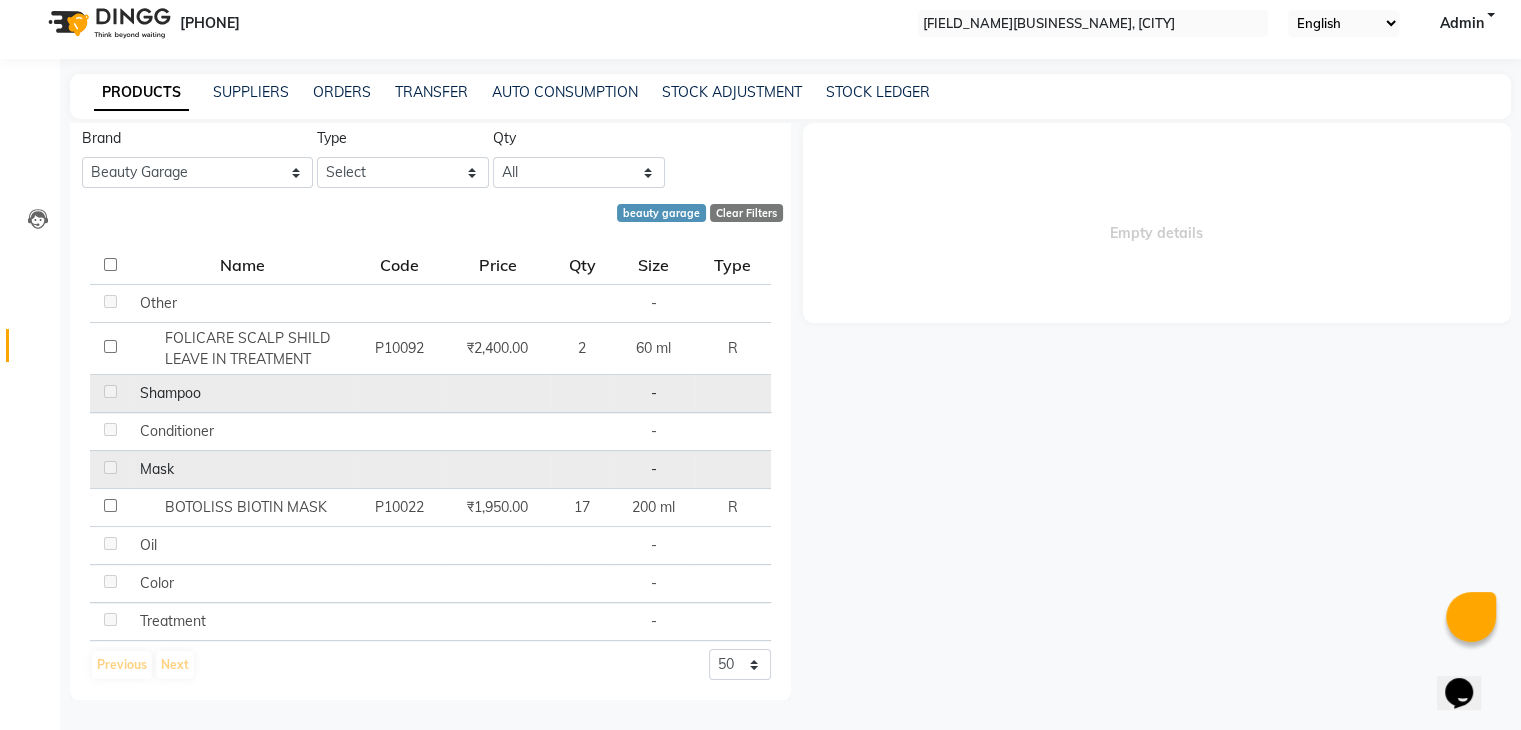 click at bounding box center [135, 393] 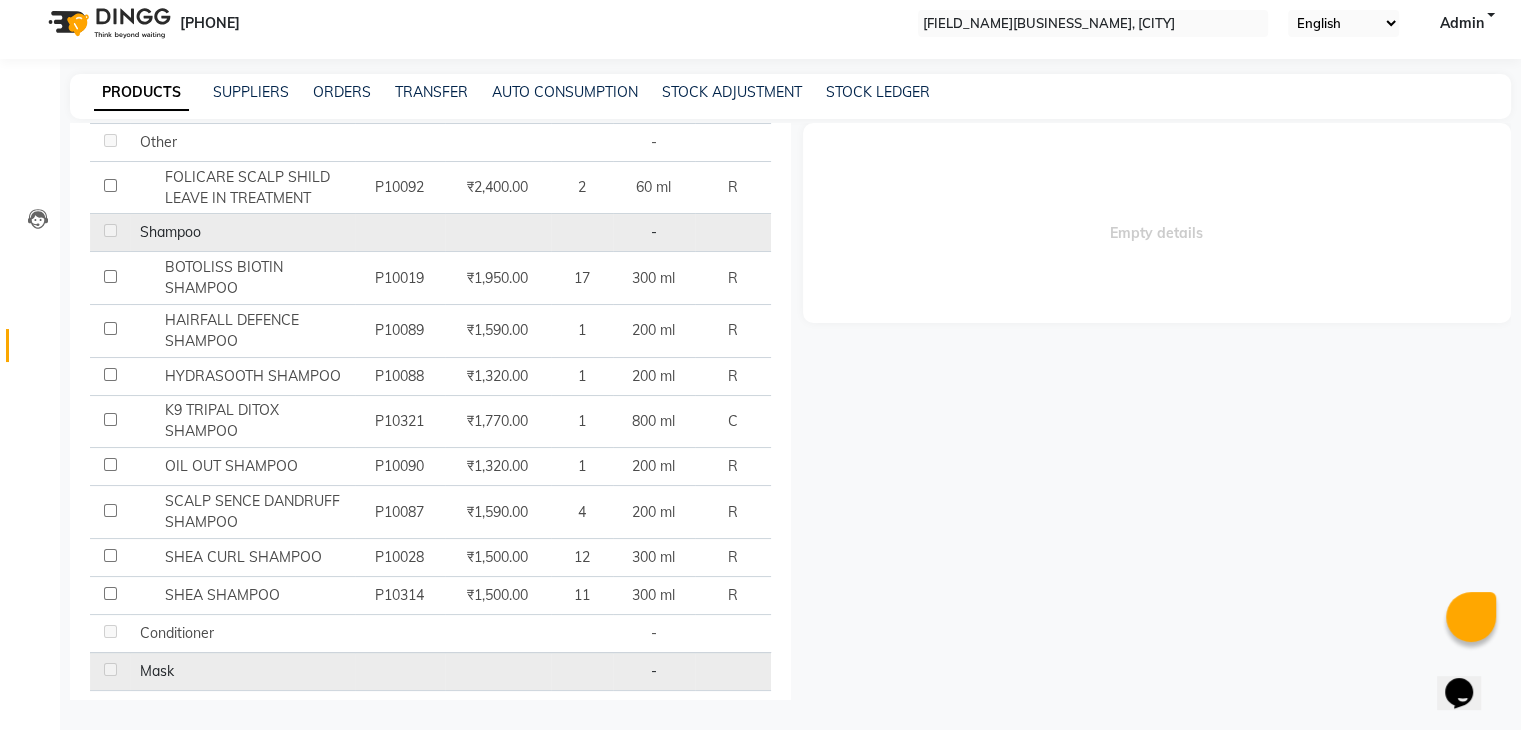 scroll, scrollTop: 233, scrollLeft: 0, axis: vertical 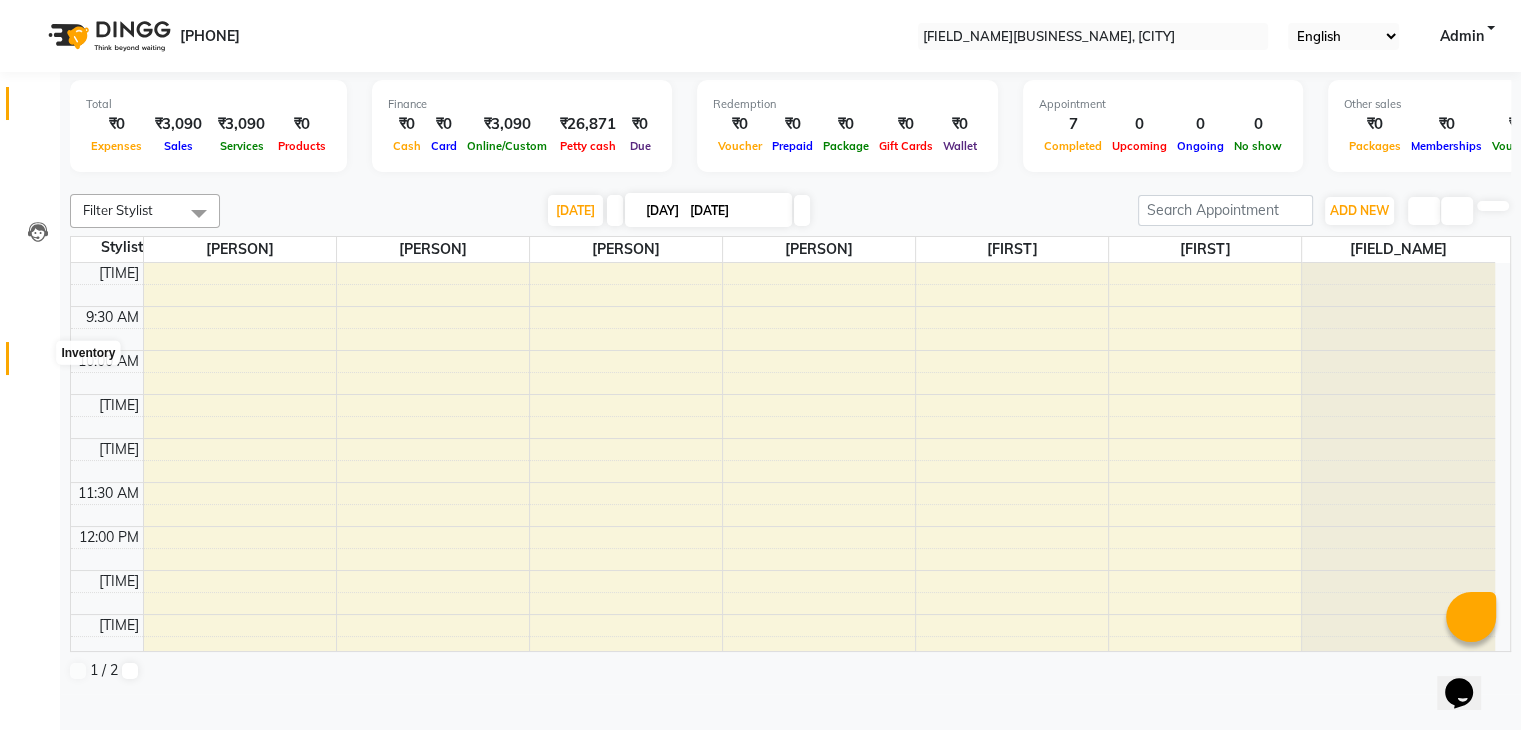click at bounding box center [38, 363] 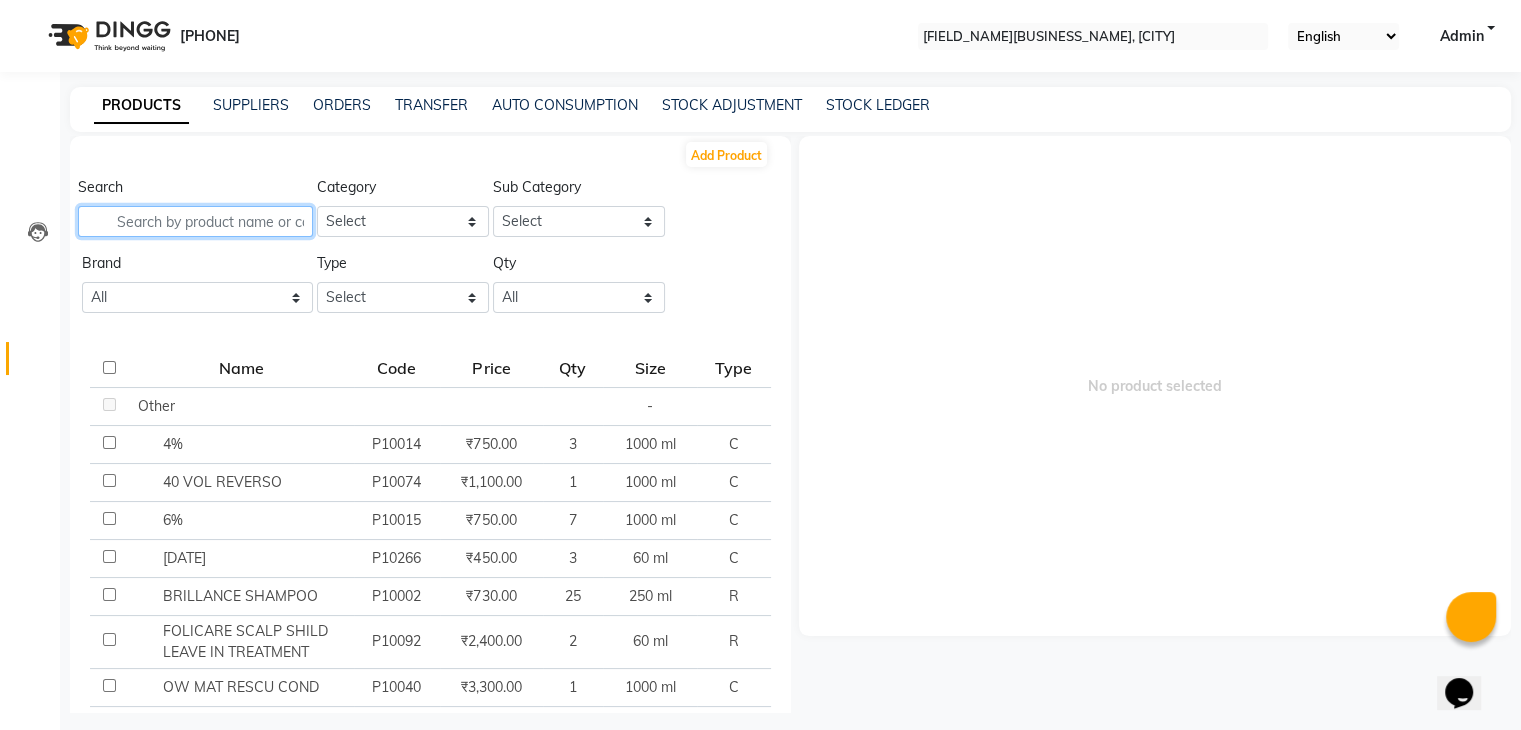 click at bounding box center [195, 221] 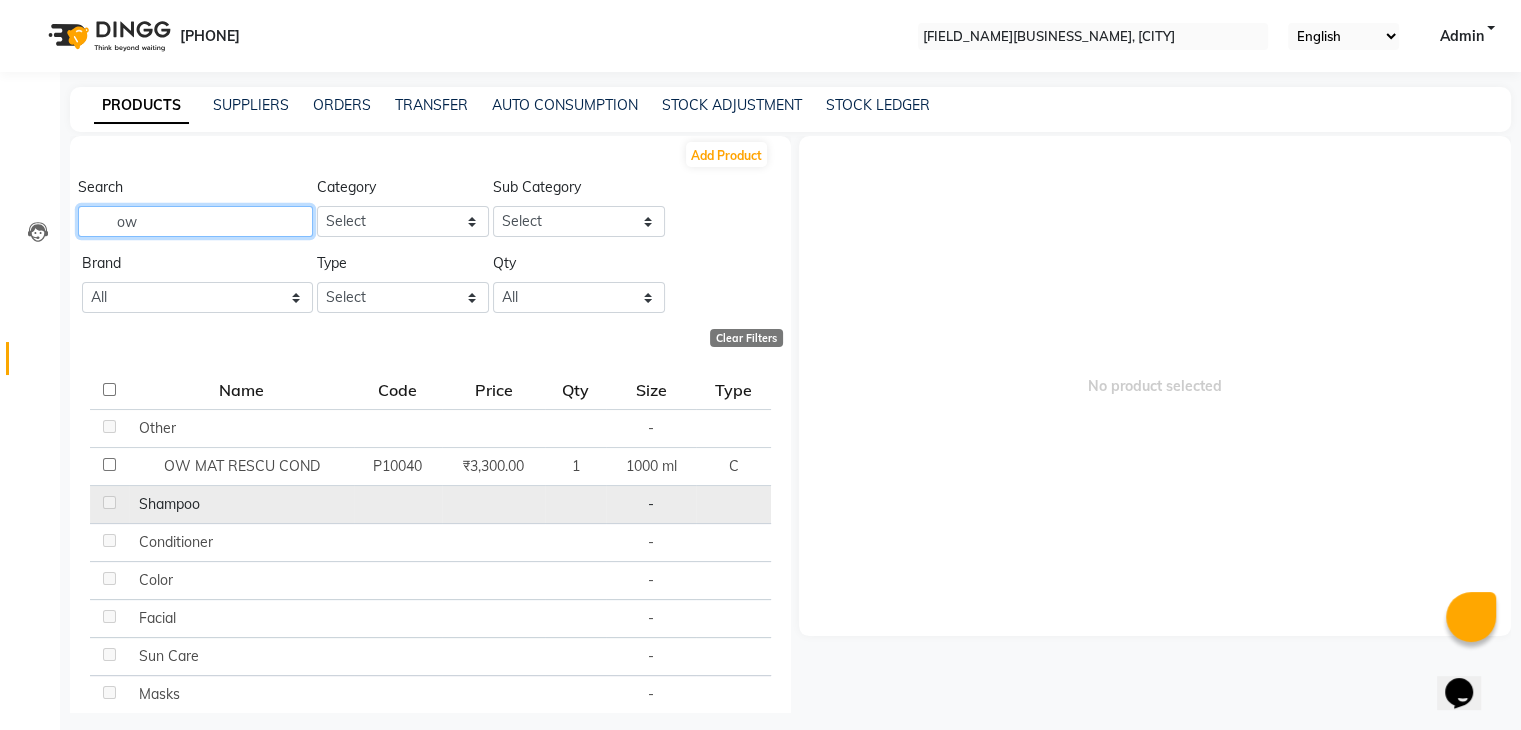type on "ow" 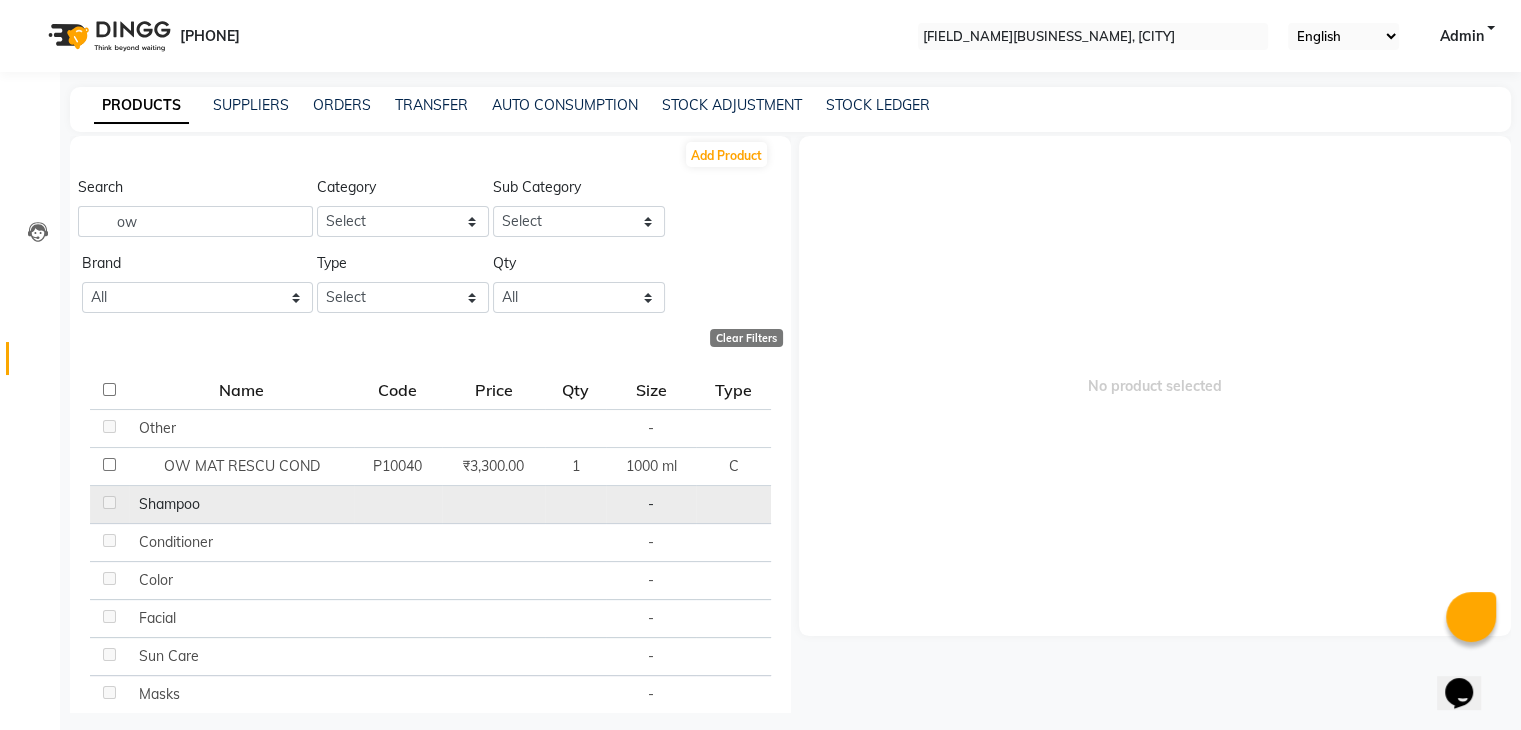 click on "Shampoo" at bounding box center [241, 428] 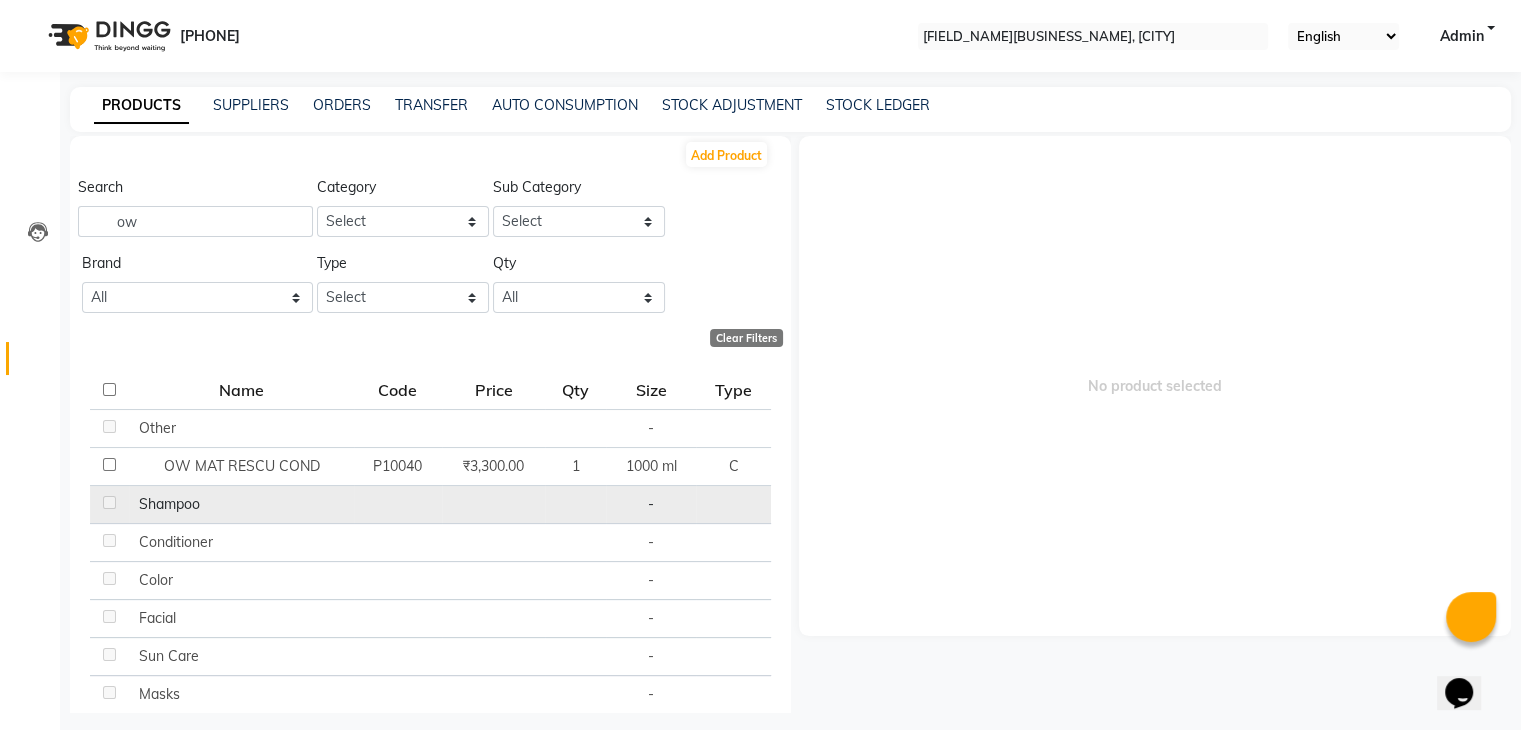 click at bounding box center (134, 504) 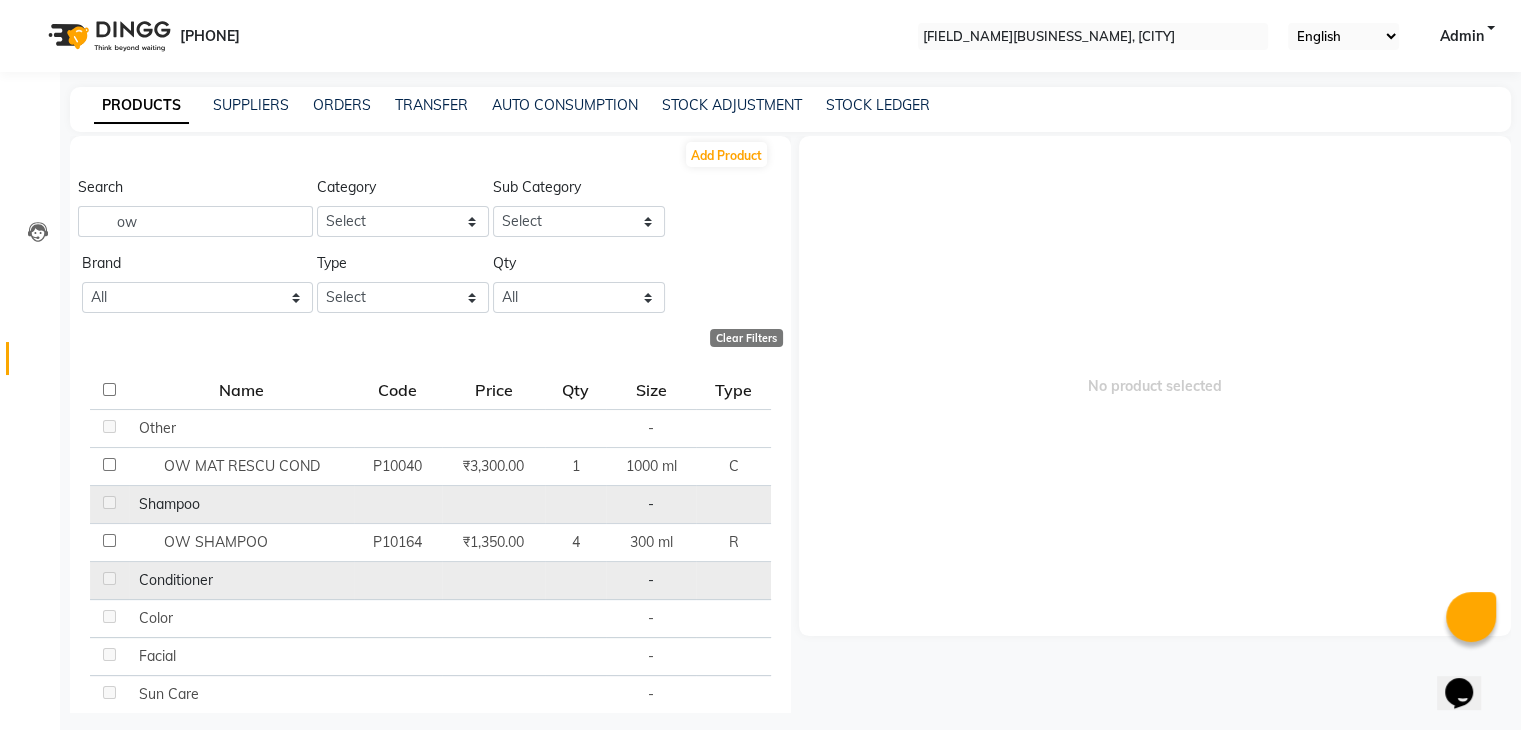 click at bounding box center [134, 580] 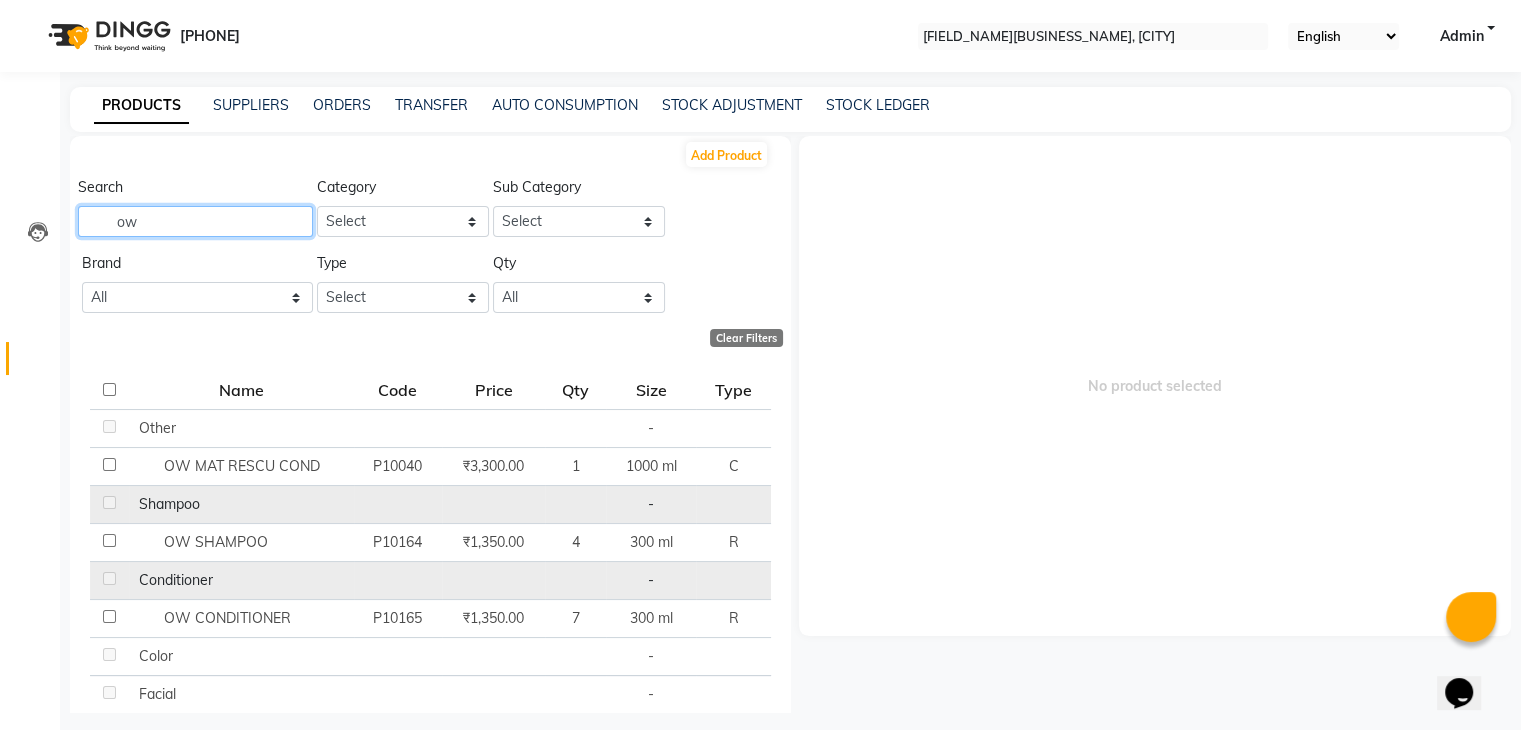 click on "ow" at bounding box center (195, 221) 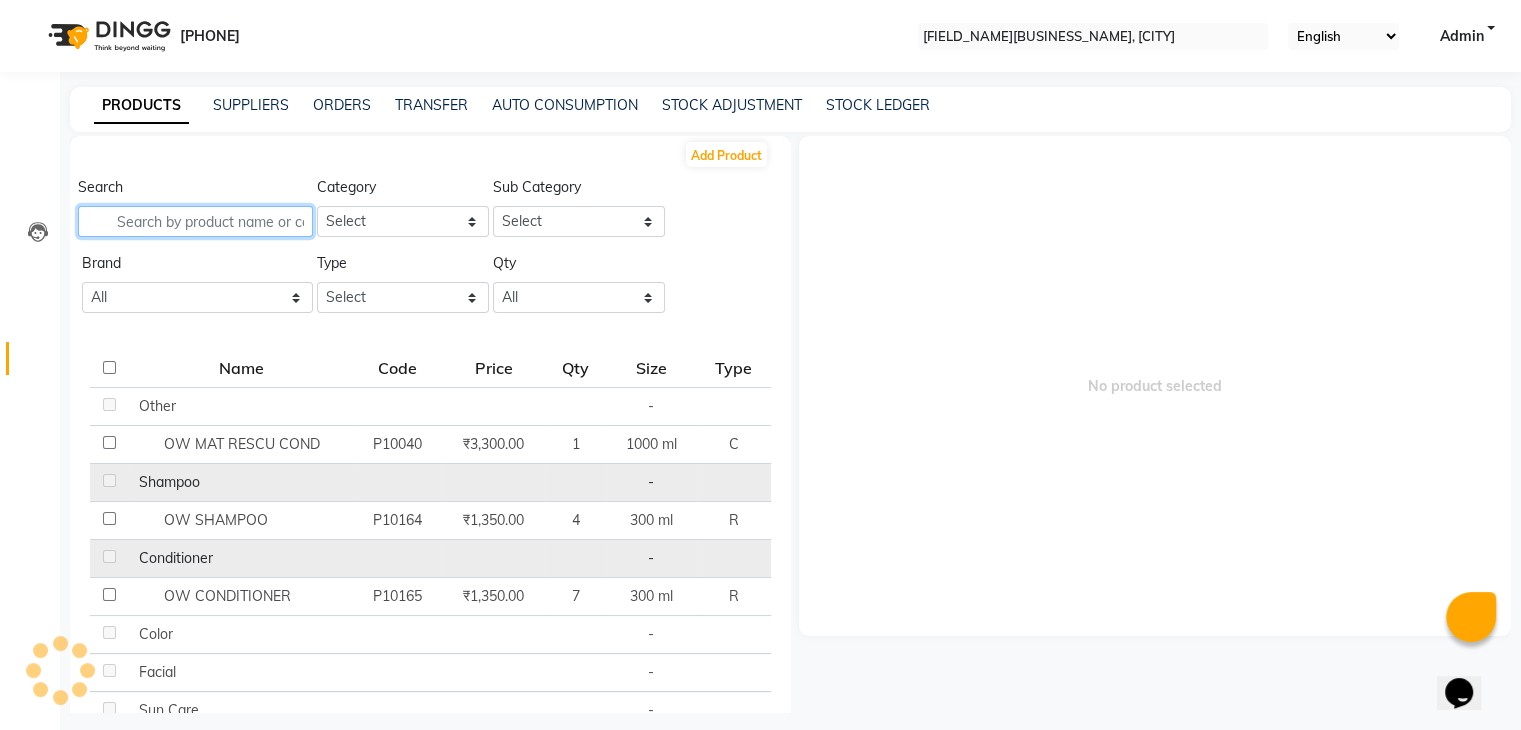 type 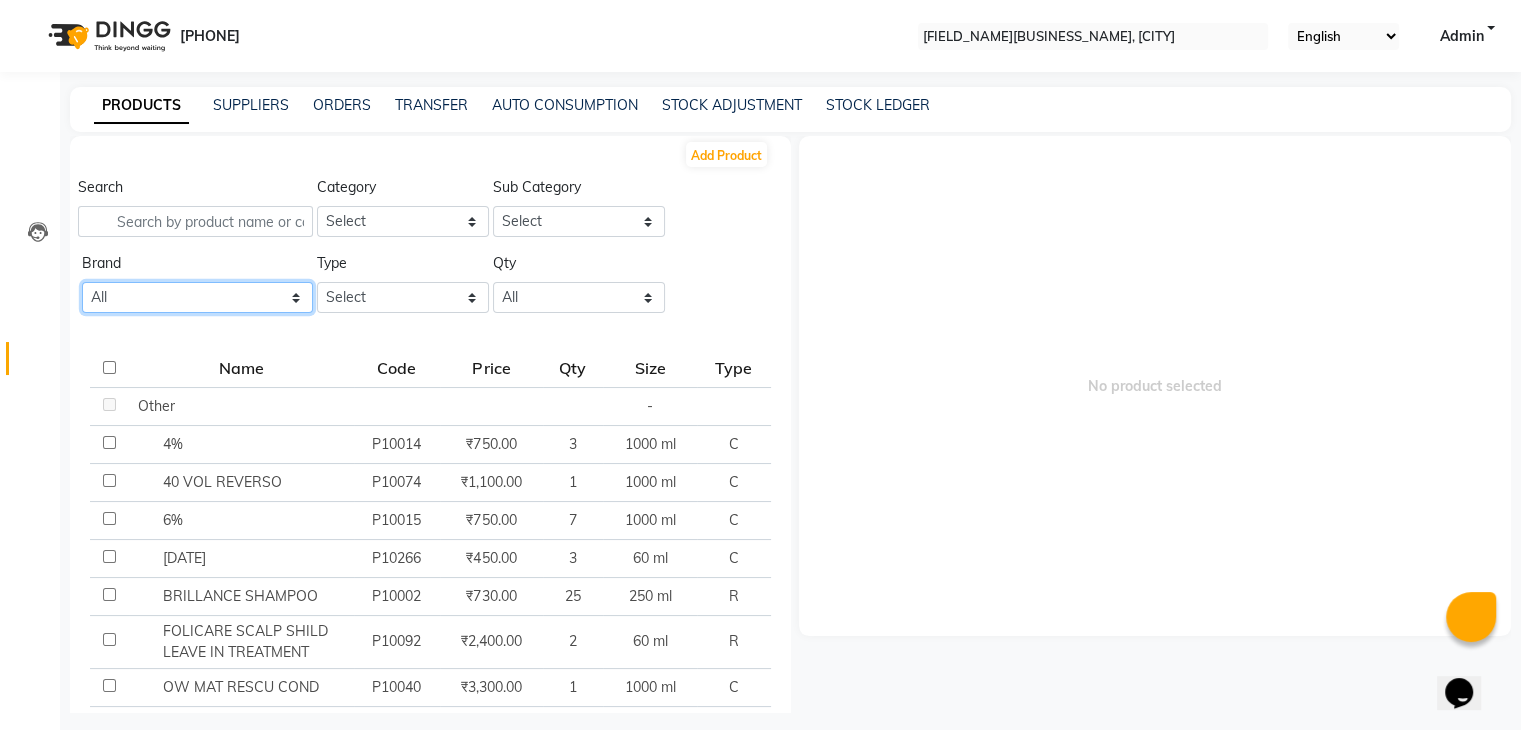 click on "All 2 Agelock Alga Beauty Beauty Gang Beauty Garage Blisskin Bodycare Bombine Bombini Cheryls Depilah Dh Ainoha Dione Floractive Godrej Godrej Proffesnal Igora Igora Royal Igora Zero Ammonia Jeannot Kanpeki Lorial Lorial Invoa Lotus Macadamia Matrix Mohair O3 + O3+ Orangewood Oxy Oxylife Ozone Raaga Rica Sara Schwarzkopf Selective Selective Reverso Serenite Streax Strix Style Style Aroma Wella Wella Colour Touch" at bounding box center (197, 297) 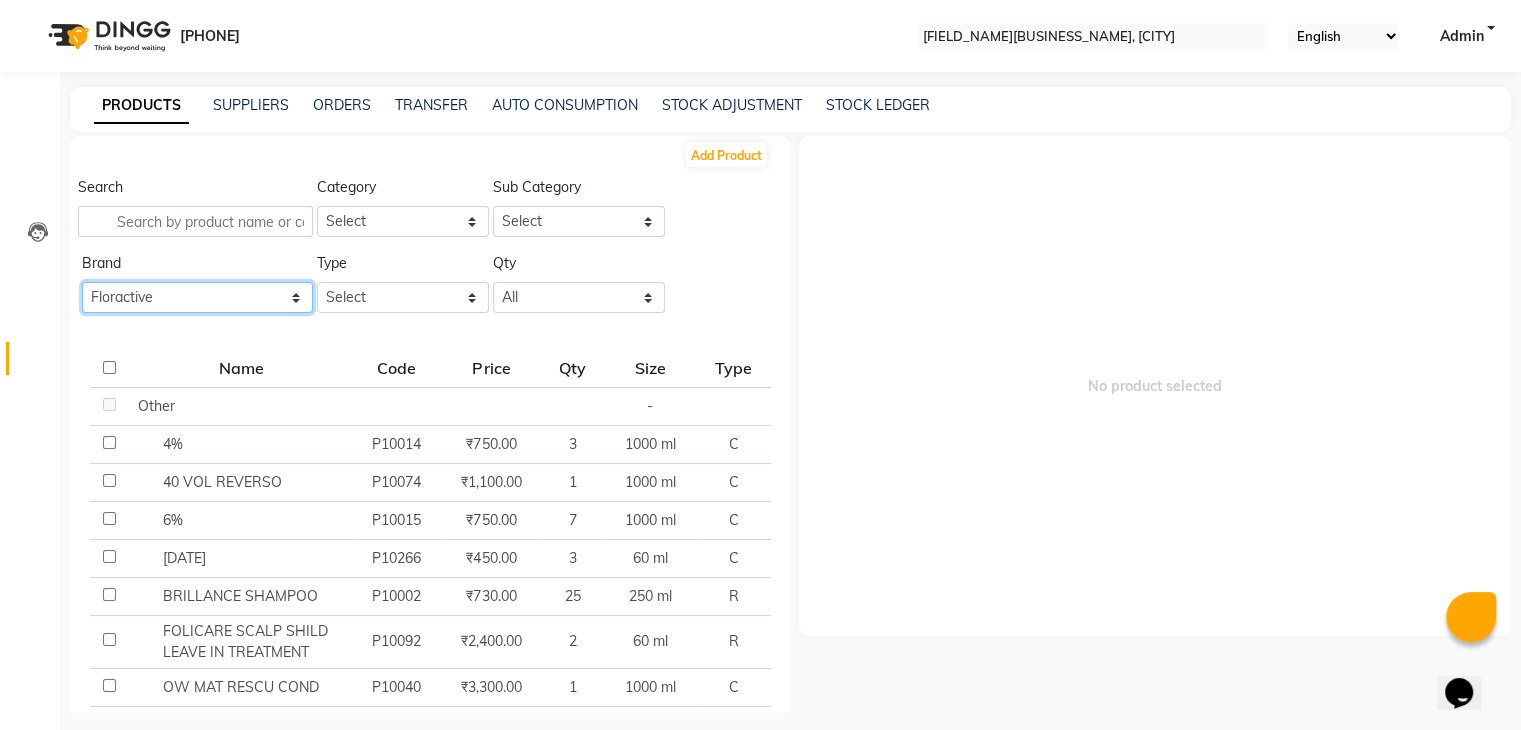 click on "All 2 Agelock Alga Beauty Beauty Gang Beauty Garage Blisskin Bodycare Bombine Bombini Cheryls Depilah Dh Ainoha Dione Floractive Godrej Godrej Proffesnal Igora Igora Royal Igora Zero Ammonia Jeannot Kanpeki Lorial Lorial Invoa Lotus Macadamia Matrix Mohair O3 + O3+ Orangewood Oxy Oxylife Ozone Raaga Rica Sara Schwarzkopf Selective Selective Reverso Serenite Streax Strix Style Style Aroma Wella Wella Colour Touch" at bounding box center [197, 297] 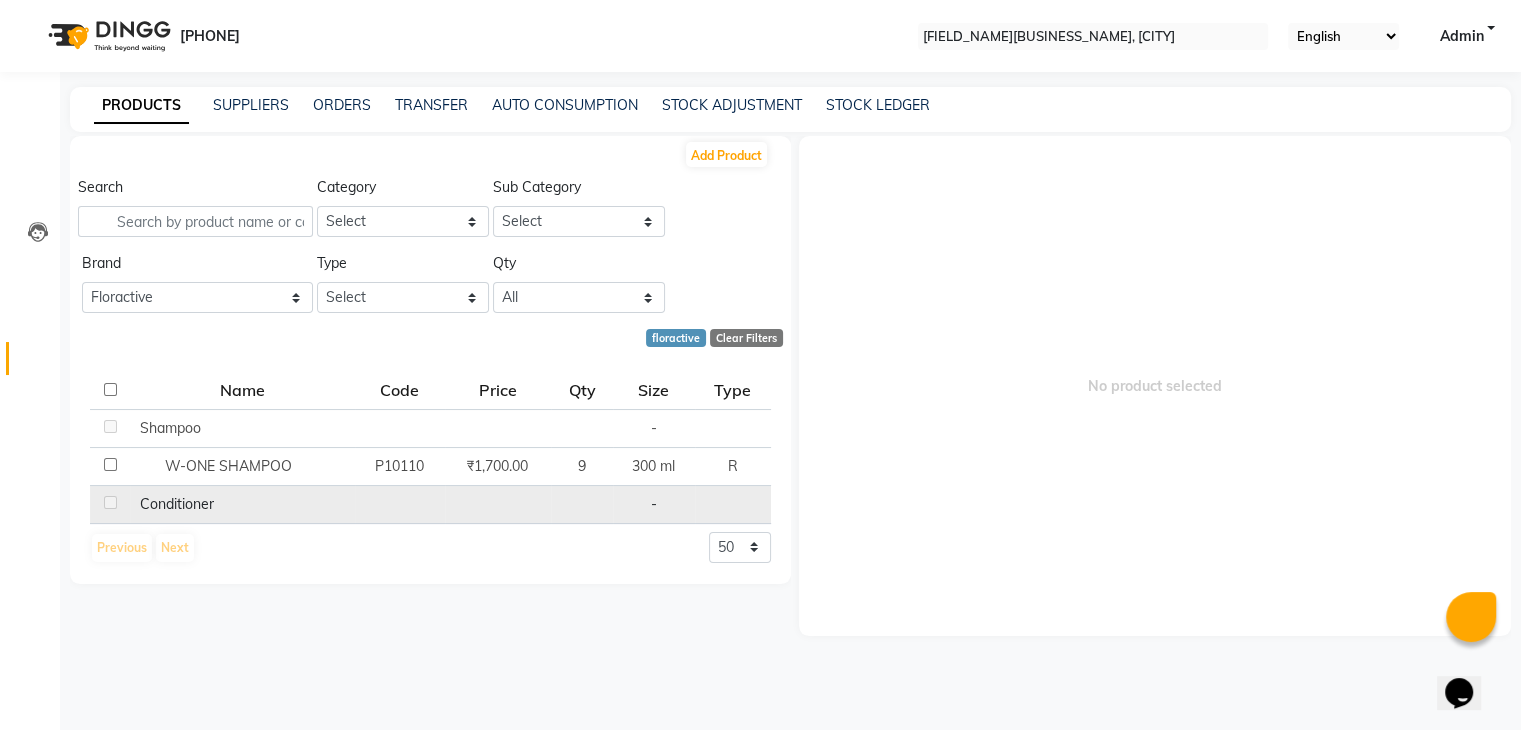 click at bounding box center [137, 428] 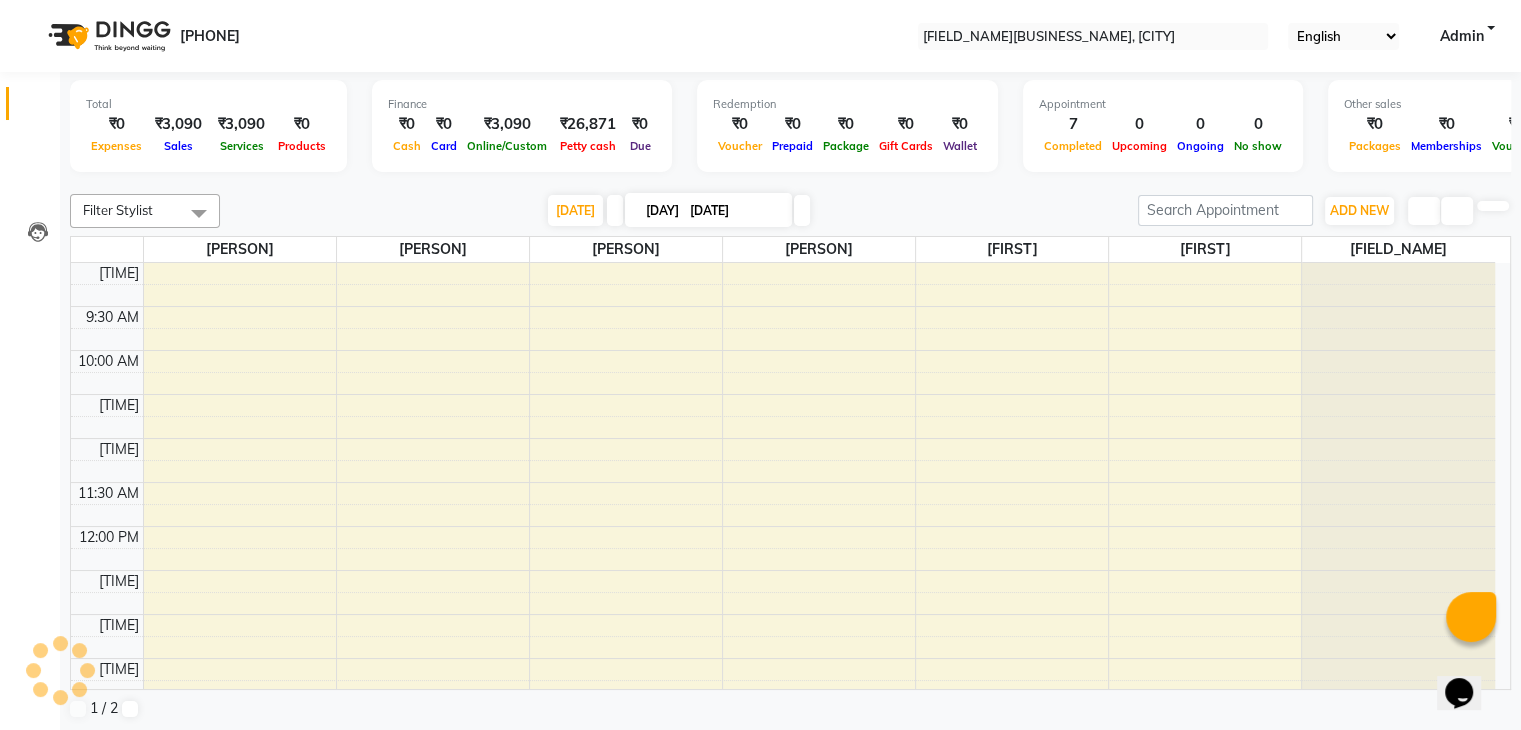 scroll, scrollTop: 619, scrollLeft: 0, axis: vertical 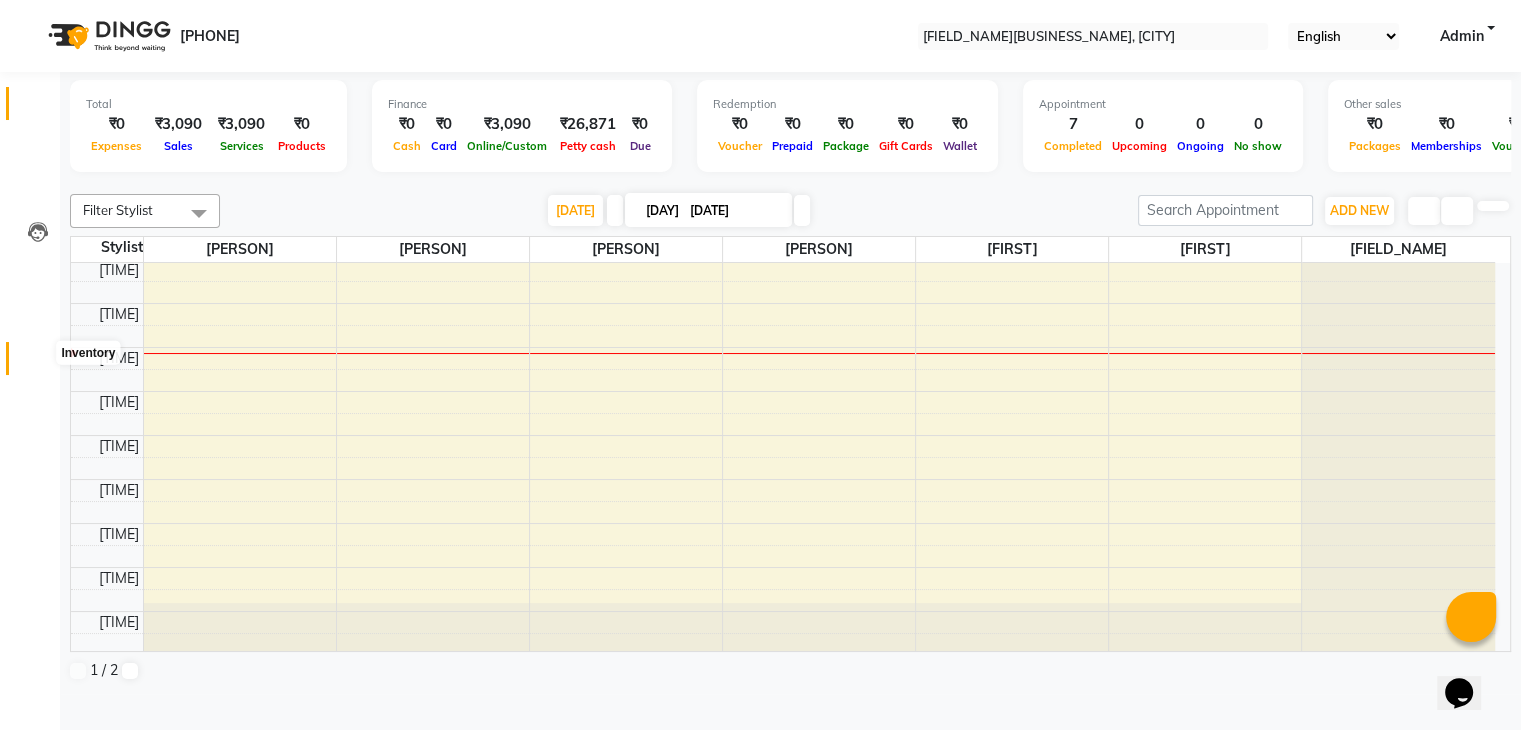 click at bounding box center [38, 363] 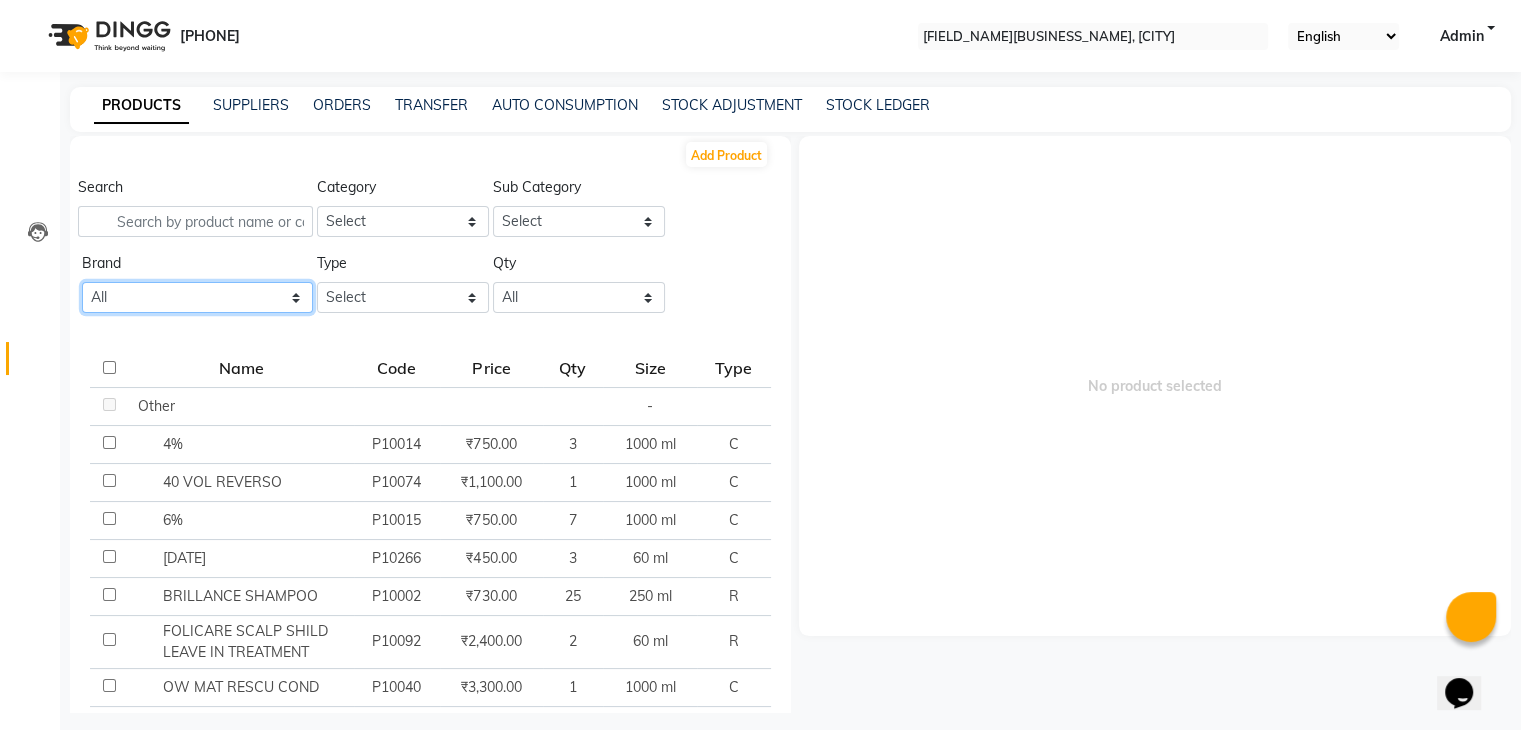 click on "All 2 Agelock Alga Beauty Beauty Gang Beauty Garage Blisskin Bodycare Bombine Bombini Cheryls Depilah Dh Ainoha Dione Floractive Godrej Godrej Proffesnal Igora Igora Royal Igora Zero Ammonia Jeannot Kanpeki Lorial Lorial Invoa Lotus Macadamia Matrix Mohair O3 + O3+ Orangewood Oxy Oxylife Ozone Raaga Rica Sara Schwarzkopf Selective Selective Reverso Serenite Streax Strix Style Style Aroma Wella Wella Colour Touch" at bounding box center (197, 297) 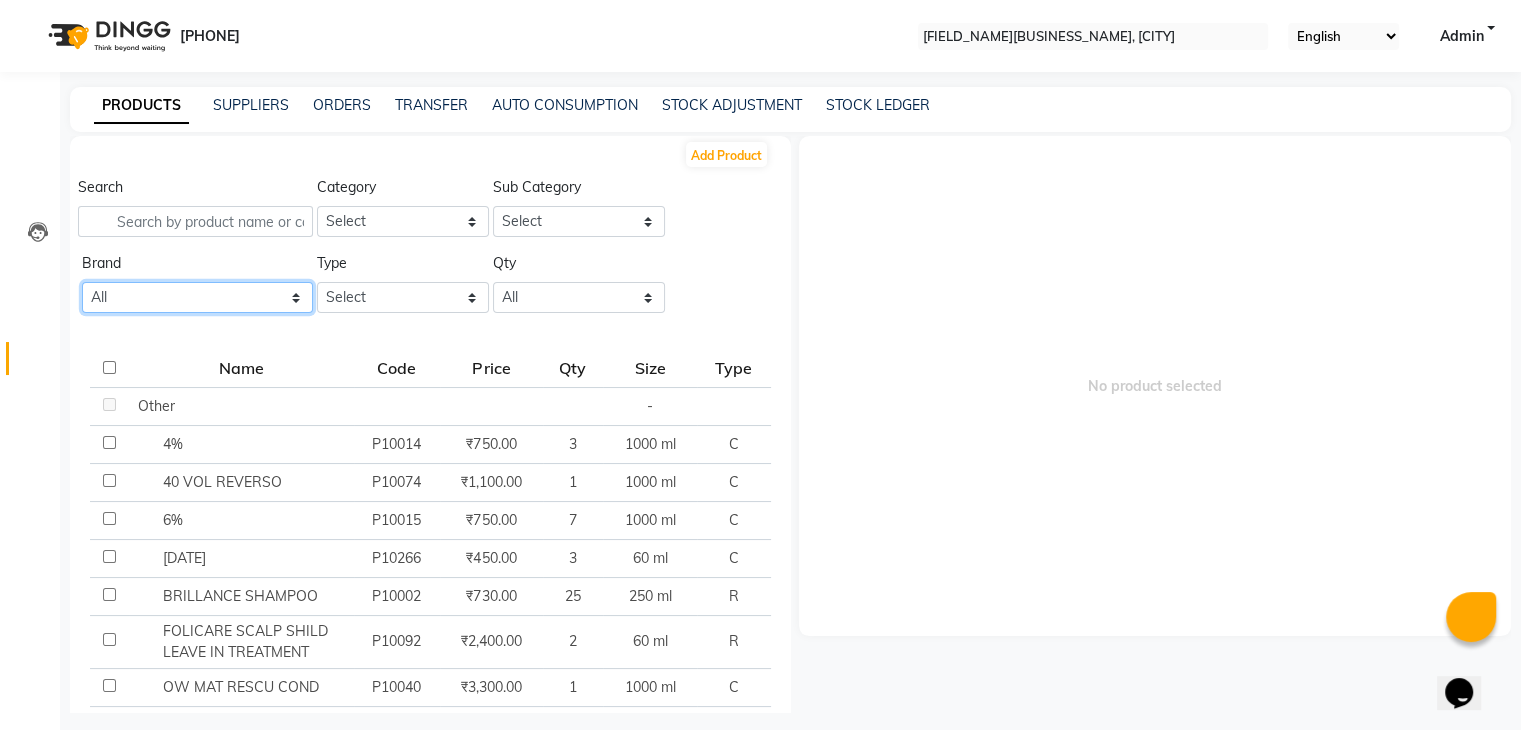 select on "style" 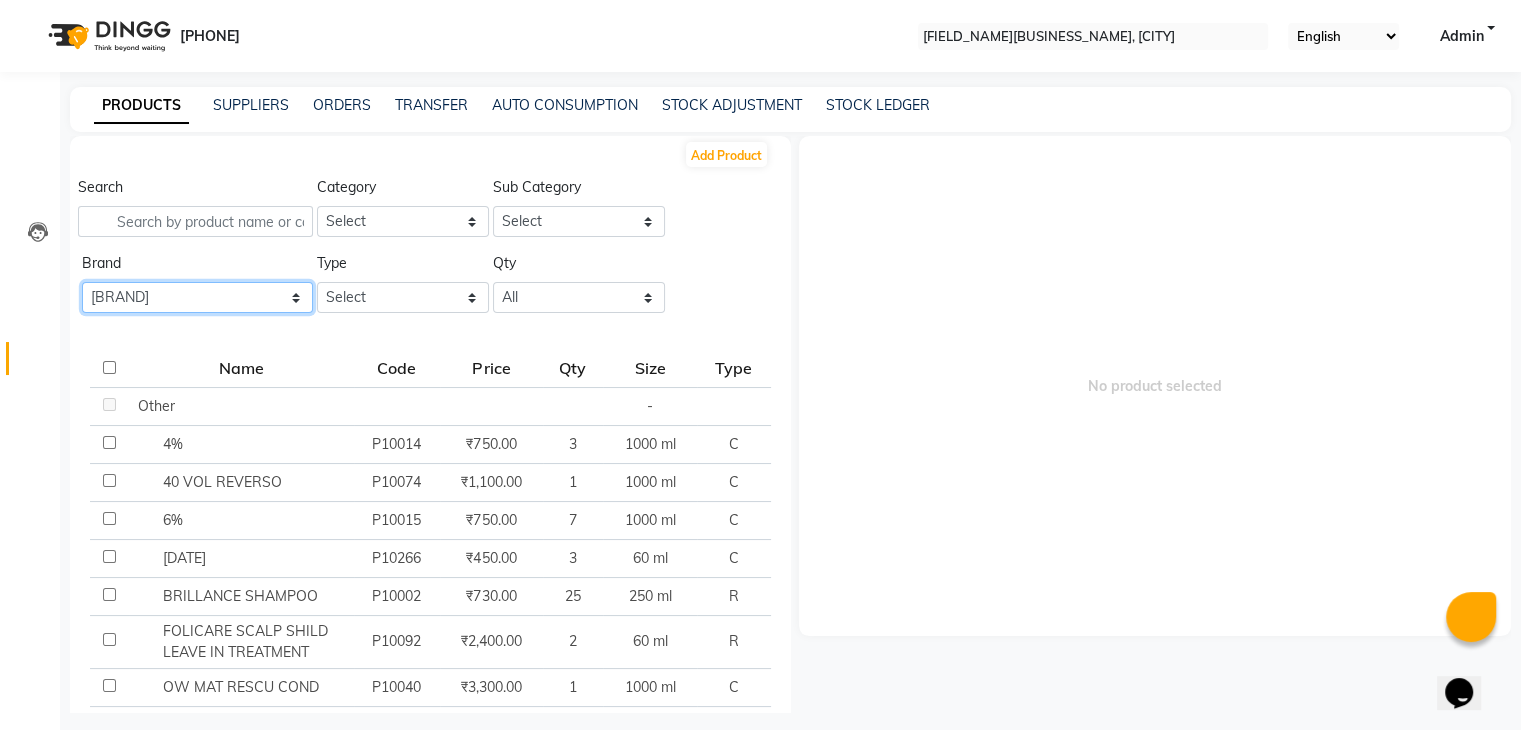 click on "All 2 Agelock Alga Beauty Beauty Gang Beauty Garage Blisskin Bodycare Bombine Bombini Cheryls Depilah Dh Ainoha Dione Floractive Godrej Godrej Proffesnal Igora Igora Royal Igora Zero Ammonia Jeannot Kanpeki Lorial Lorial Invoa Lotus Macadamia Matrix Mohair O3 + O3+ Orangewood Oxy Oxylife Ozone Raaga Rica Sara Schwarzkopf Selective Selective Reverso Serenite Streax Strix Style Style Aroma Wella Wella Colour Touch" at bounding box center [197, 297] 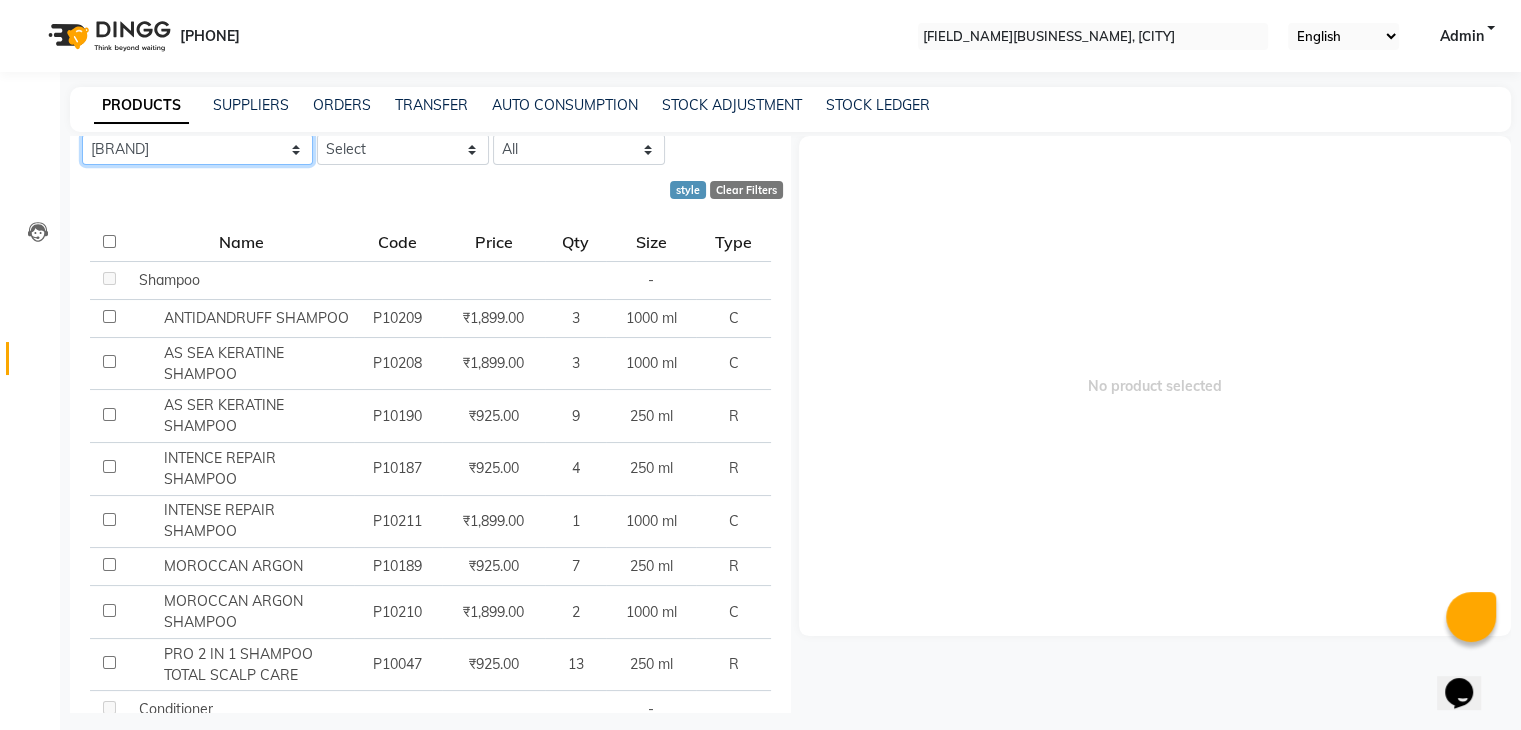 scroll, scrollTop: 160, scrollLeft: 0, axis: vertical 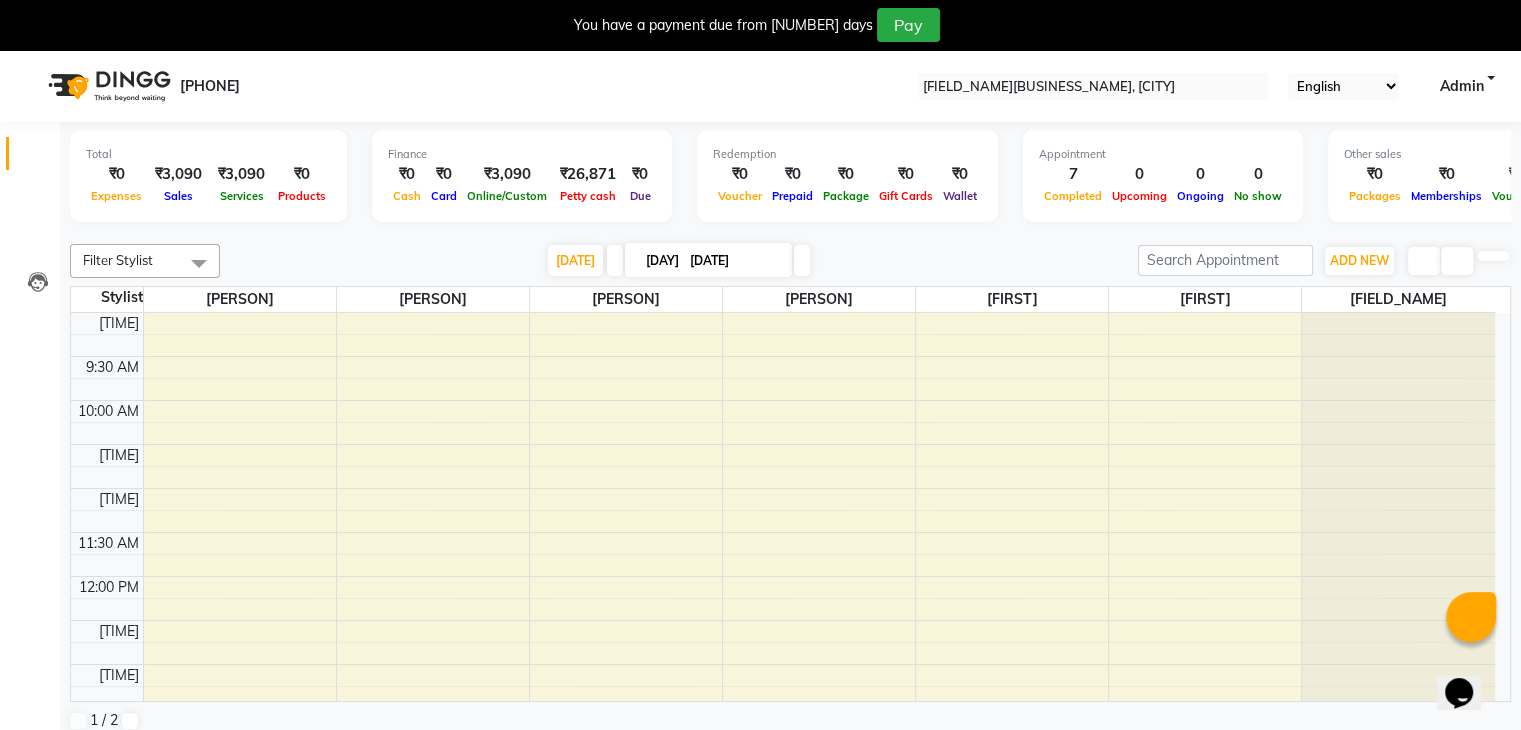 click on "You have a payment due from 108 days   Pay" at bounding box center (756, 25) 